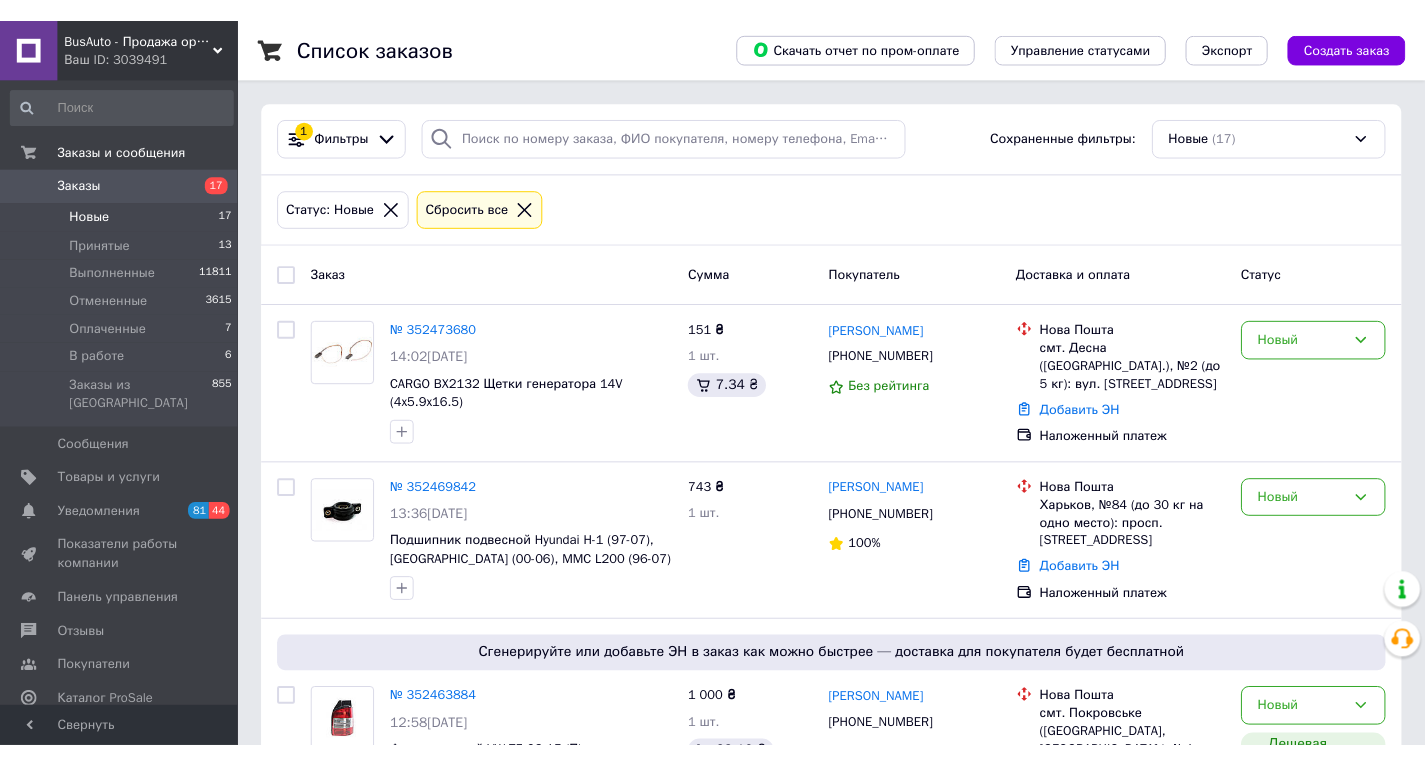 scroll, scrollTop: 0, scrollLeft: 0, axis: both 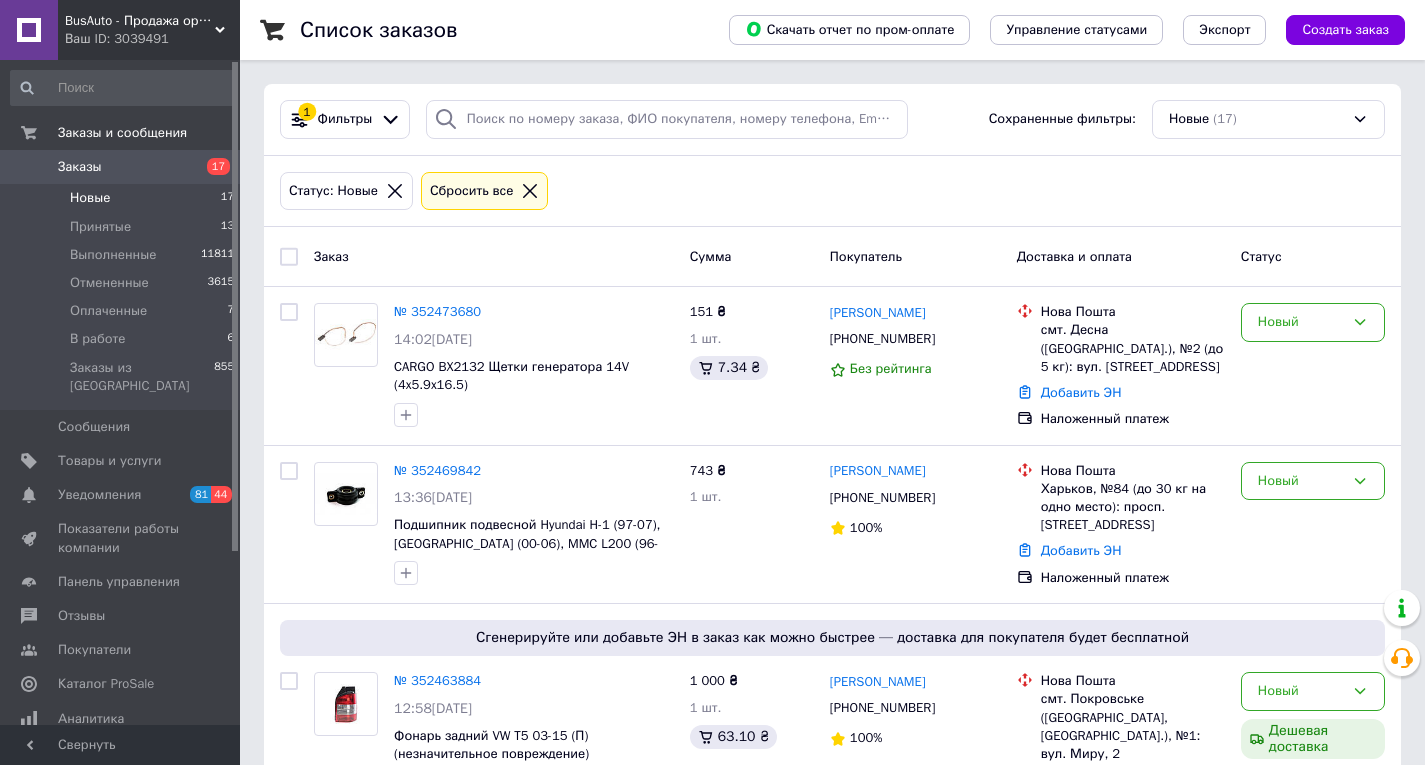 click on "Новые" at bounding box center (90, 198) 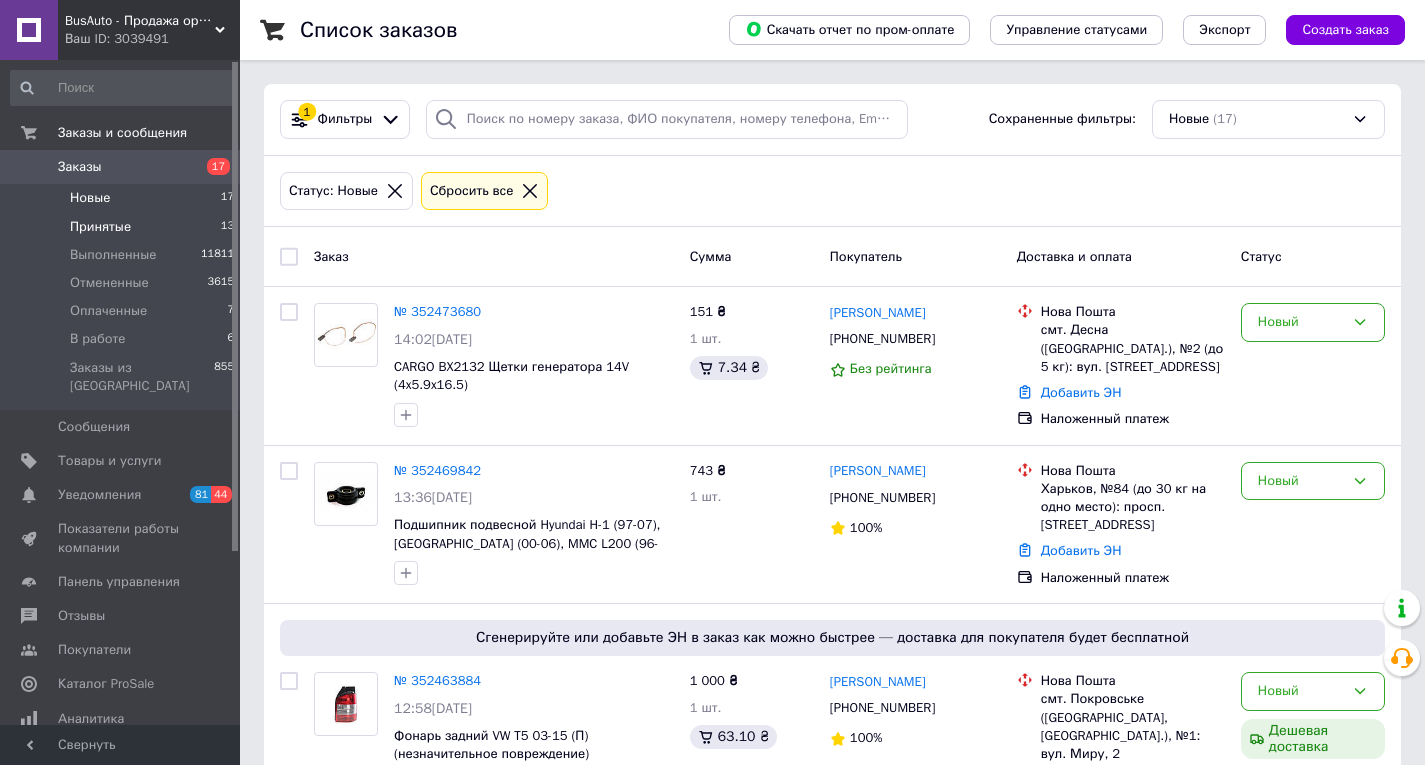 click on "Принятые" at bounding box center [100, 227] 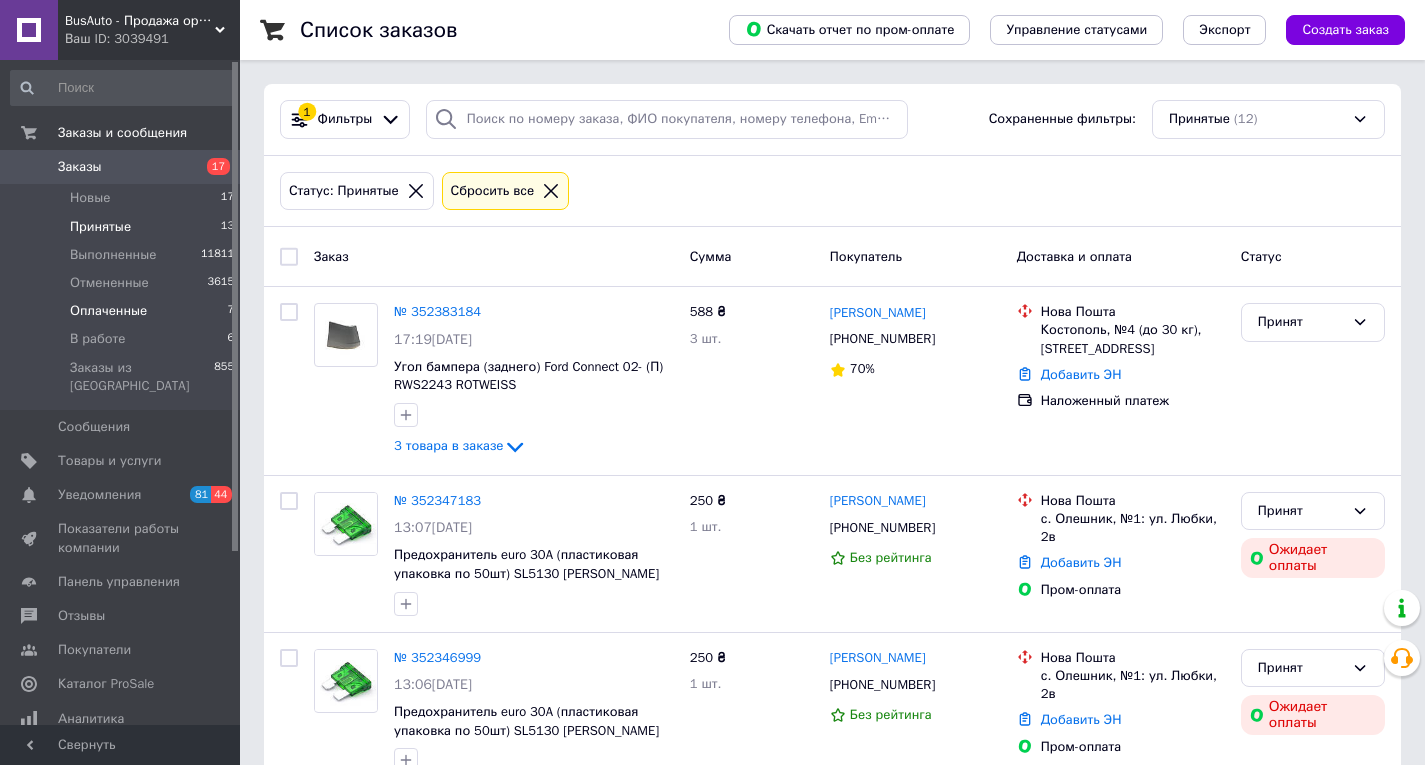 click on "Оплаченные" at bounding box center (108, 311) 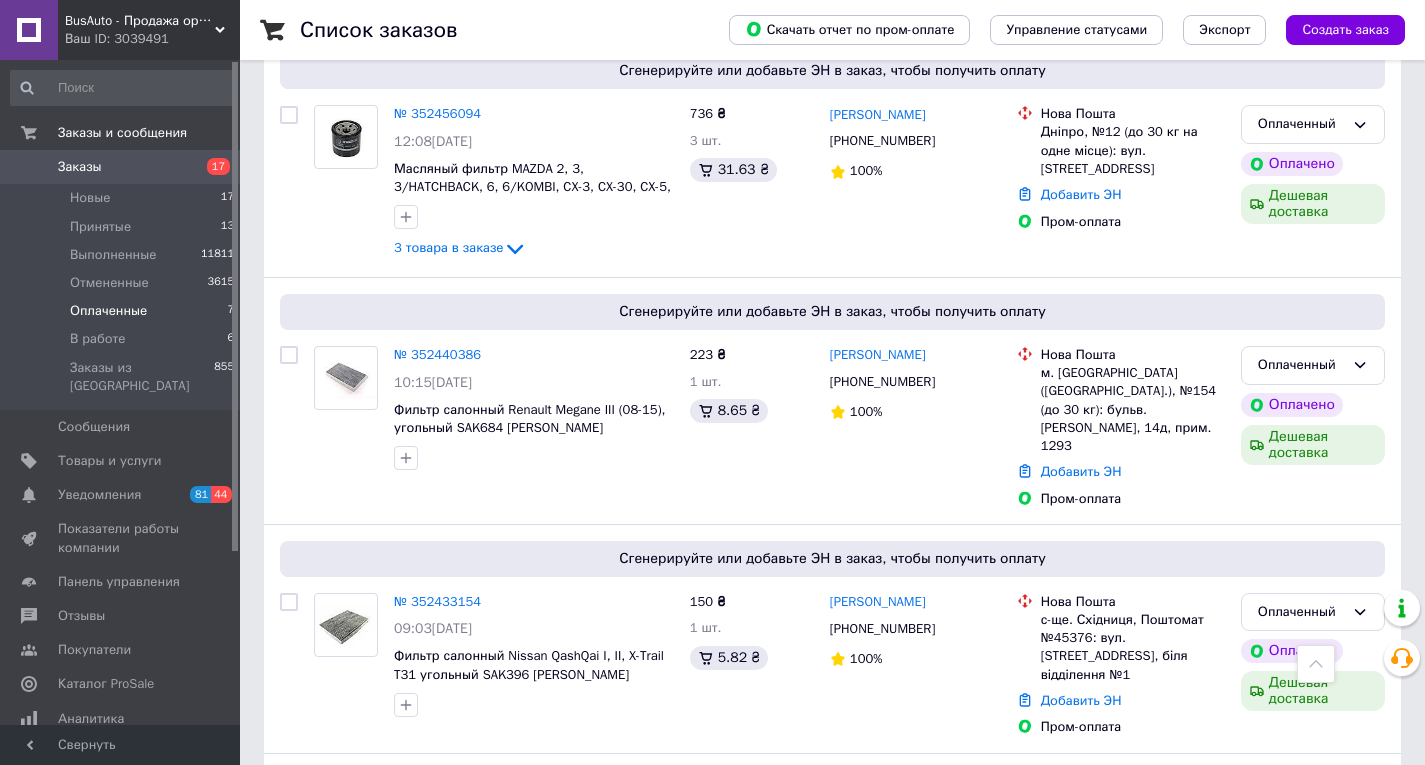 scroll, scrollTop: 900, scrollLeft: 0, axis: vertical 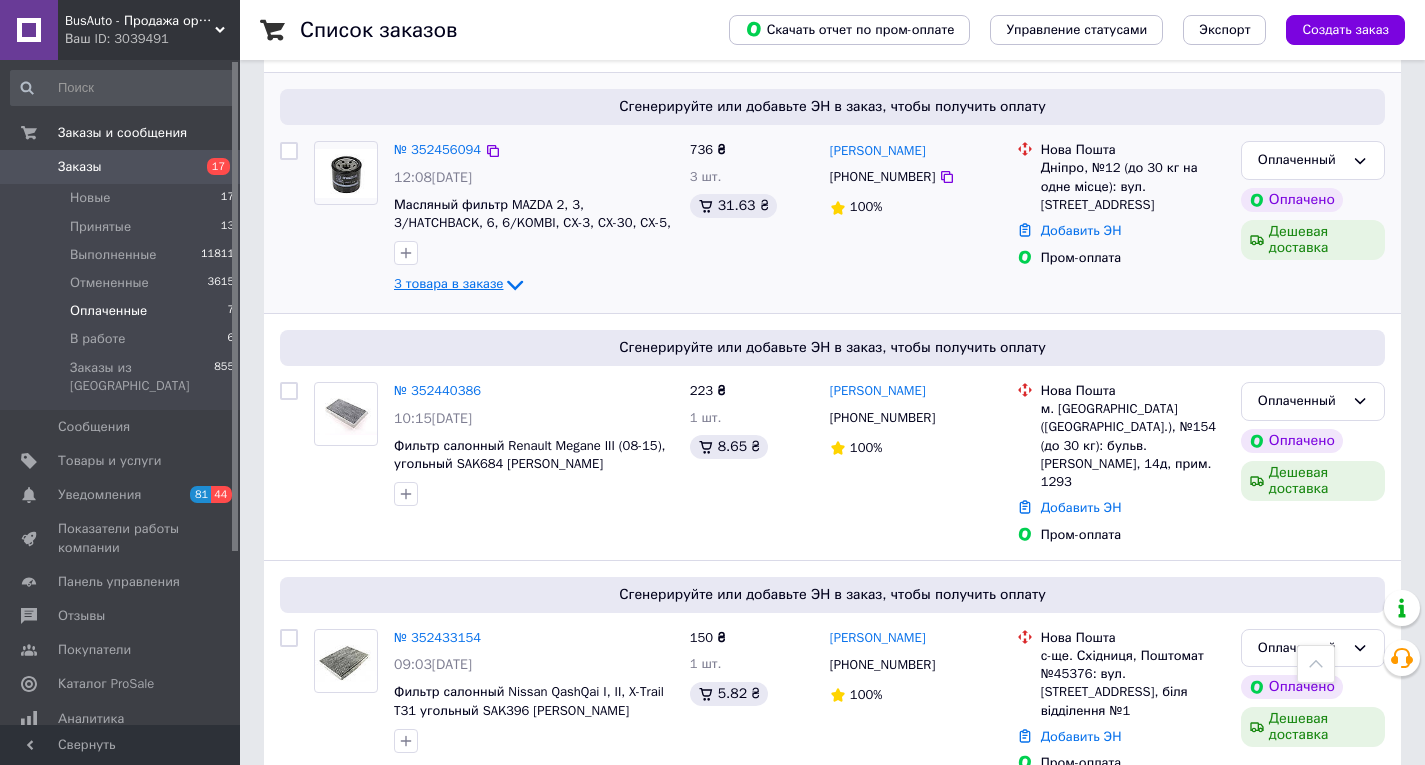 click 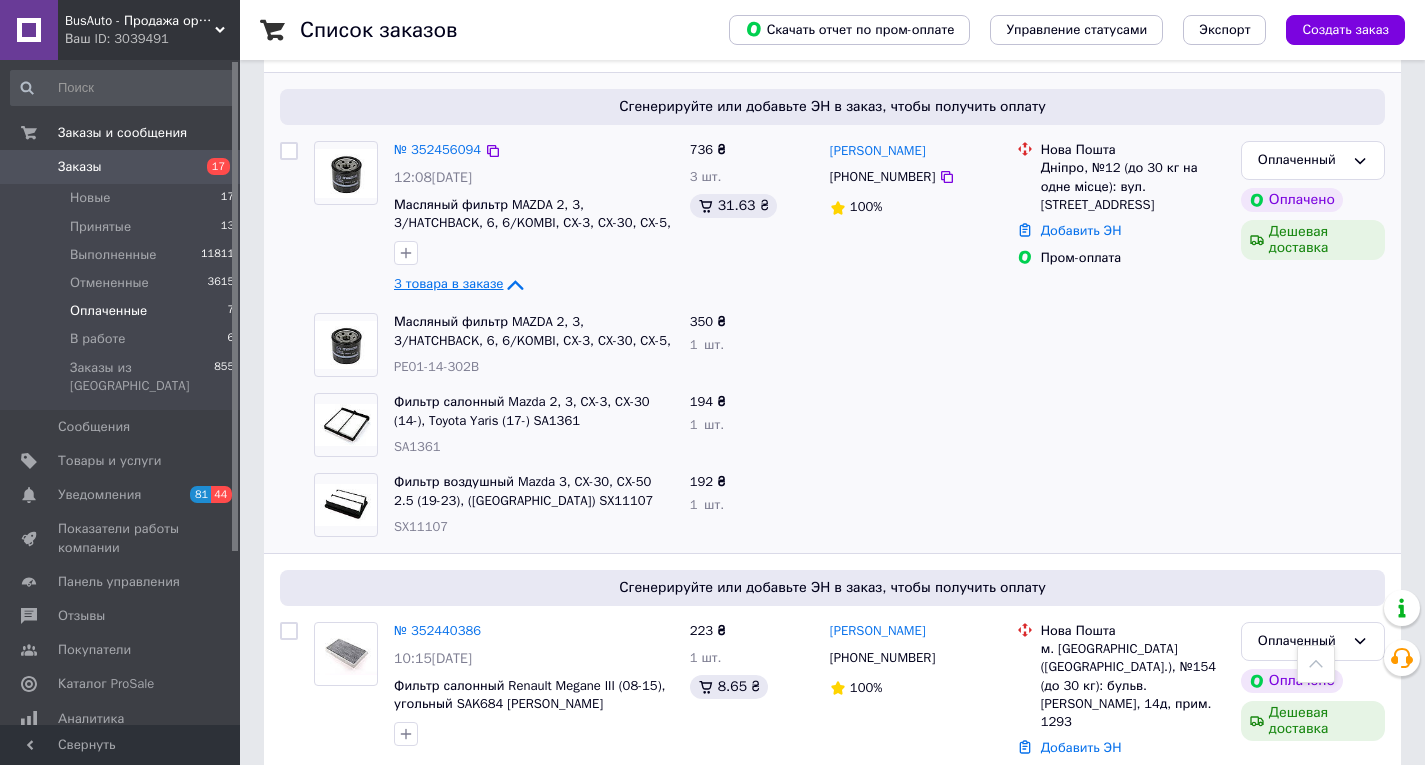click 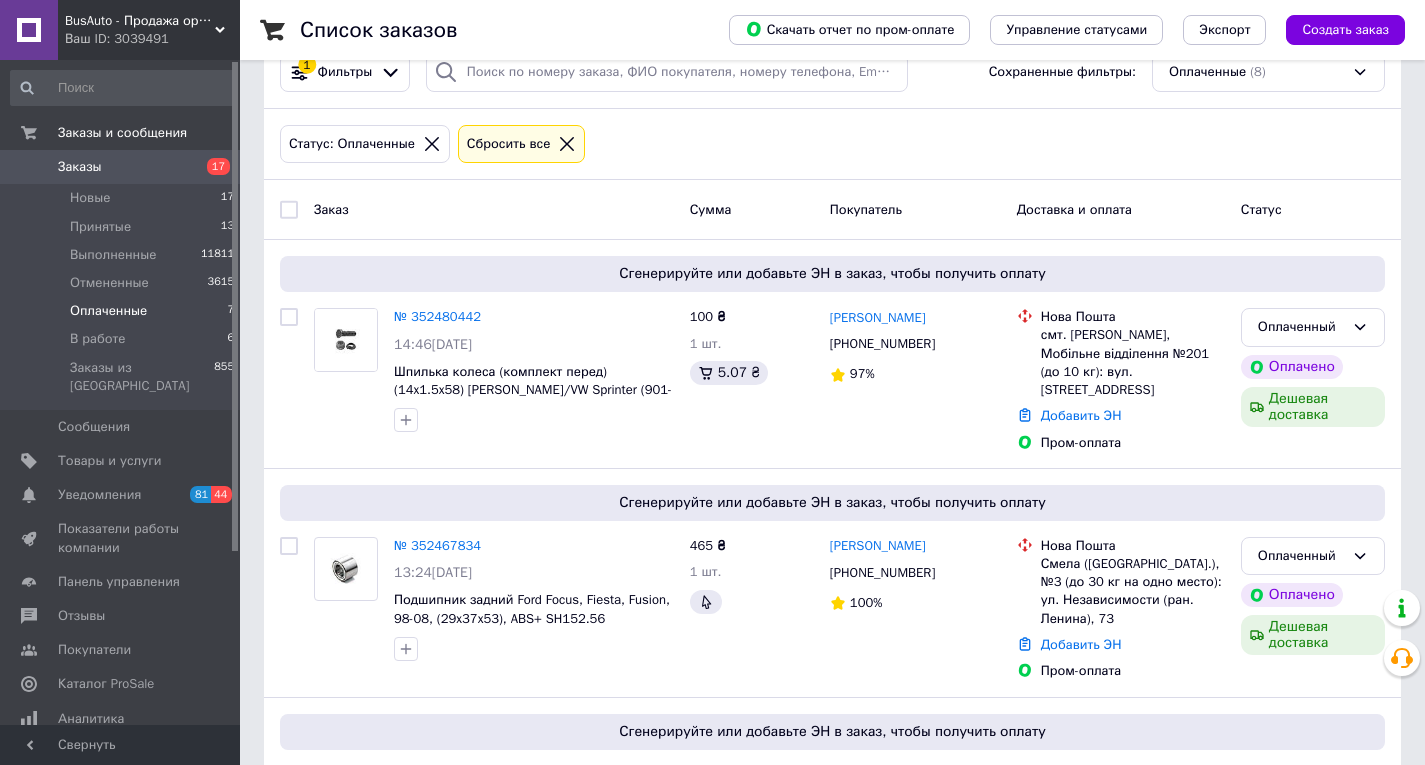 scroll, scrollTop: 0, scrollLeft: 0, axis: both 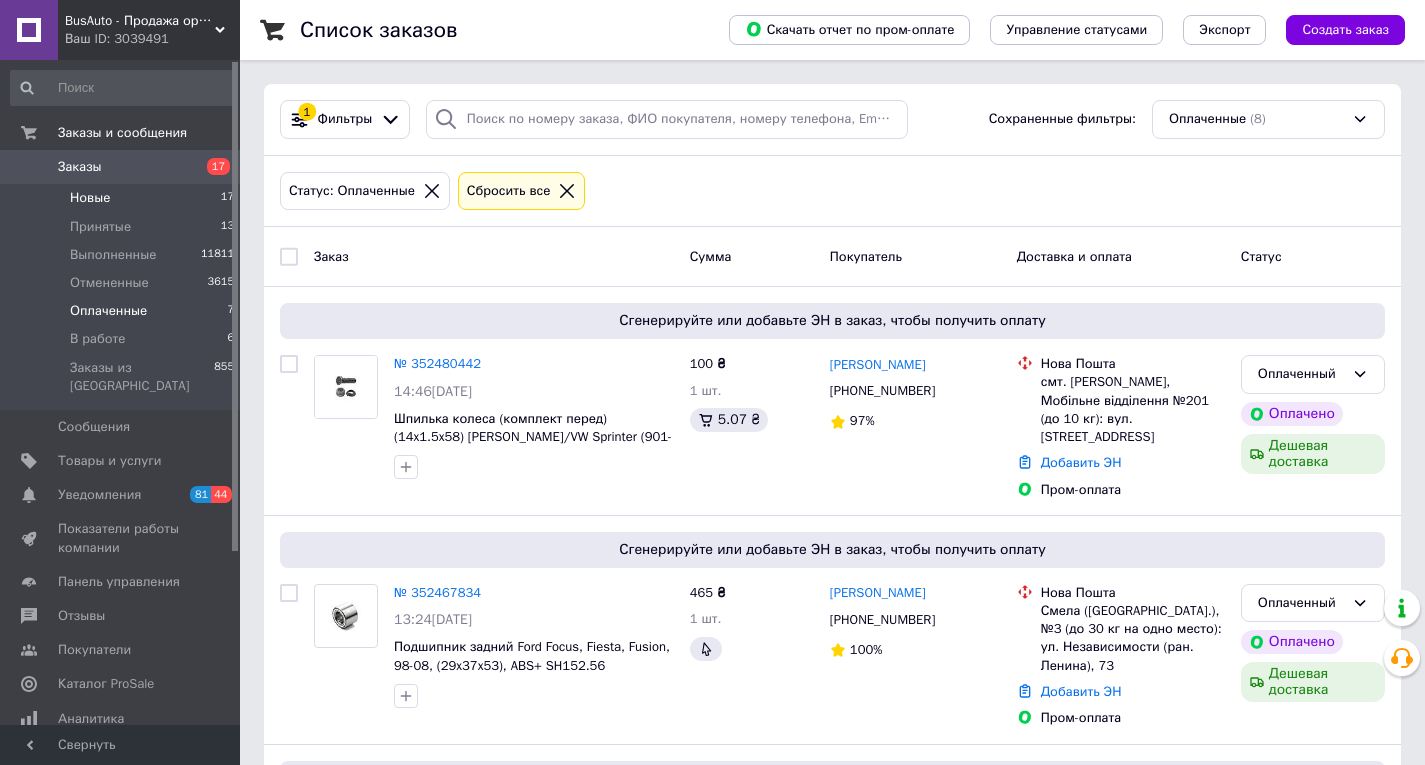 click on "Новые" at bounding box center [90, 198] 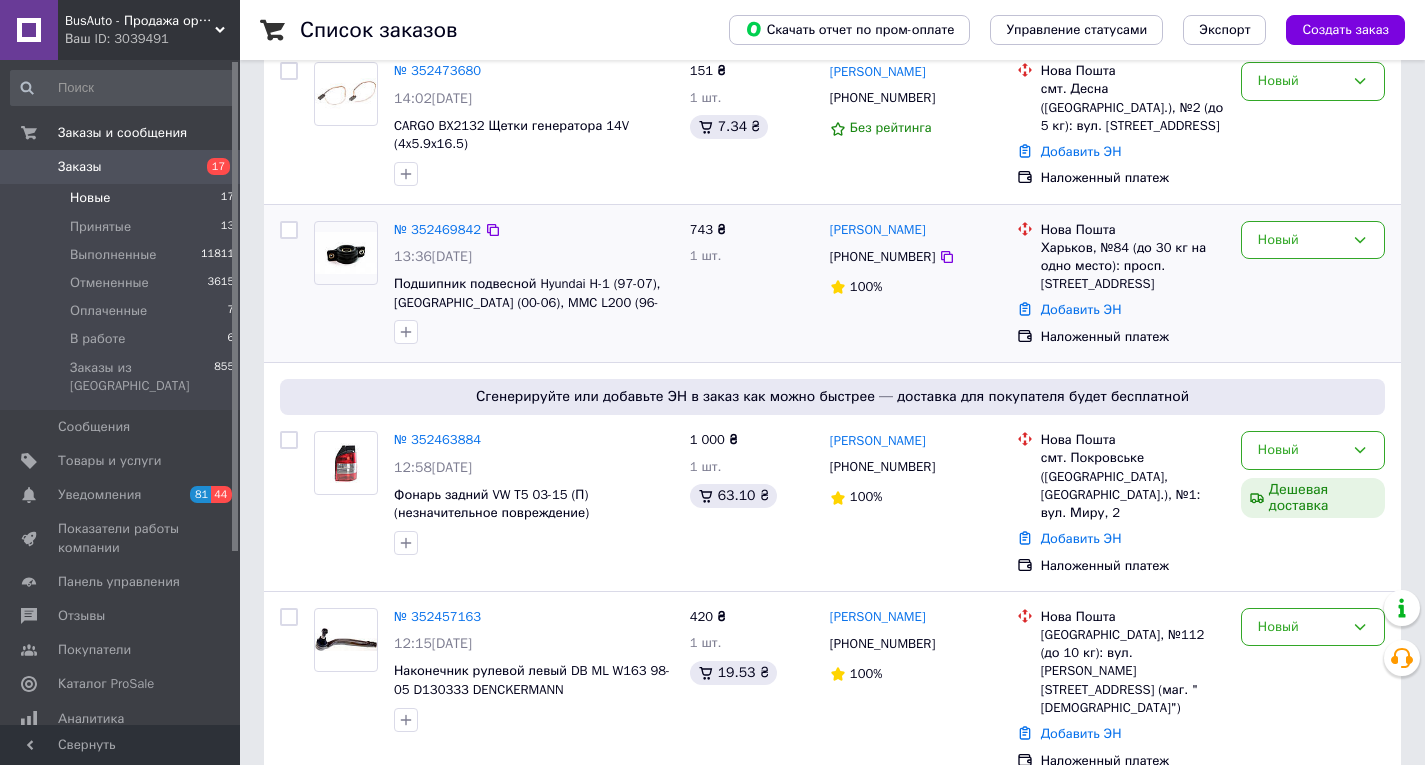 scroll, scrollTop: 400, scrollLeft: 0, axis: vertical 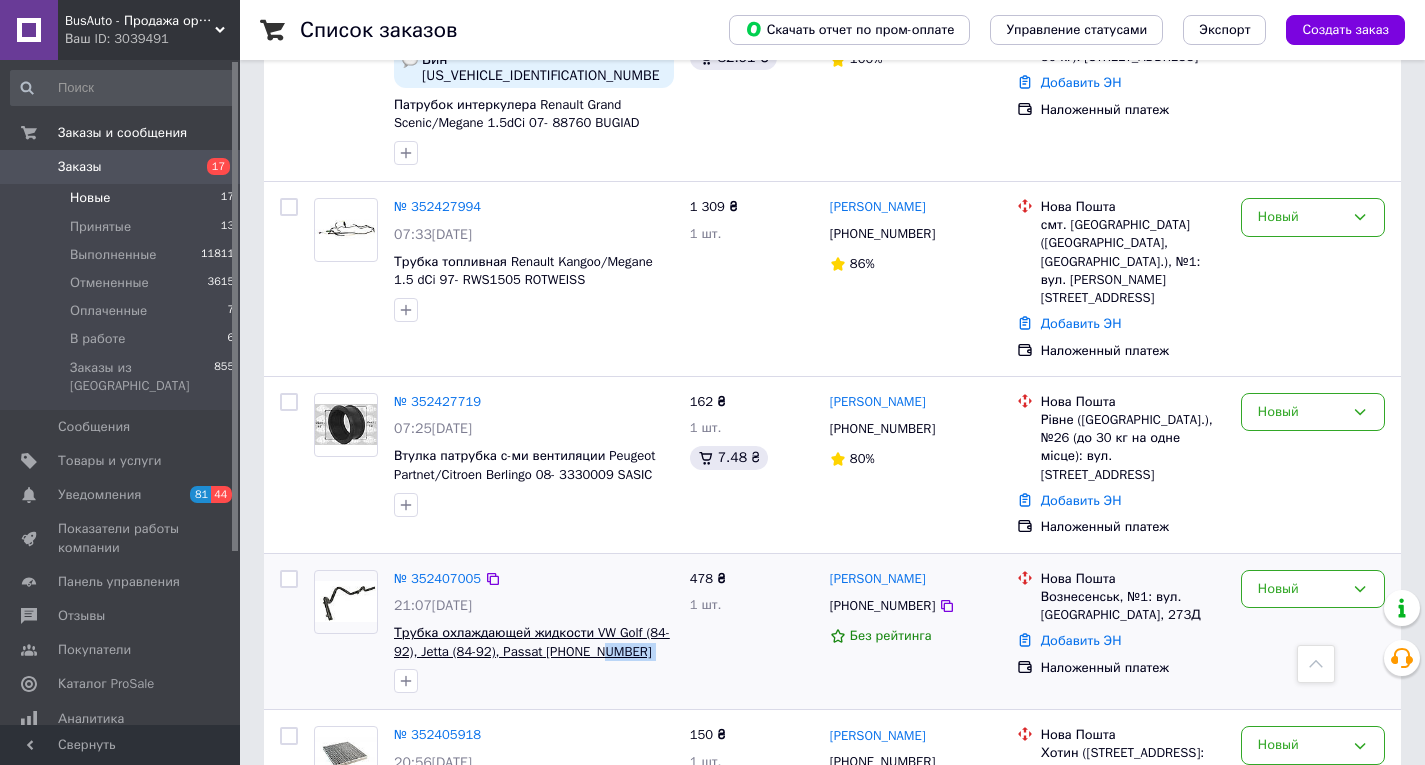 copy on "11210112201" 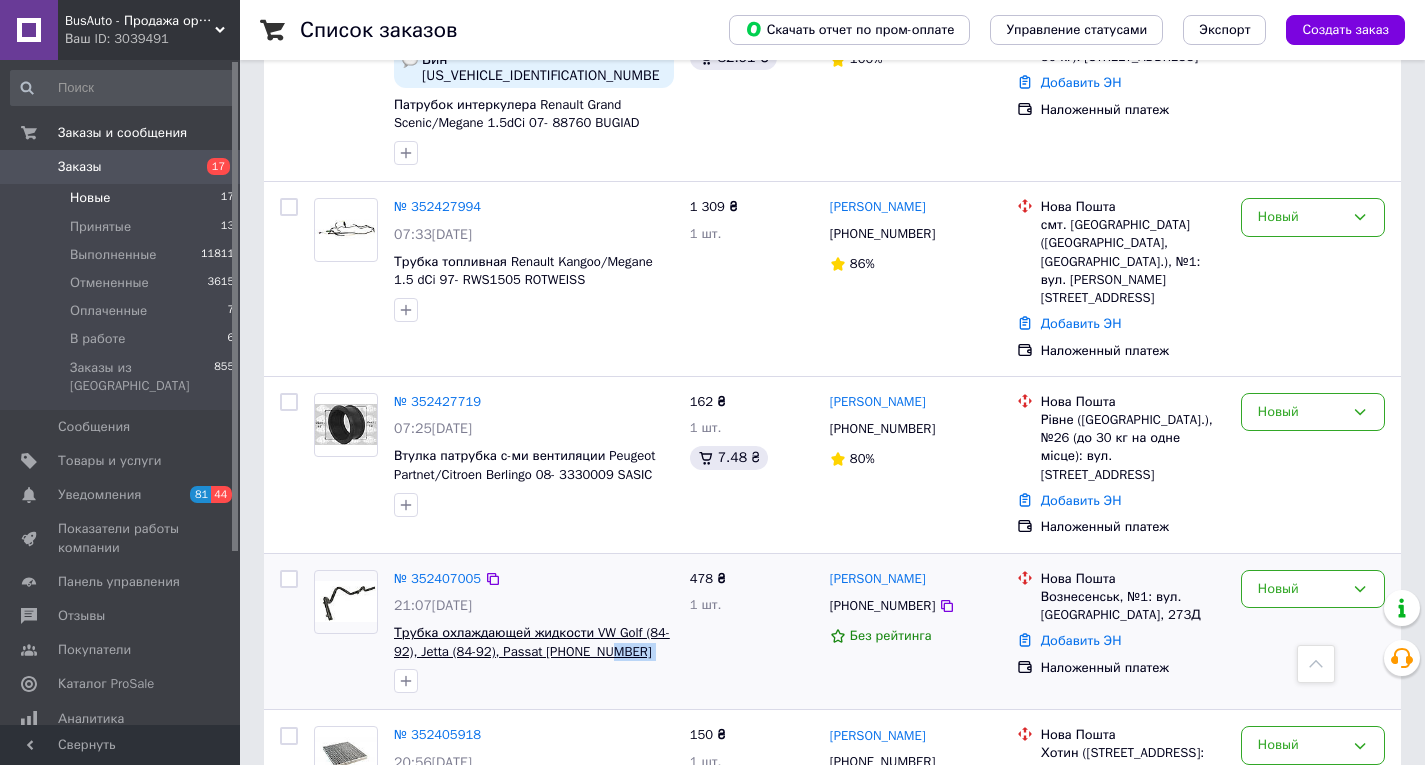 drag, startPoint x: 668, startPoint y: 530, endPoint x: 586, endPoint y: 527, distance: 82.05486 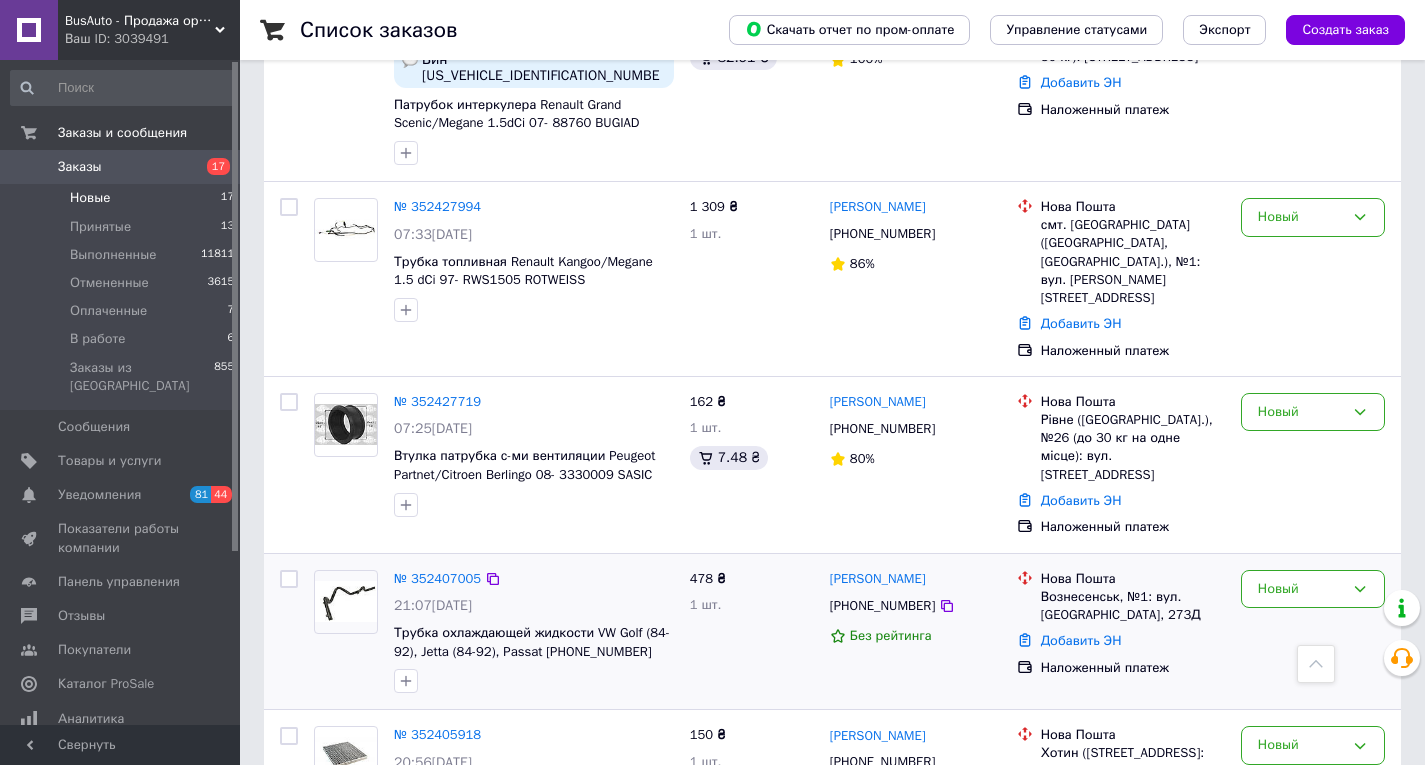 click on "478 ₴ 1 шт." at bounding box center [752, 632] 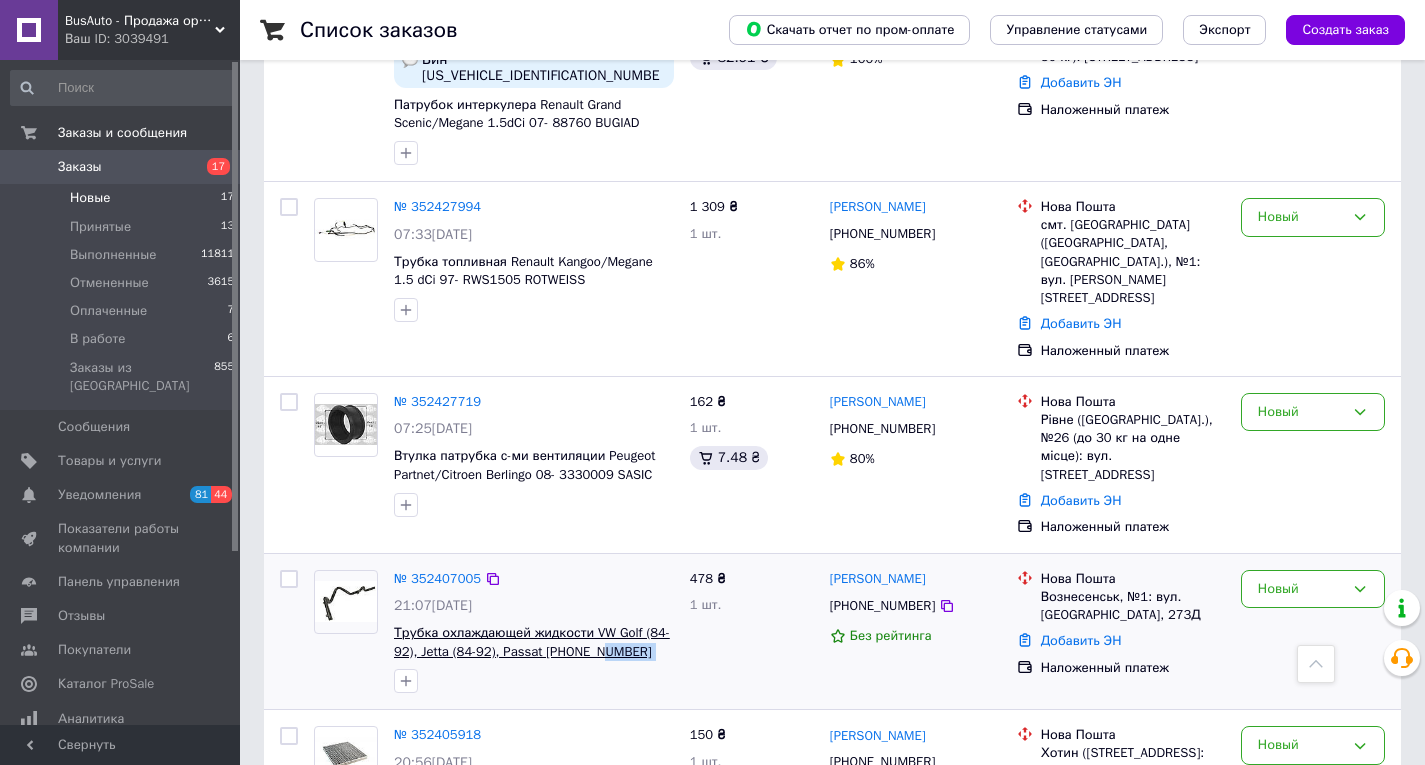 copy on "11210112201" 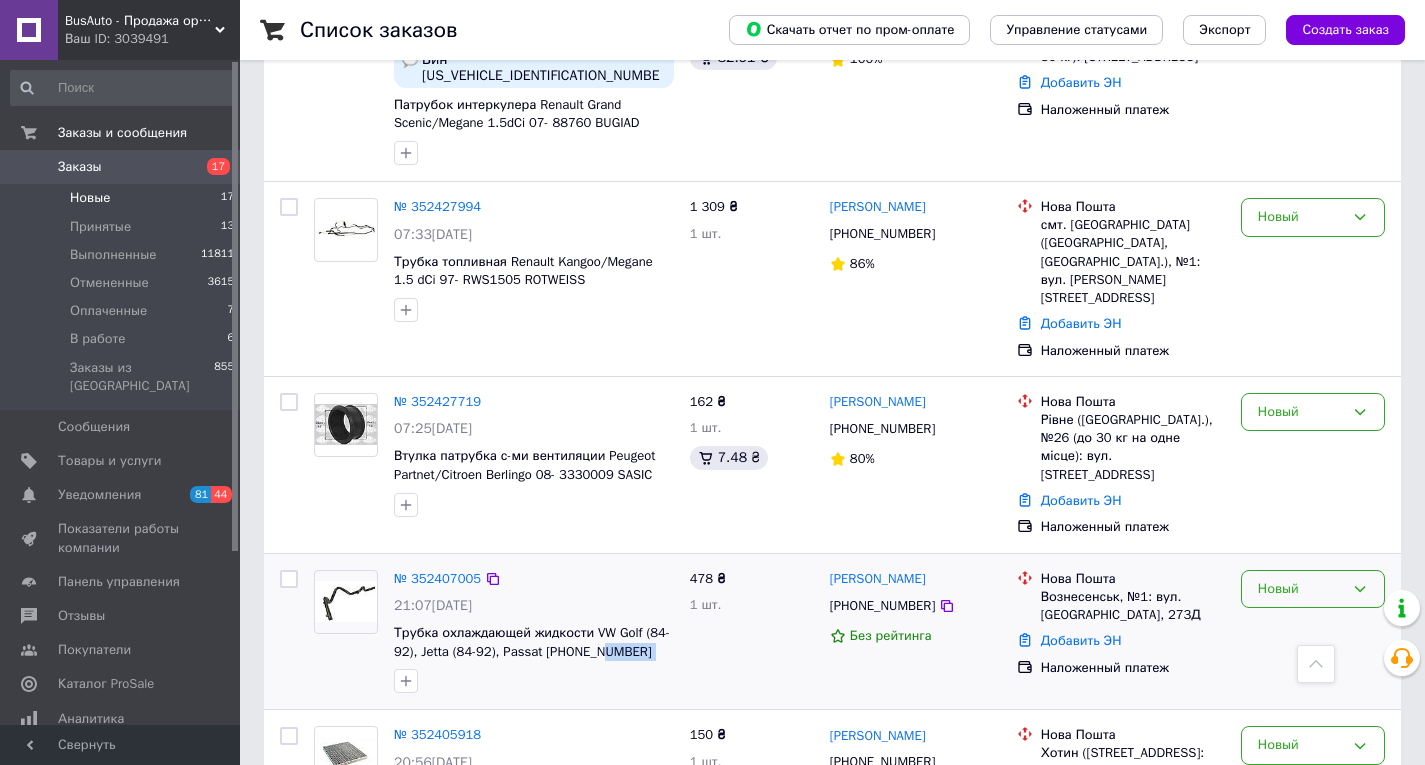 click on "Новый" at bounding box center [1301, 589] 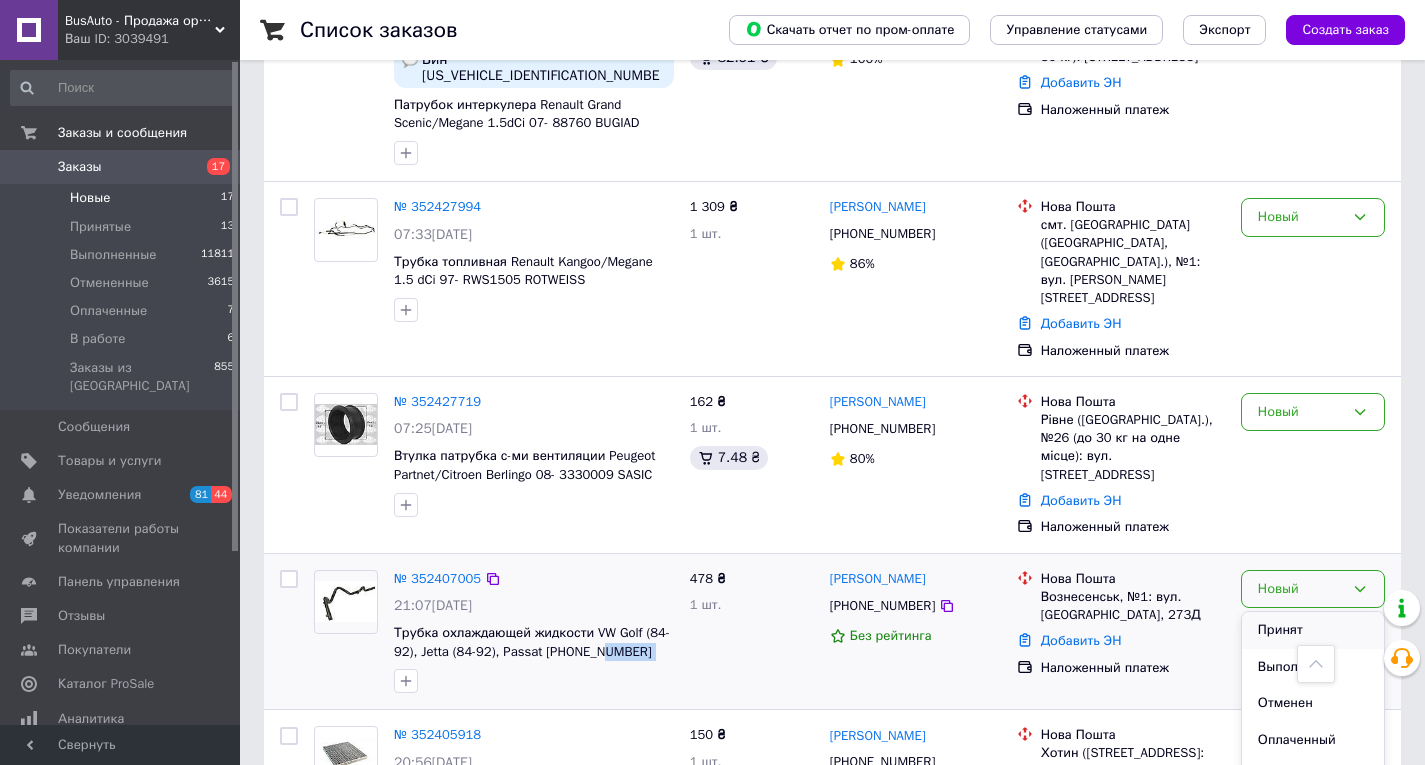 click on "Принят" at bounding box center (1313, 630) 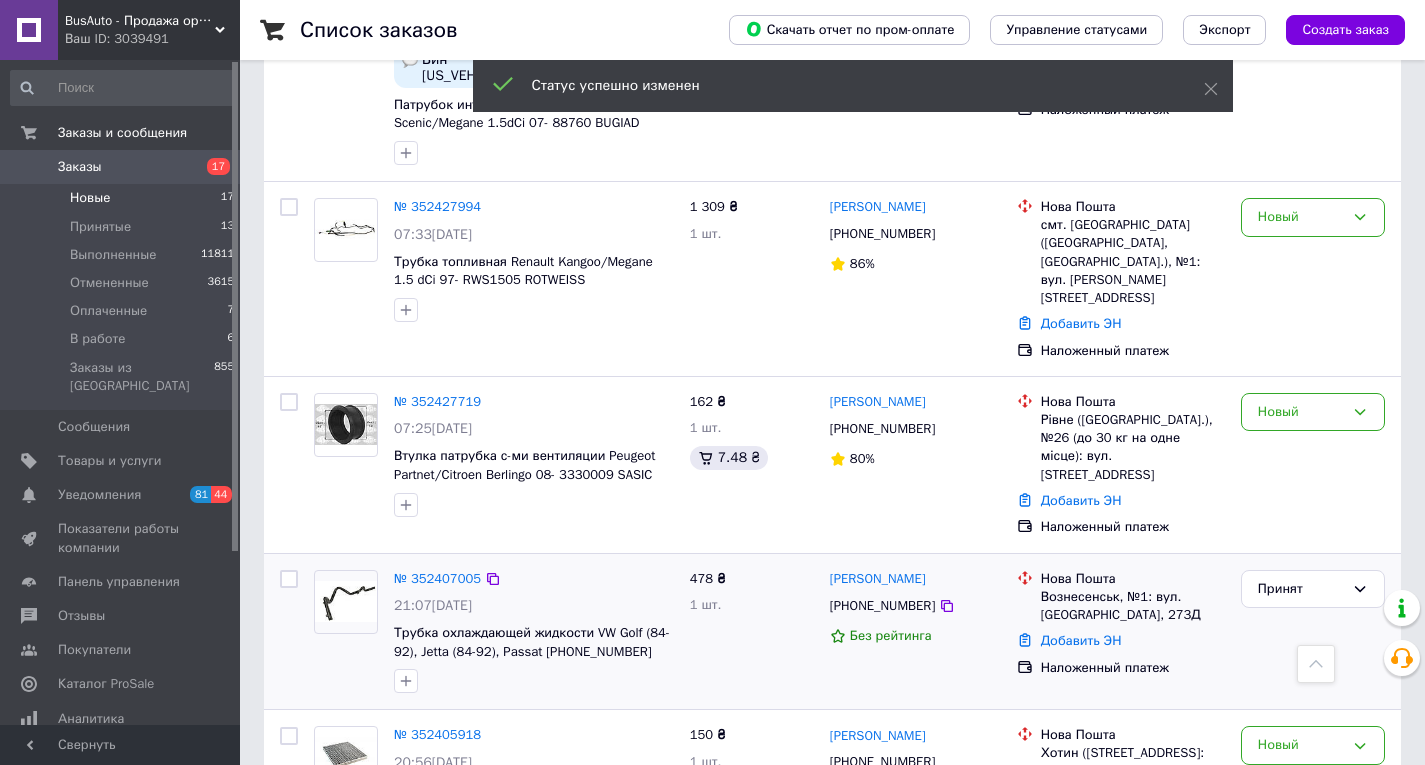 click on "[PHONE_NUMBER]" at bounding box center [882, 606] 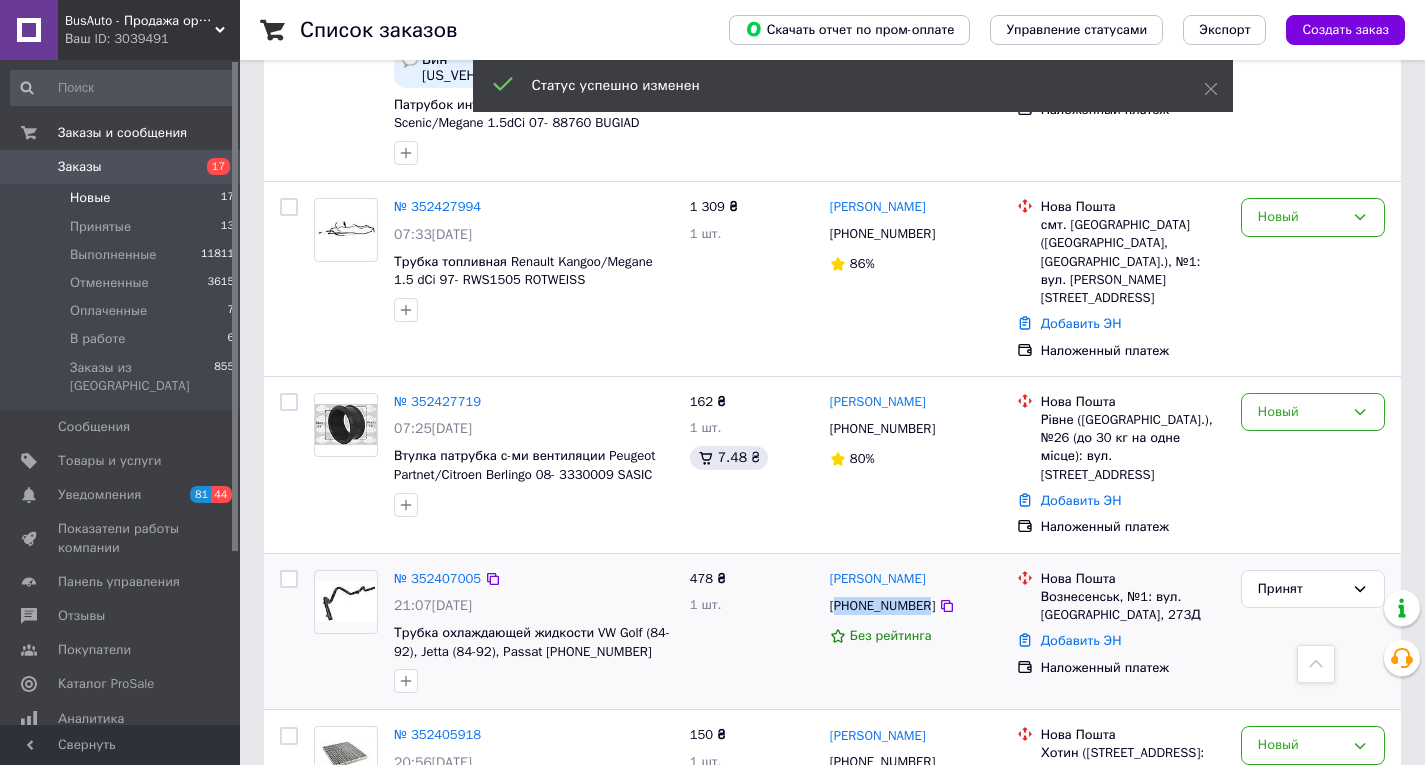 click on "[PHONE_NUMBER]" at bounding box center [882, 606] 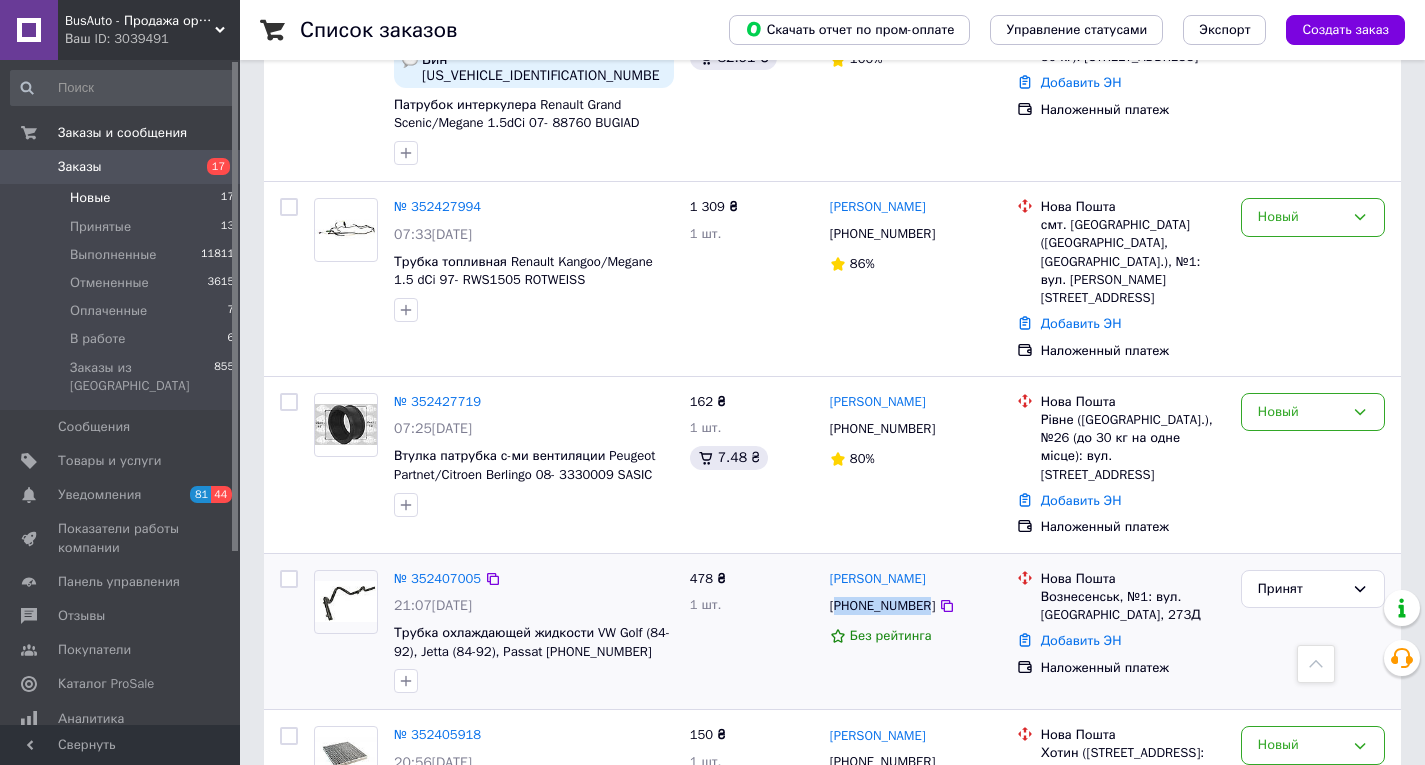 copy on "380950450318" 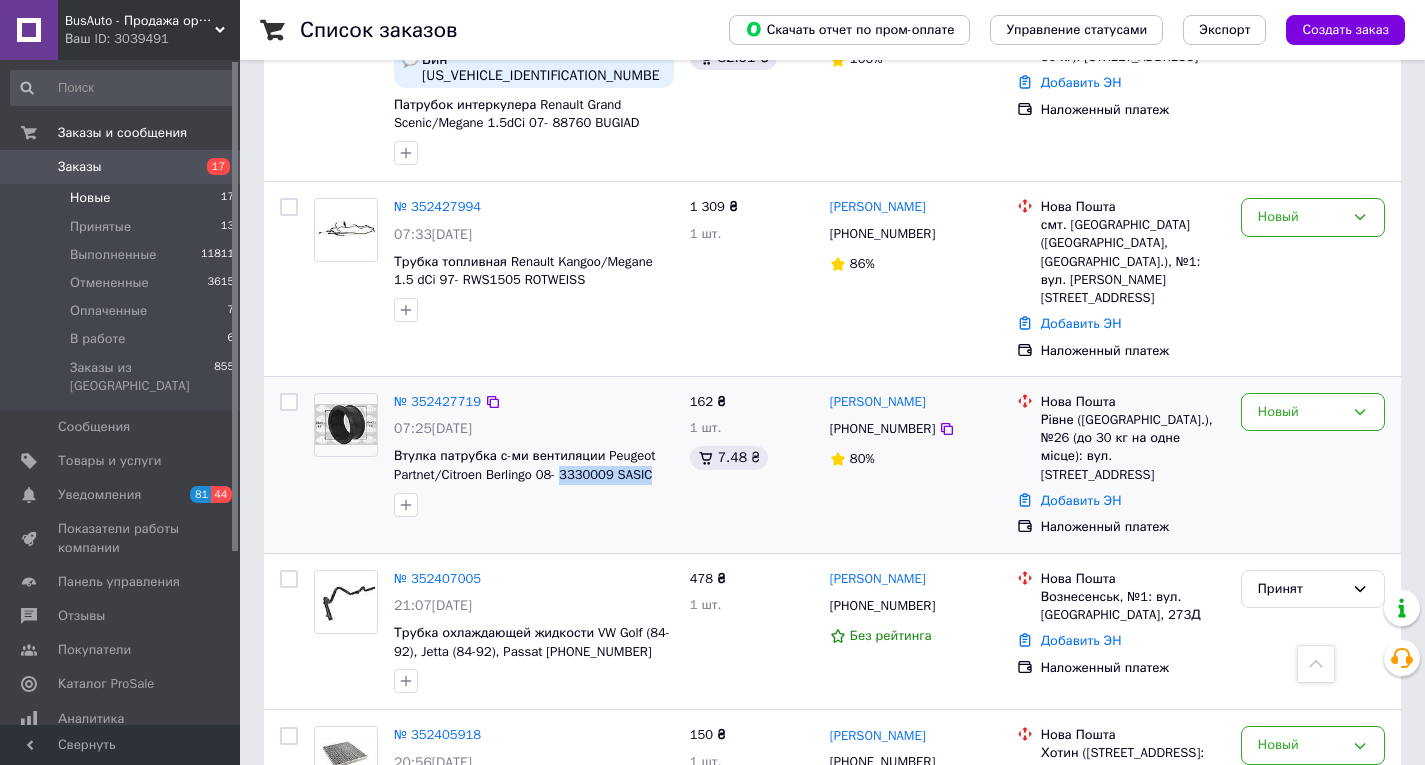 drag, startPoint x: 648, startPoint y: 371, endPoint x: 662, endPoint y: 408, distance: 39.56008 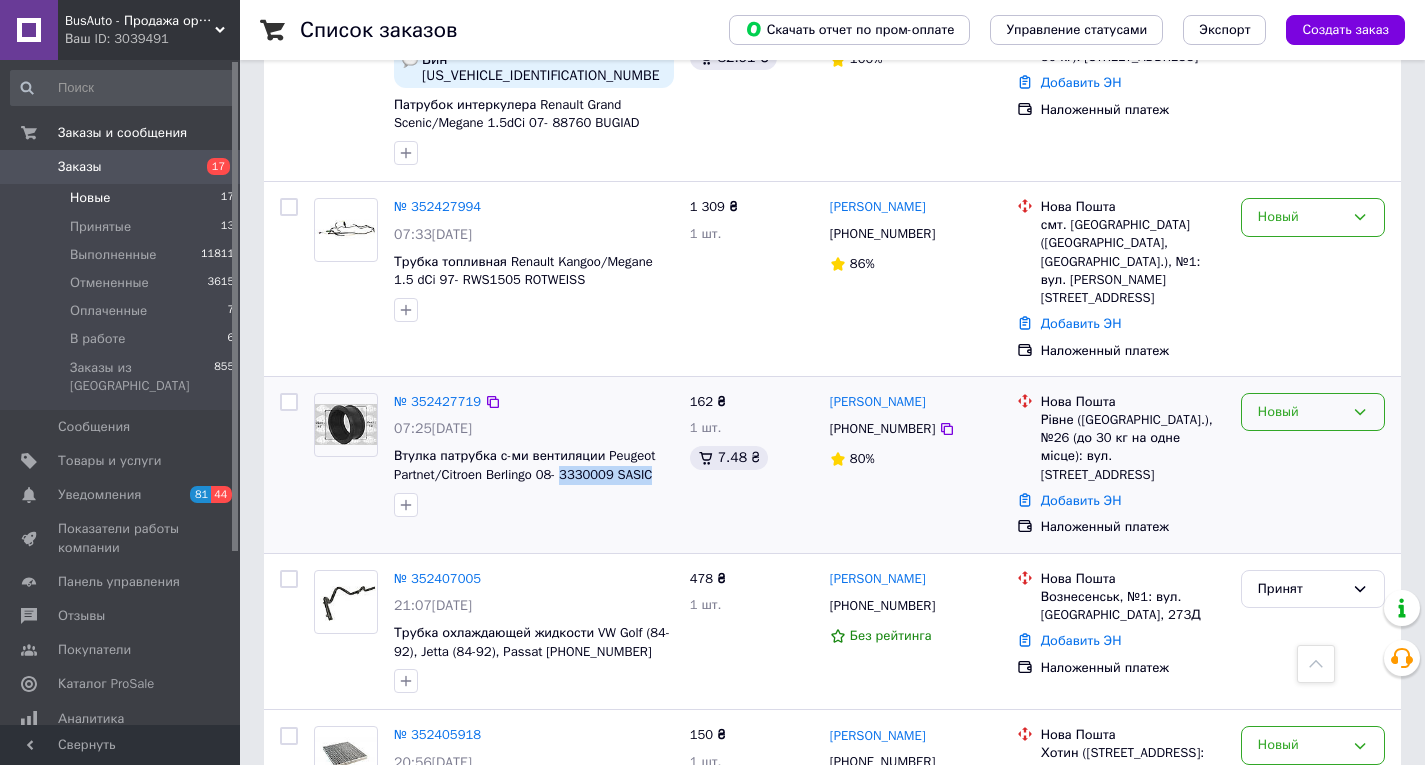 click on "Новый" at bounding box center [1301, 412] 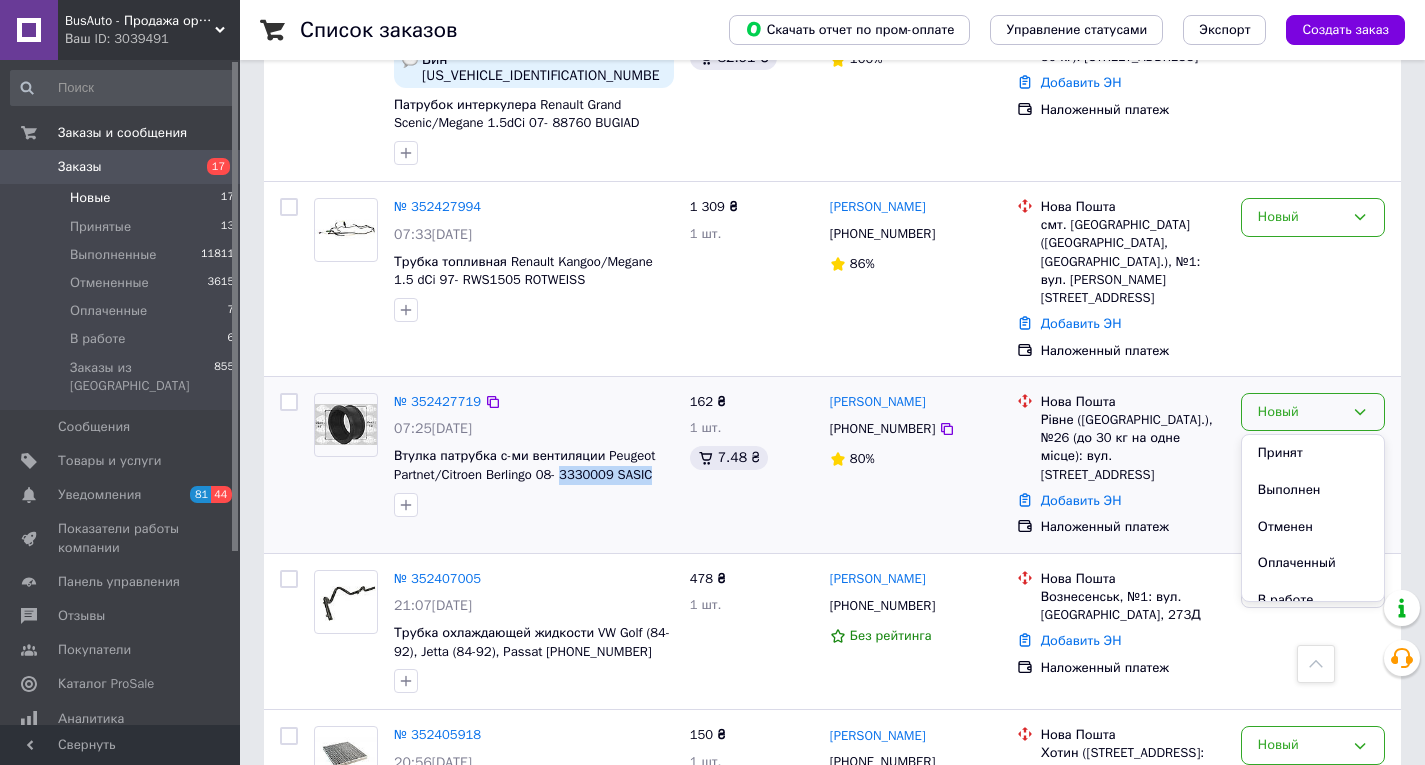 click on "Принят" at bounding box center (1313, 453) 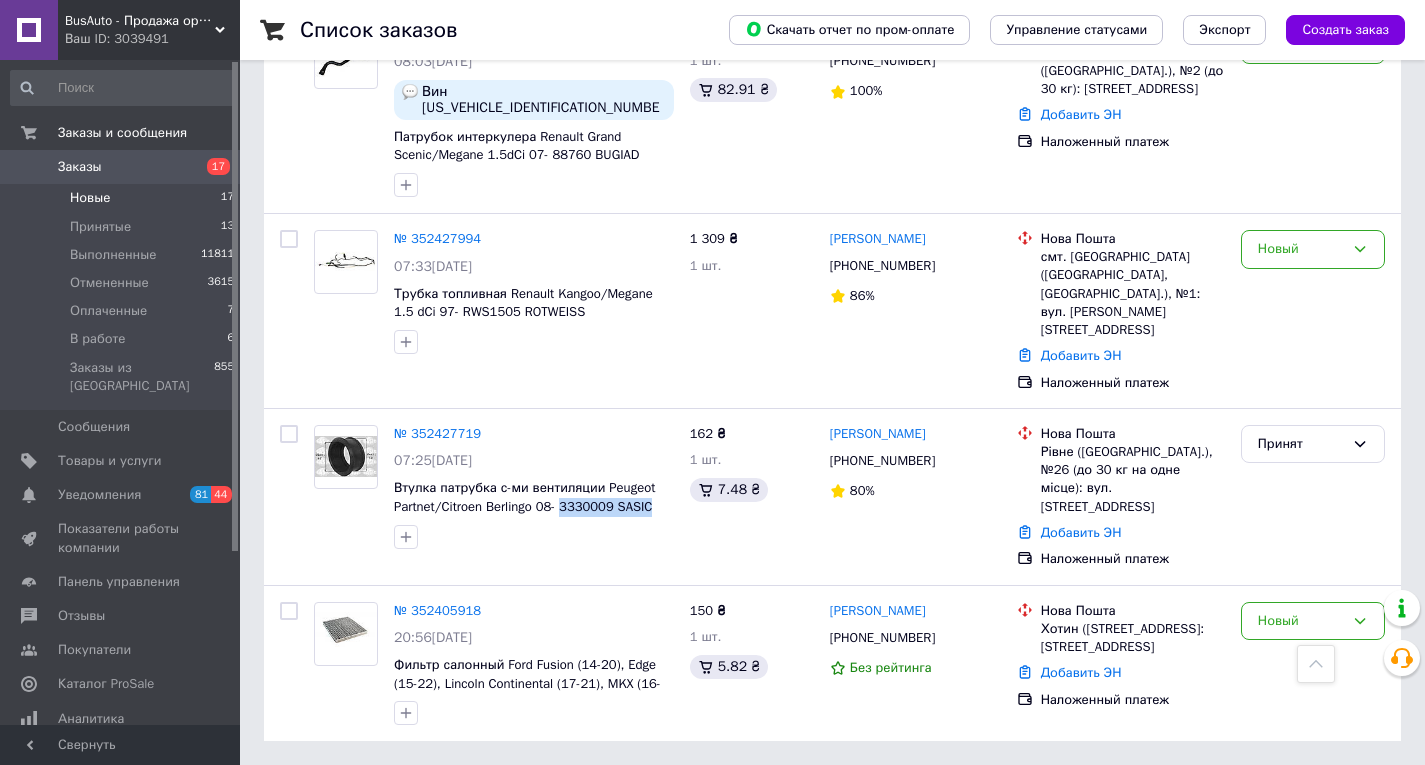 scroll, scrollTop: 2229, scrollLeft: 0, axis: vertical 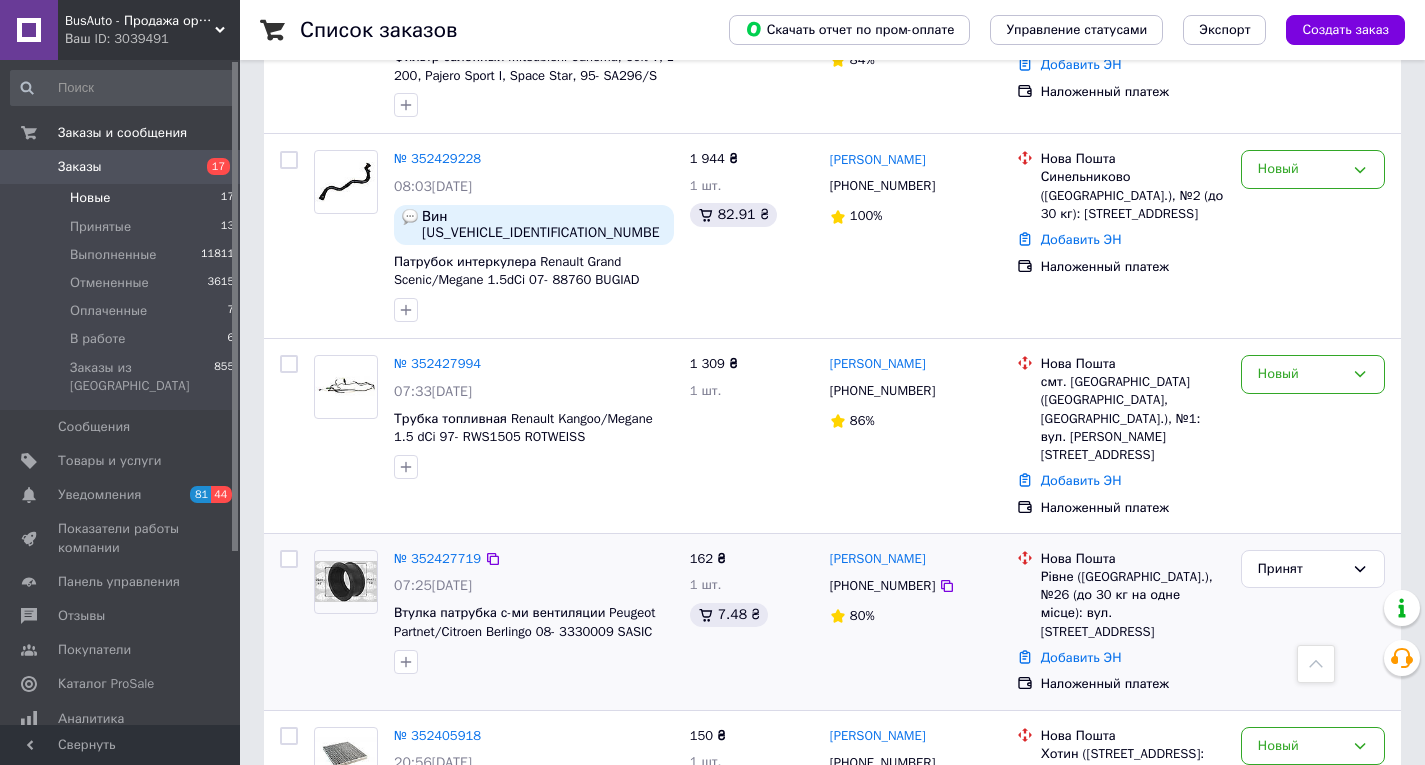 click on "[PHONE_NUMBER]" at bounding box center [882, 586] 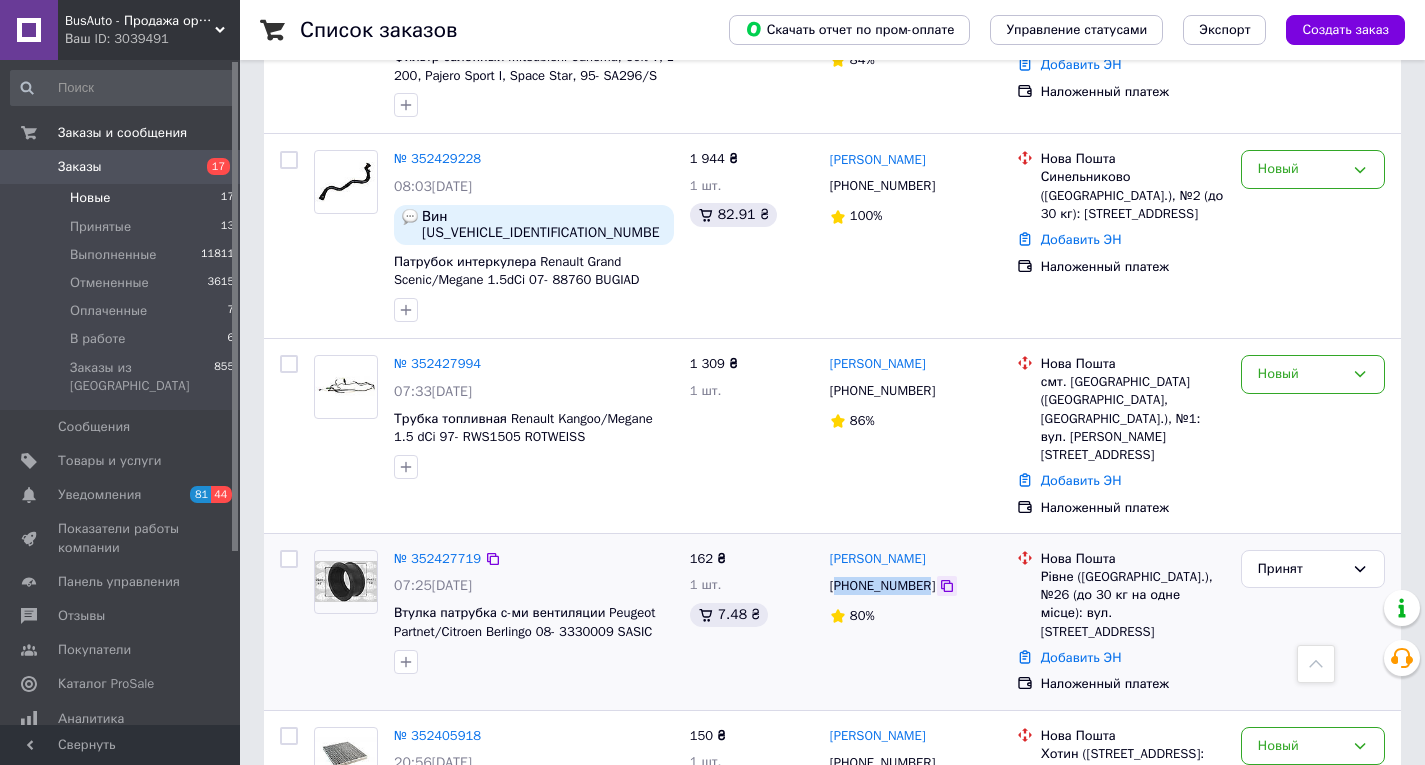 drag, startPoint x: 905, startPoint y: 480, endPoint x: 929, endPoint y: 489, distance: 25.632011 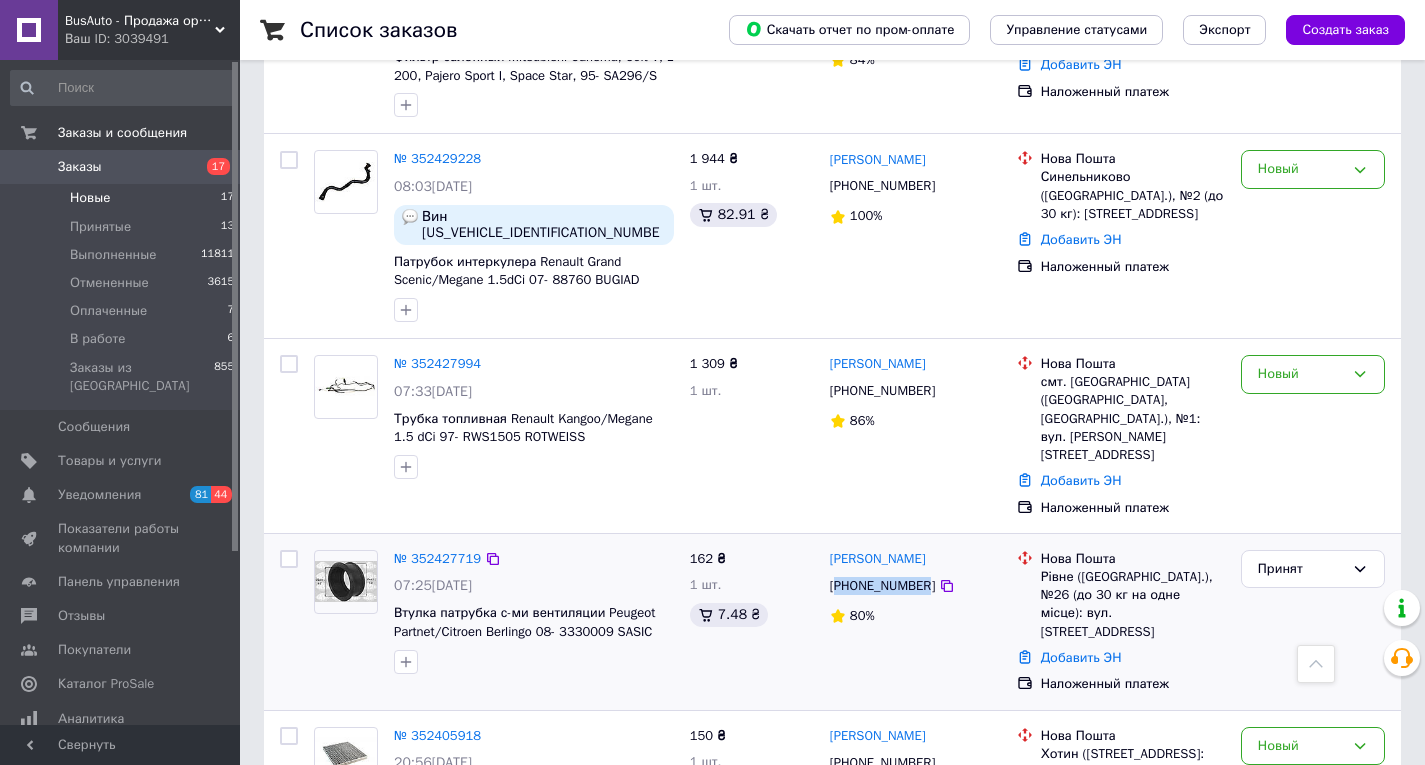 copy on "380987160390" 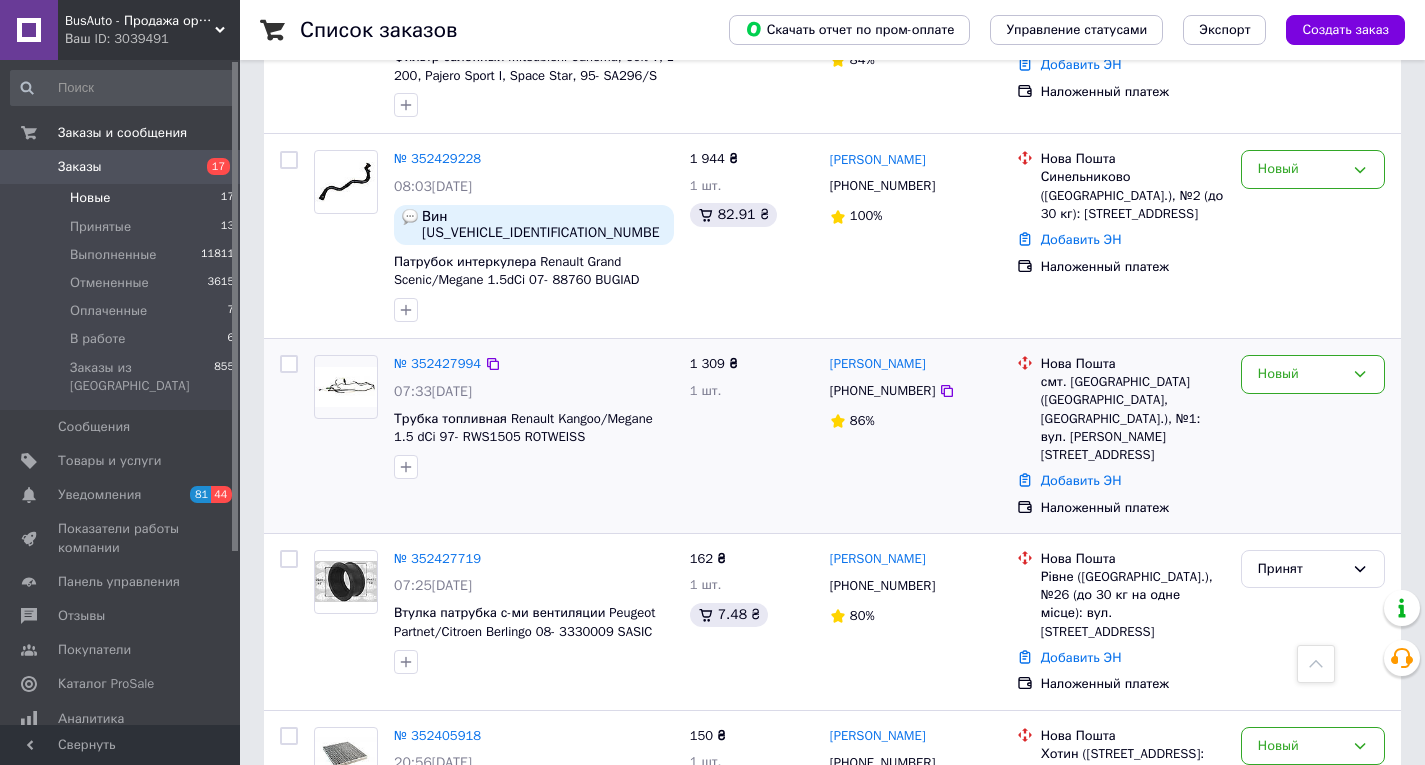 click on "[PHONE_NUMBER]" at bounding box center (882, 391) 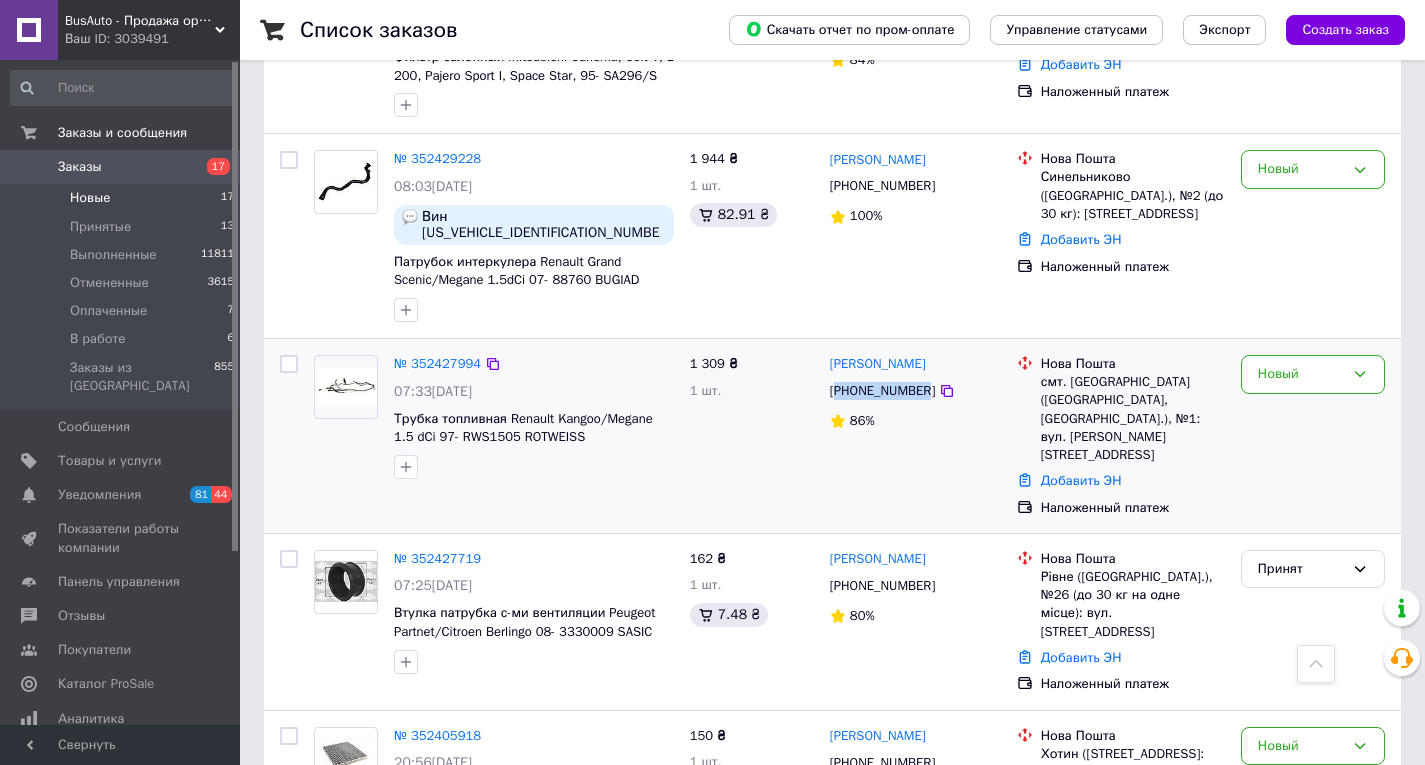 click on "[PHONE_NUMBER]" at bounding box center (882, 391) 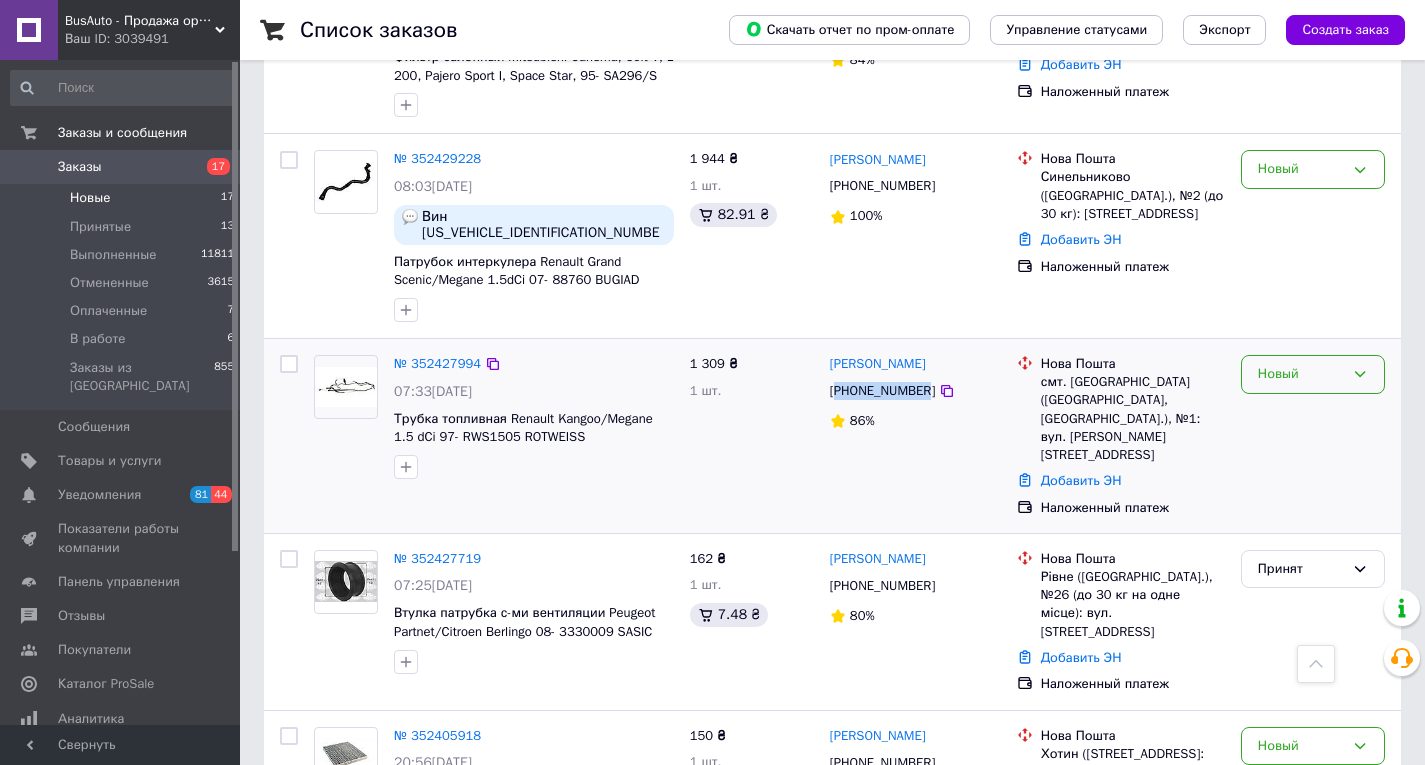 click on "Новый" at bounding box center [1301, 374] 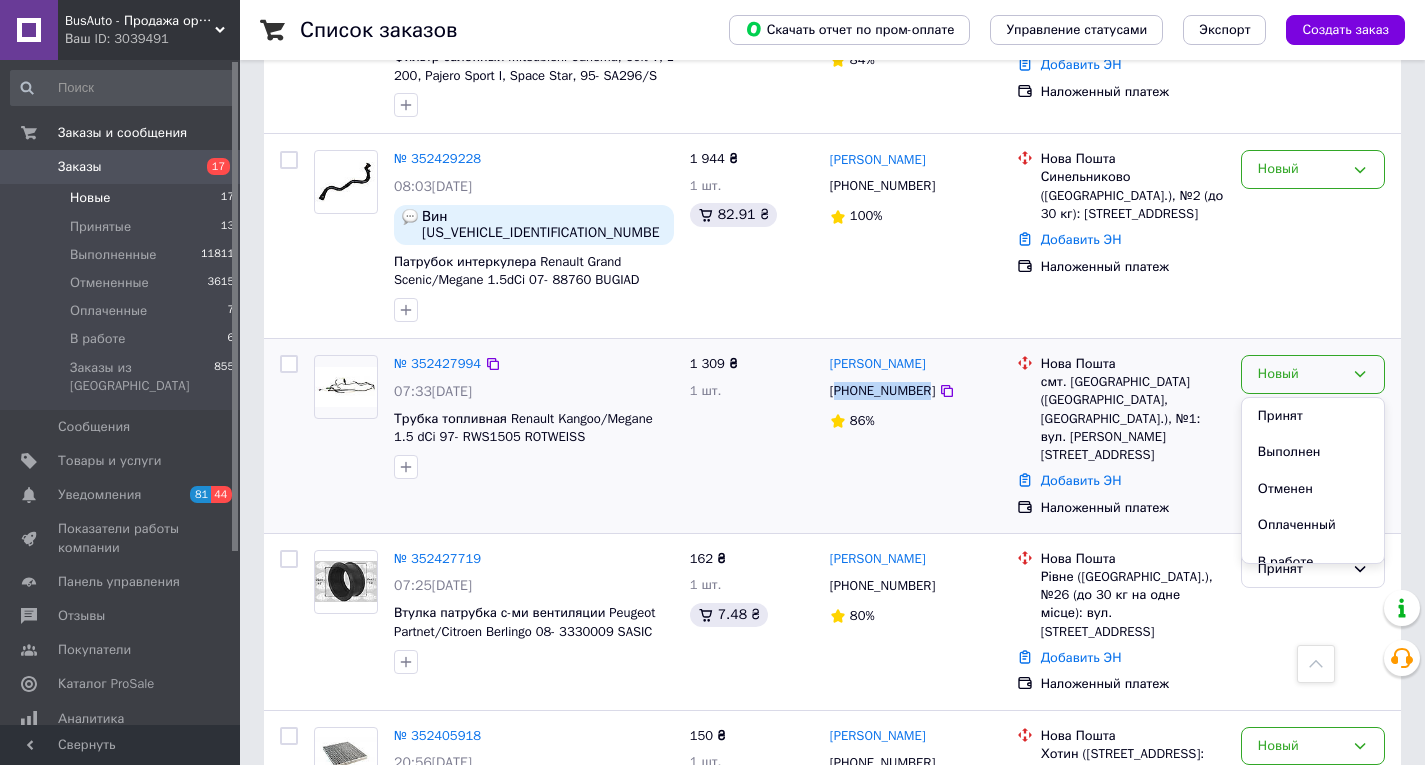 drag, startPoint x: 1288, startPoint y: 324, endPoint x: 1279, endPoint y: 333, distance: 12.727922 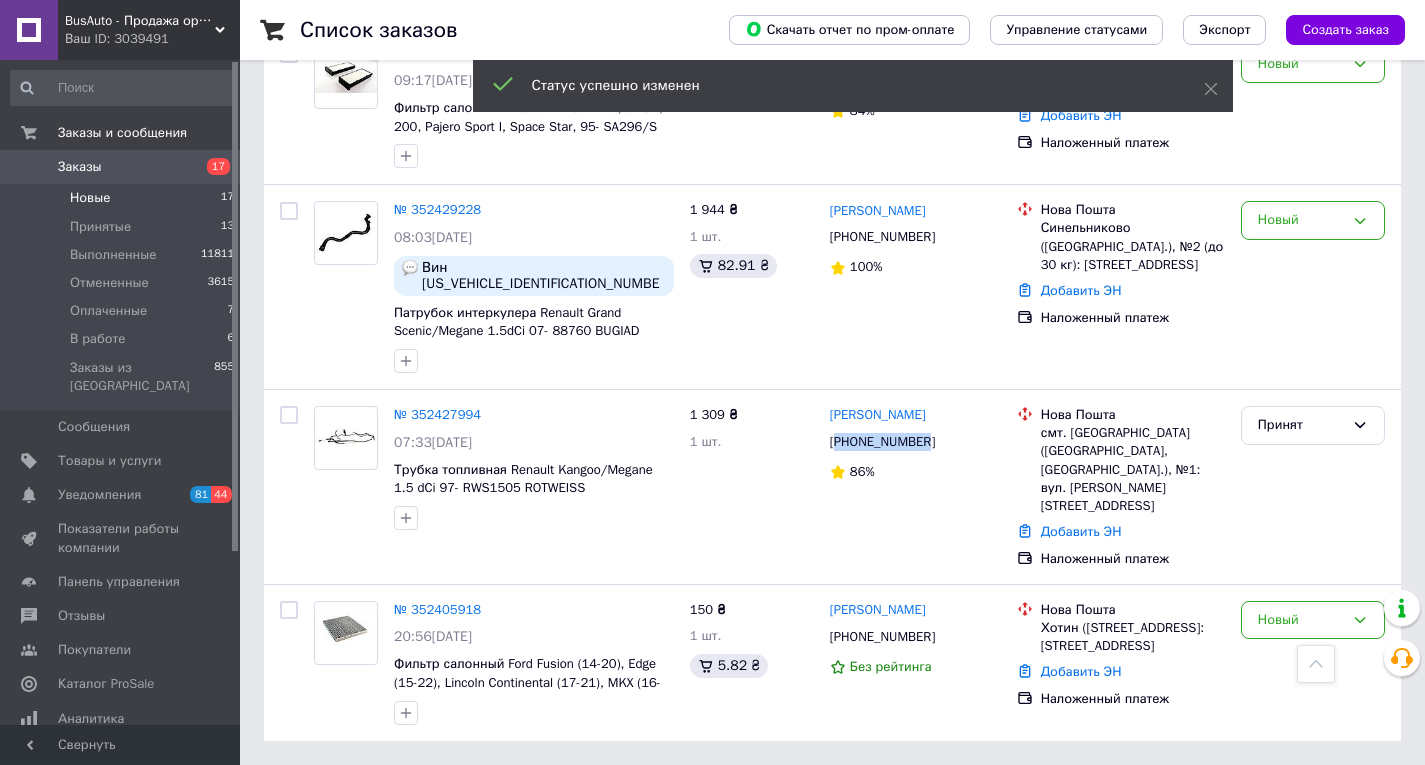 scroll, scrollTop: 2071, scrollLeft: 0, axis: vertical 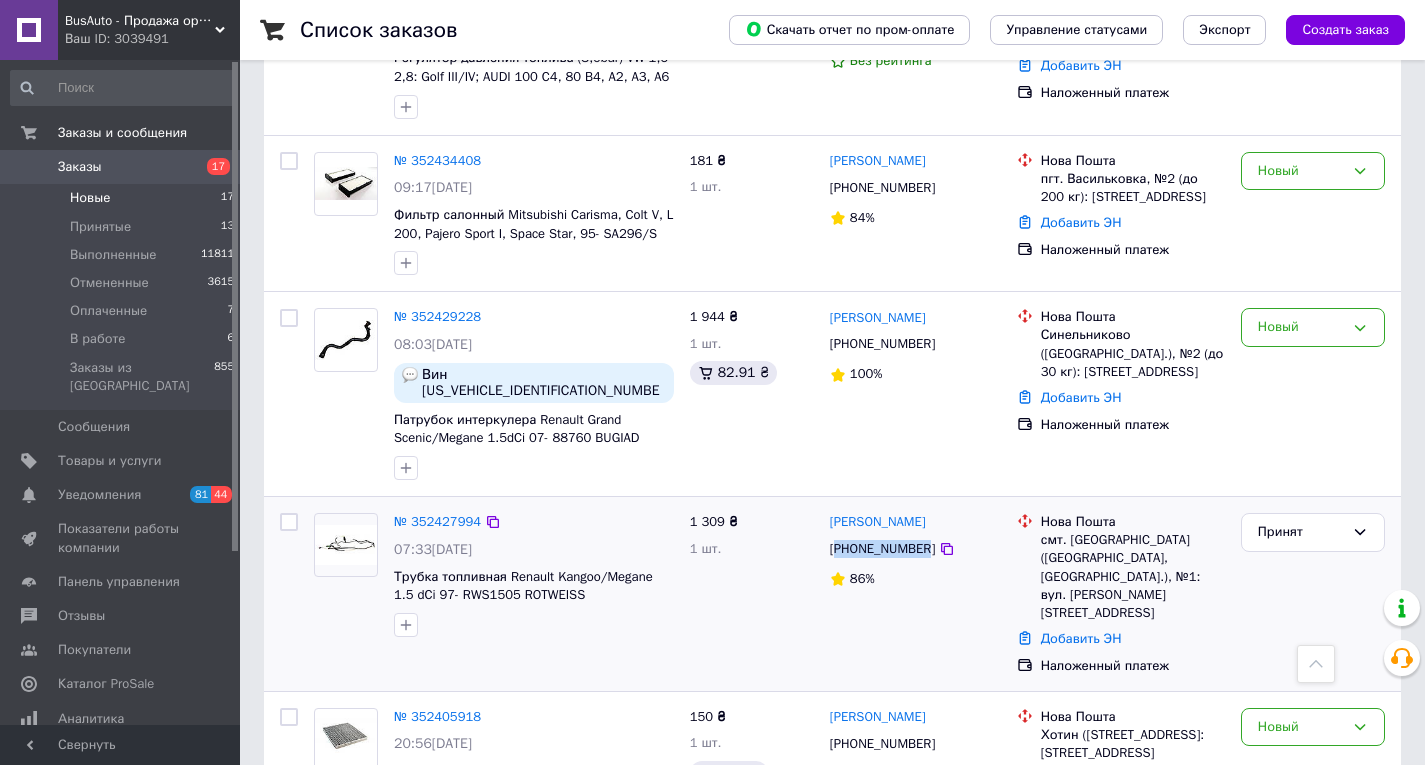 click on "[PHONE_NUMBER]" at bounding box center [882, 549] 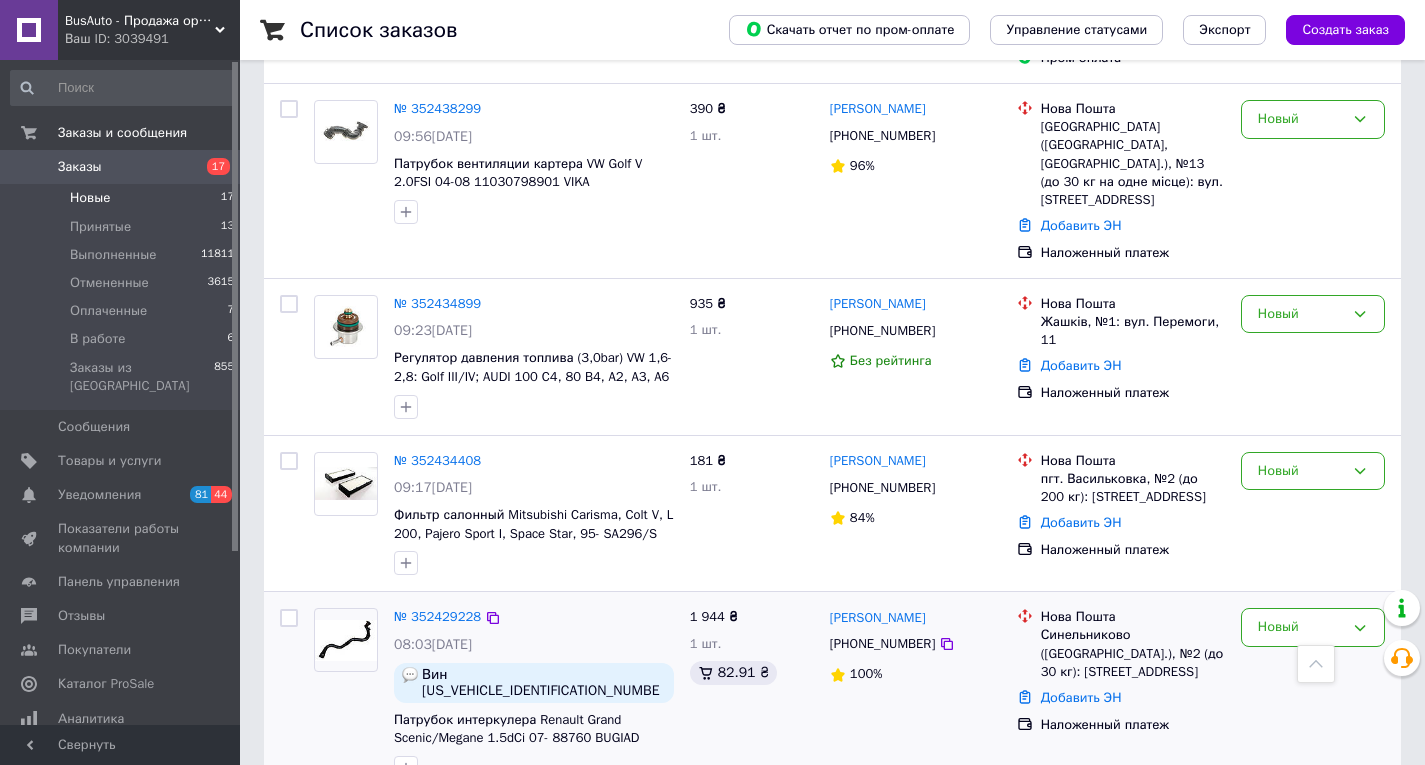 scroll, scrollTop: 1671, scrollLeft: 0, axis: vertical 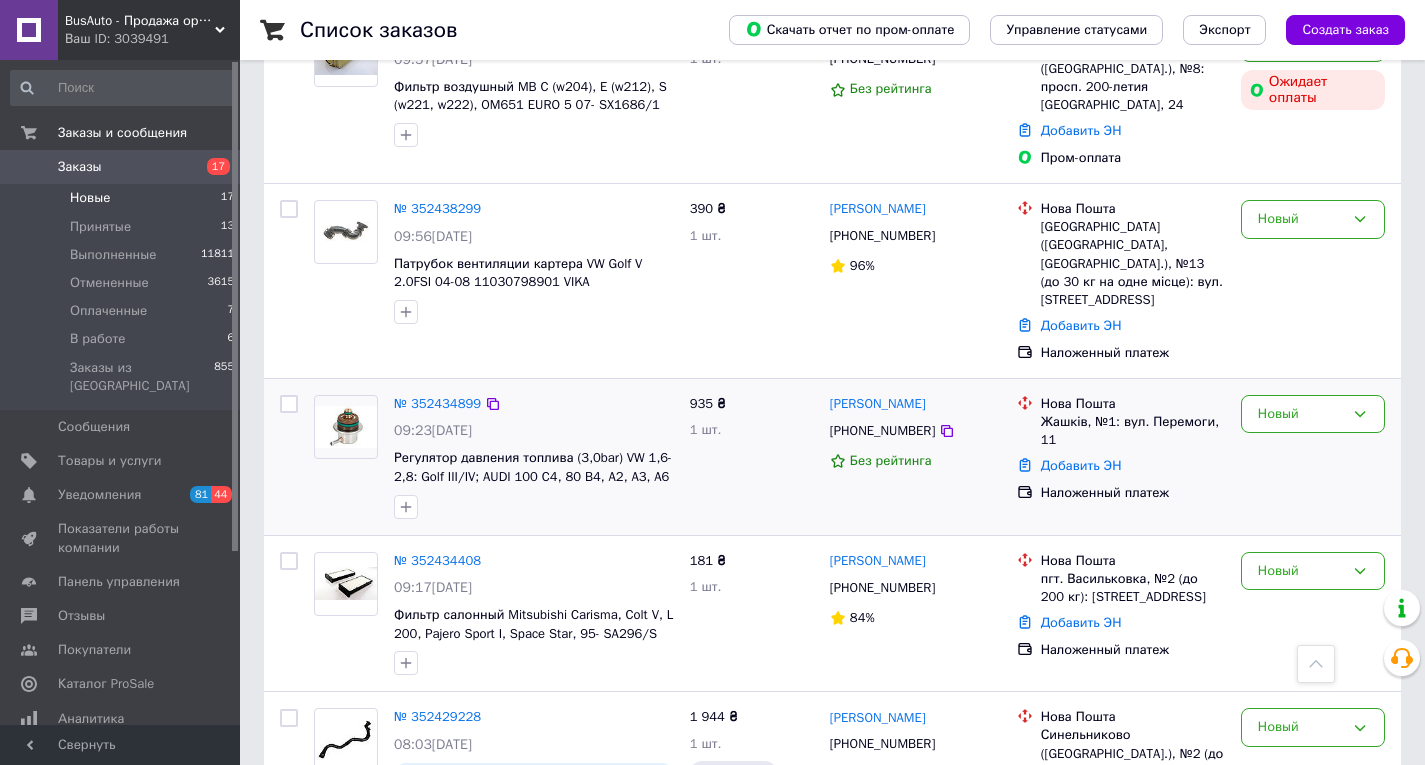 click on "[PHONE_NUMBER]" at bounding box center [882, 431] 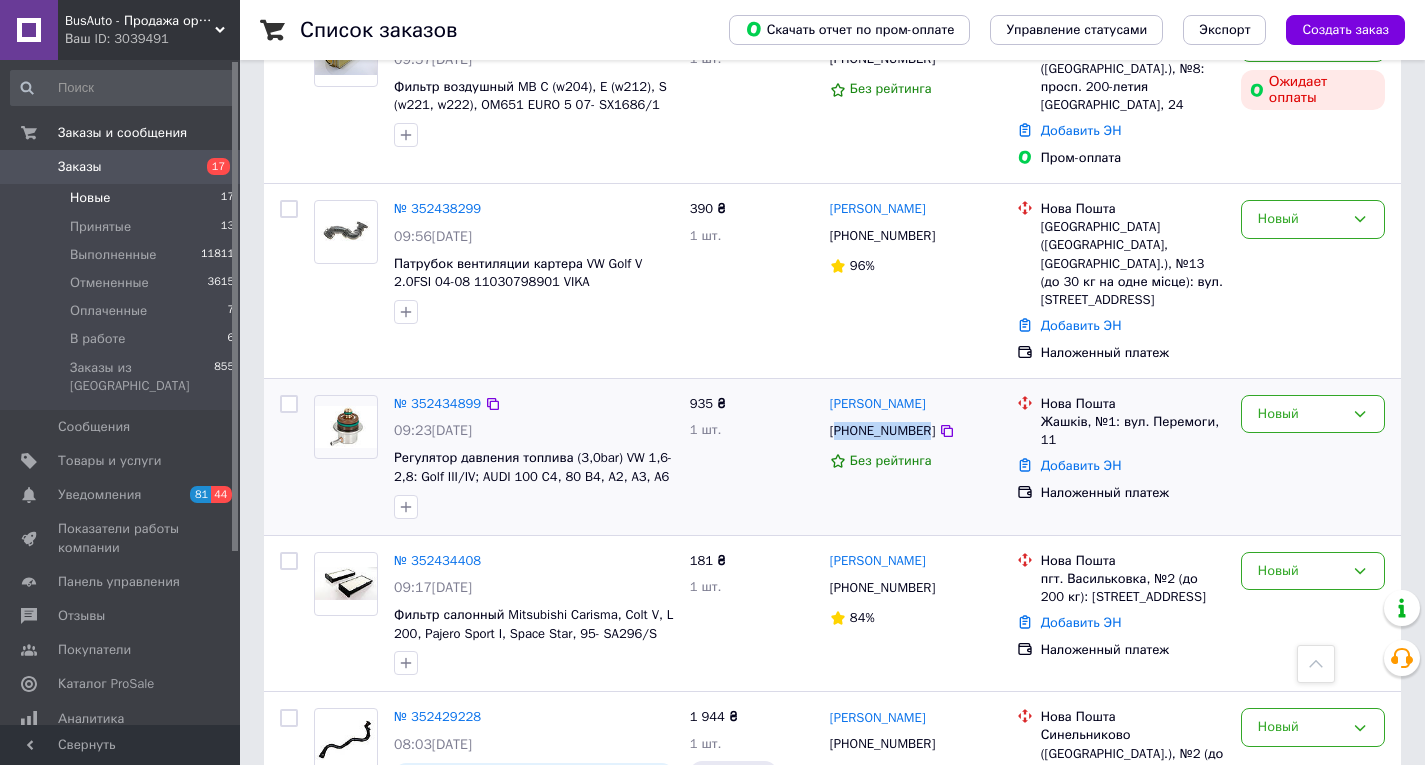click on "[PHONE_NUMBER]" at bounding box center [882, 431] 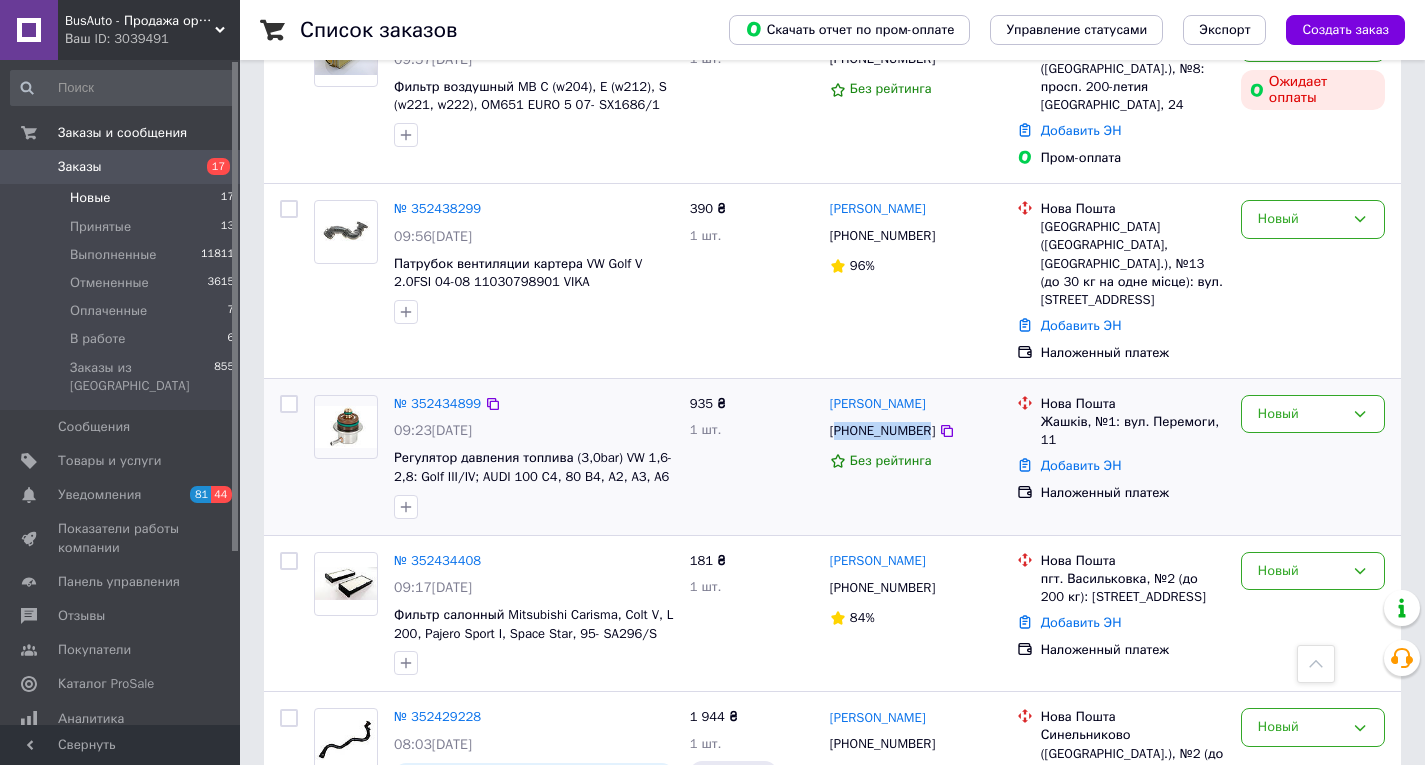 drag, startPoint x: 1353, startPoint y: 347, endPoint x: 1334, endPoint y: 362, distance: 24.207438 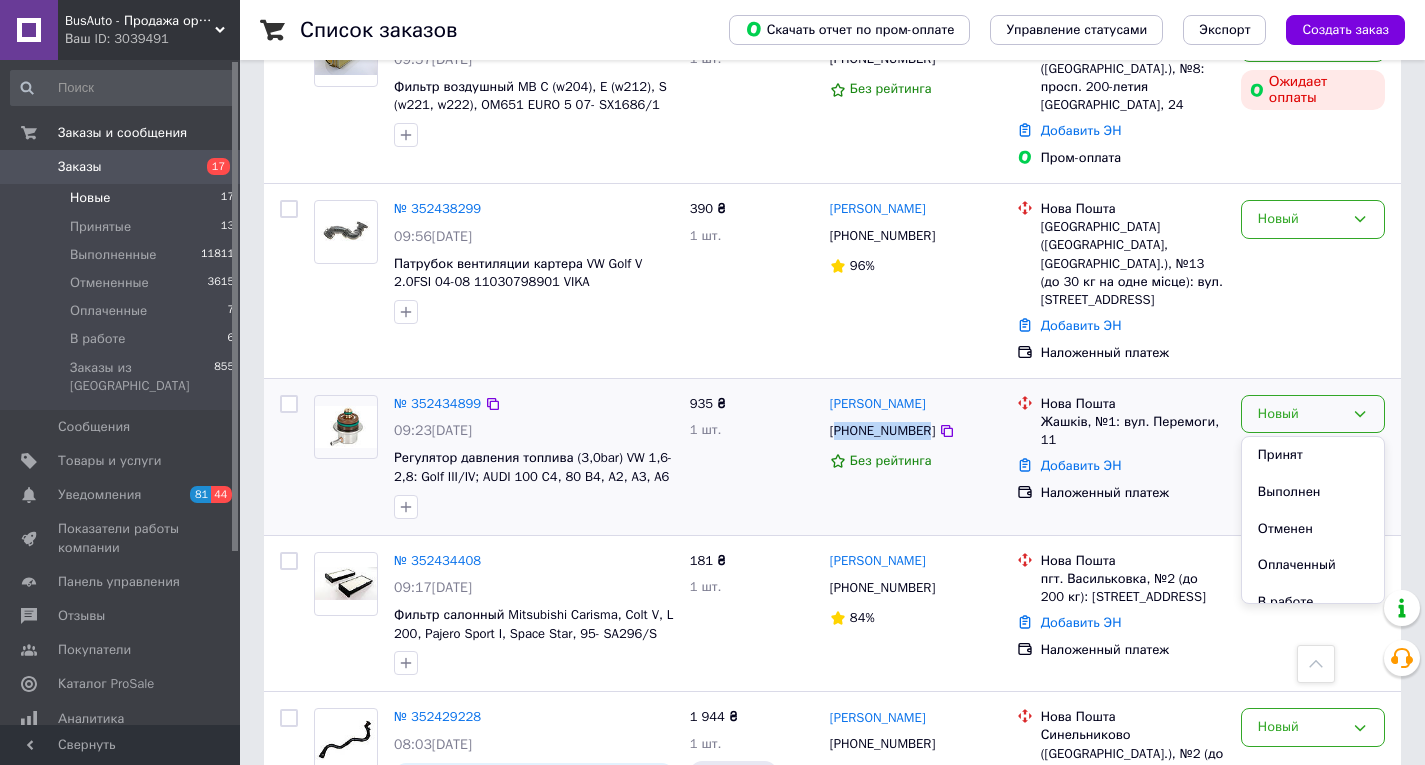 drag, startPoint x: 1334, startPoint y: 362, endPoint x: 1263, endPoint y: 391, distance: 76.6942 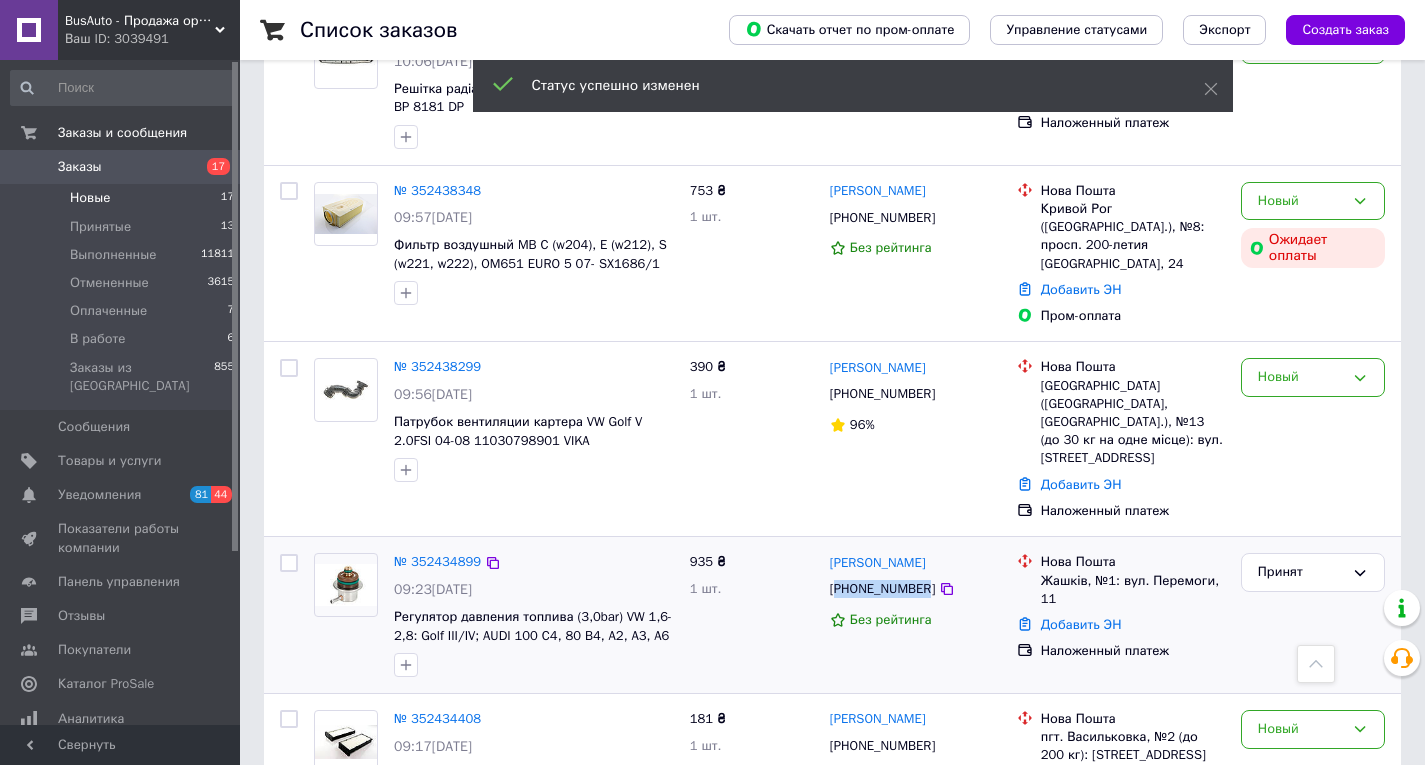 scroll, scrollTop: 1827, scrollLeft: 0, axis: vertical 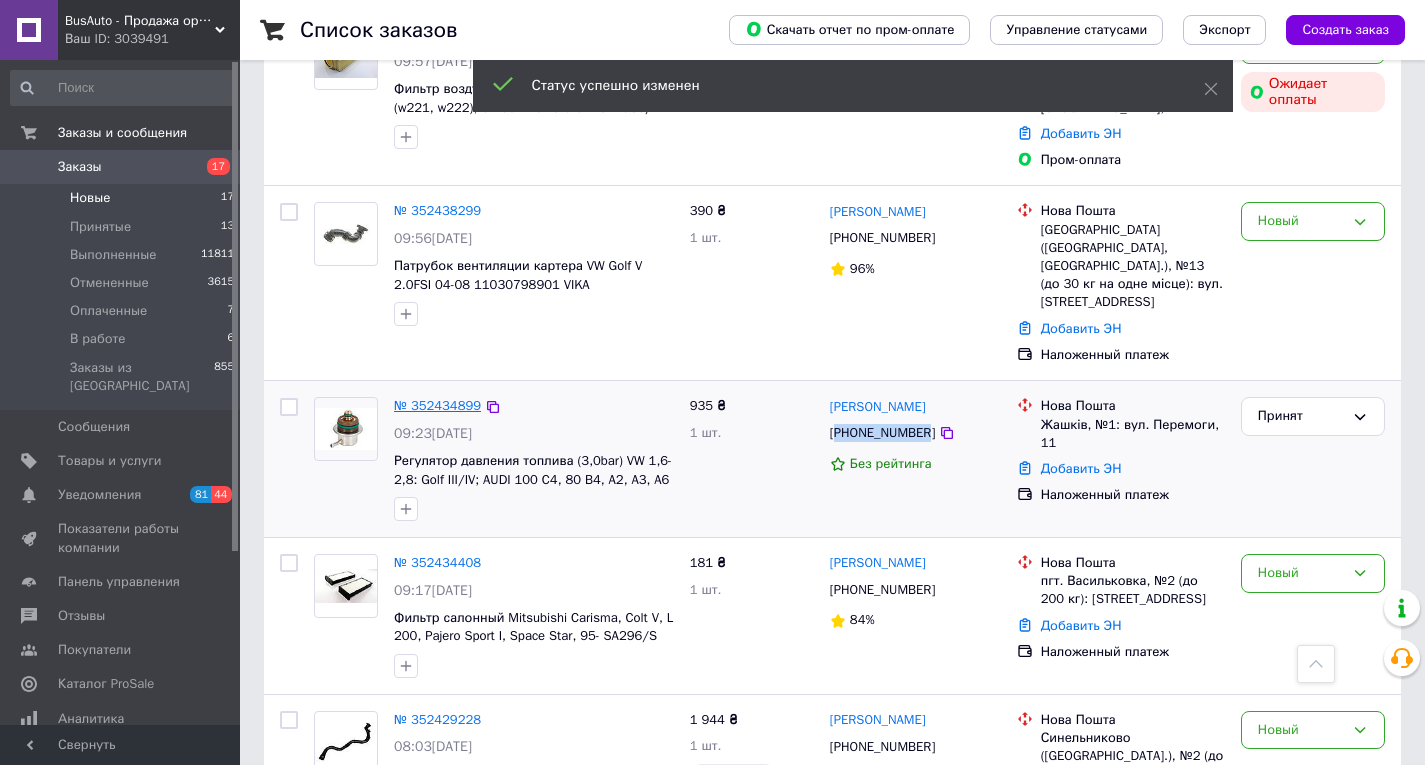 click on "№ 352434899" at bounding box center [437, 405] 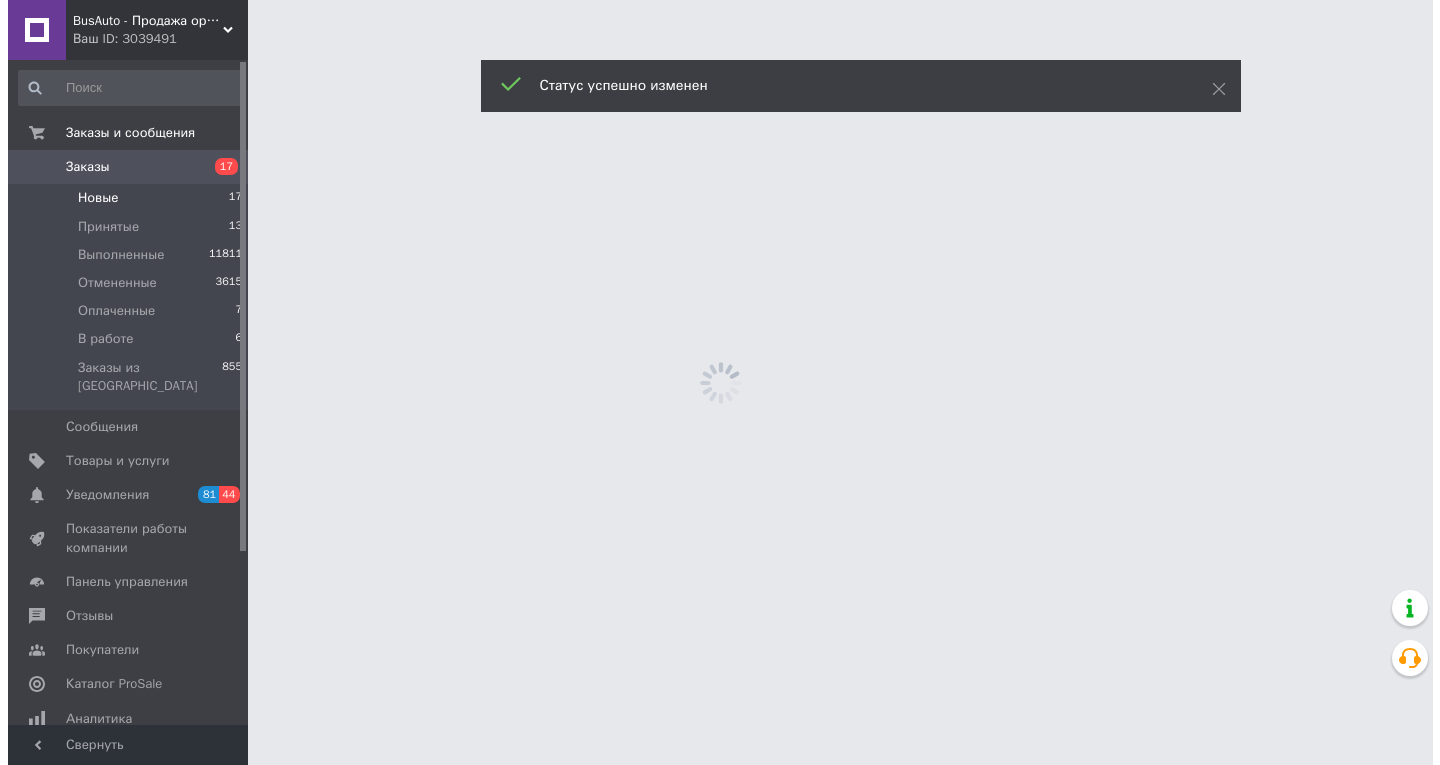 scroll, scrollTop: 0, scrollLeft: 0, axis: both 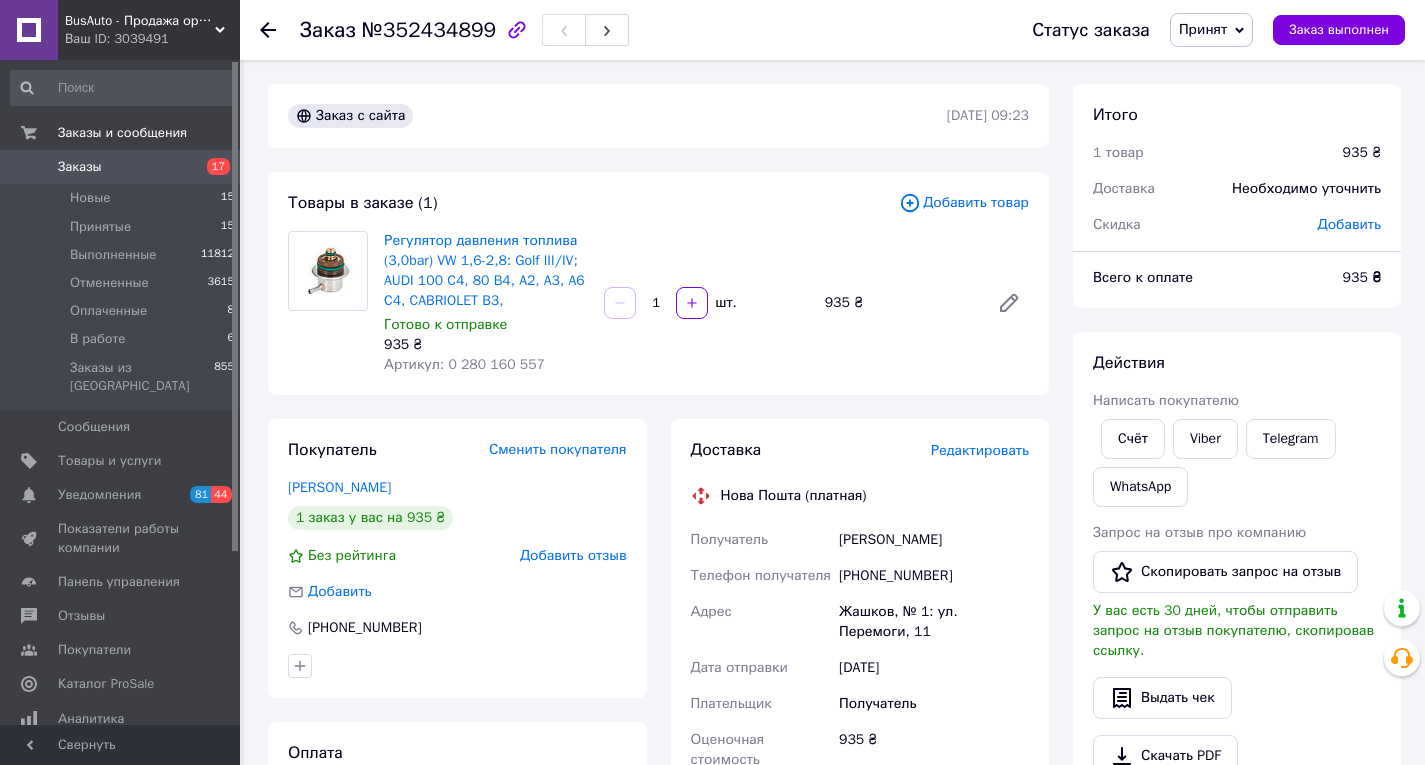 click on "[PHONE_NUMBER]" at bounding box center [934, 576] 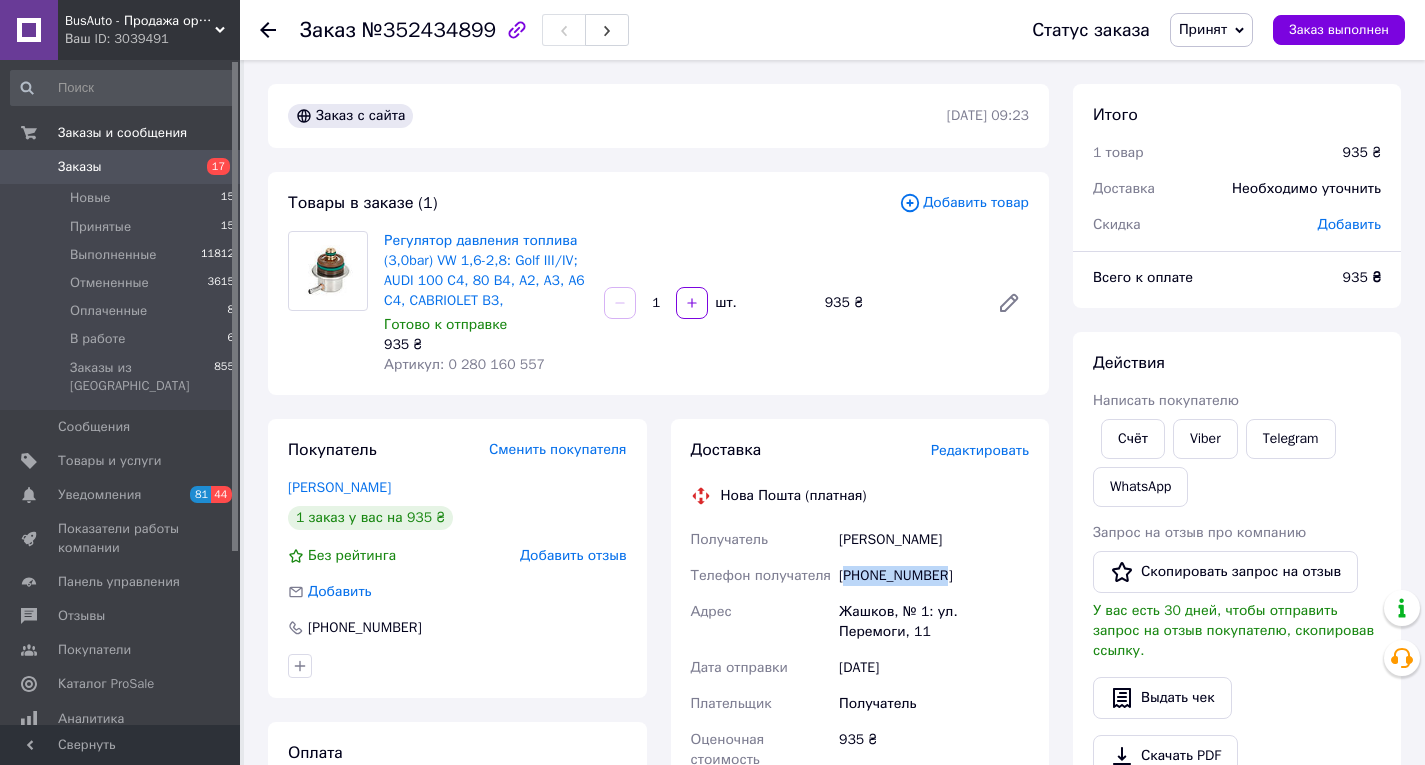 click on "[PHONE_NUMBER]" at bounding box center (934, 576) 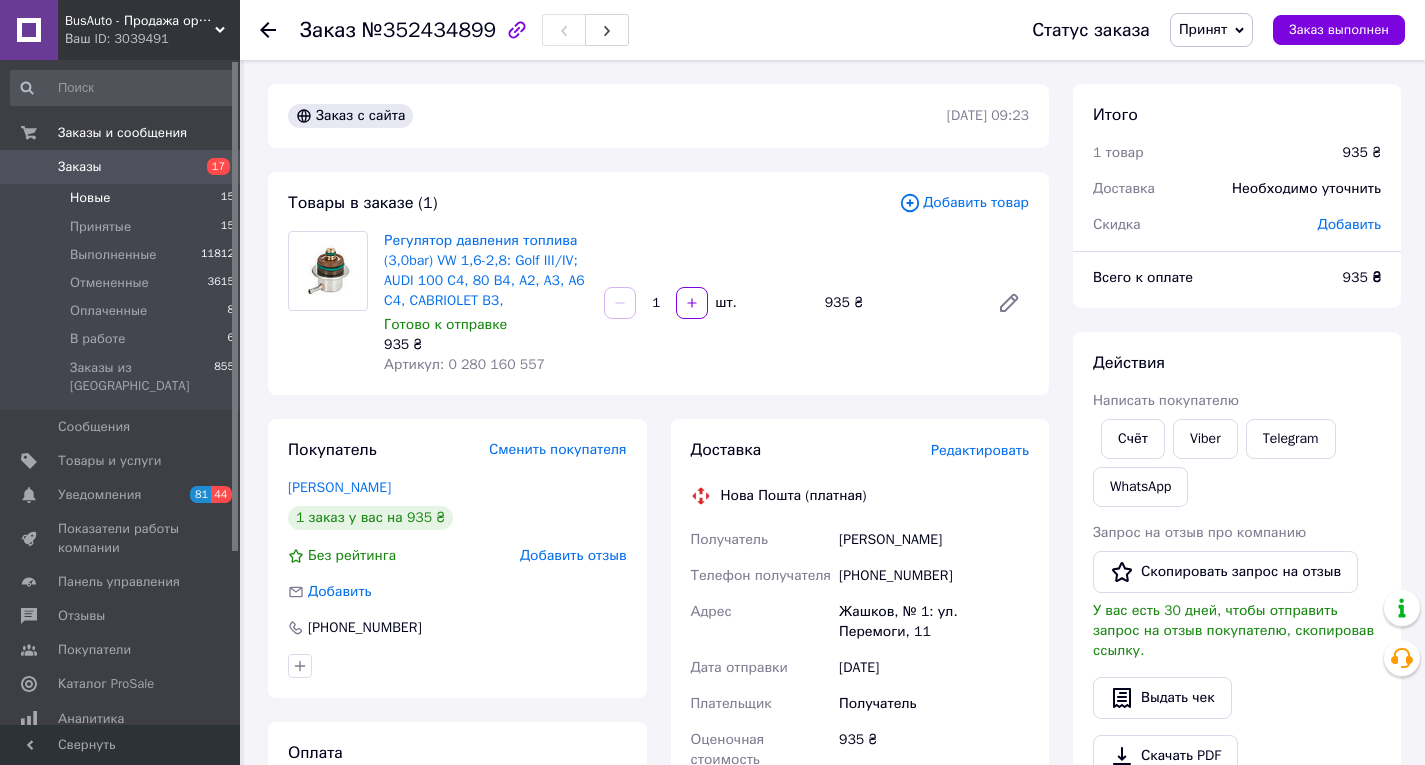click on "Новые" at bounding box center [90, 198] 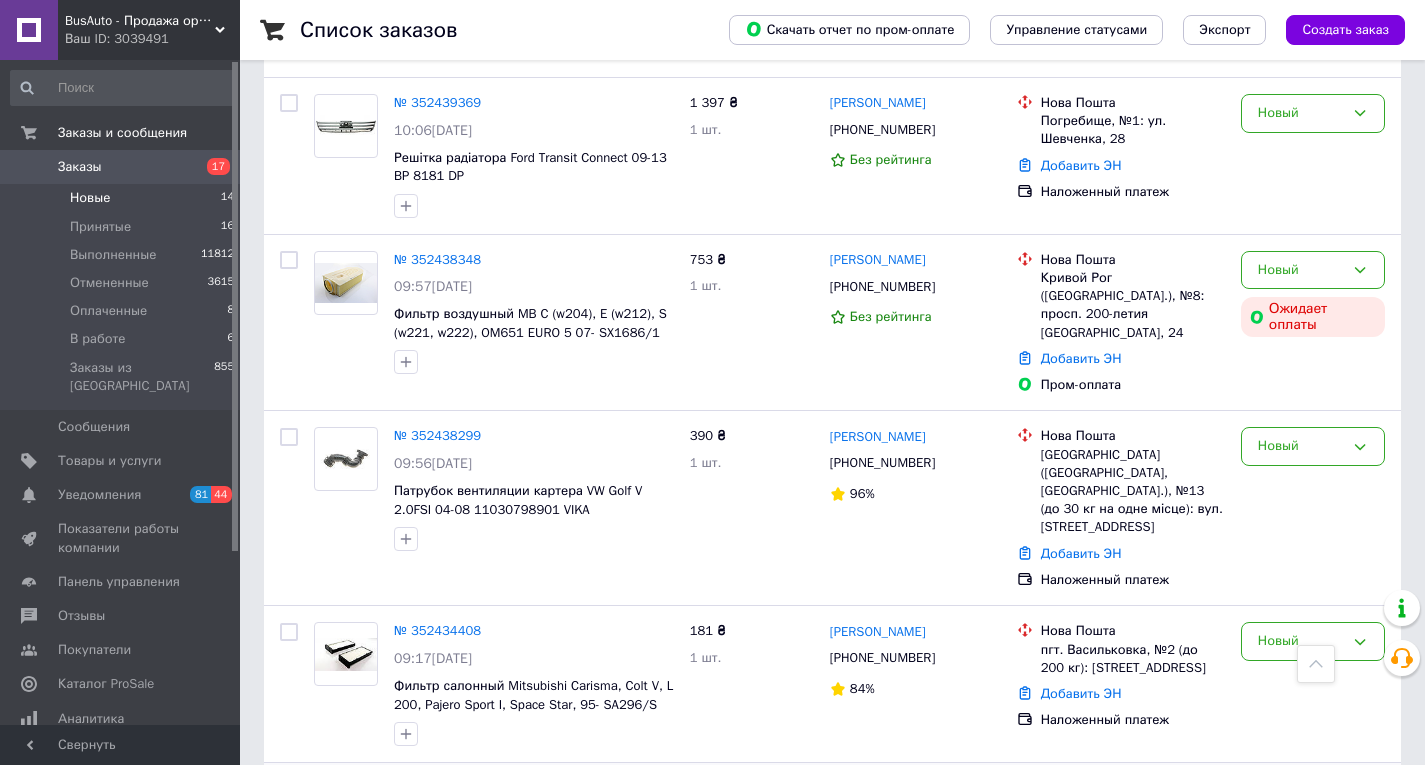 scroll, scrollTop: 1594, scrollLeft: 0, axis: vertical 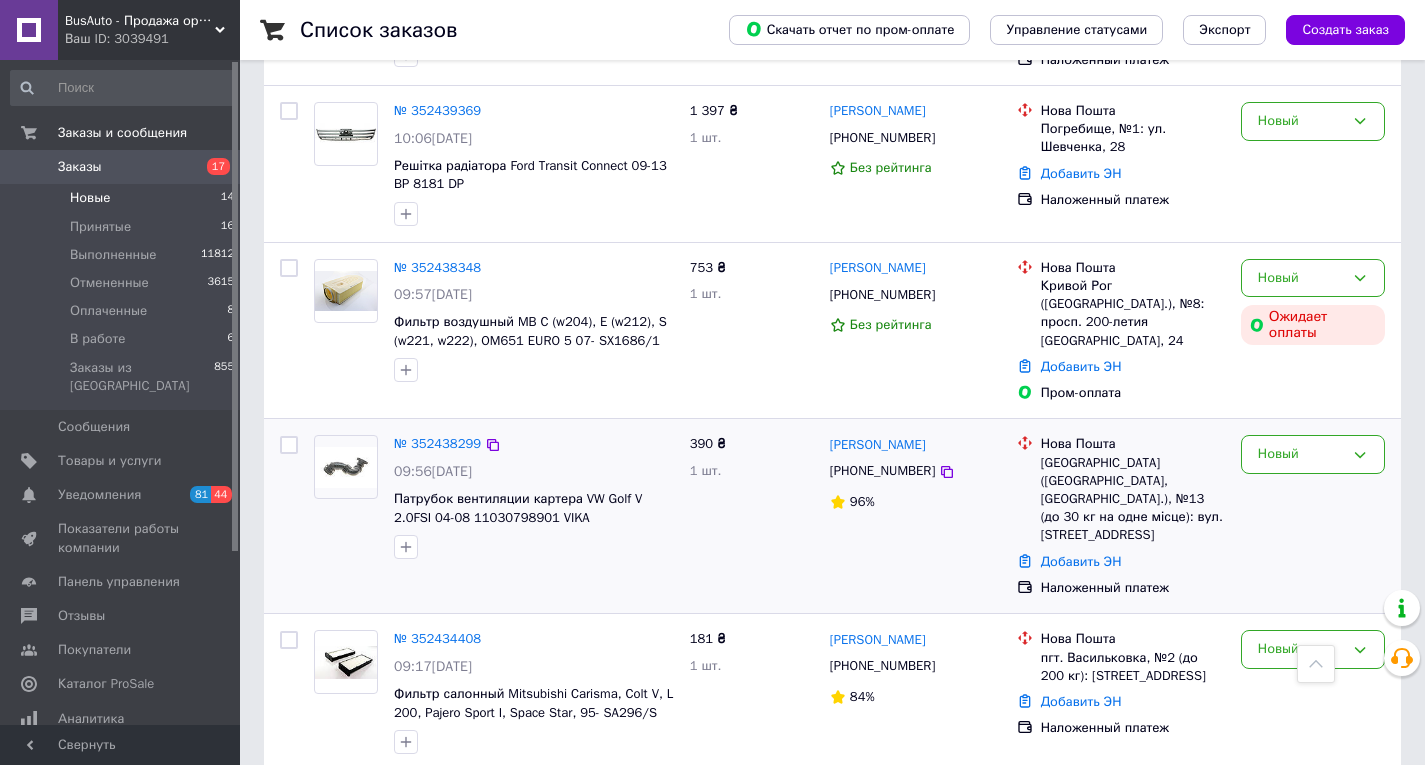 click on "[PHONE_NUMBER]" at bounding box center (882, 471) 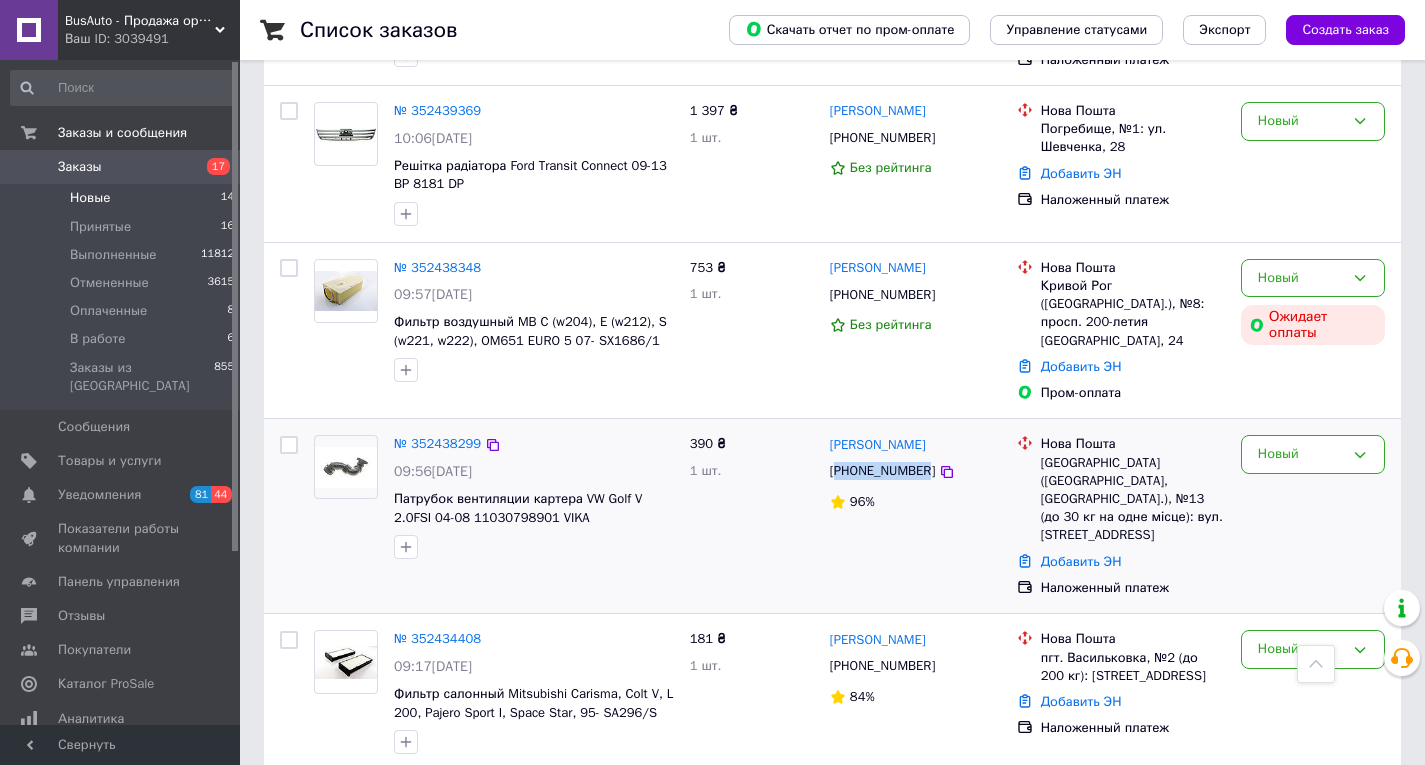 click on "[PHONE_NUMBER]" at bounding box center [882, 471] 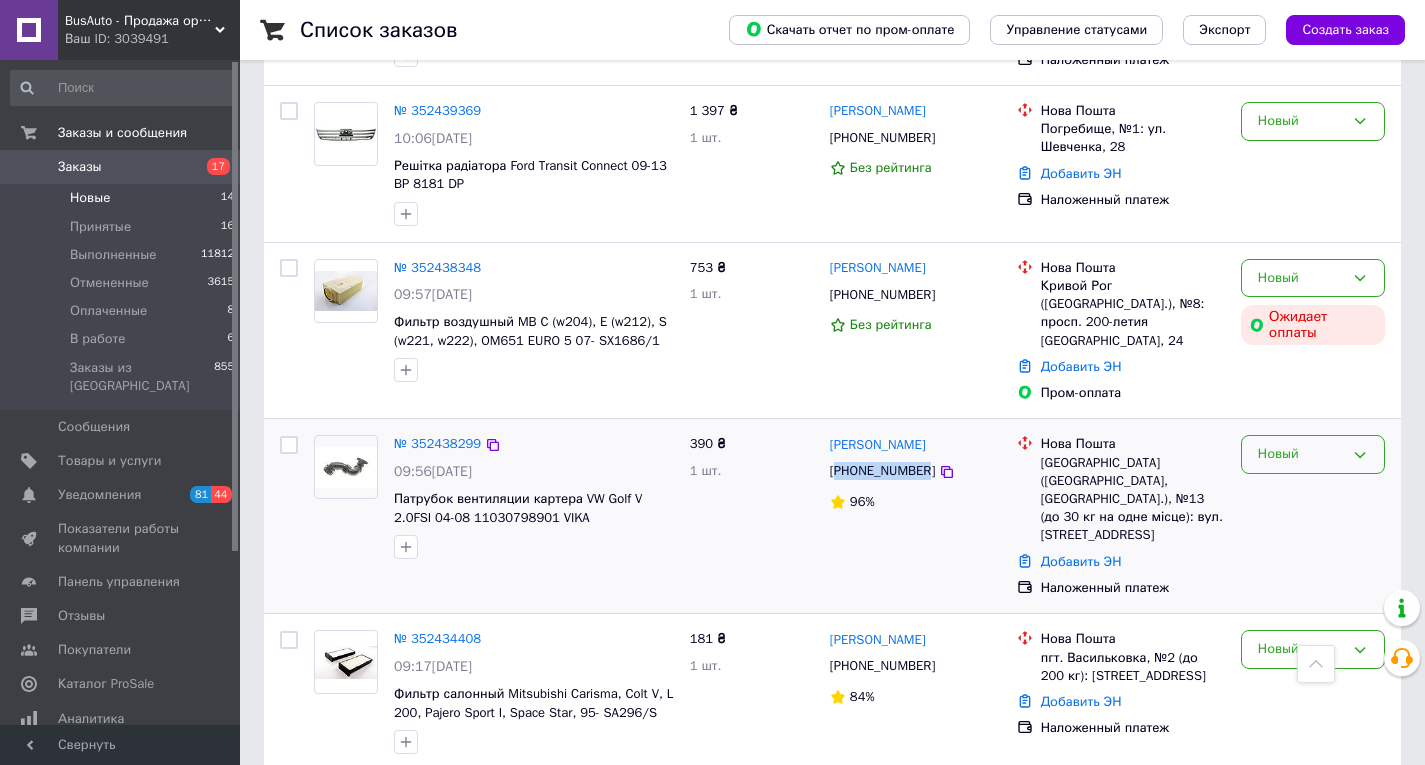 click on "Новый" at bounding box center (1301, 454) 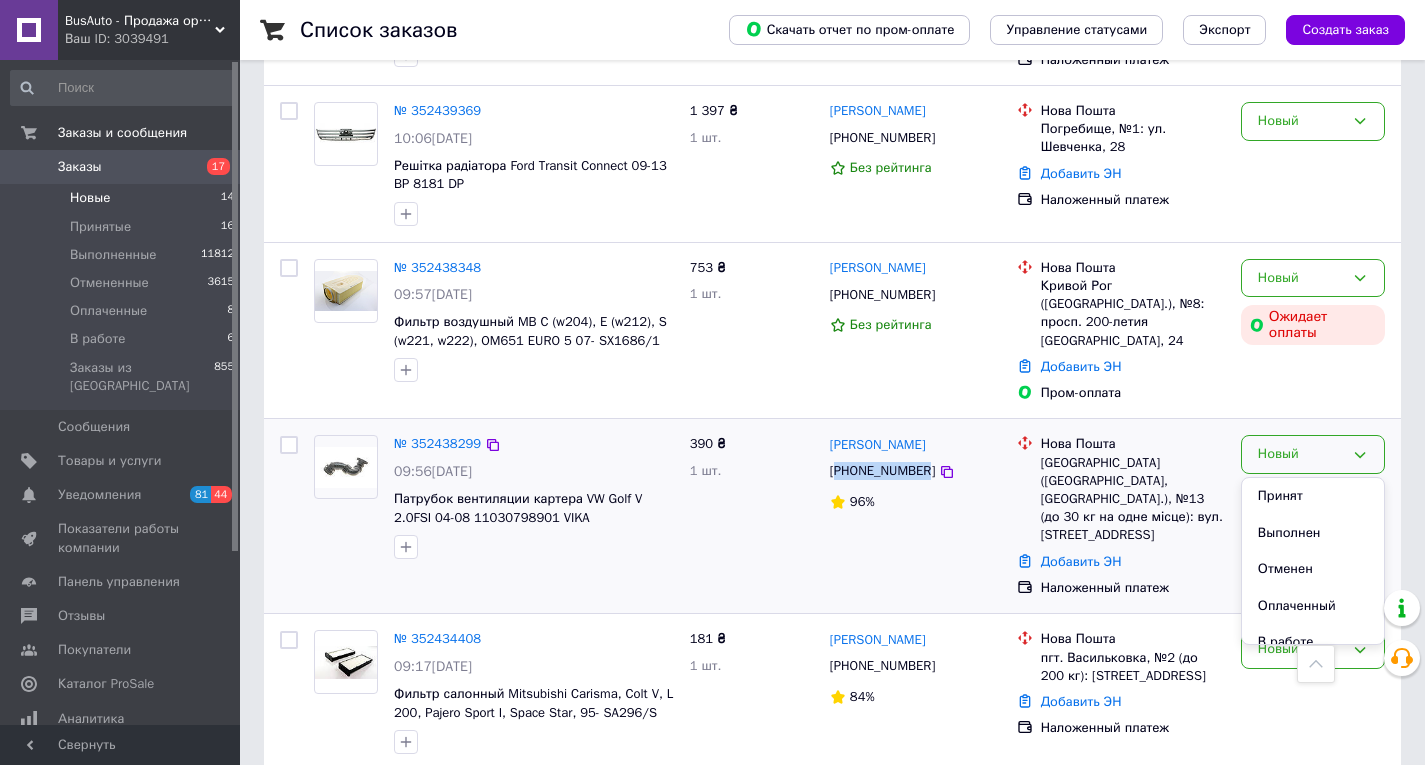 click on "Принят" at bounding box center [1313, 496] 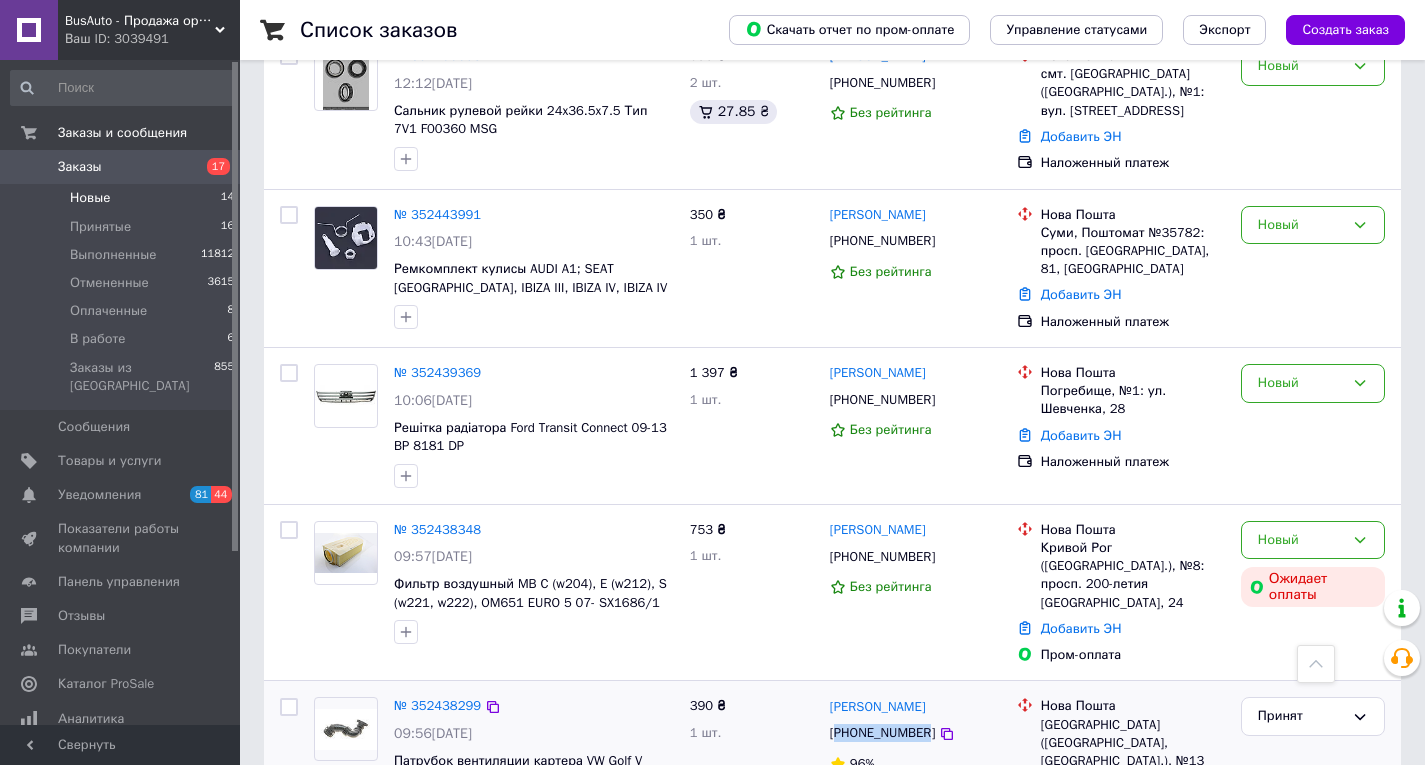 scroll, scrollTop: 1294, scrollLeft: 0, axis: vertical 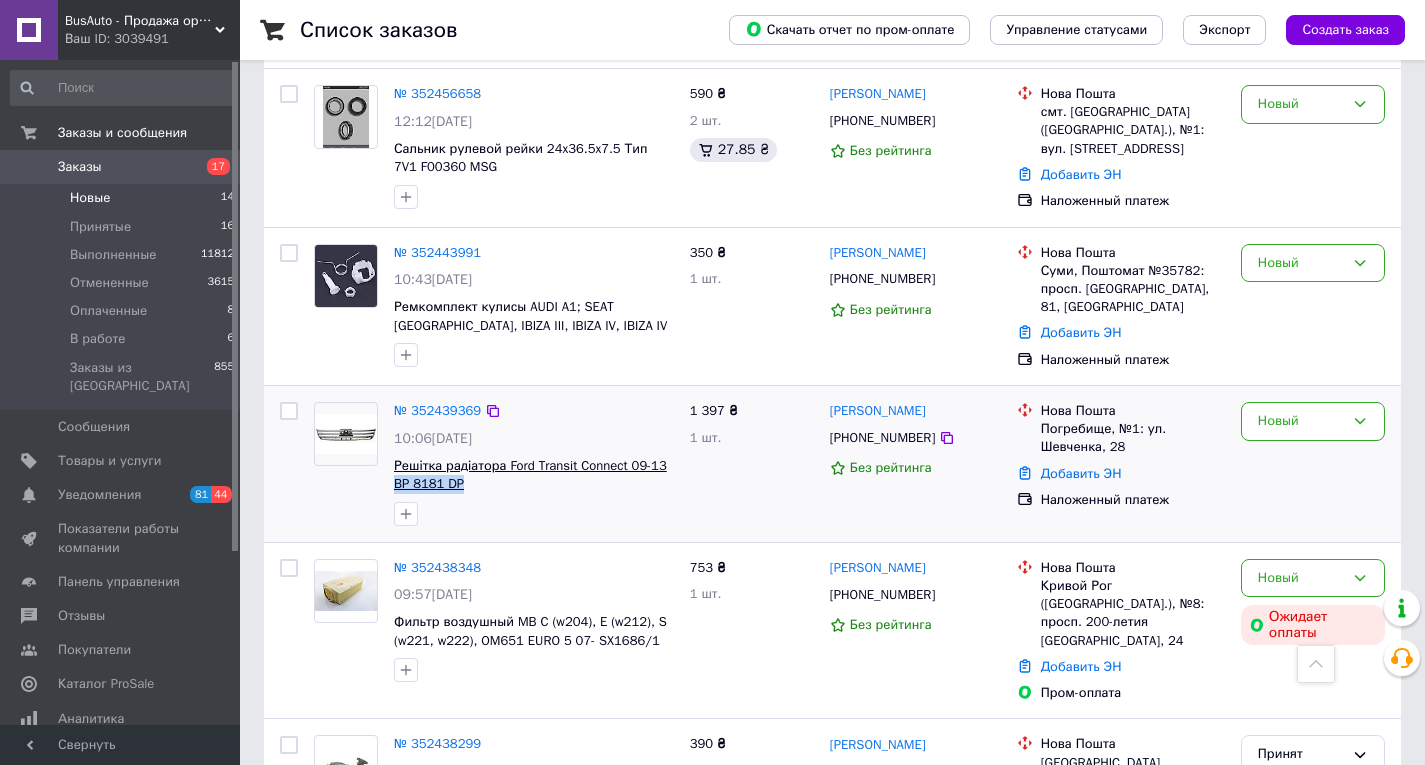 copy on "BP 8181 DP" 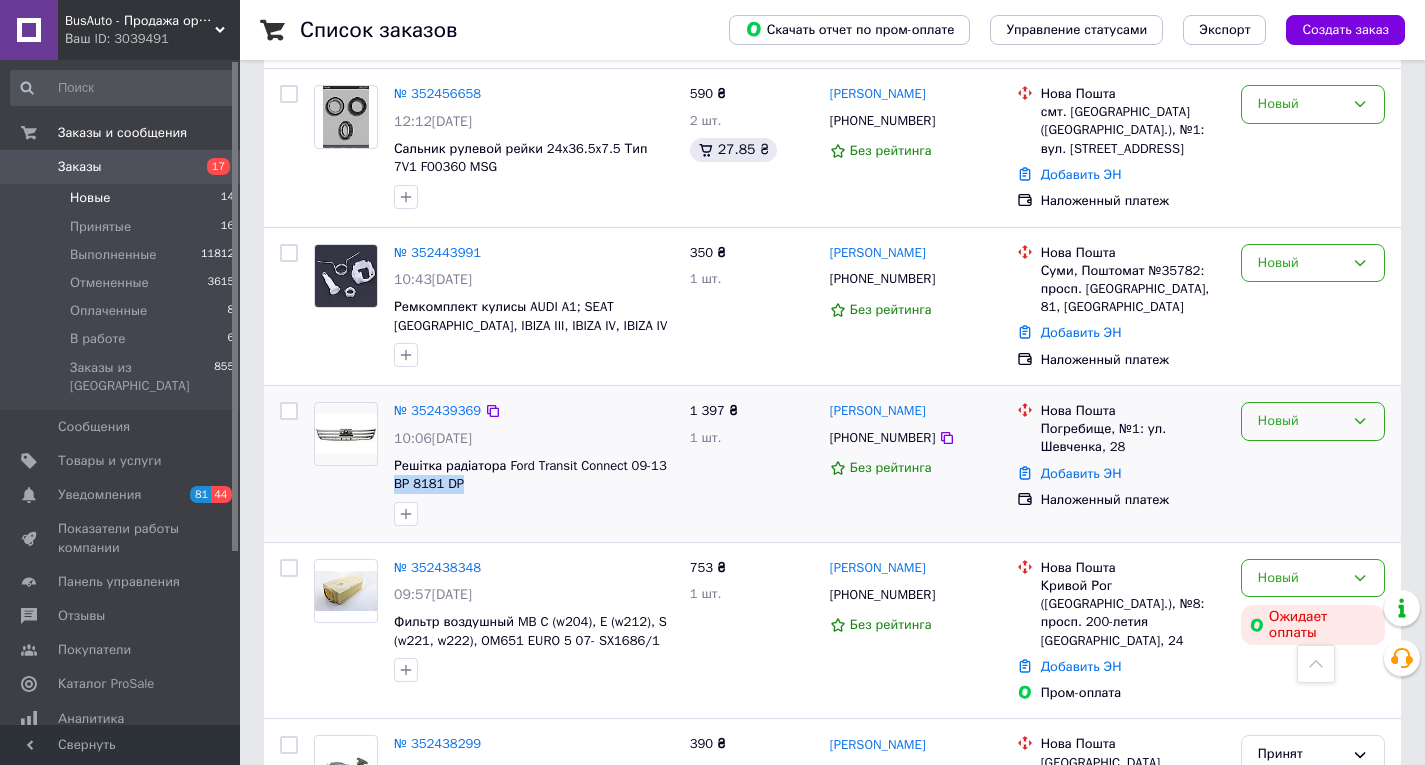 click on "Новый" at bounding box center [1301, 421] 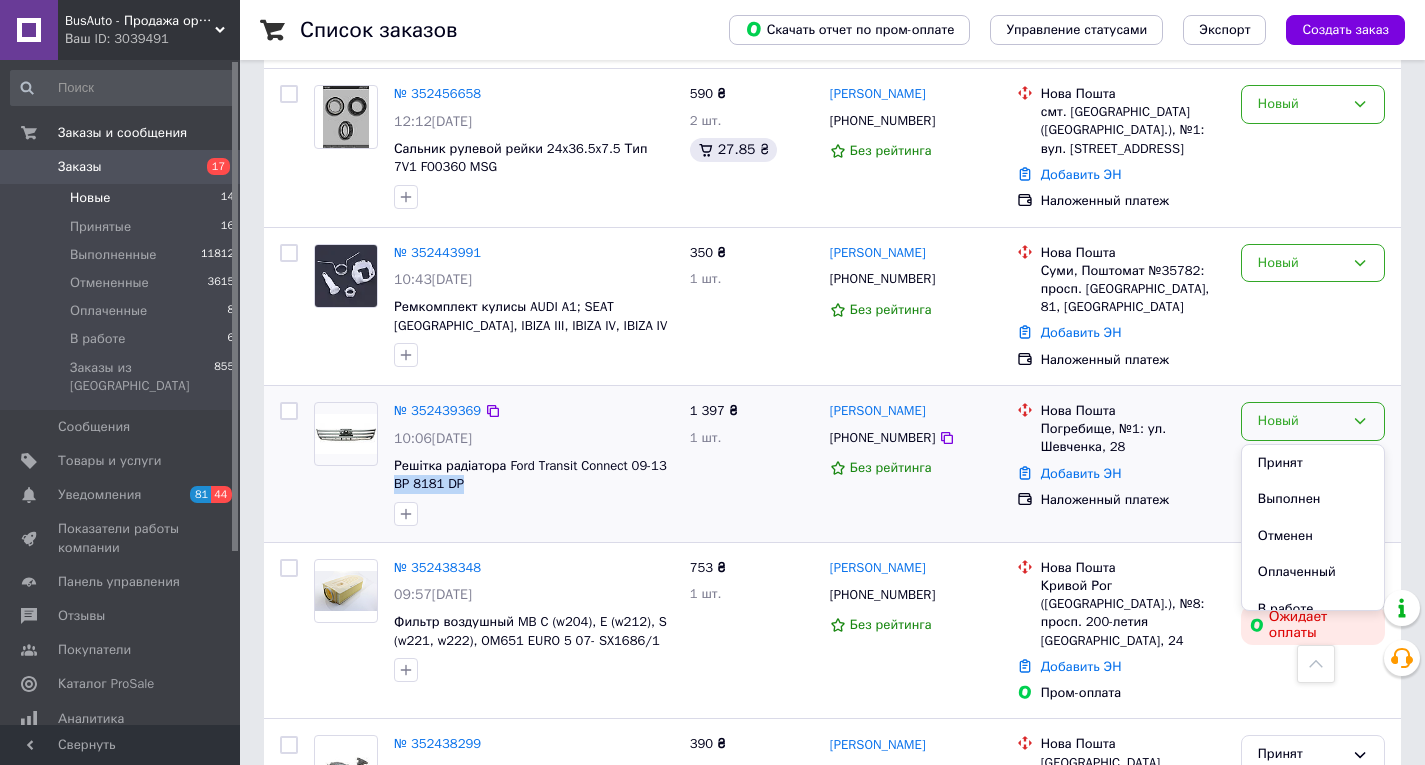 click on "Принят" at bounding box center (1313, 463) 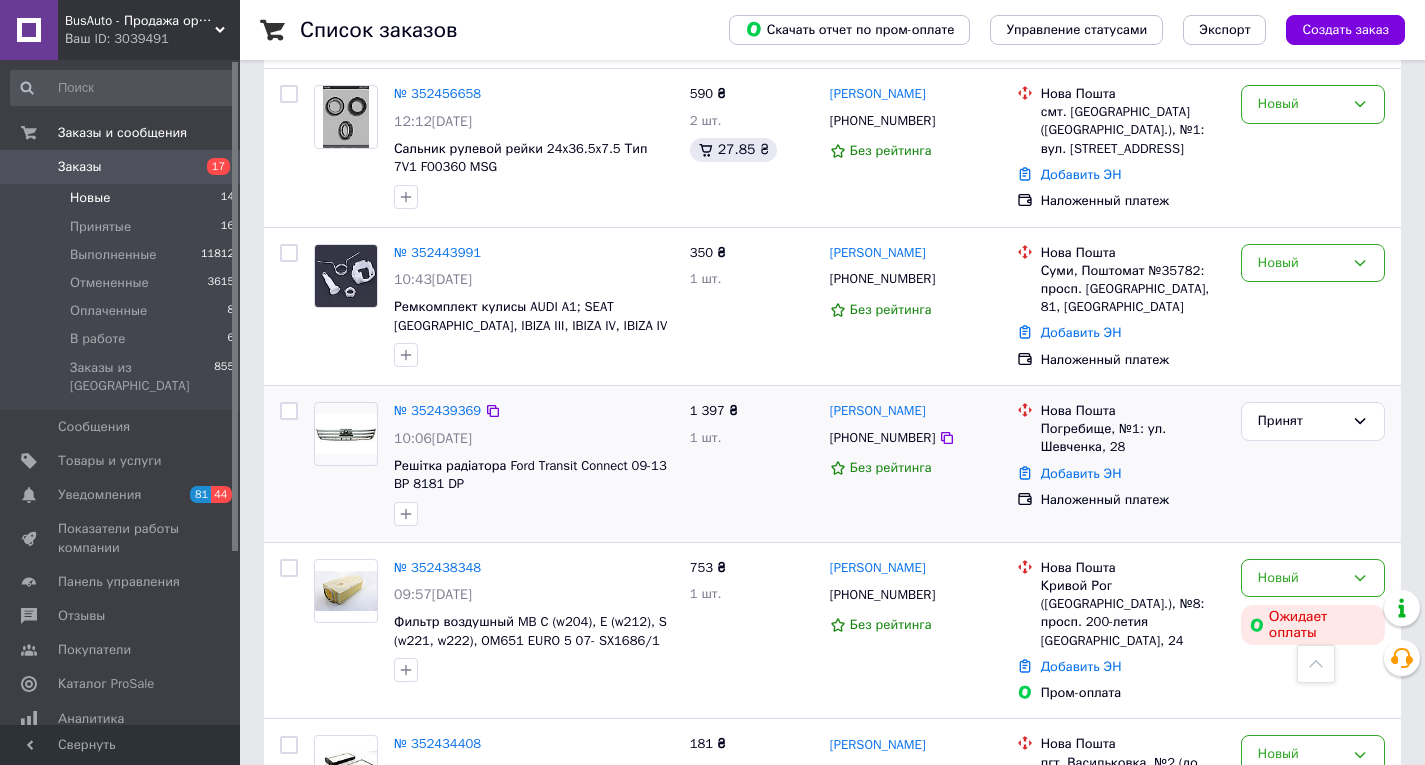 click on "[PHONE_NUMBER]" at bounding box center (882, 438) 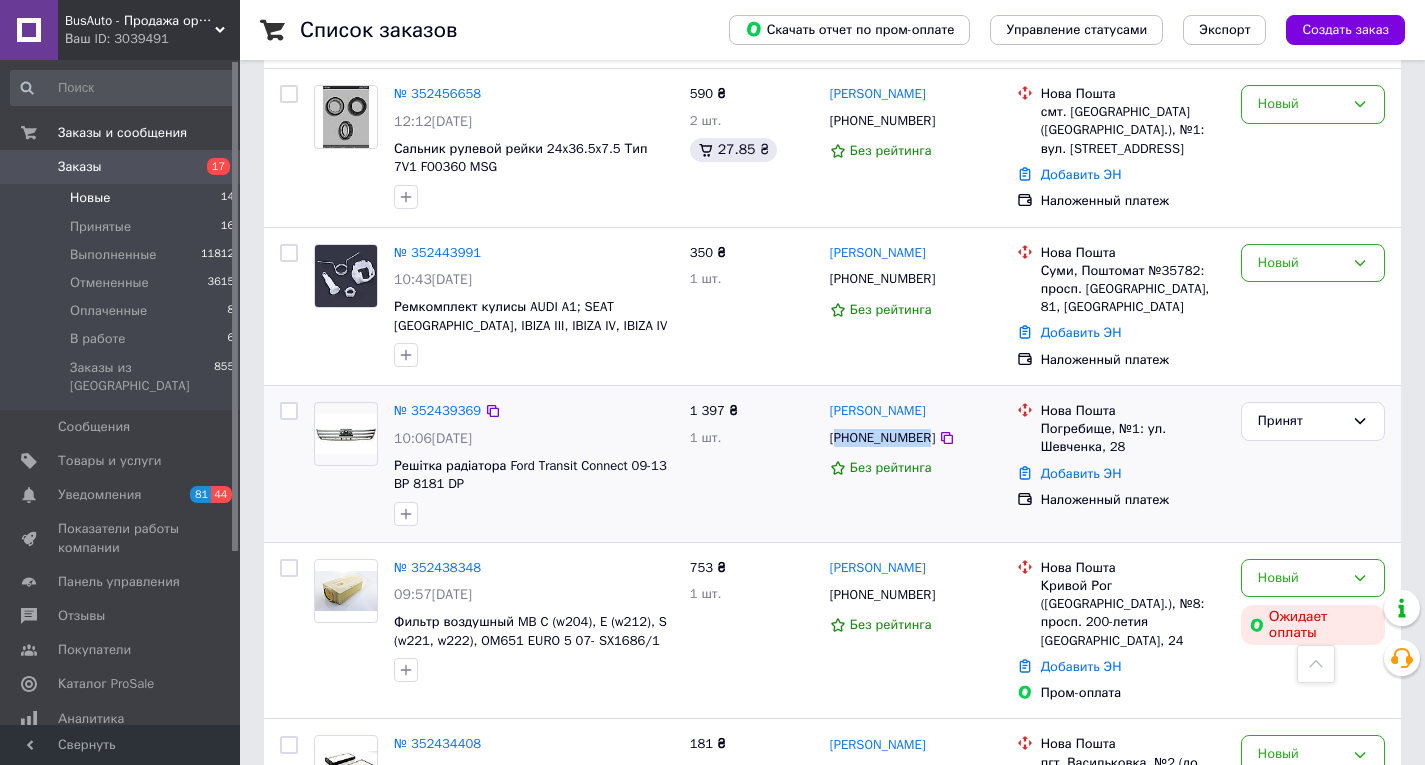 click on "[PHONE_NUMBER]" at bounding box center (882, 438) 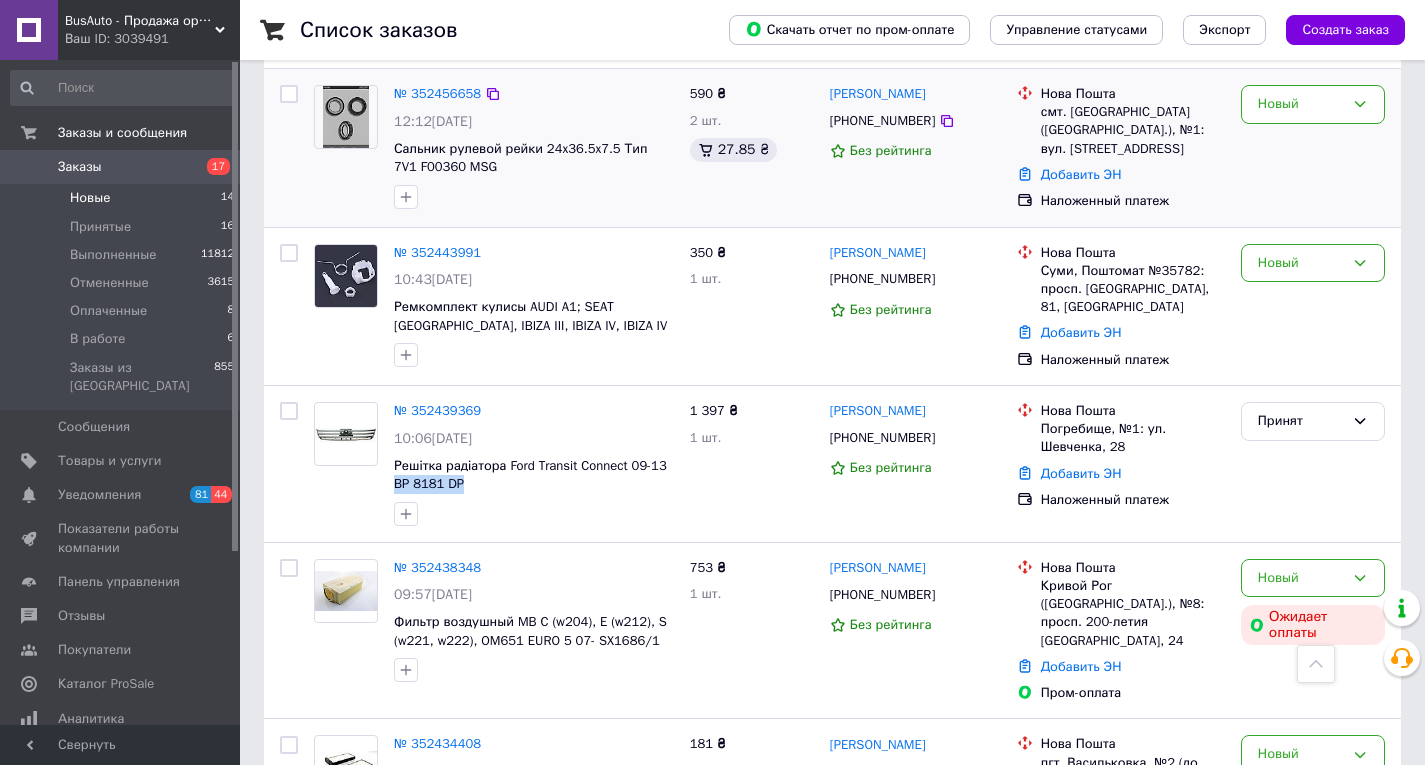 drag, startPoint x: 441, startPoint y: 430, endPoint x: 279, endPoint y: 121, distance: 348.8911 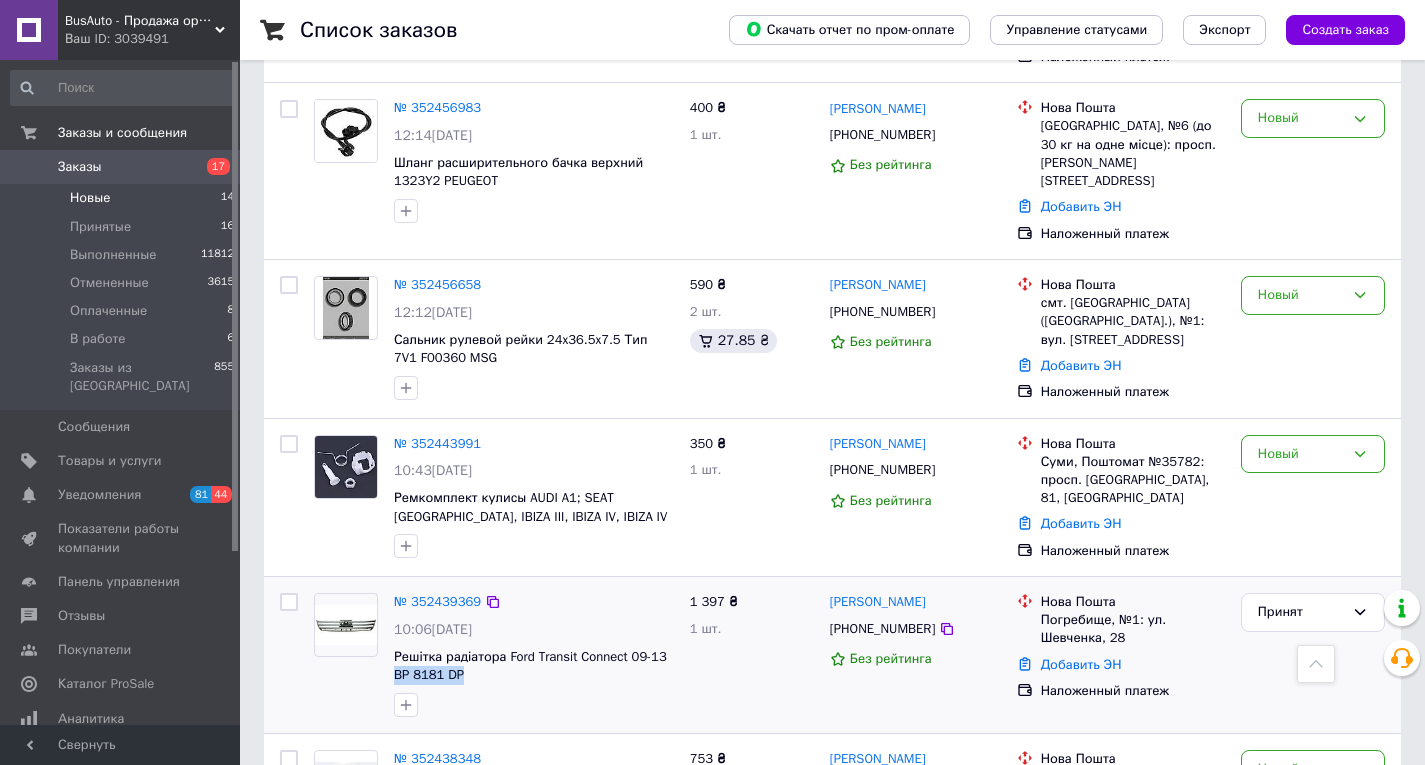 scroll, scrollTop: 1094, scrollLeft: 0, axis: vertical 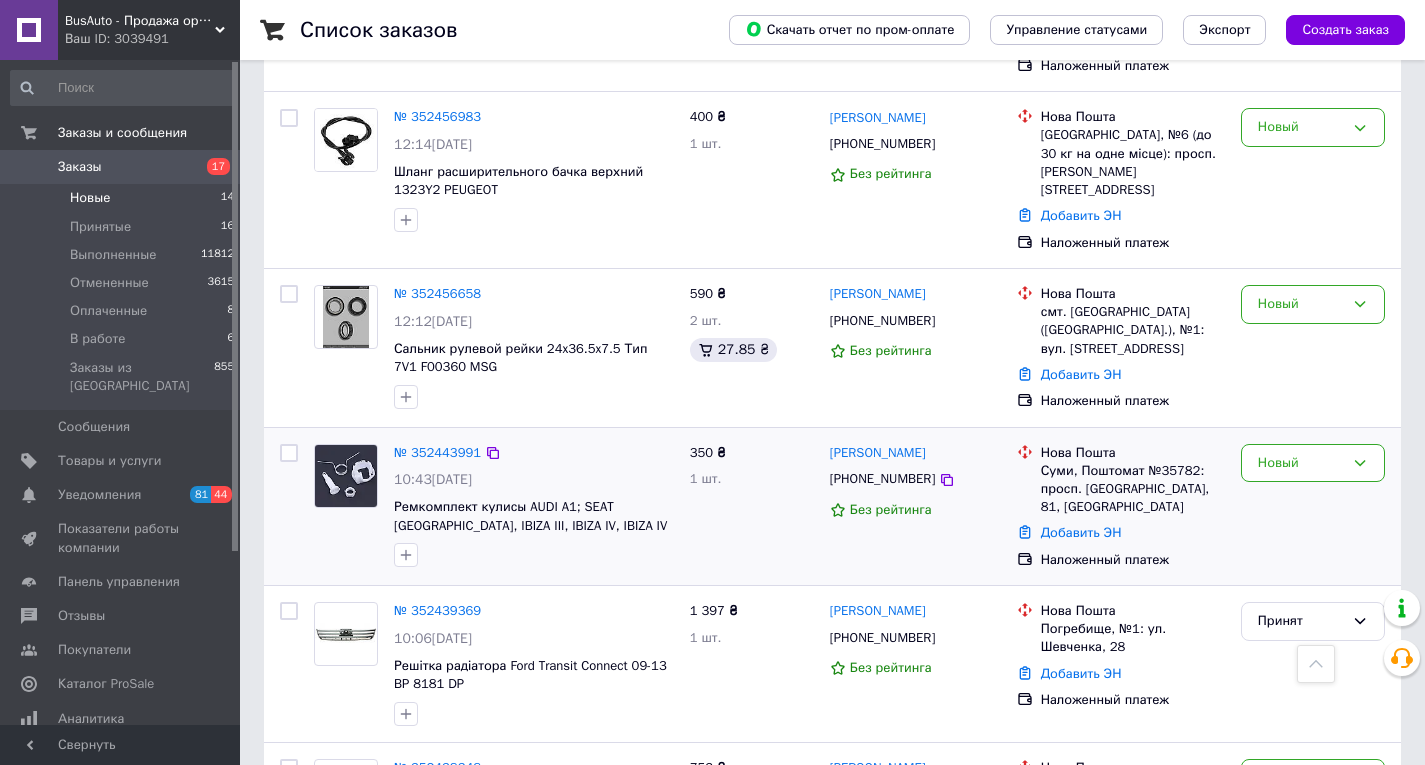 click on "[PHONE_NUMBER]" at bounding box center (882, 479) 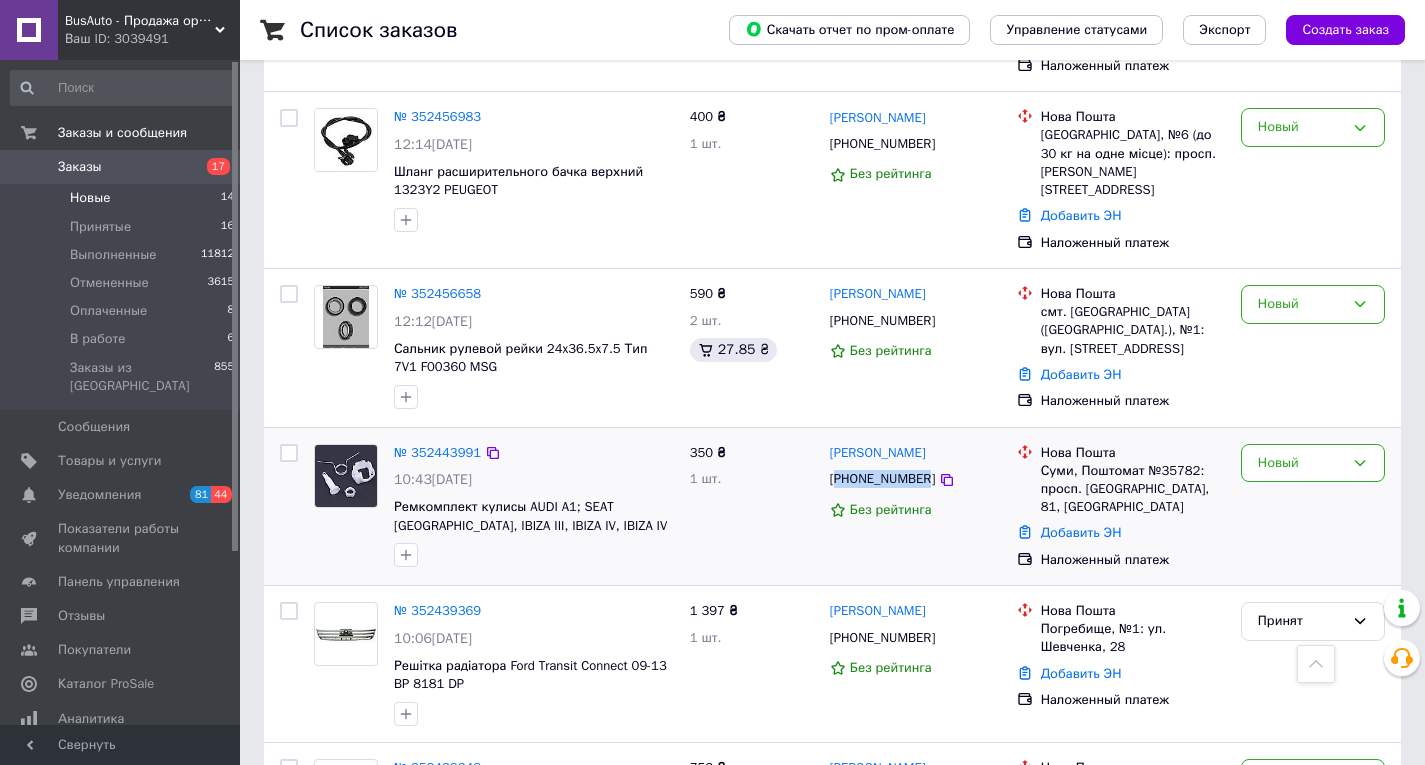 click on "[PHONE_NUMBER]" at bounding box center [882, 479] 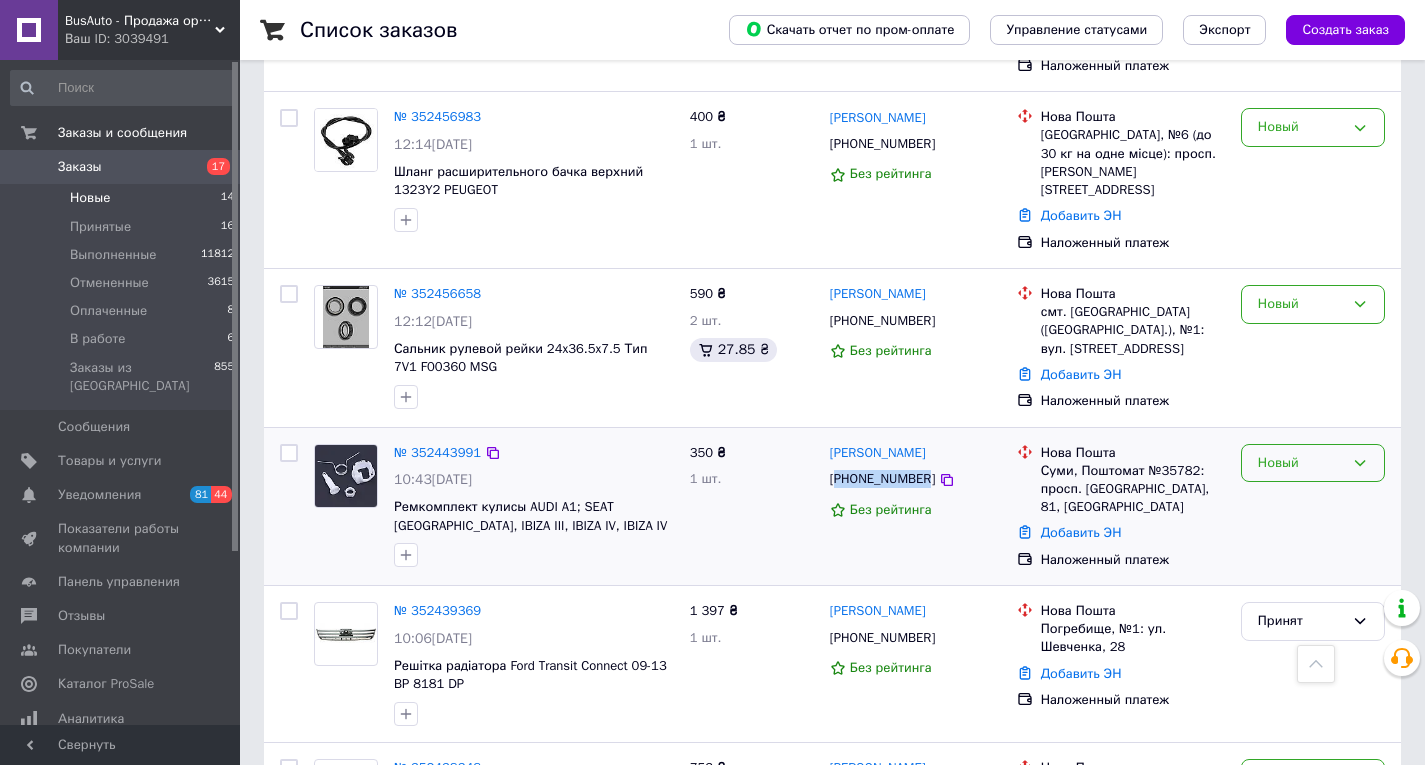 click on "Новый" at bounding box center [1301, 463] 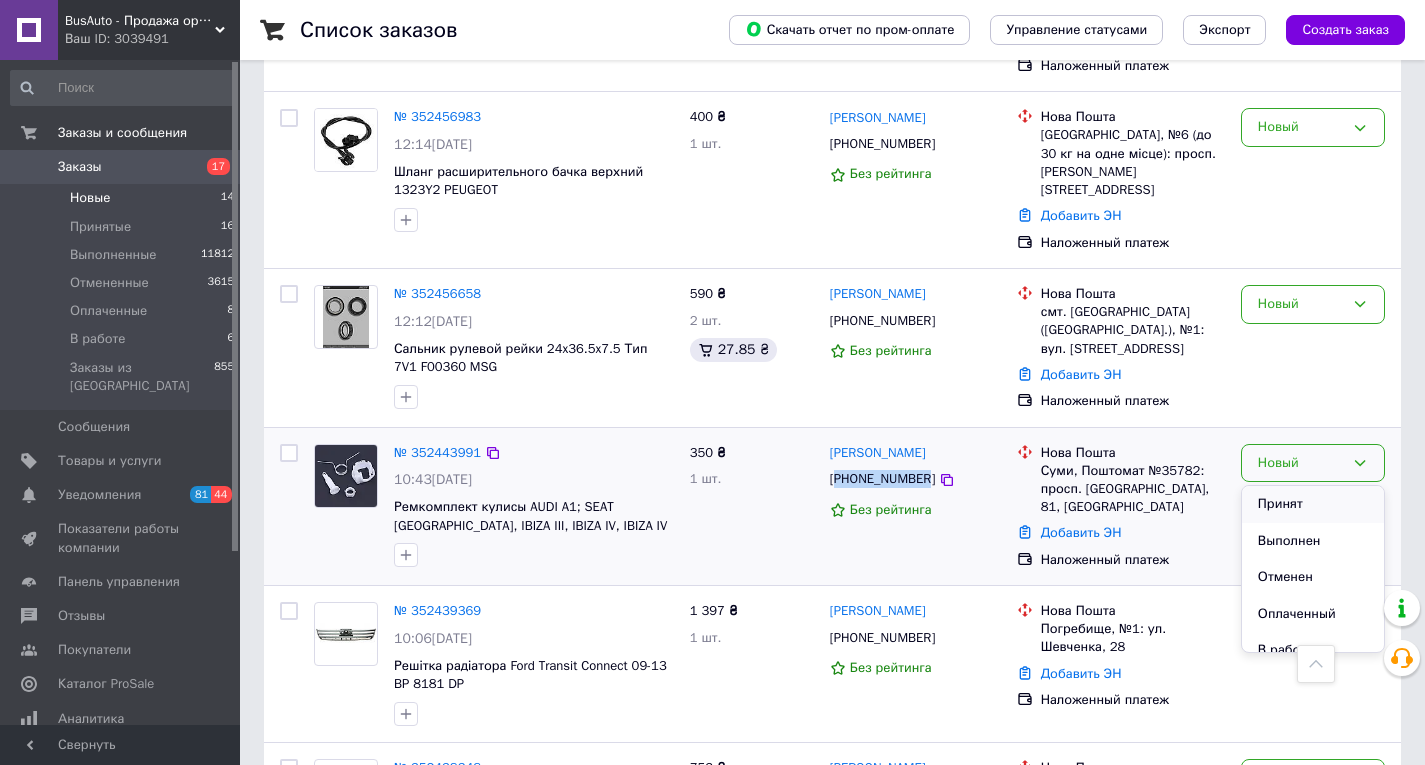click on "Принят" at bounding box center [1313, 504] 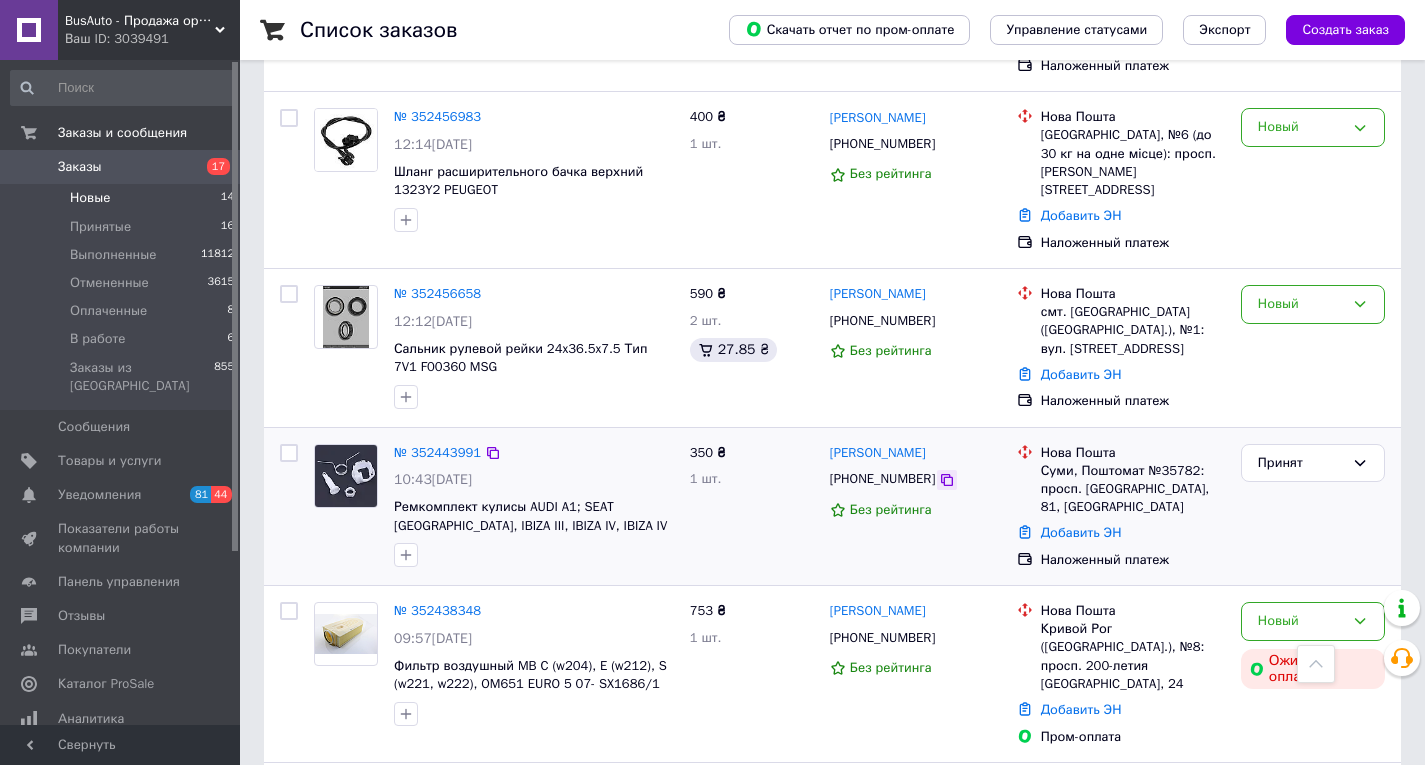 click 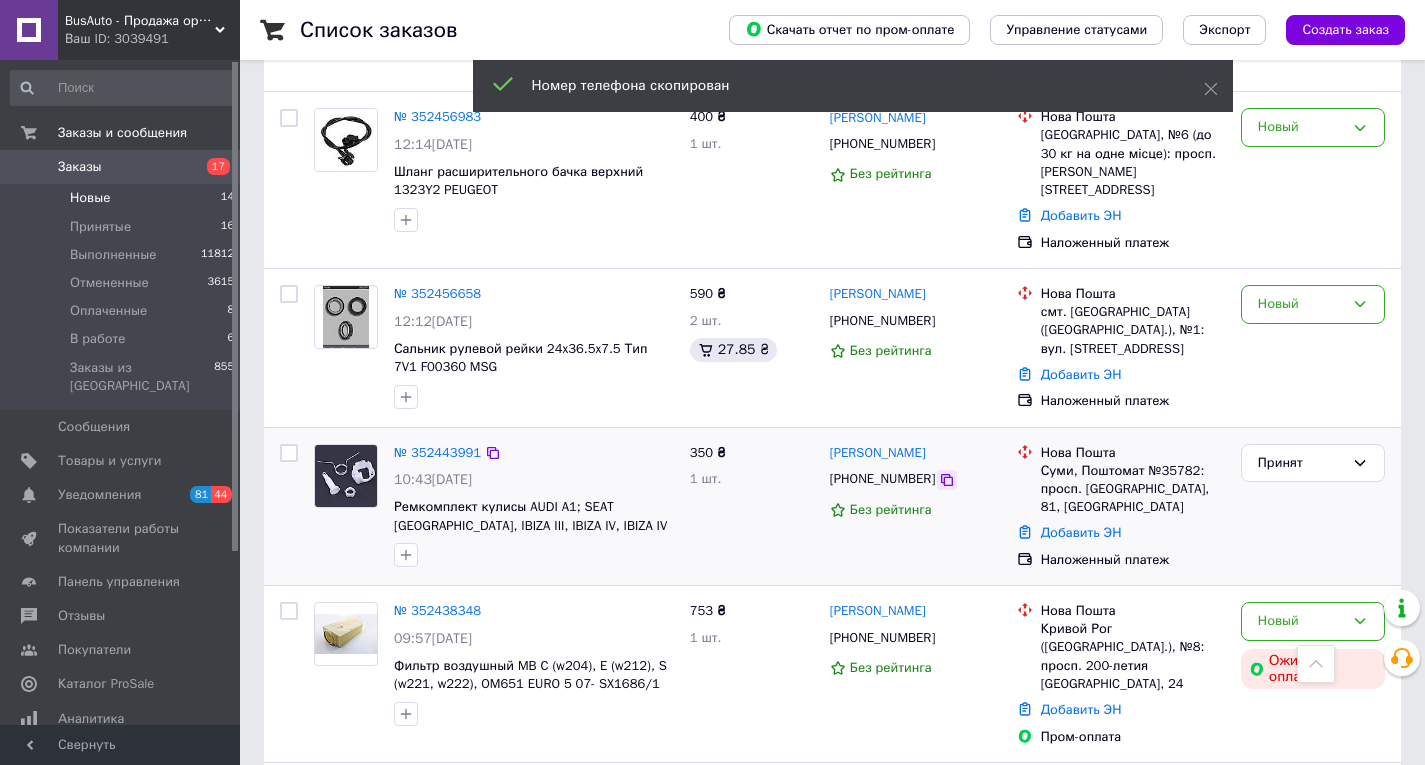 click 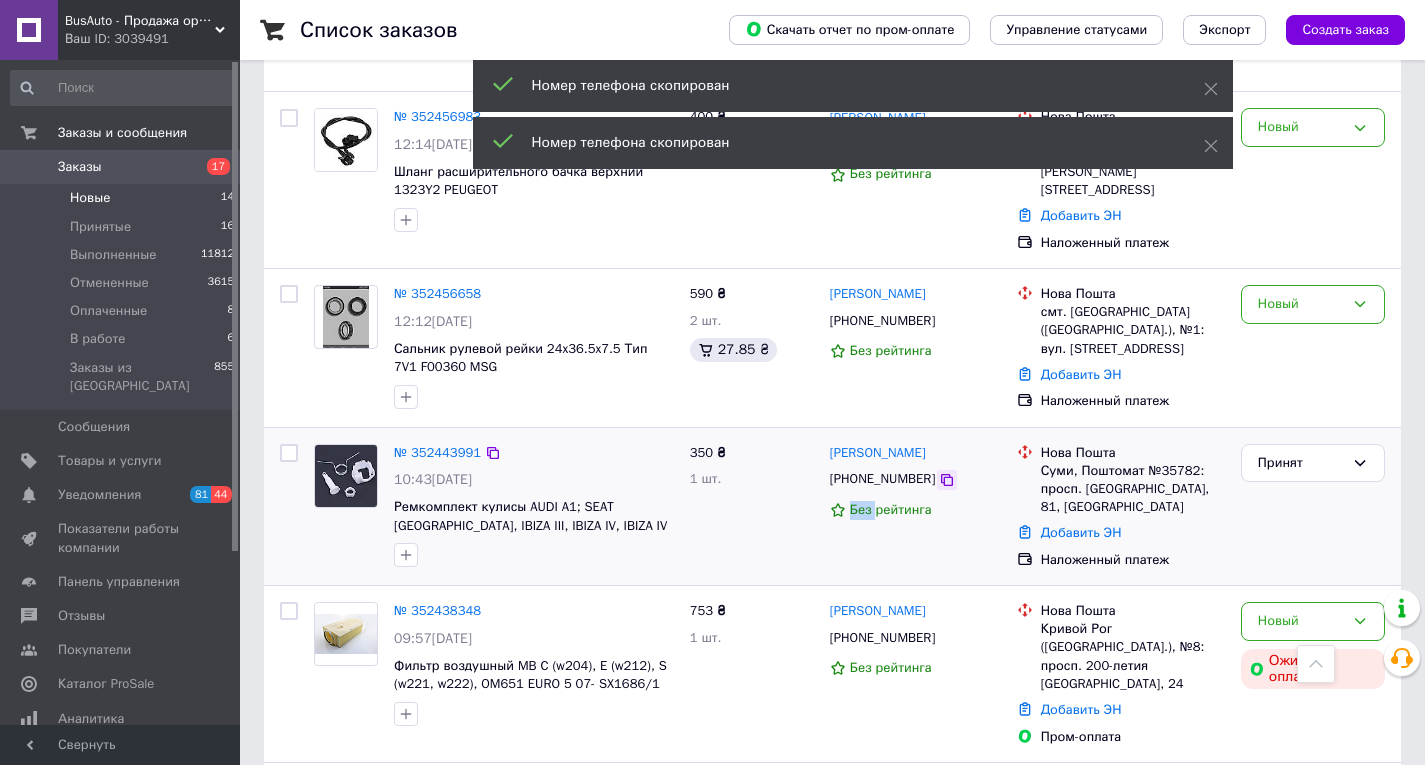 click 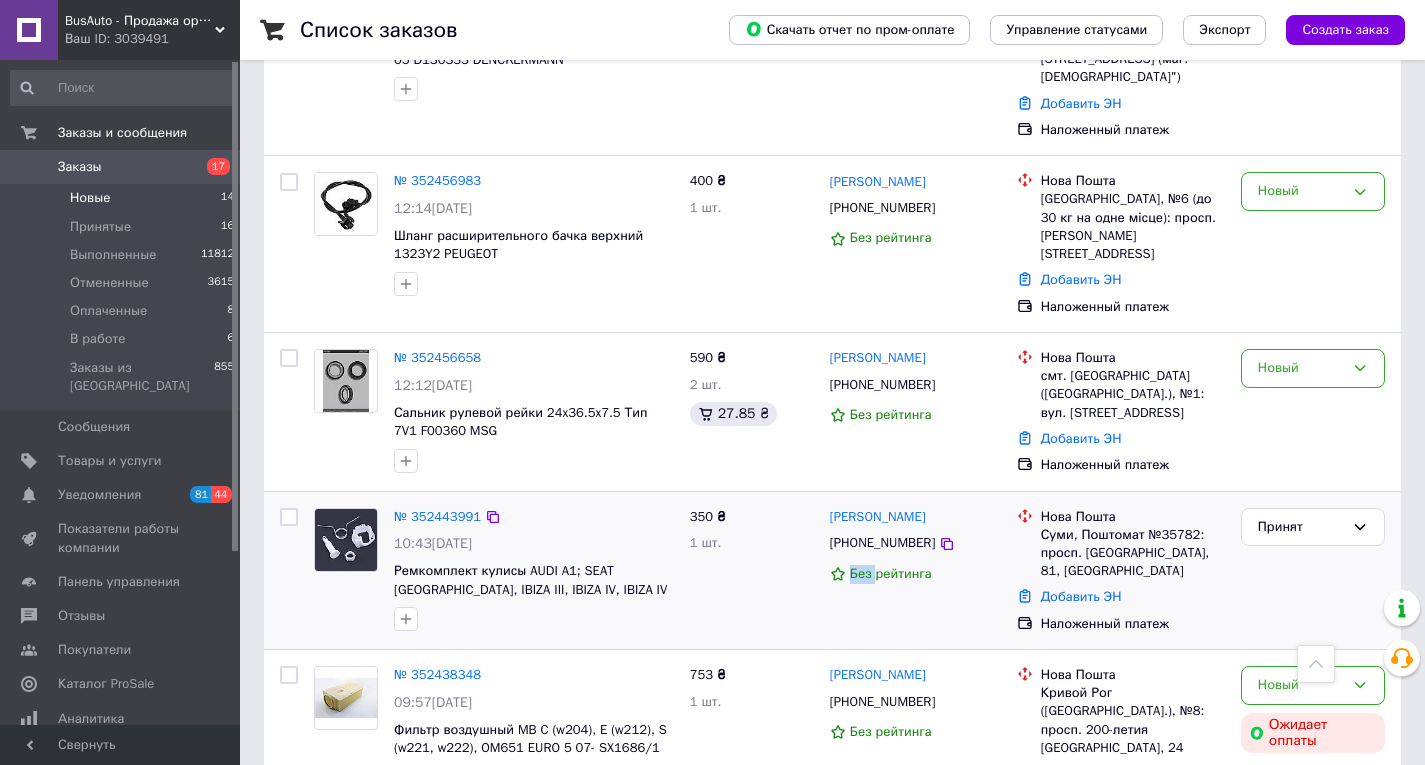 scroll, scrollTop: 994, scrollLeft: 0, axis: vertical 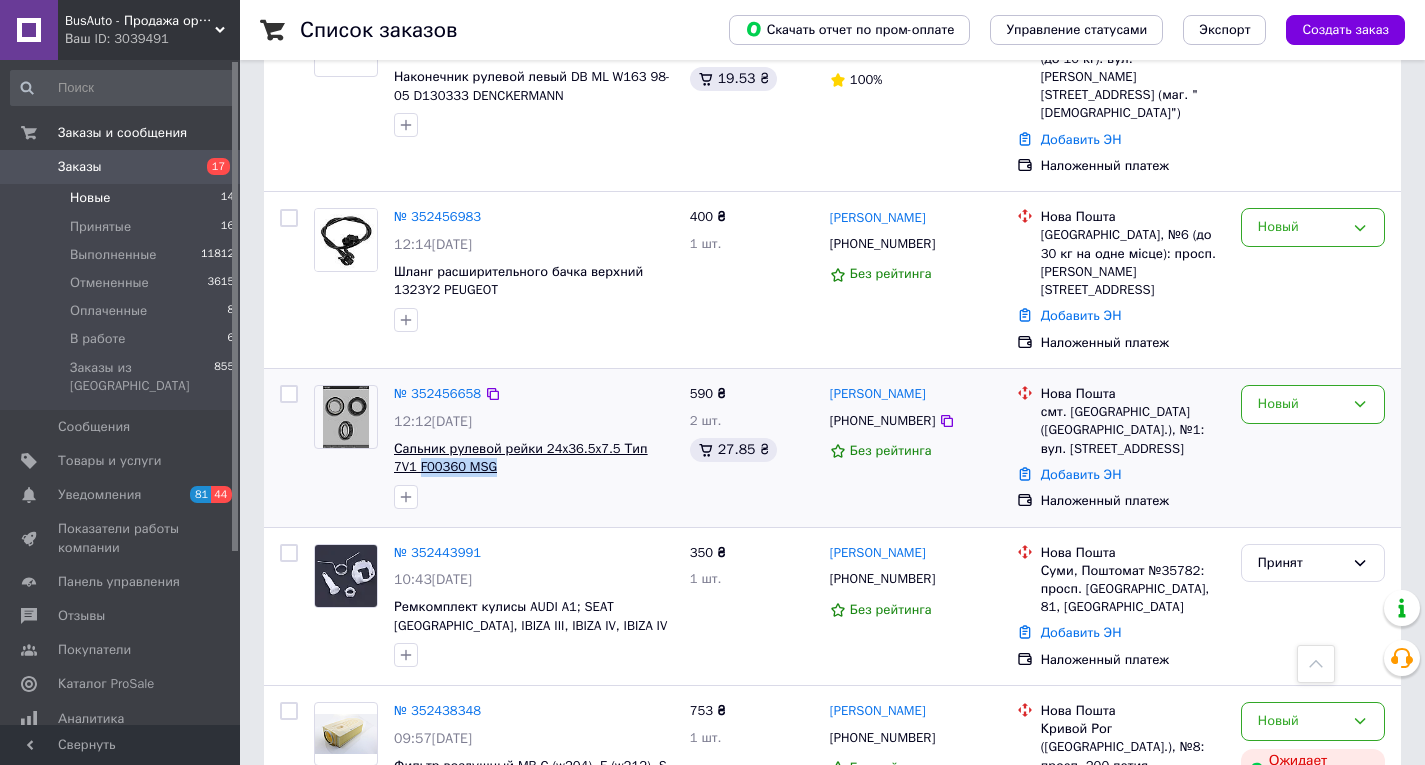 drag, startPoint x: 479, startPoint y: 418, endPoint x: 396, endPoint y: 411, distance: 83.294655 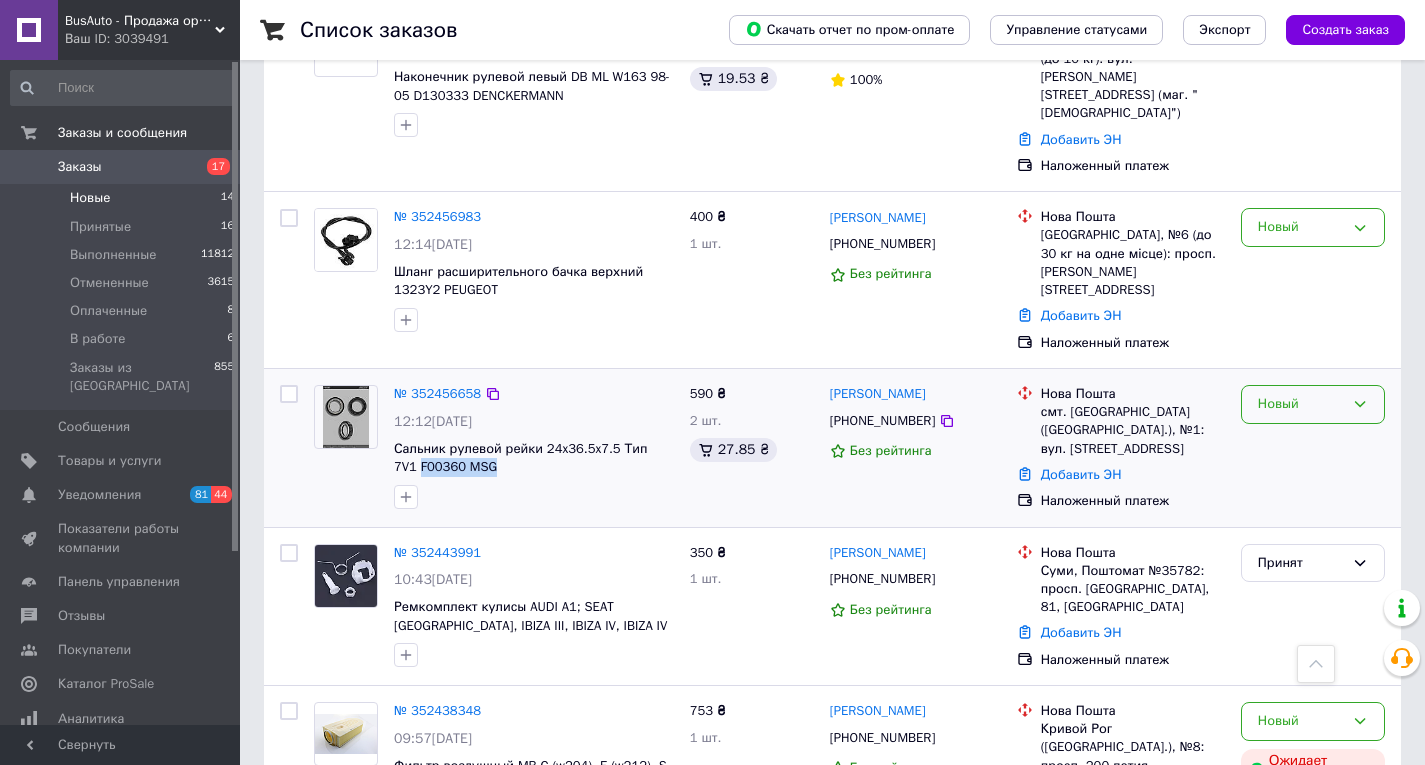 click on "Новый" at bounding box center (1301, 404) 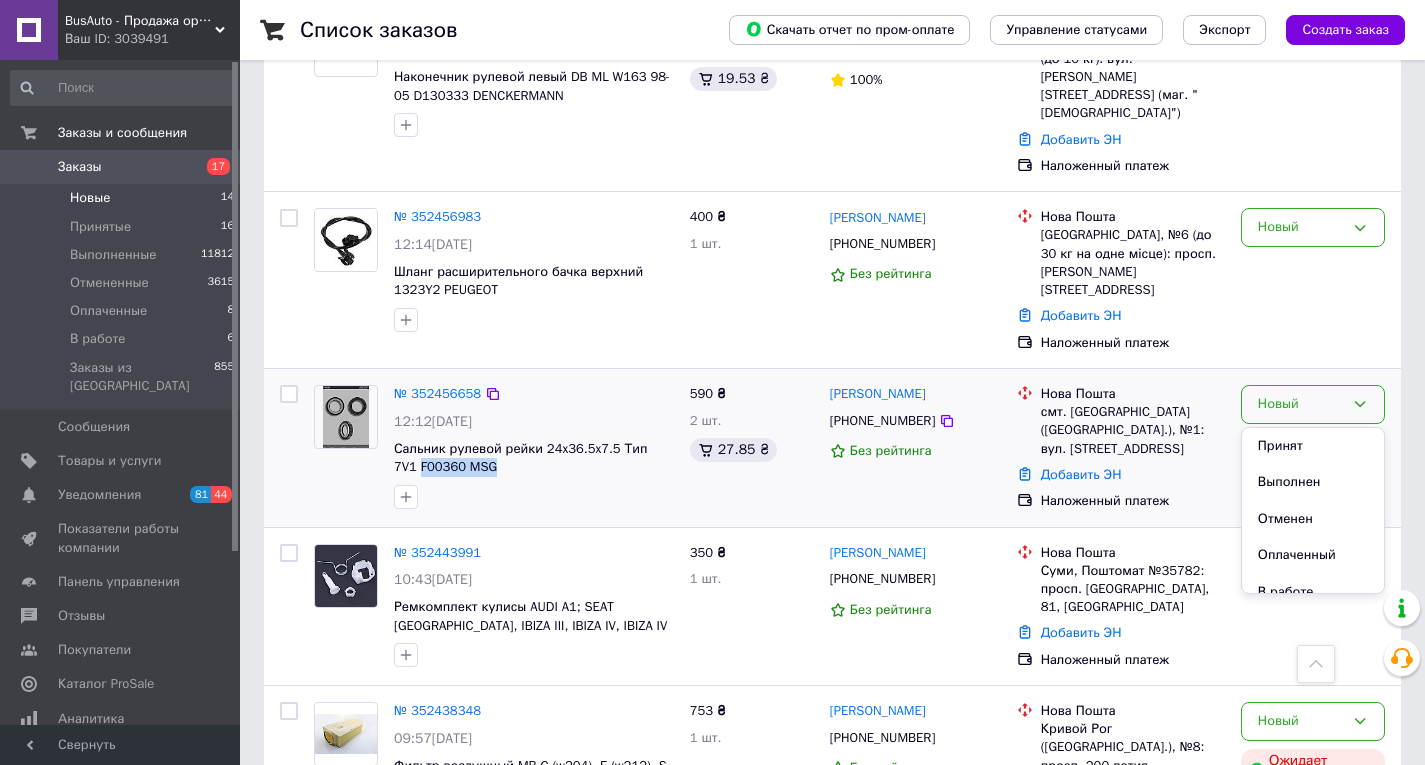 click on "Принят" at bounding box center [1313, 446] 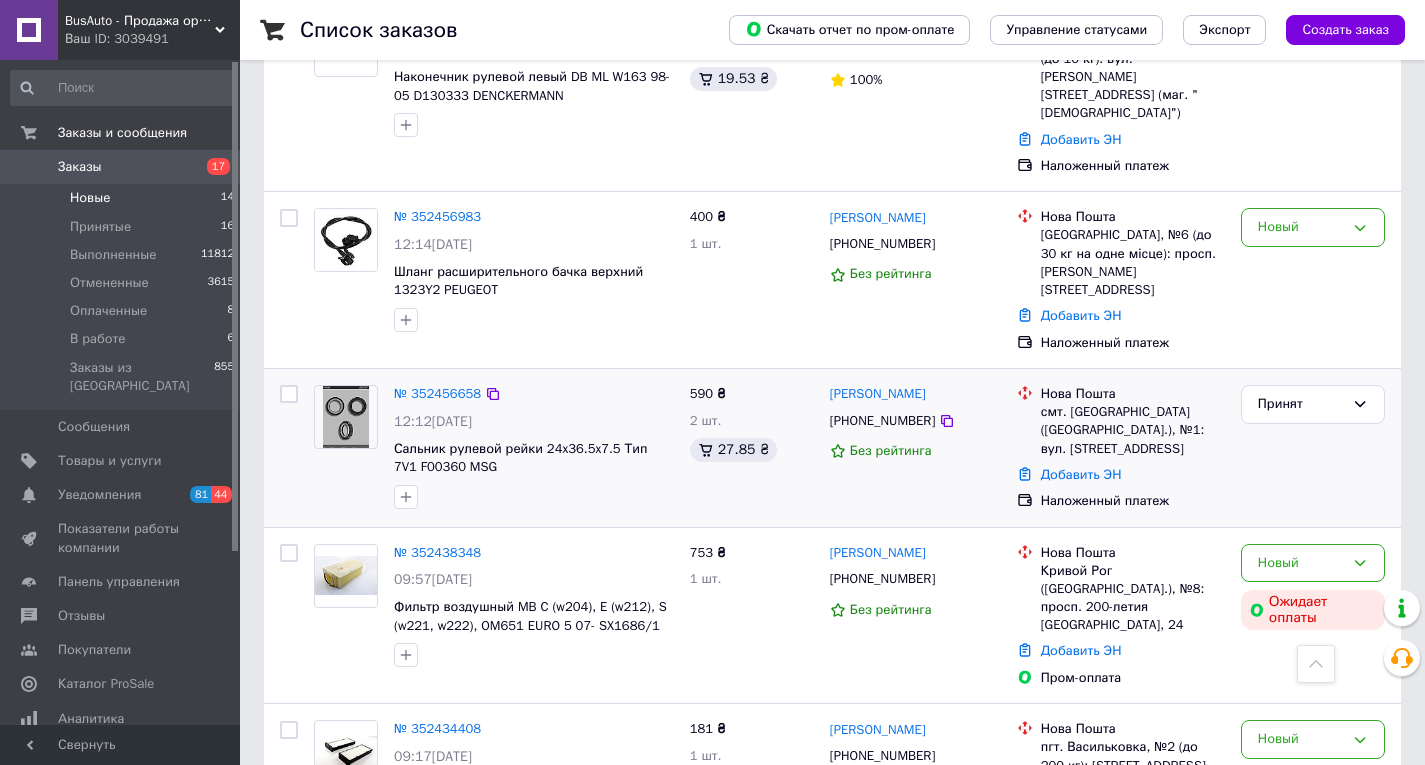drag, startPoint x: 938, startPoint y: 362, endPoint x: 950, endPoint y: 375, distance: 17.691807 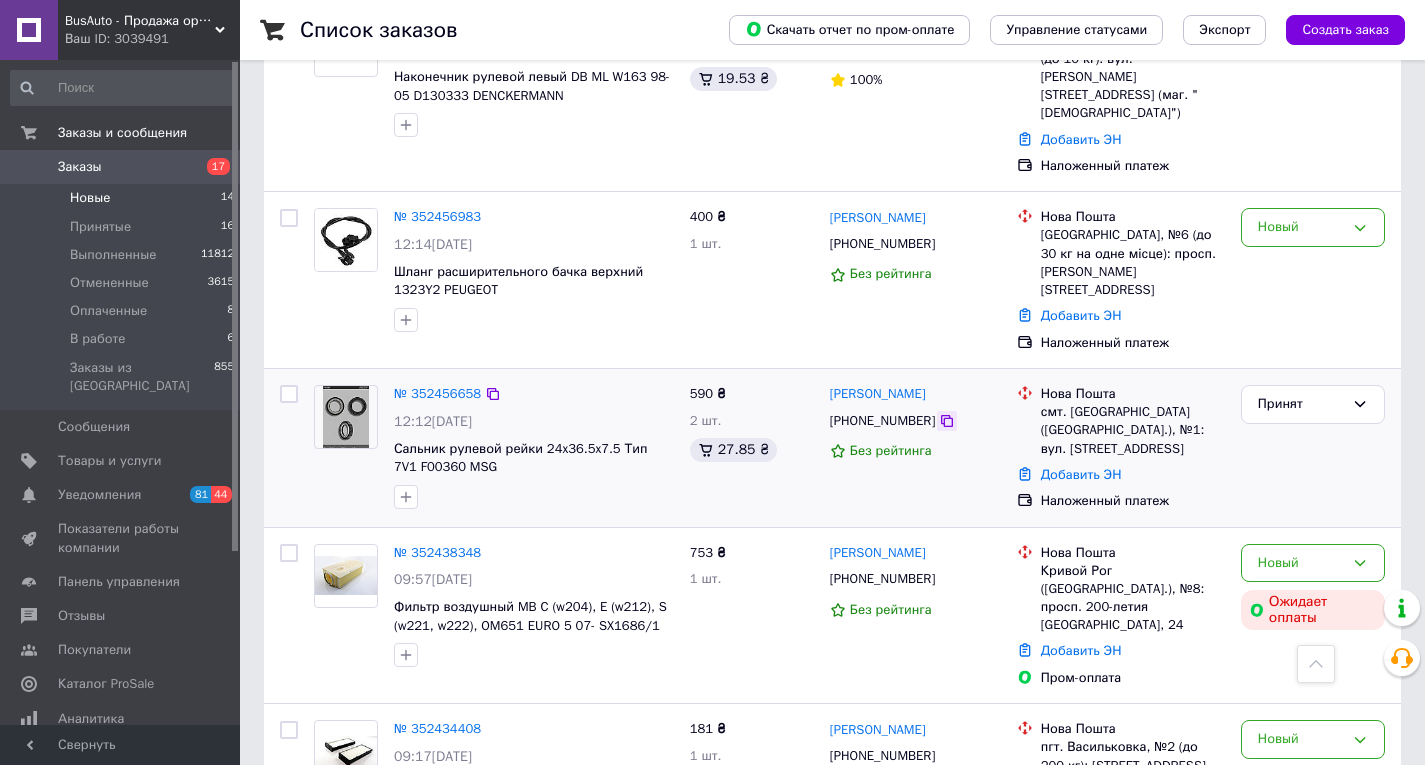 click 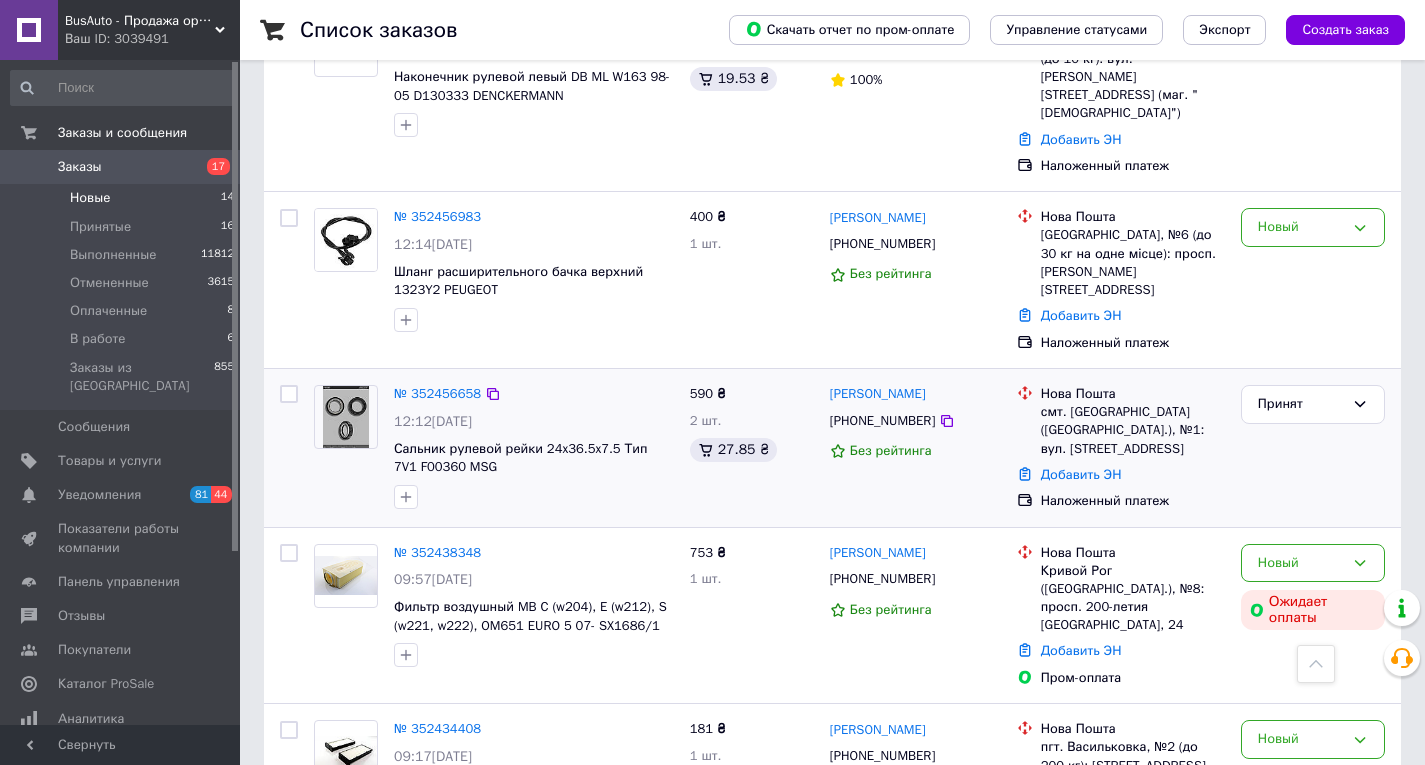 drag, startPoint x: 408, startPoint y: 442, endPoint x: 505, endPoint y: 461, distance: 98.84331 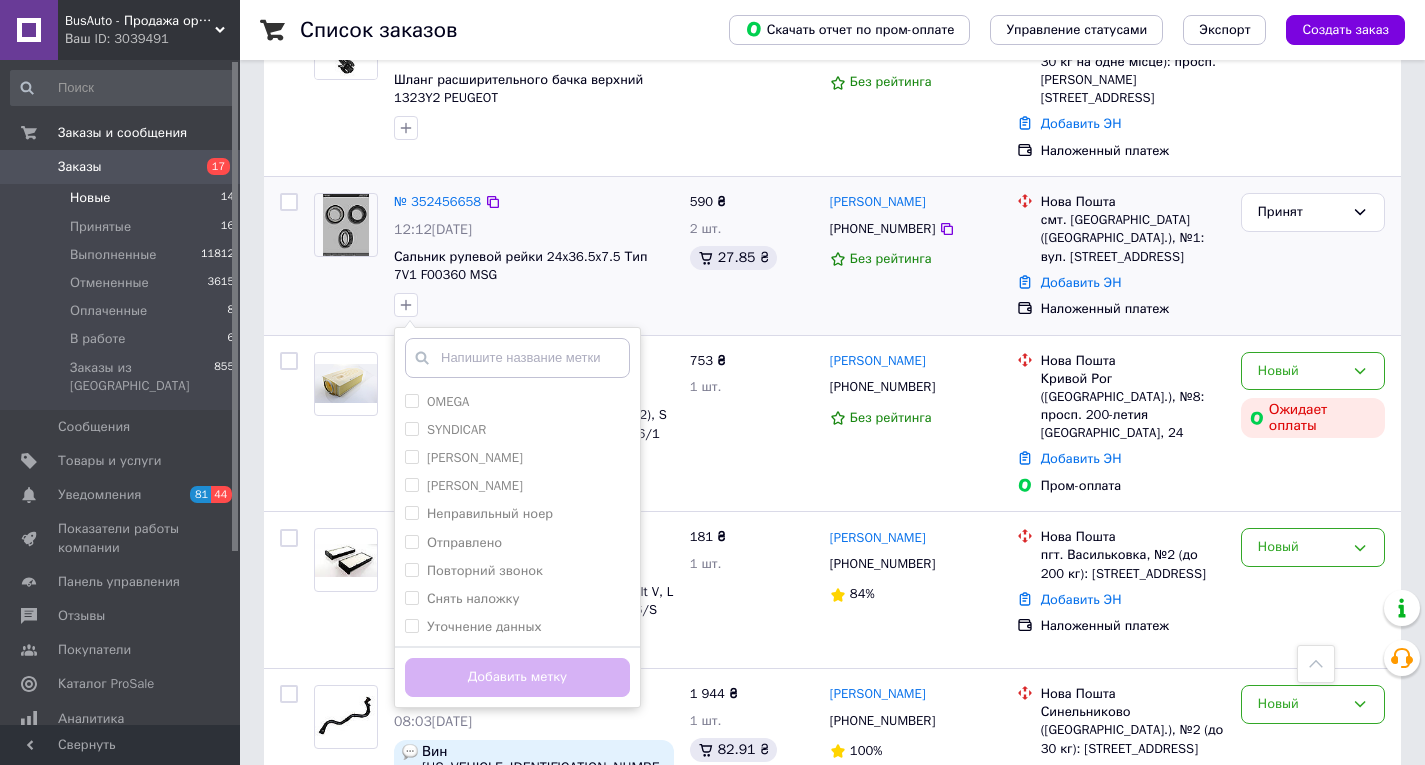 scroll, scrollTop: 1194, scrollLeft: 0, axis: vertical 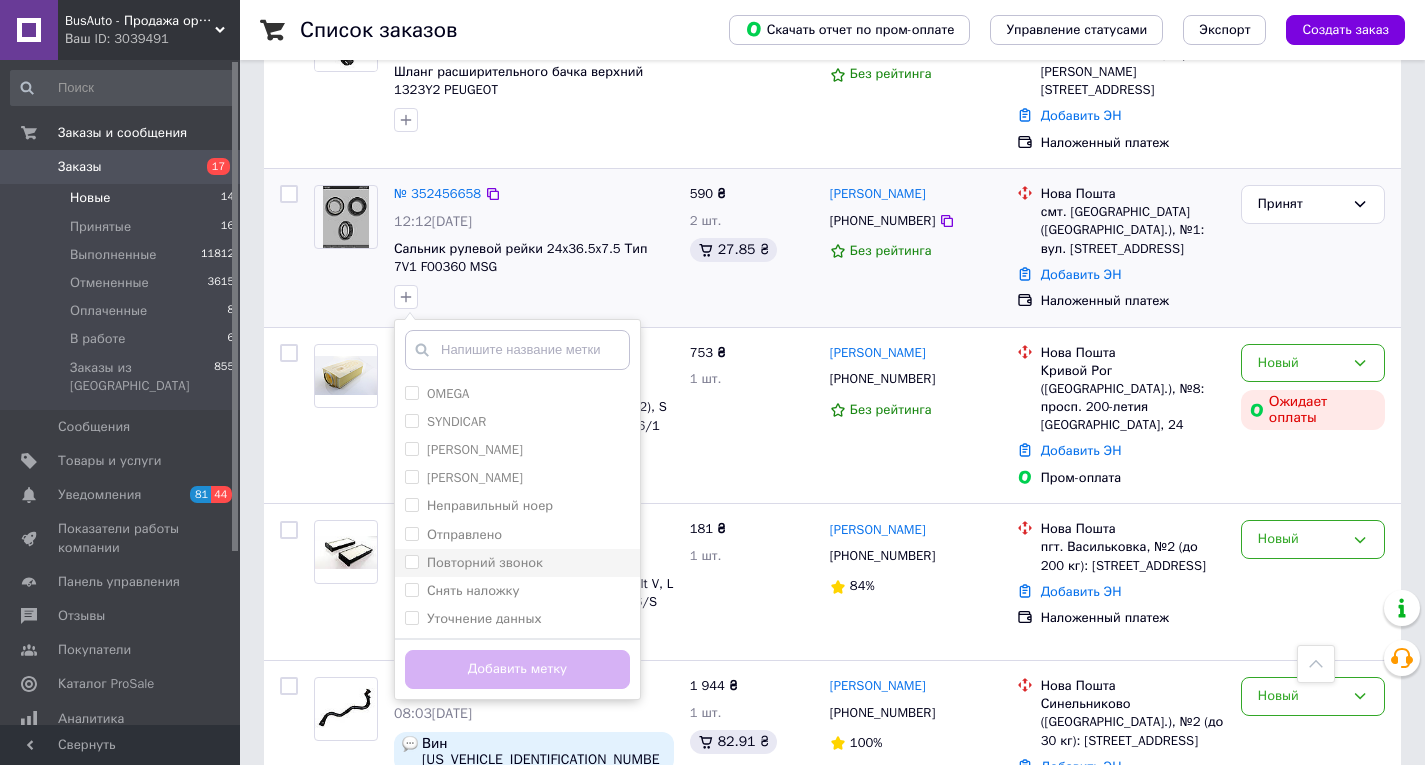 click on "Повторний звонок" at bounding box center [485, 562] 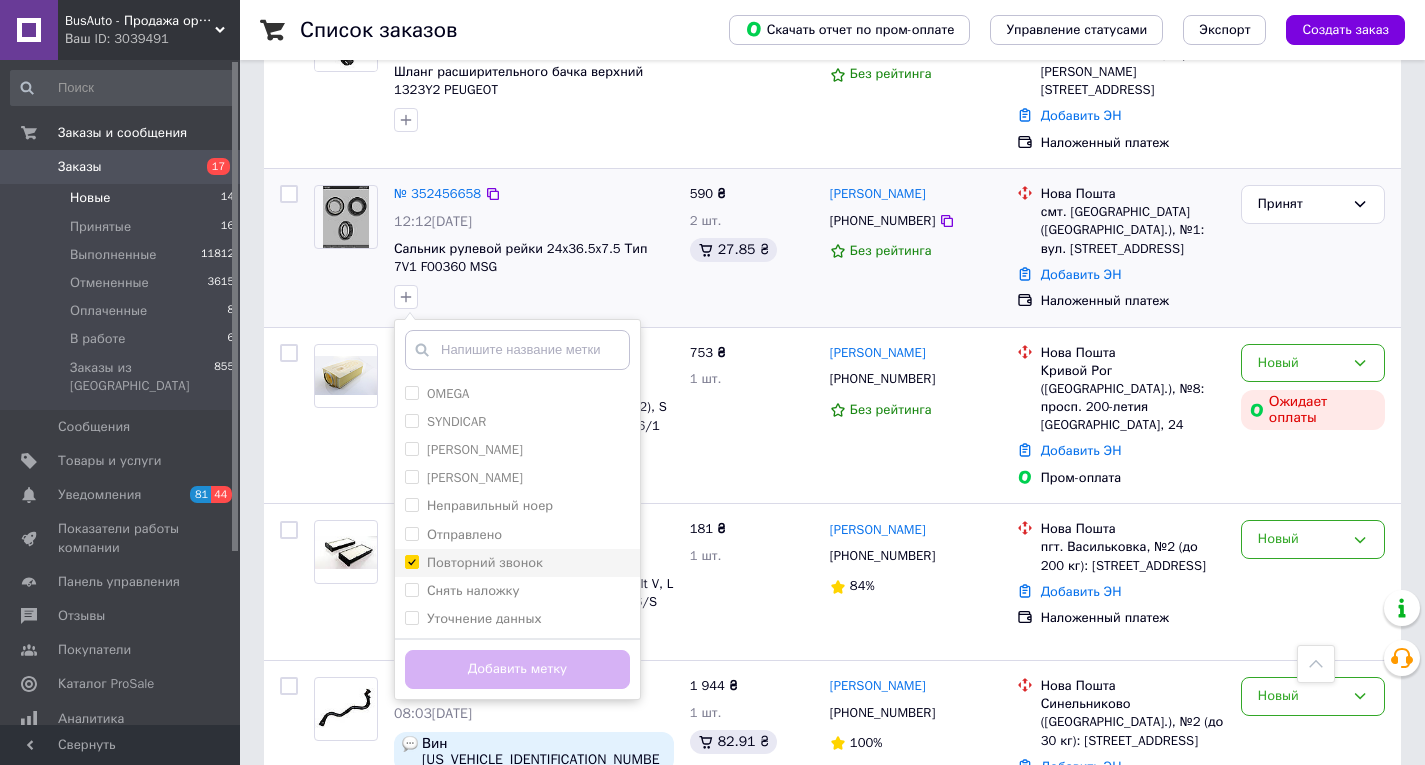 checkbox on "true" 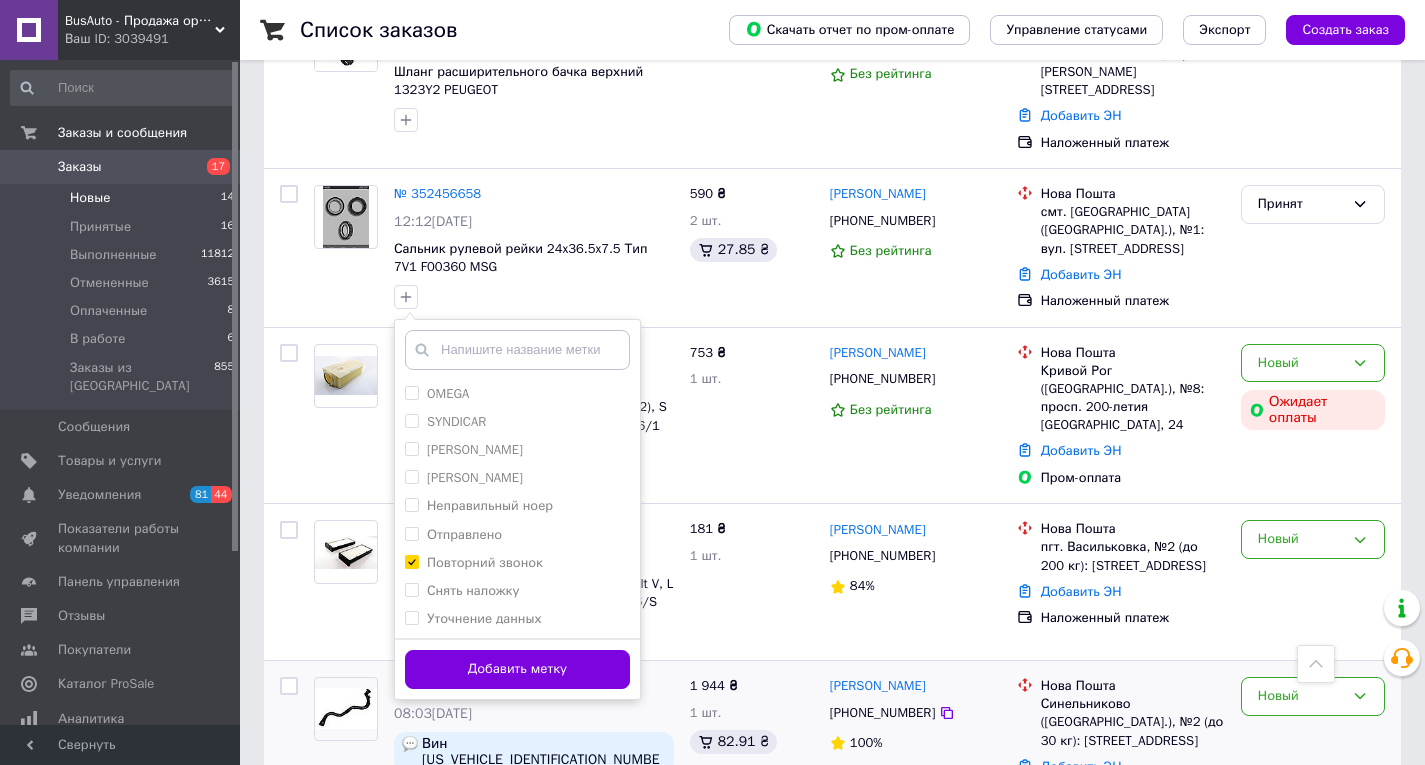 click on "Добавить метку" at bounding box center (517, 669) 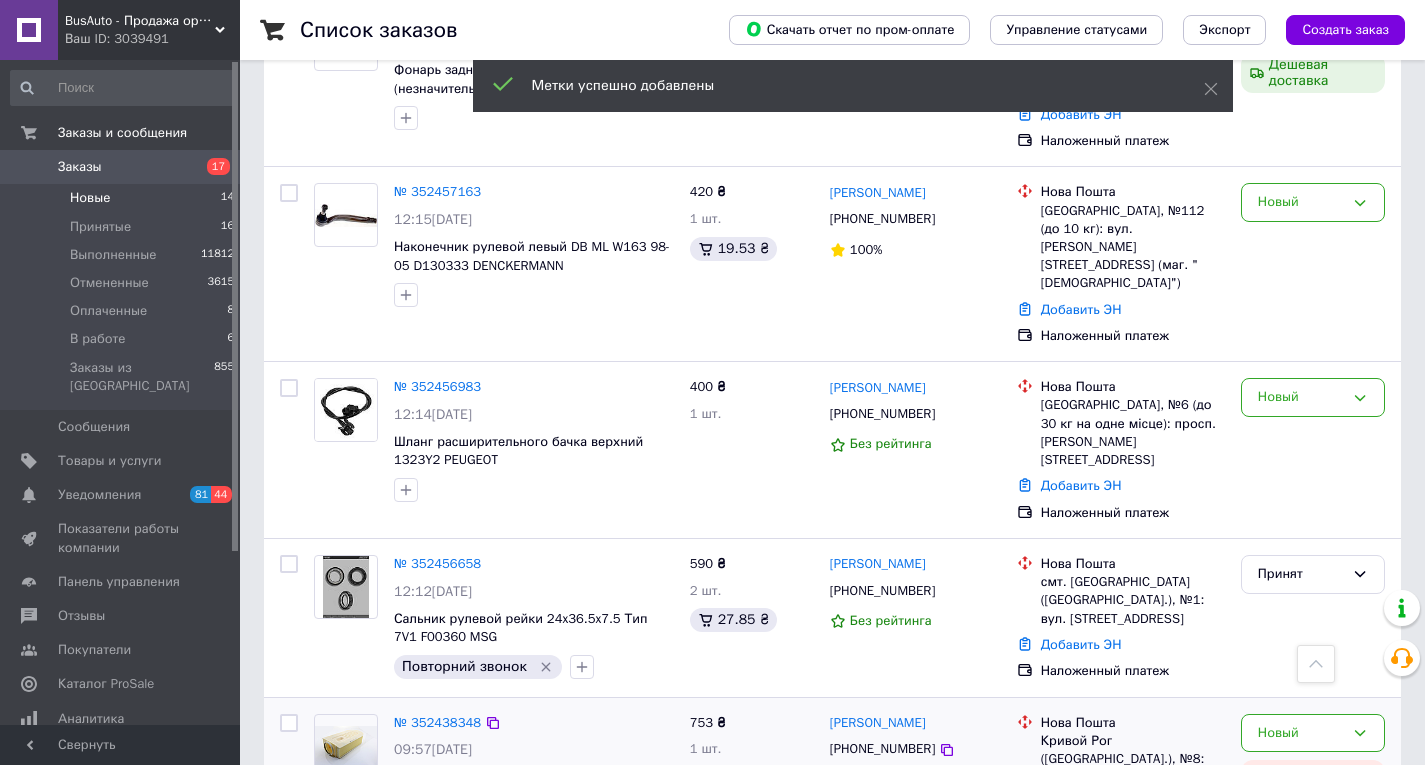 scroll, scrollTop: 794, scrollLeft: 0, axis: vertical 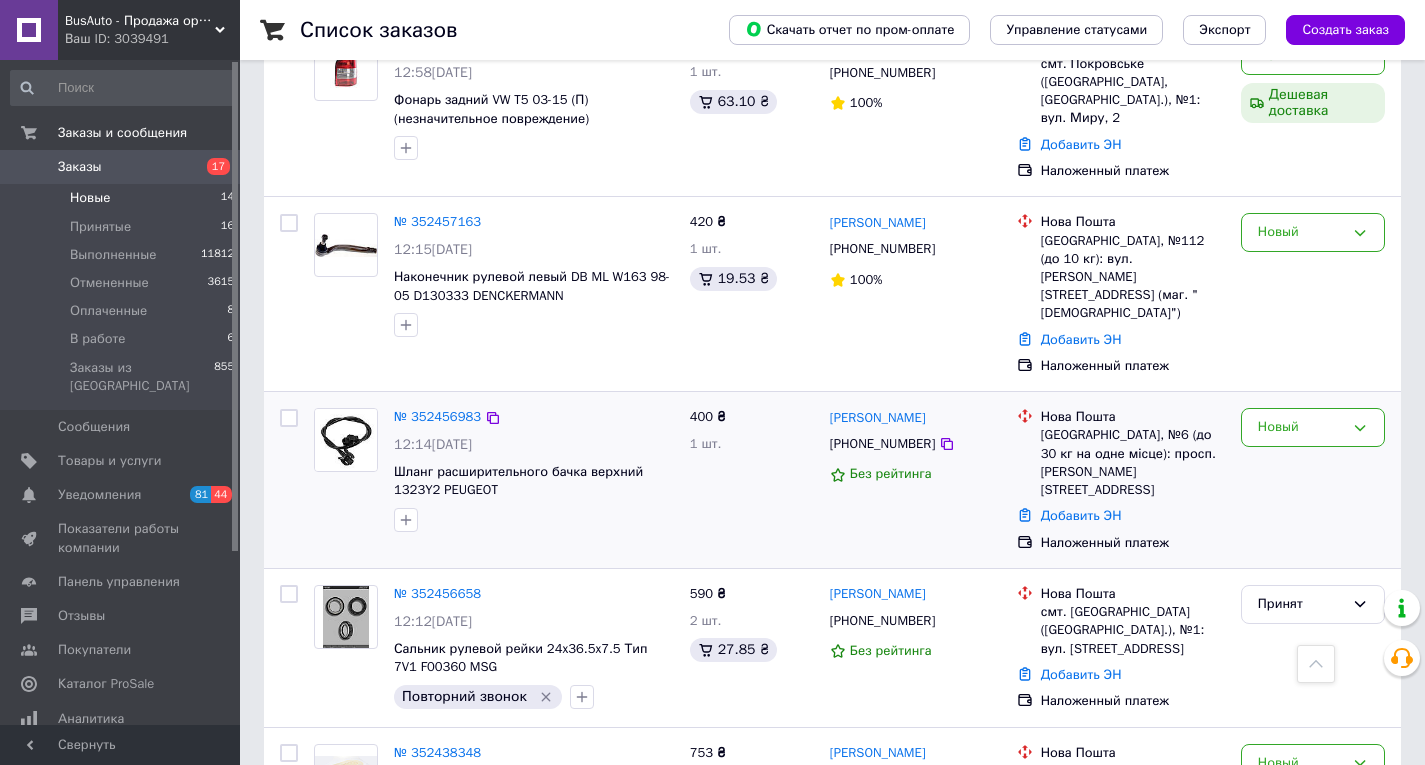 click on "[PHONE_NUMBER]" at bounding box center [882, 444] 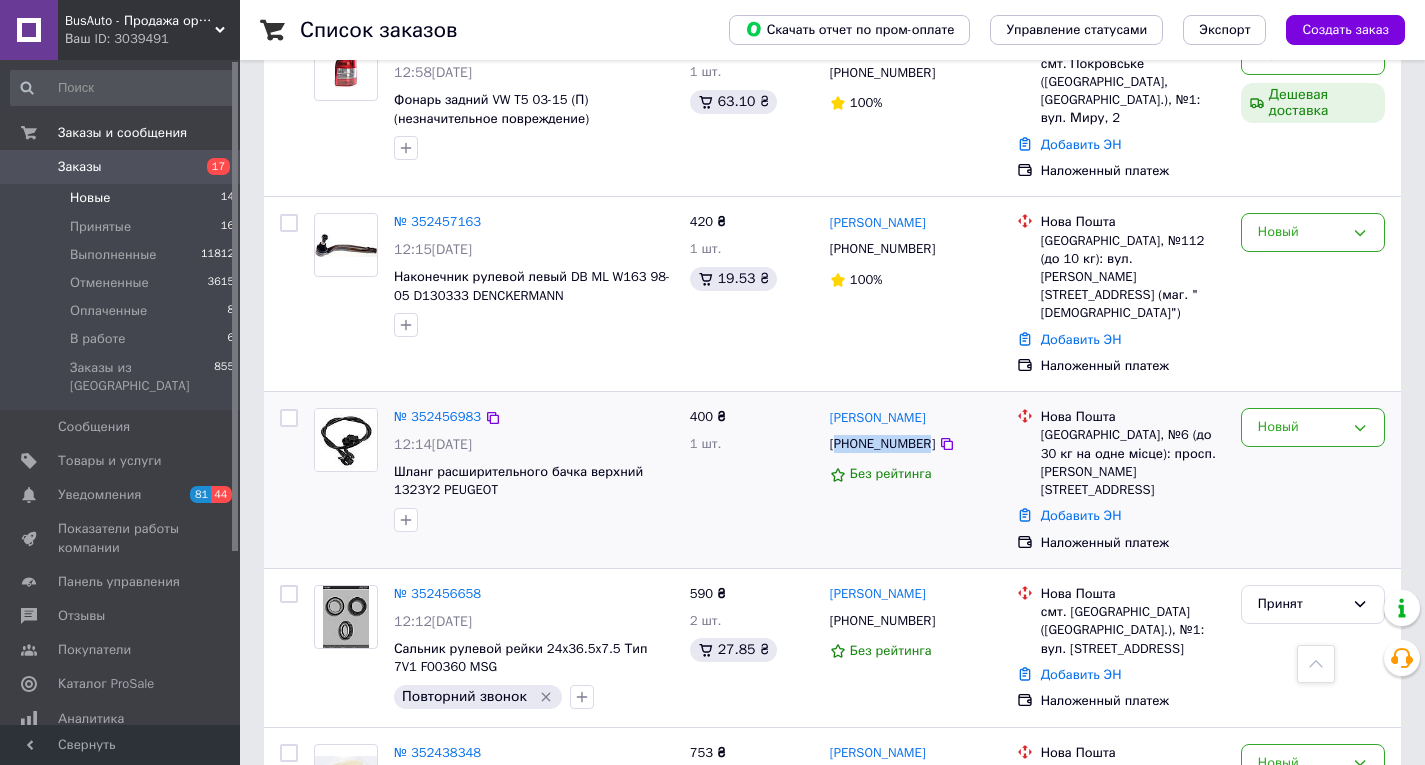 drag, startPoint x: 868, startPoint y: 405, endPoint x: 895, endPoint y: 407, distance: 27.073973 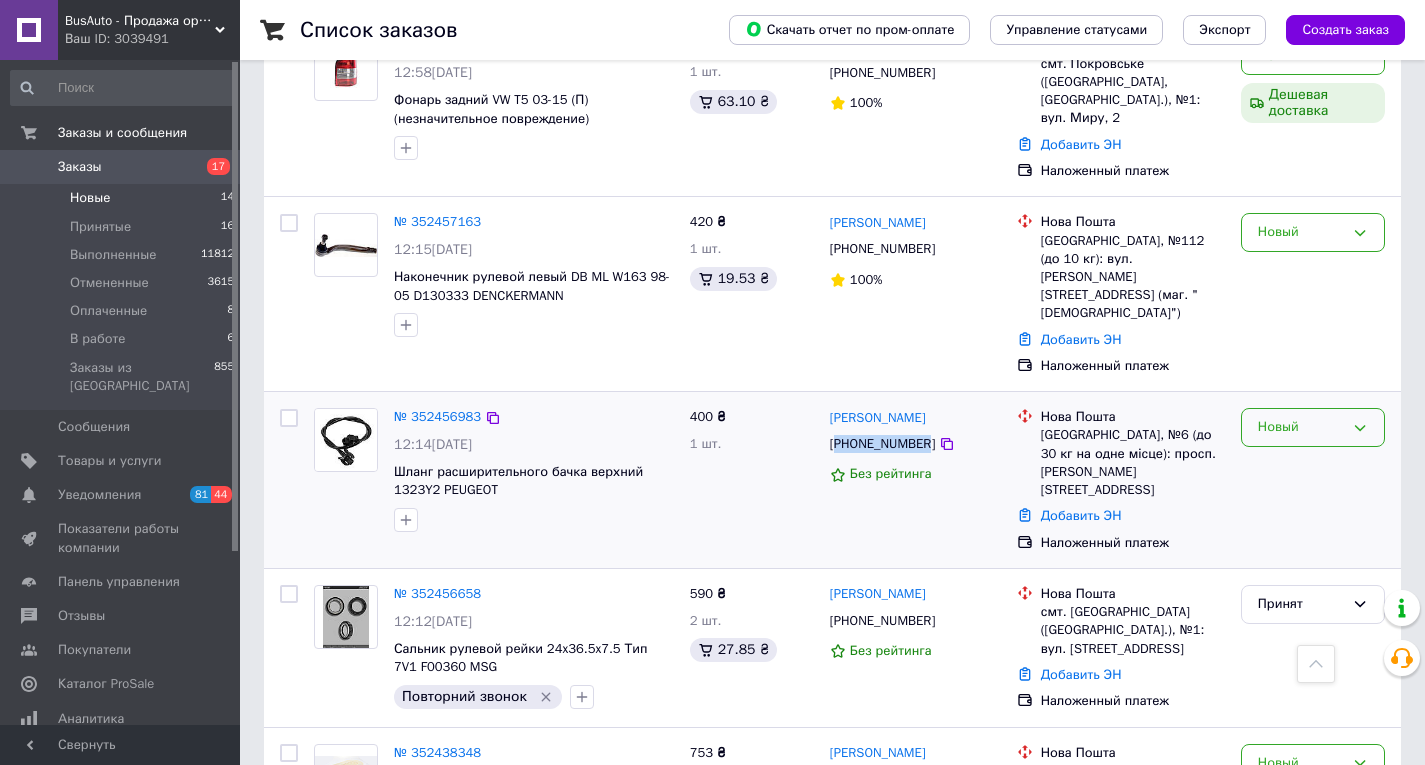 drag, startPoint x: 1312, startPoint y: 389, endPoint x: 1303, endPoint y: 405, distance: 18.35756 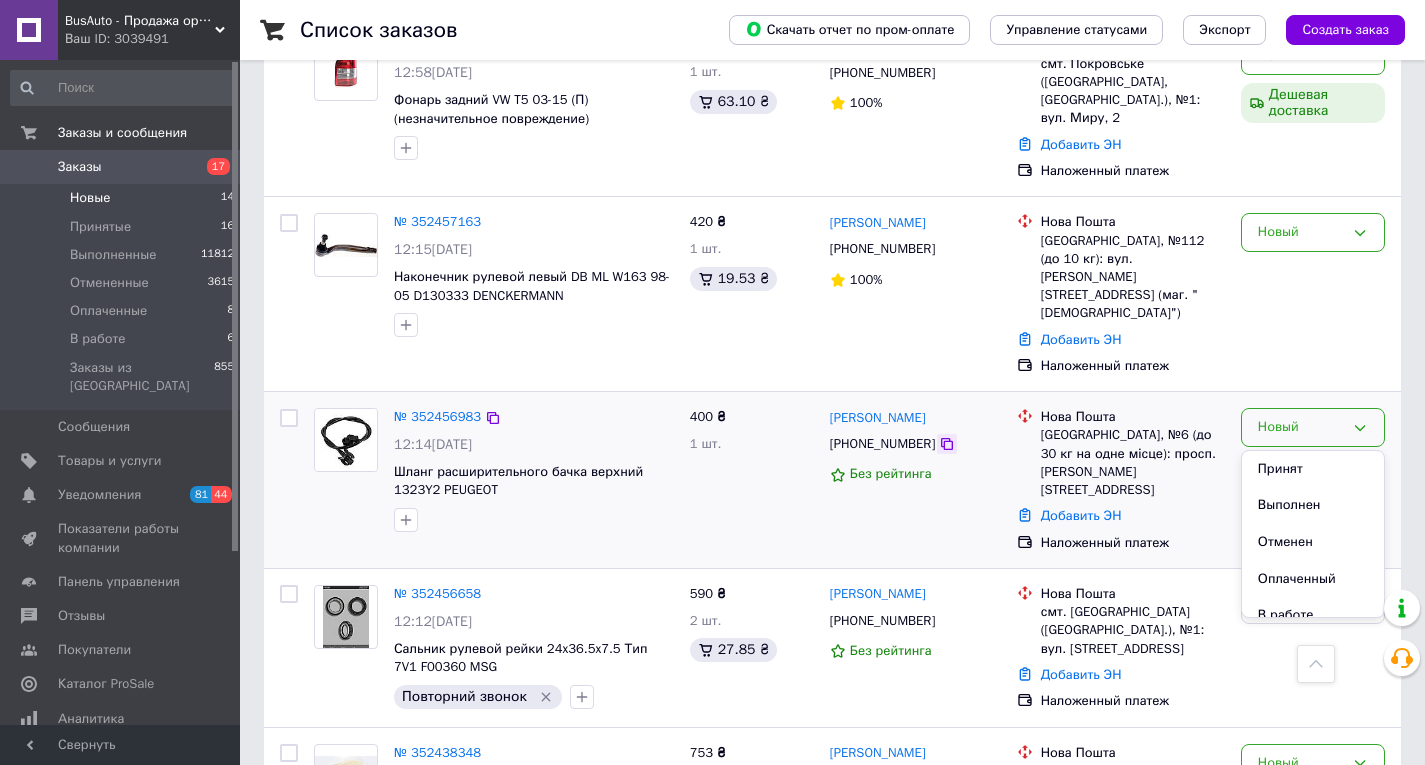 click 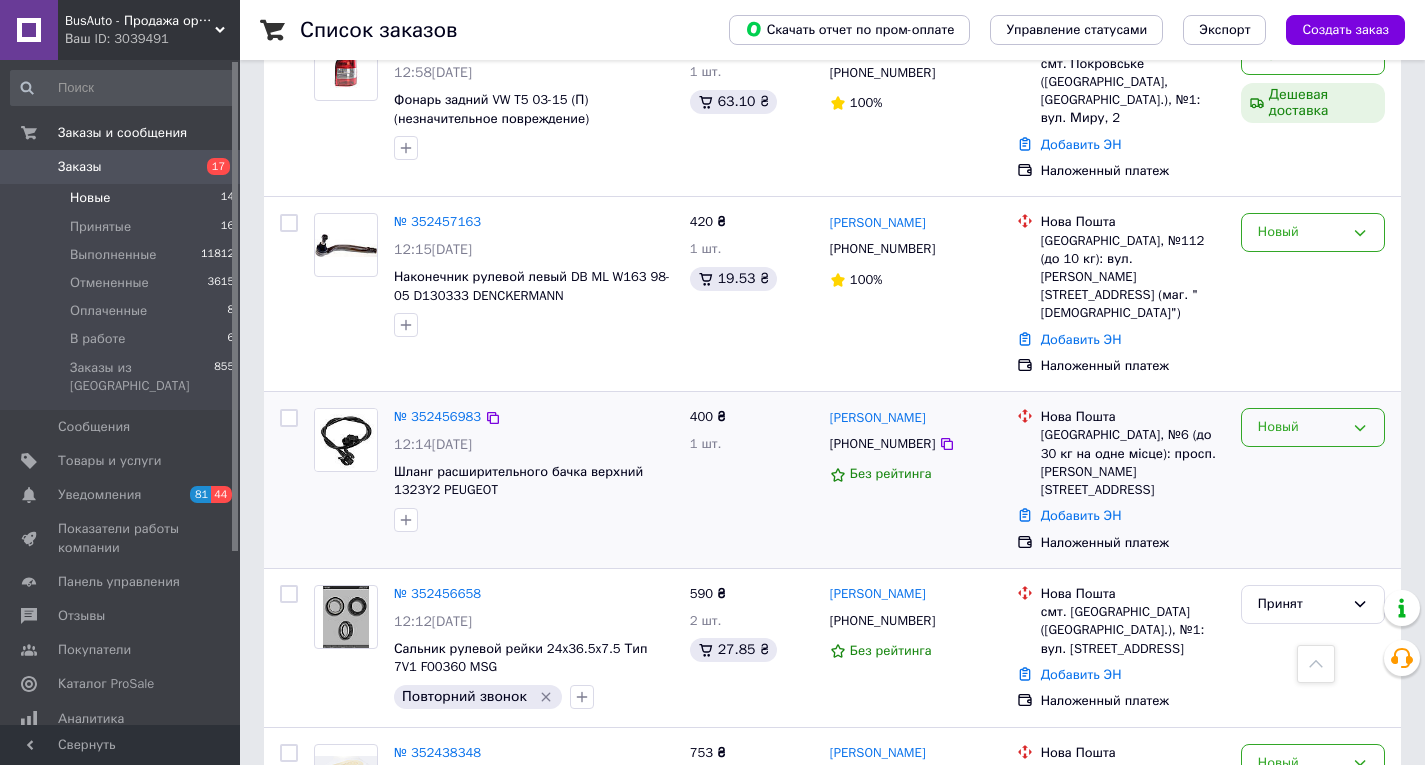 click on "Новый" at bounding box center [1313, 427] 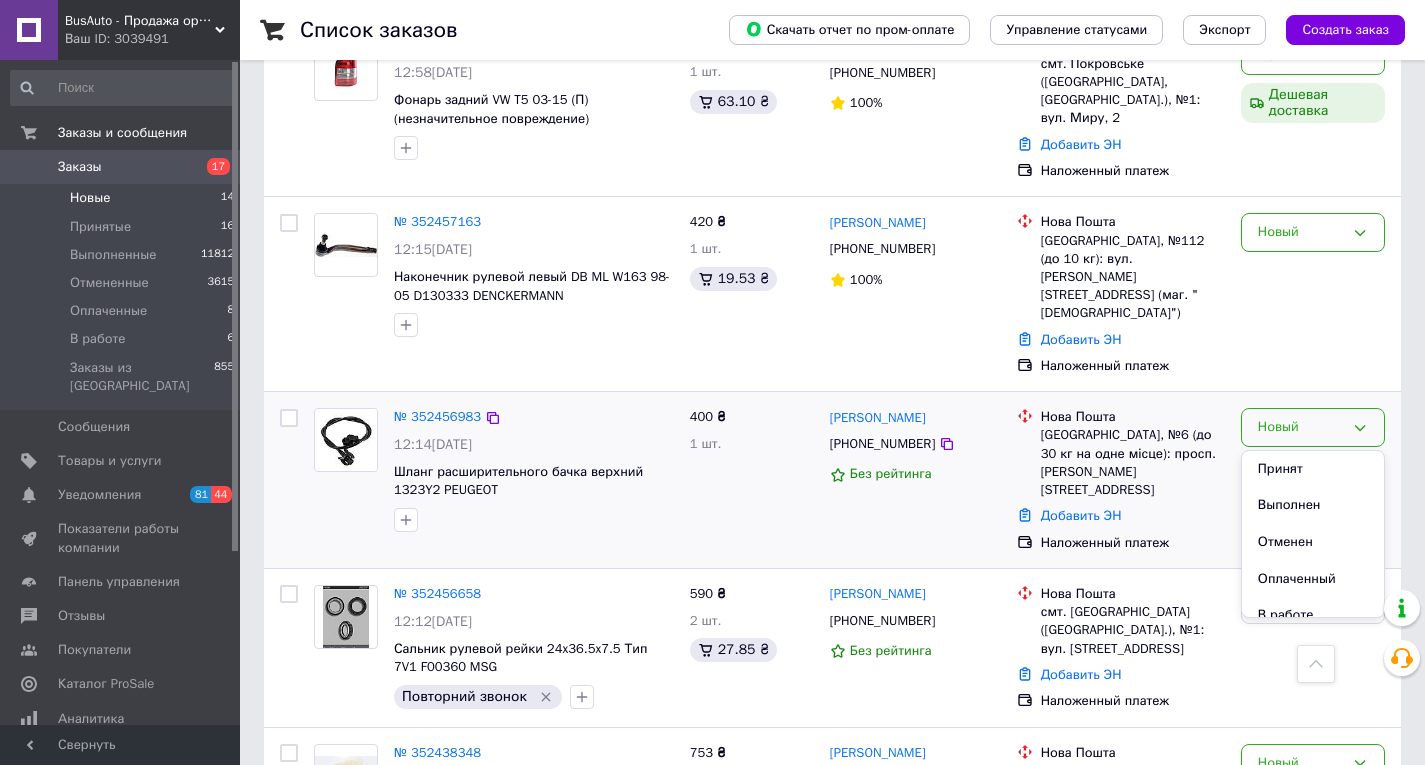 drag, startPoint x: 1295, startPoint y: 435, endPoint x: 1284, endPoint y: 440, distance: 12.083046 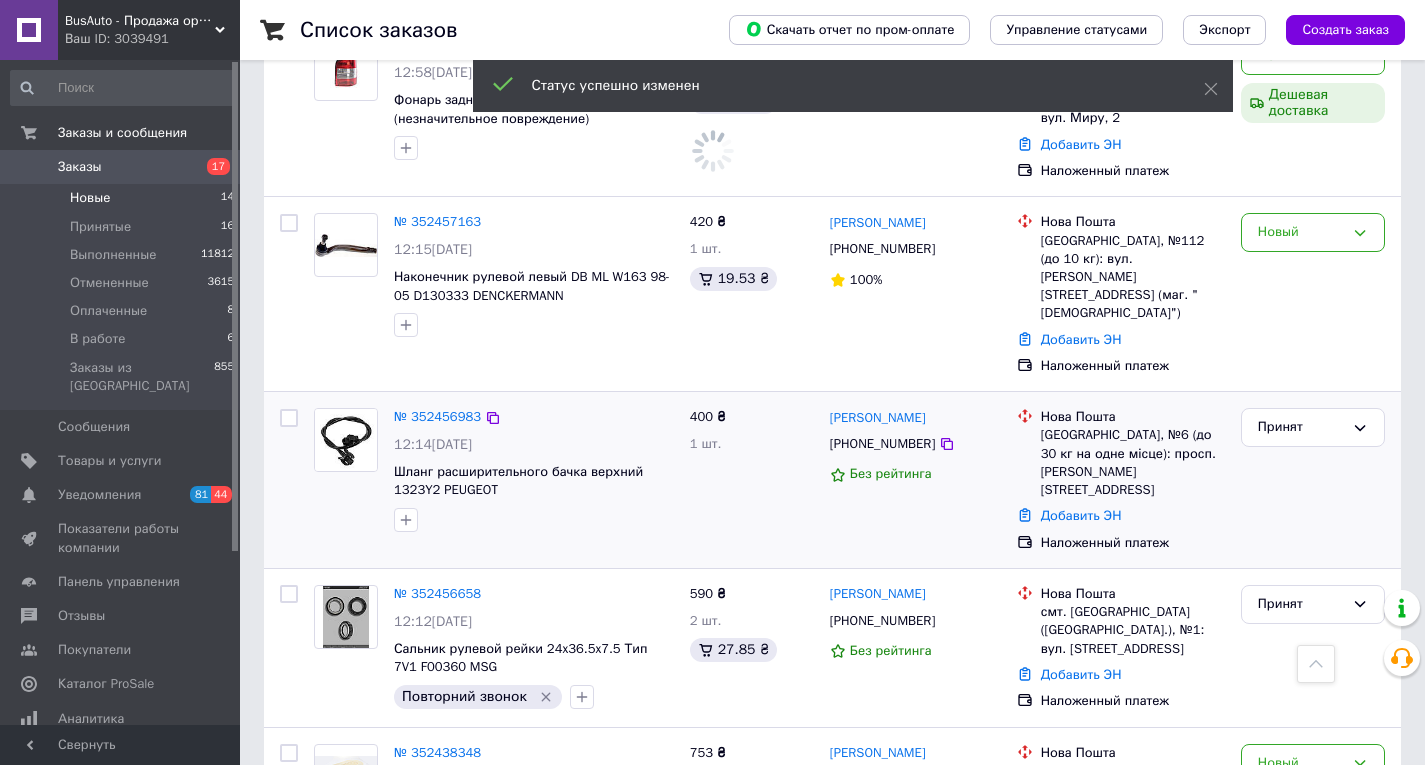scroll, scrollTop: 694, scrollLeft: 0, axis: vertical 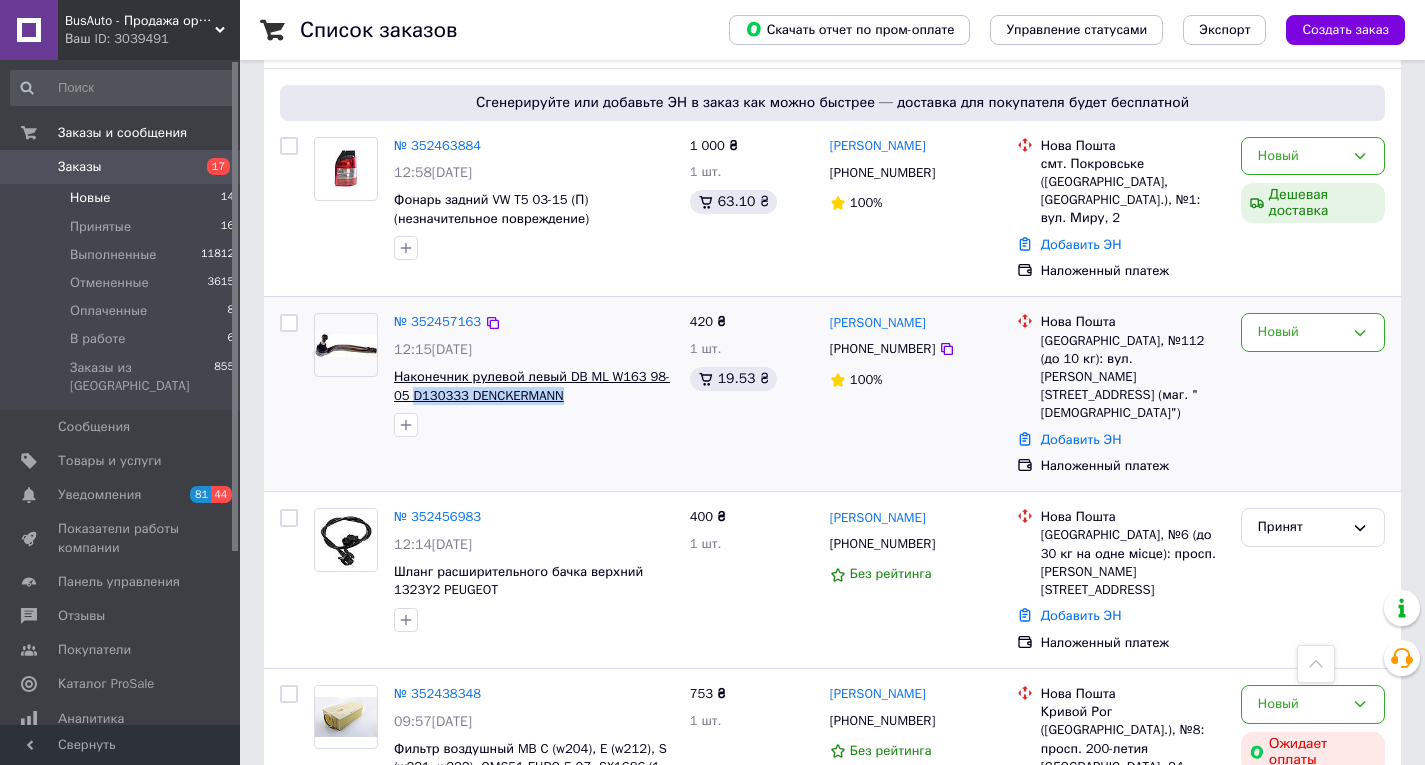 drag, startPoint x: 574, startPoint y: 389, endPoint x: 470, endPoint y: 366, distance: 106.51291 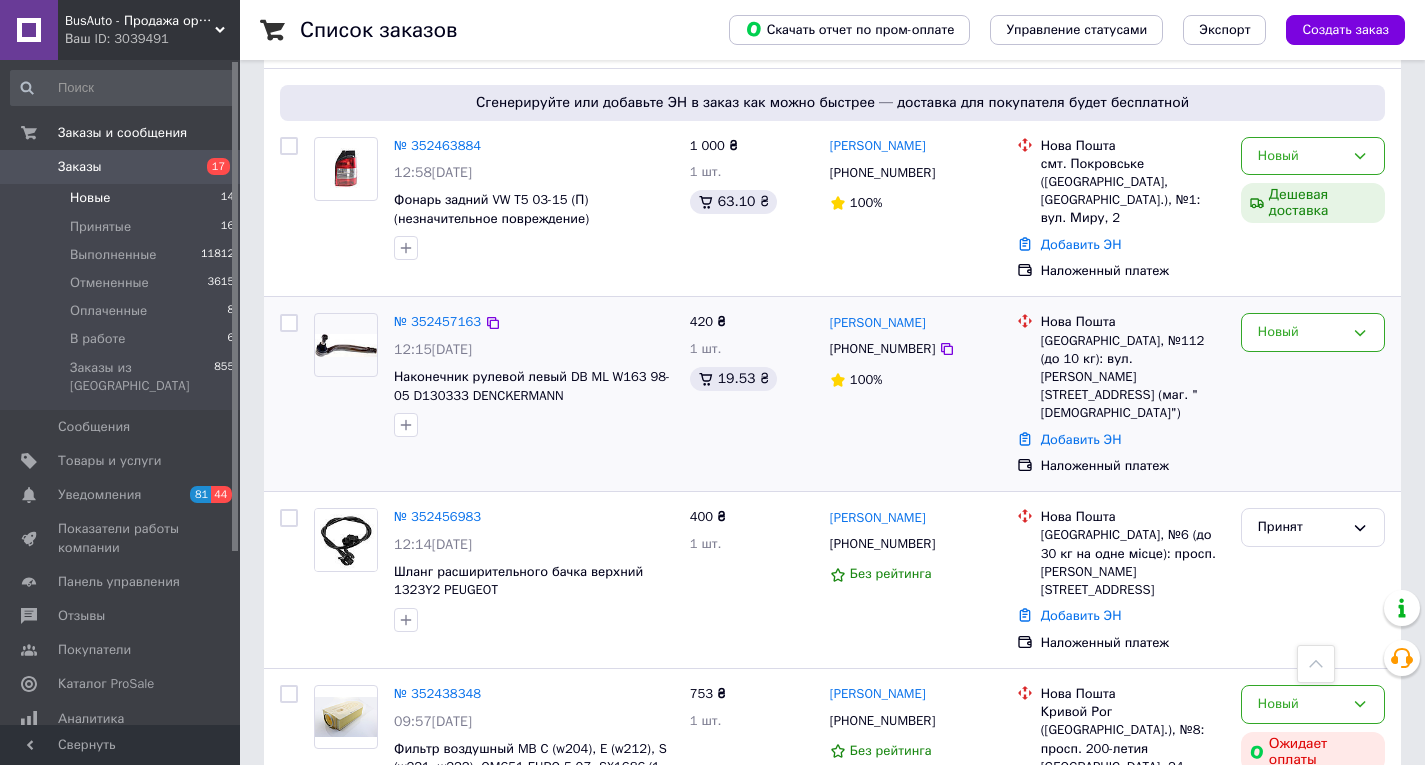 click on "[PHONE_NUMBER]" at bounding box center [882, 349] 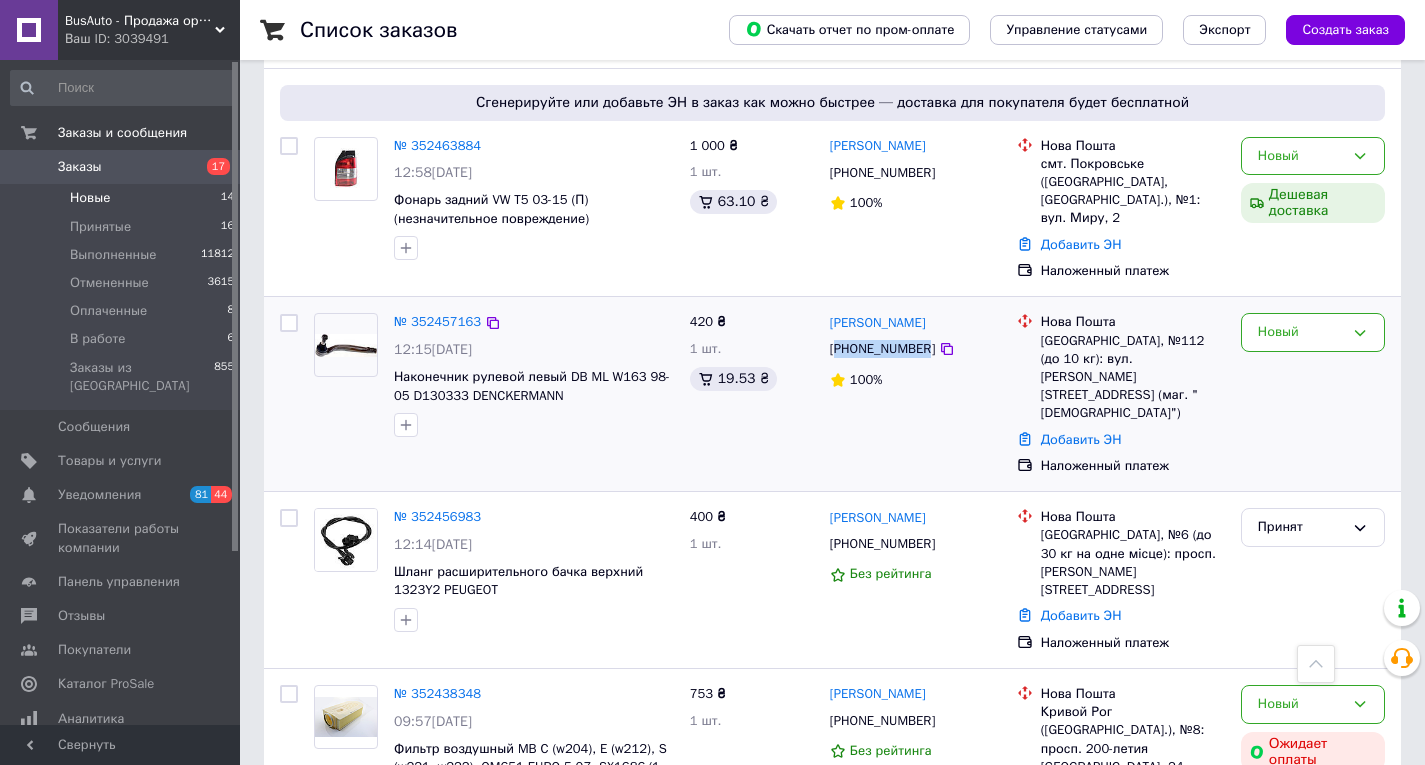click on "[PHONE_NUMBER]" at bounding box center (882, 349) 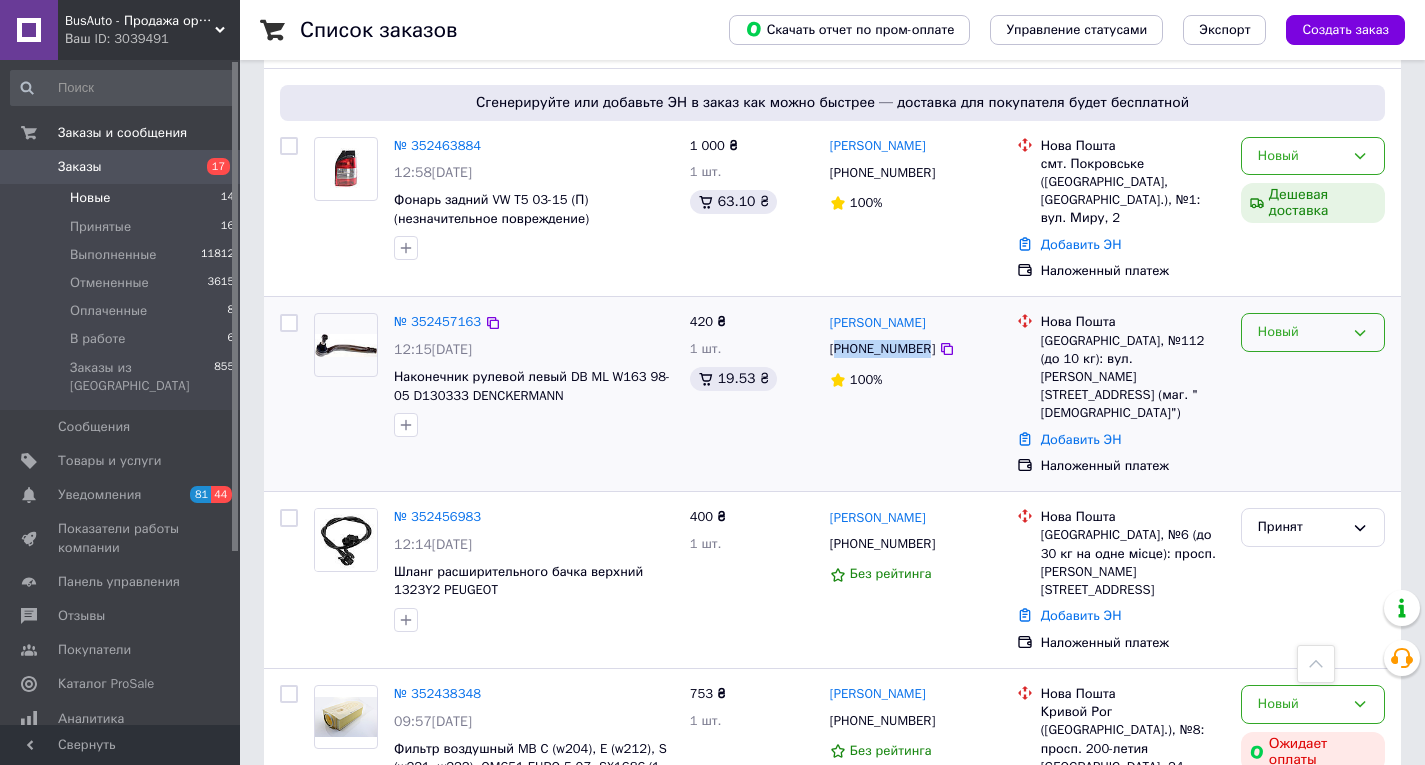 click on "Новый" at bounding box center (1301, 332) 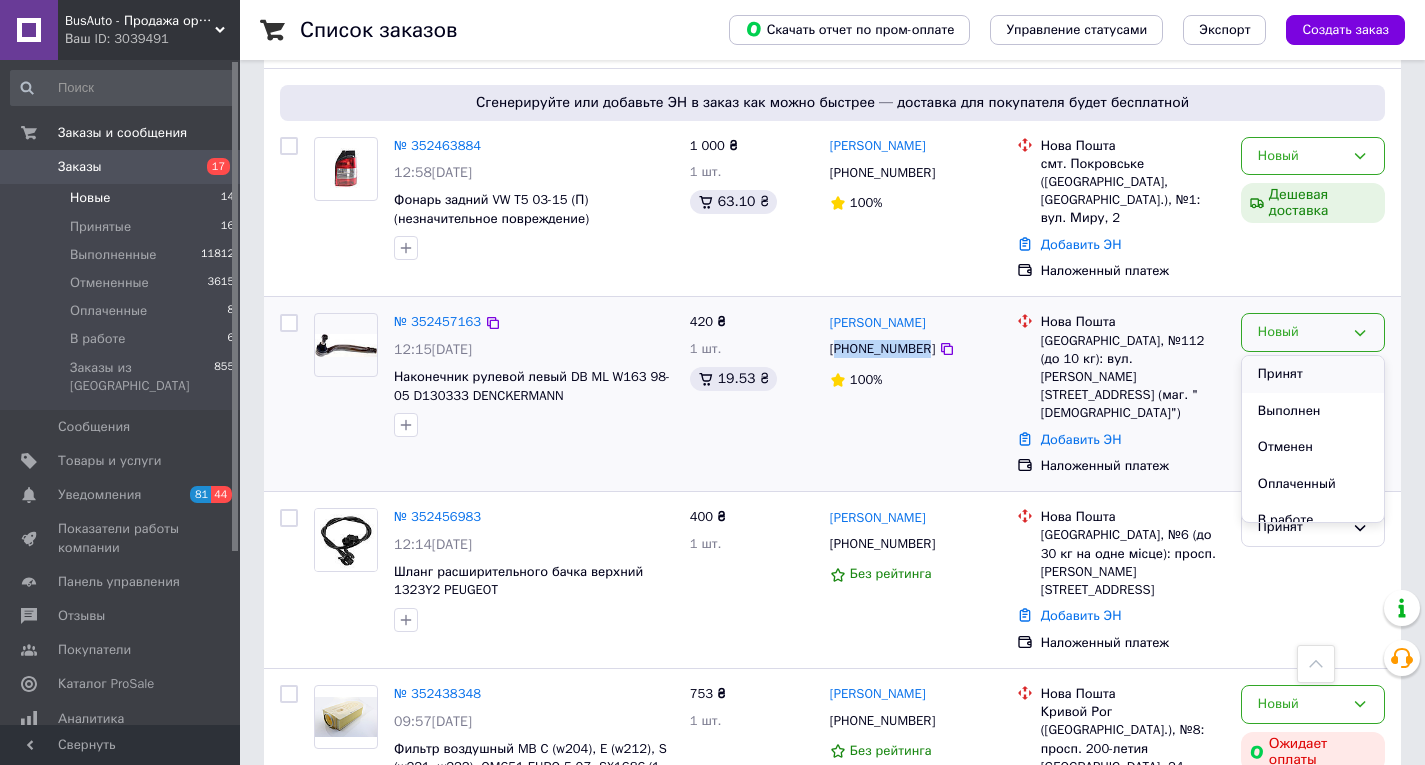click on "Принят" at bounding box center (1313, 374) 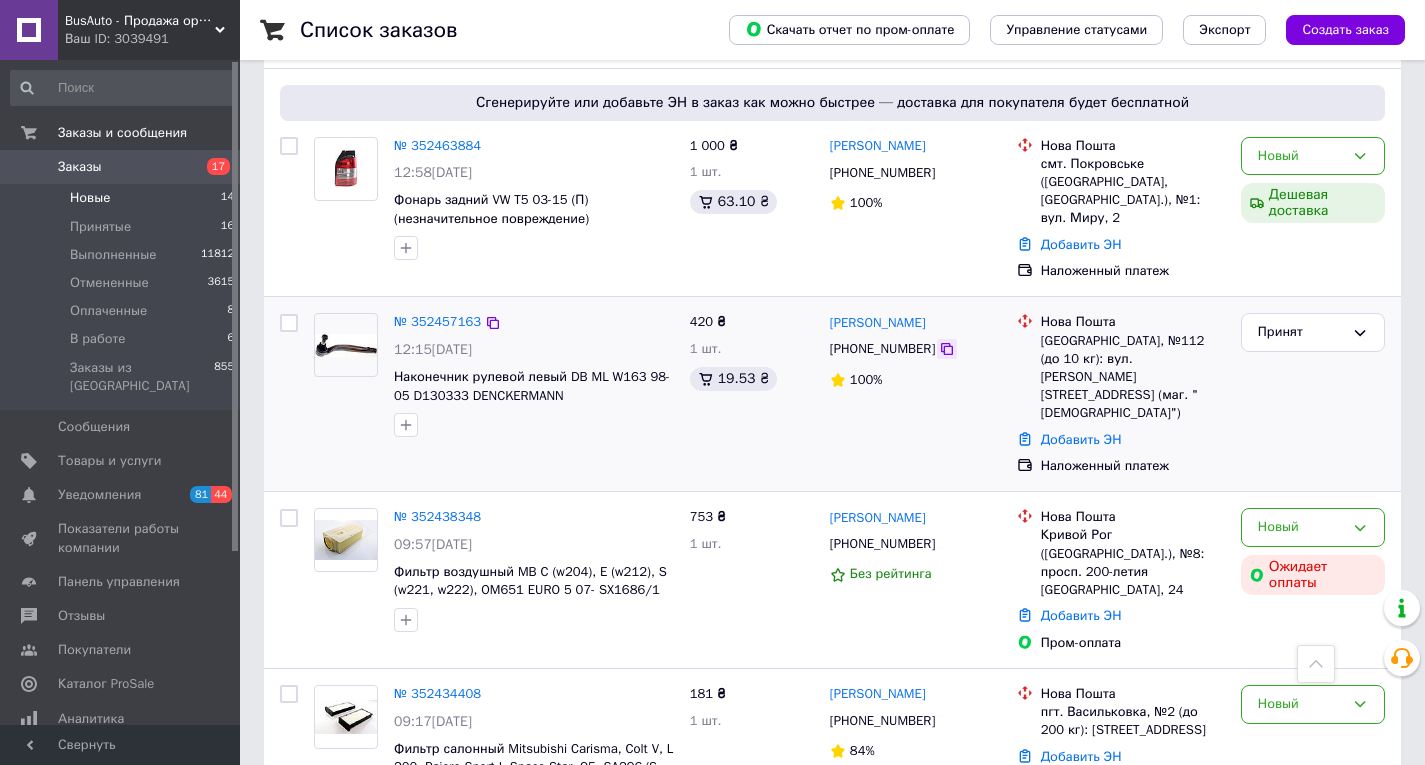 click 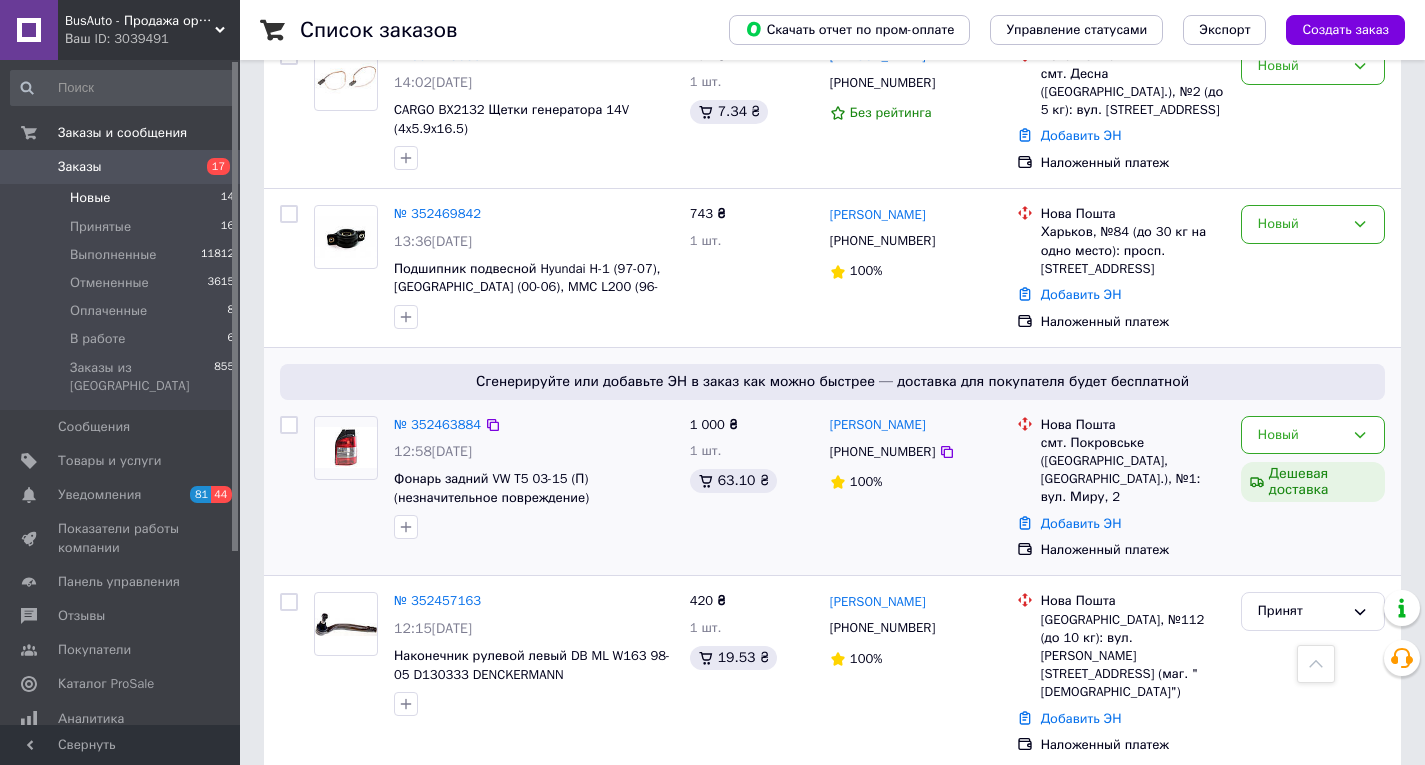 scroll, scrollTop: 394, scrollLeft: 0, axis: vertical 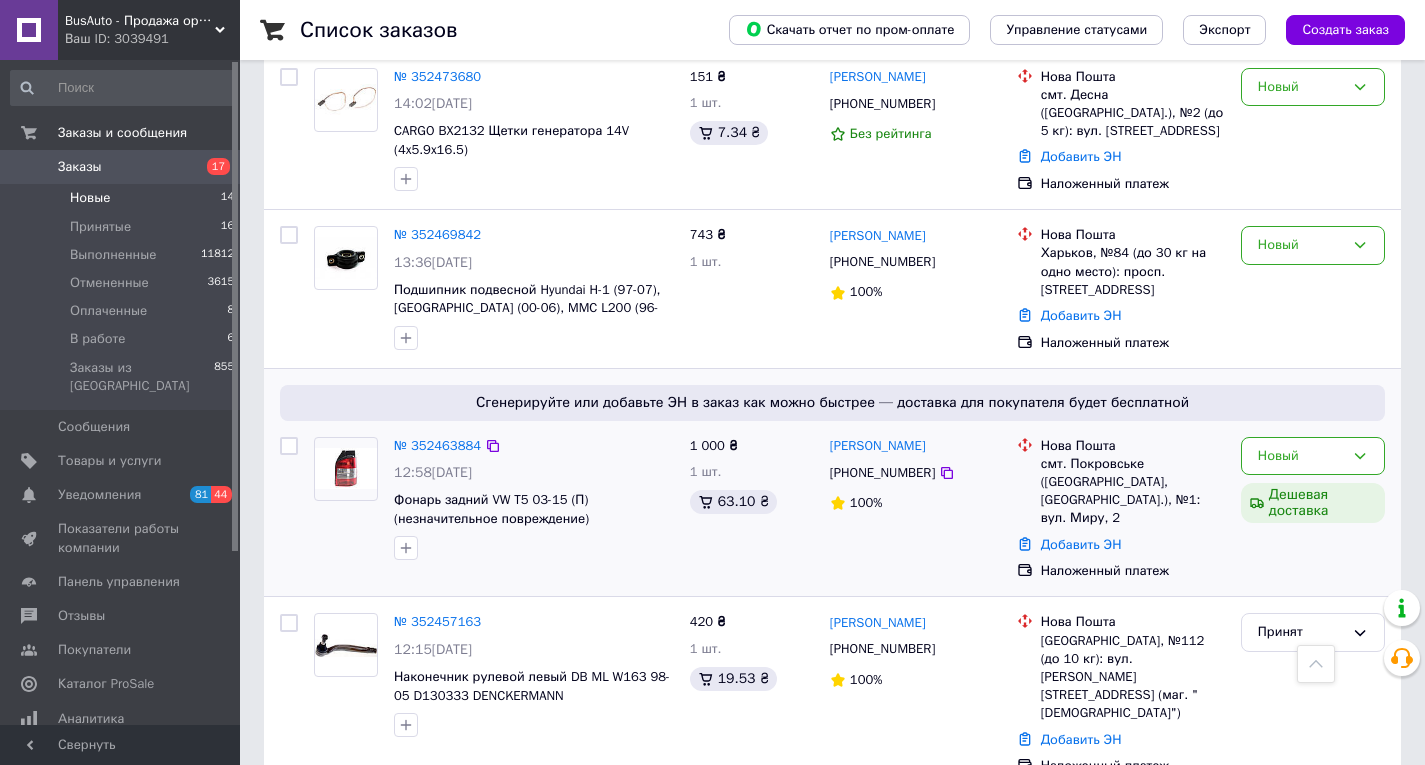 click on "[PHONE_NUMBER]" at bounding box center [882, 473] 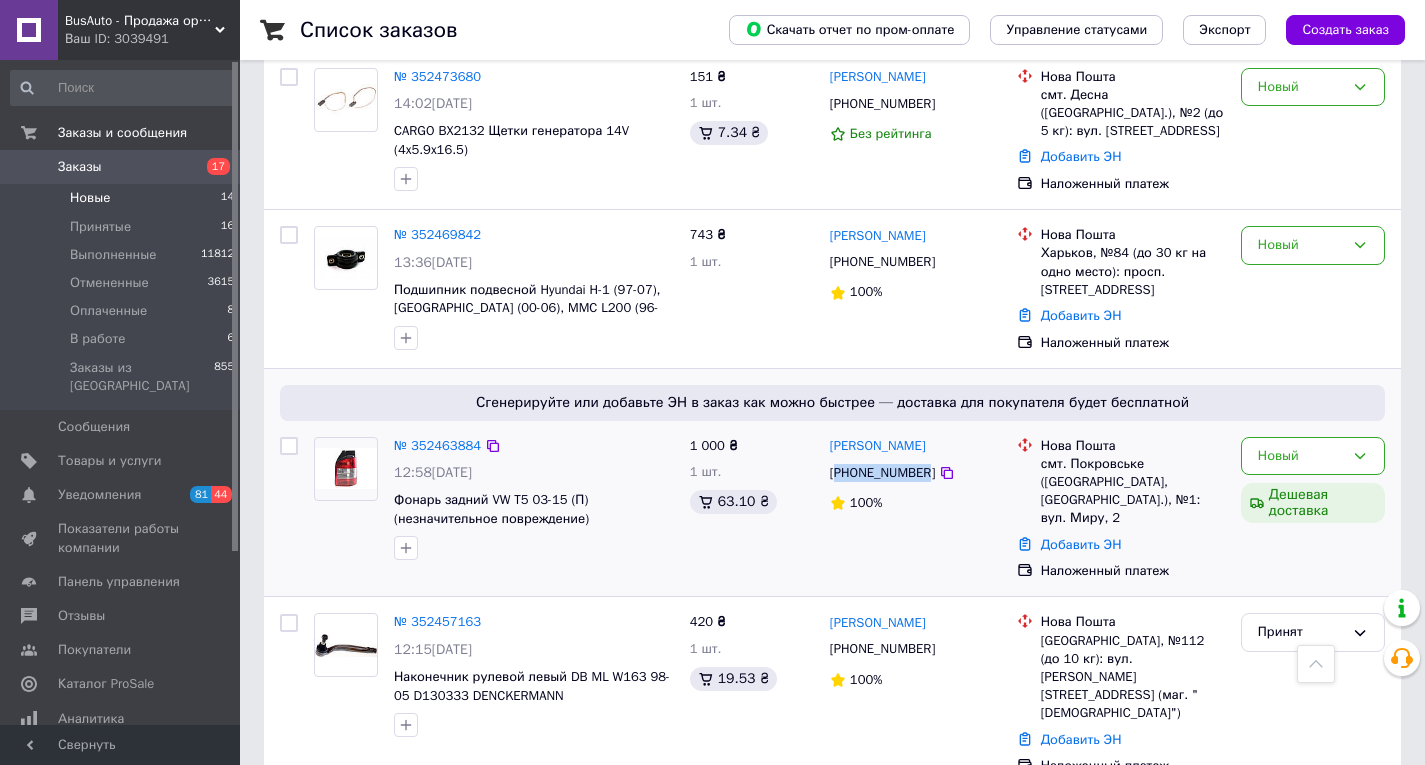 click on "[PHONE_NUMBER]" at bounding box center [882, 473] 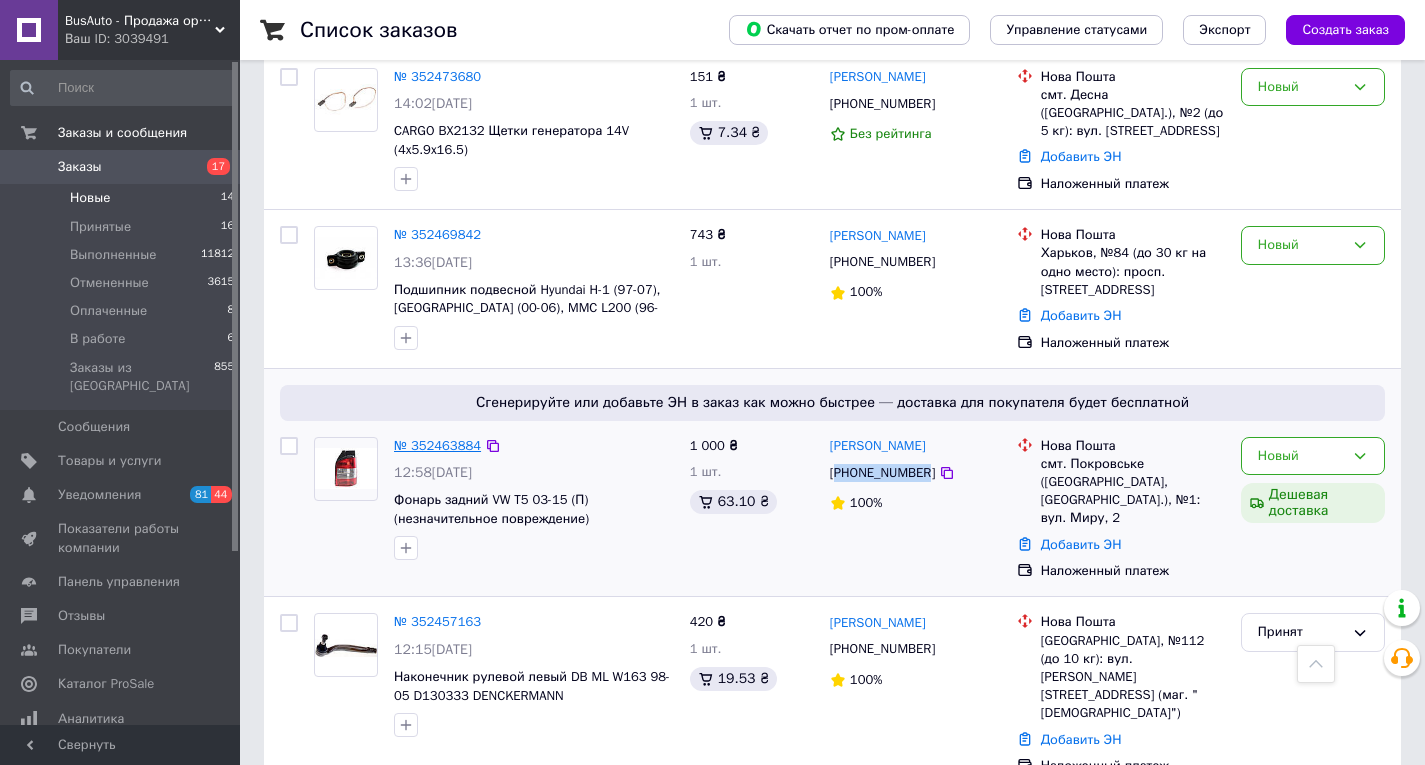 click on "№ 352463884" at bounding box center [437, 445] 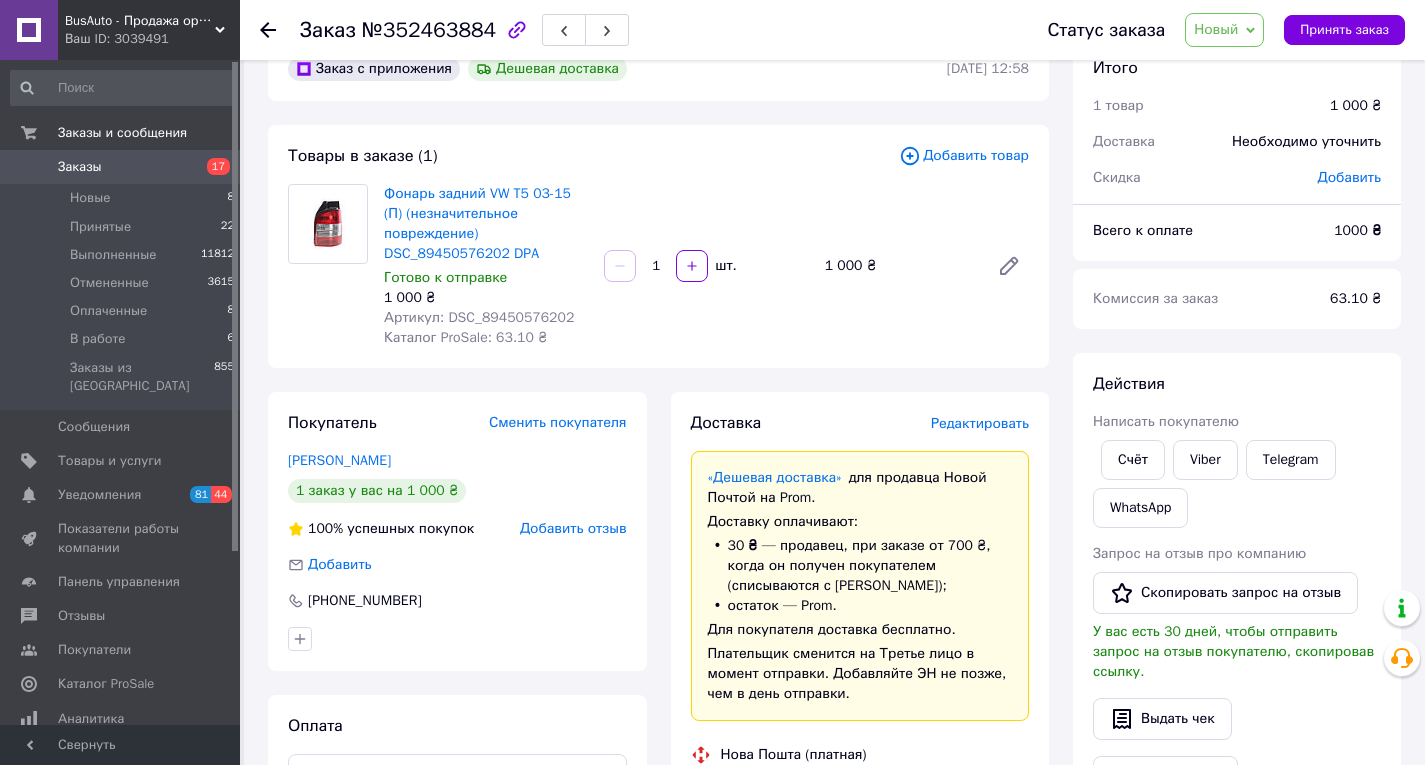 scroll, scrollTop: 0, scrollLeft: 0, axis: both 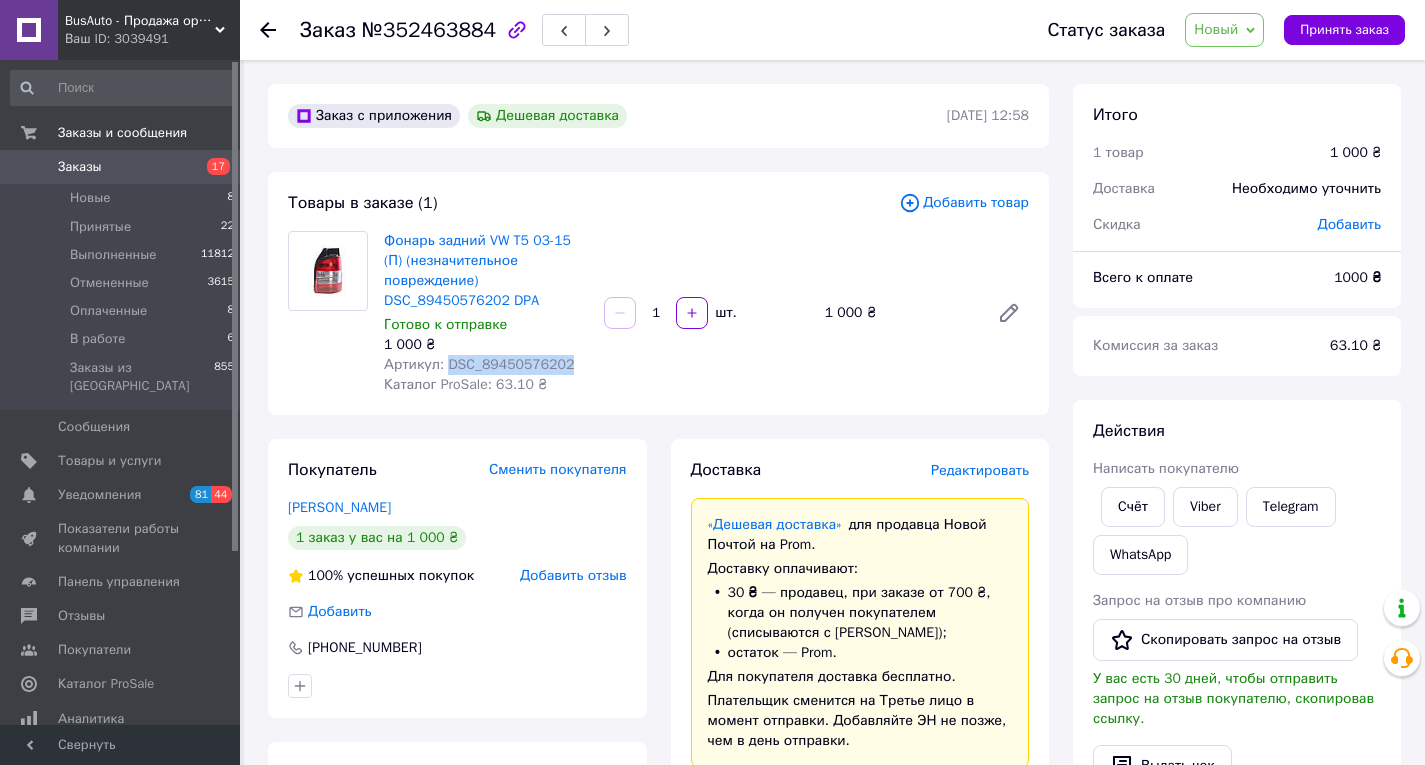 drag, startPoint x: 562, startPoint y: 365, endPoint x: 511, endPoint y: 366, distance: 51.009804 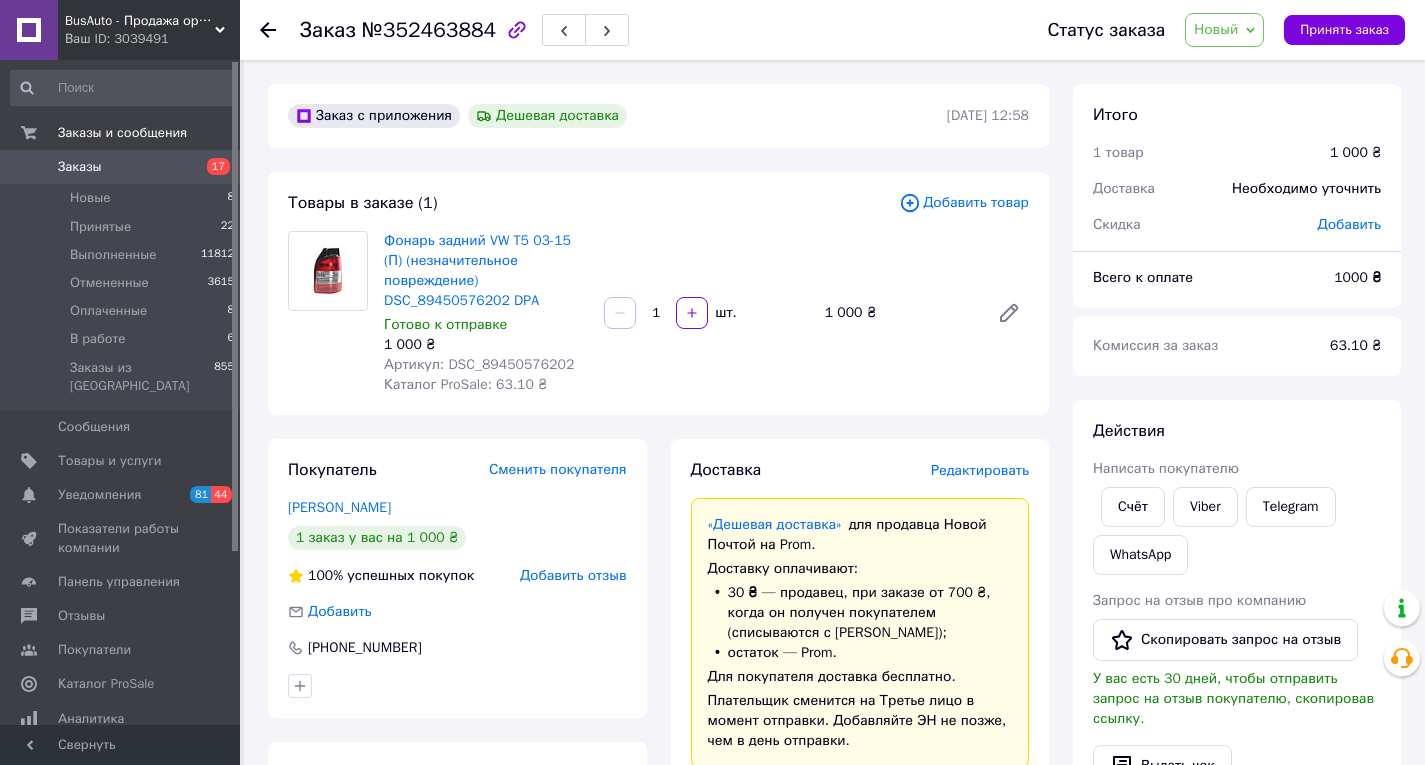 click on "Фонарь задний VW T5 03-15 (П) (незначительное повреждение) DSC_89450576202 DPA Готово к отправке 1 000 ₴ Артикул: DSC_89450576202 Каталог ProSale: 63.10 ₴  1   шт. 1 000 ₴" at bounding box center [706, 313] 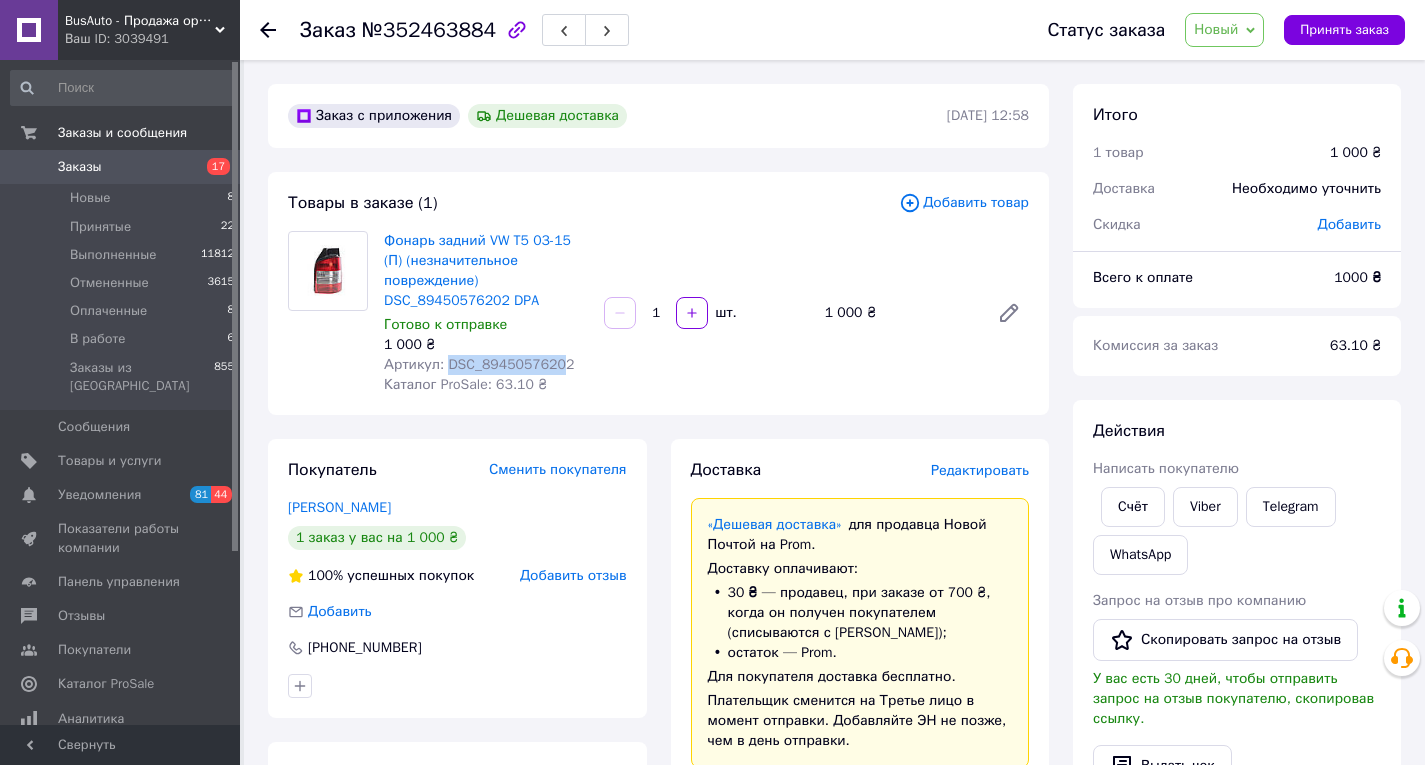 drag, startPoint x: 550, startPoint y: 369, endPoint x: 443, endPoint y: 370, distance: 107.00467 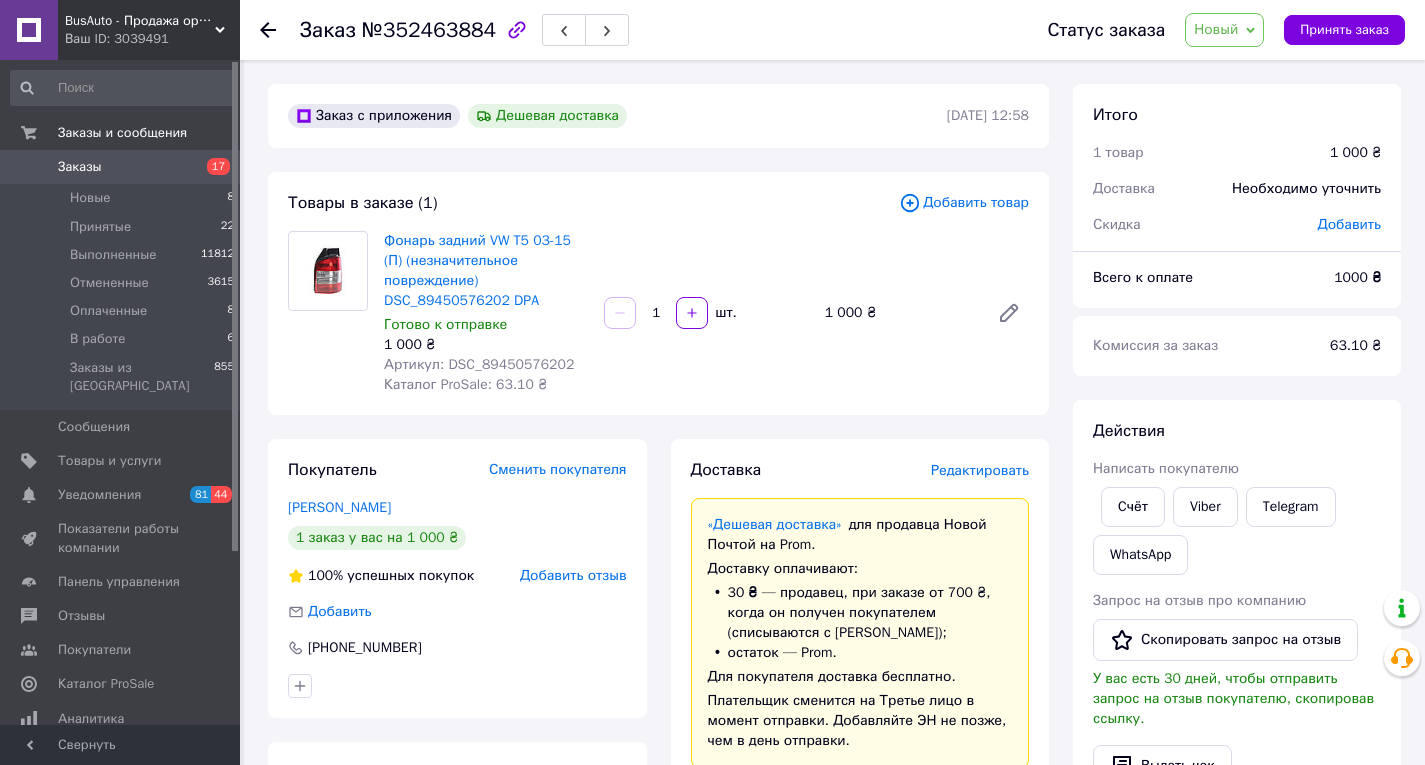 click on "Артикул: DSC_89450576202" at bounding box center (486, 365) 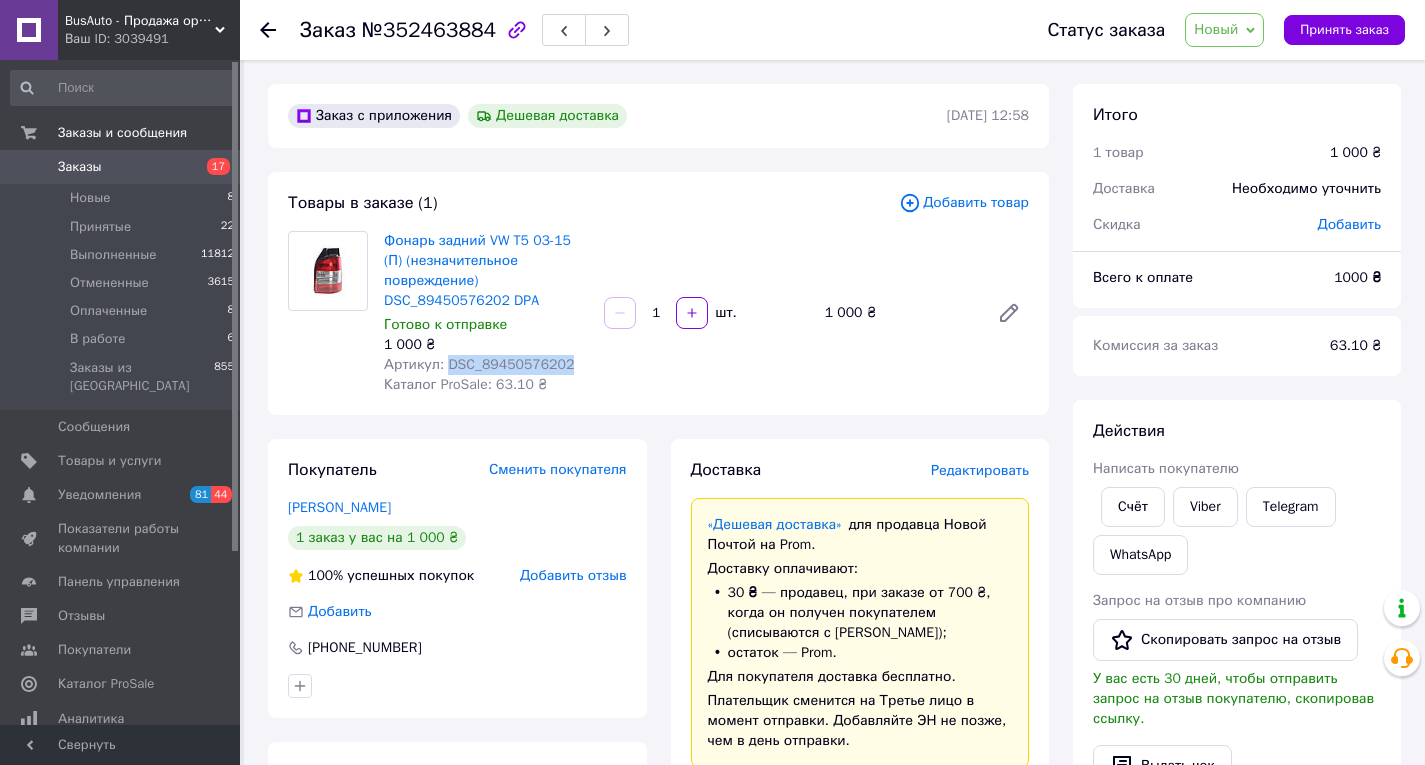 drag, startPoint x: 562, startPoint y: 371, endPoint x: 443, endPoint y: 364, distance: 119.2057 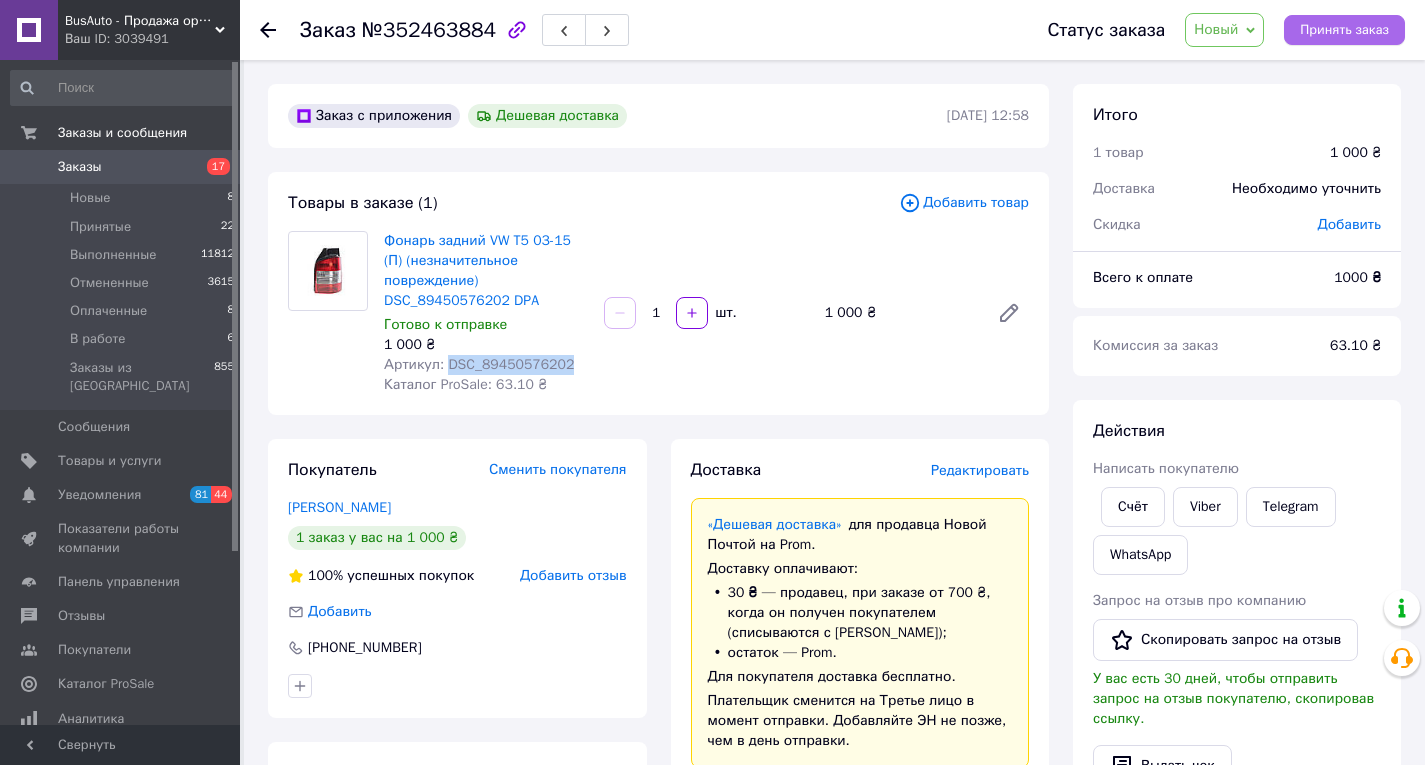 click on "Принять заказ" at bounding box center (1344, 30) 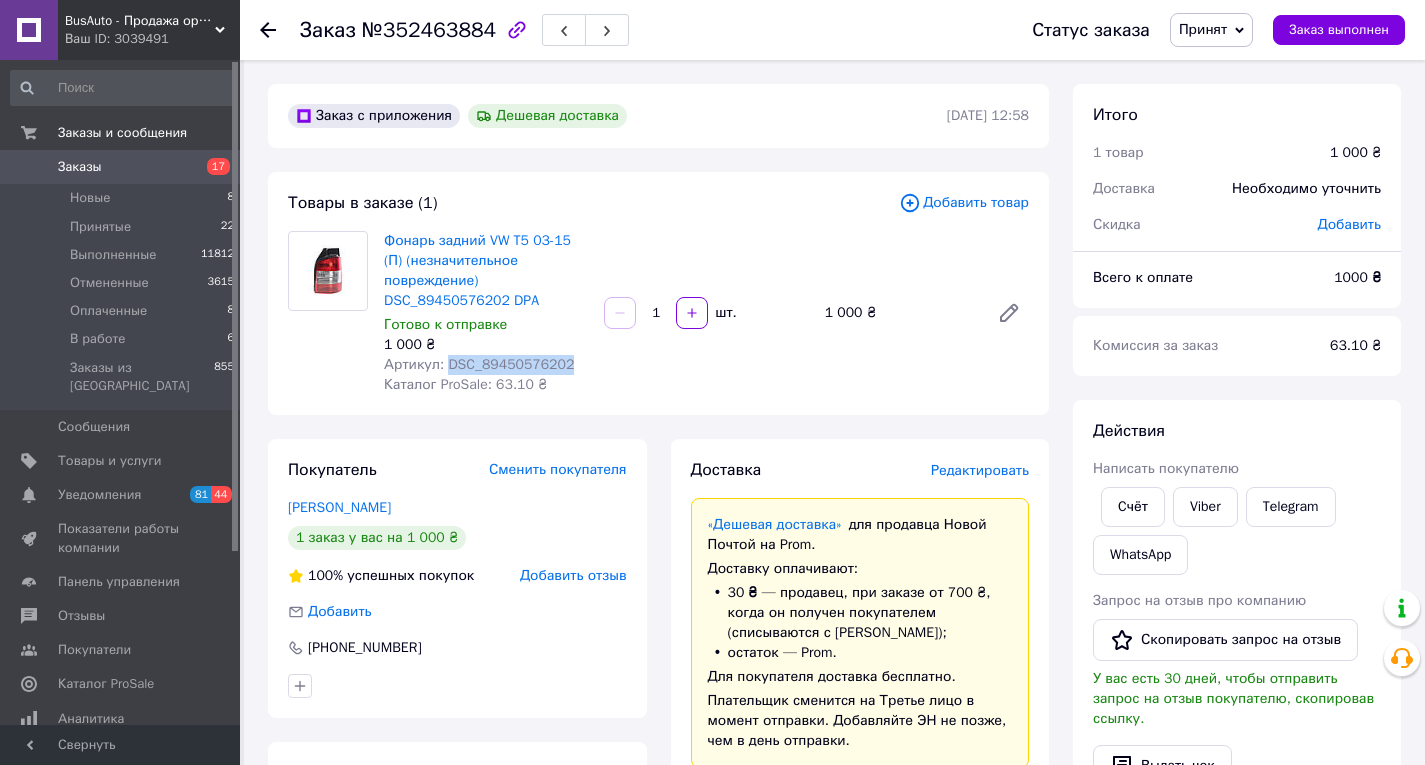 type 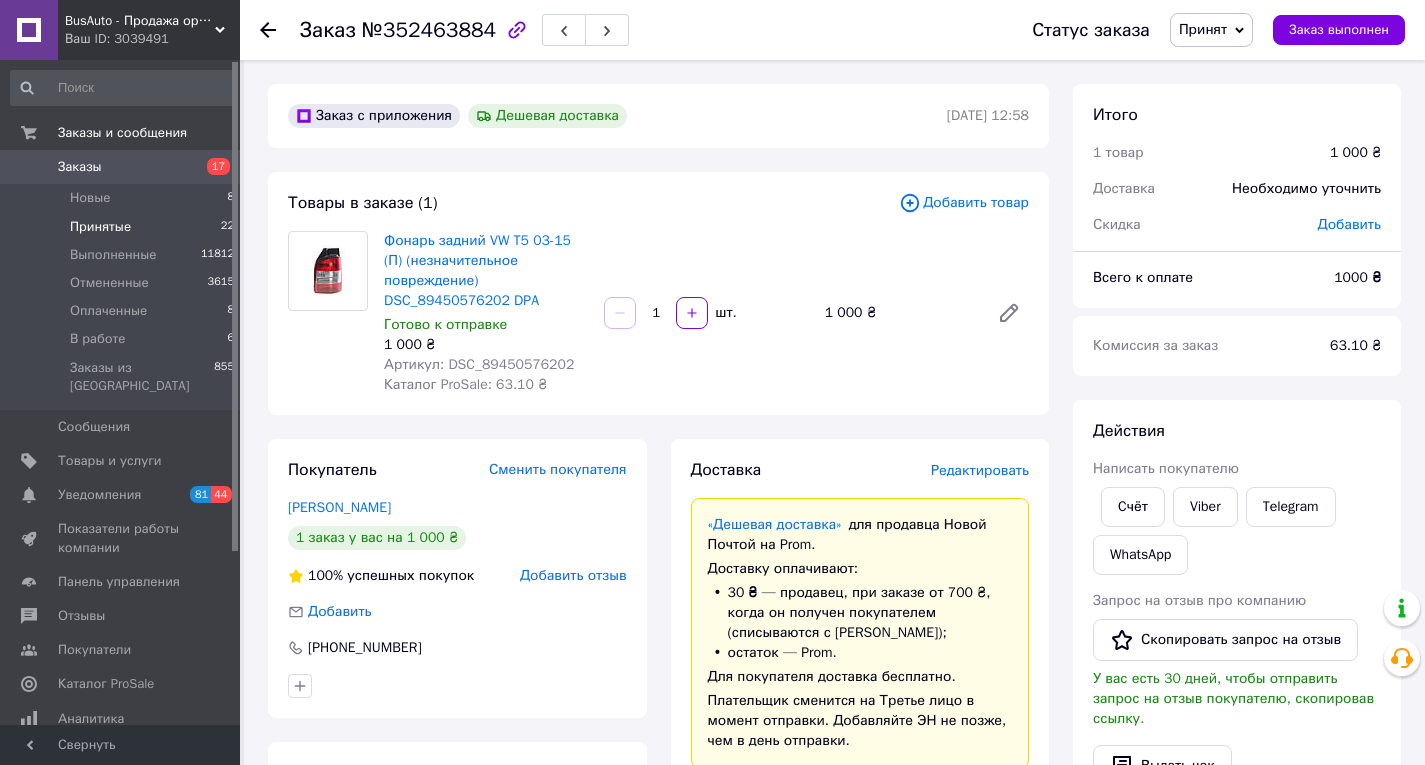 click on "Принятые" at bounding box center (100, 227) 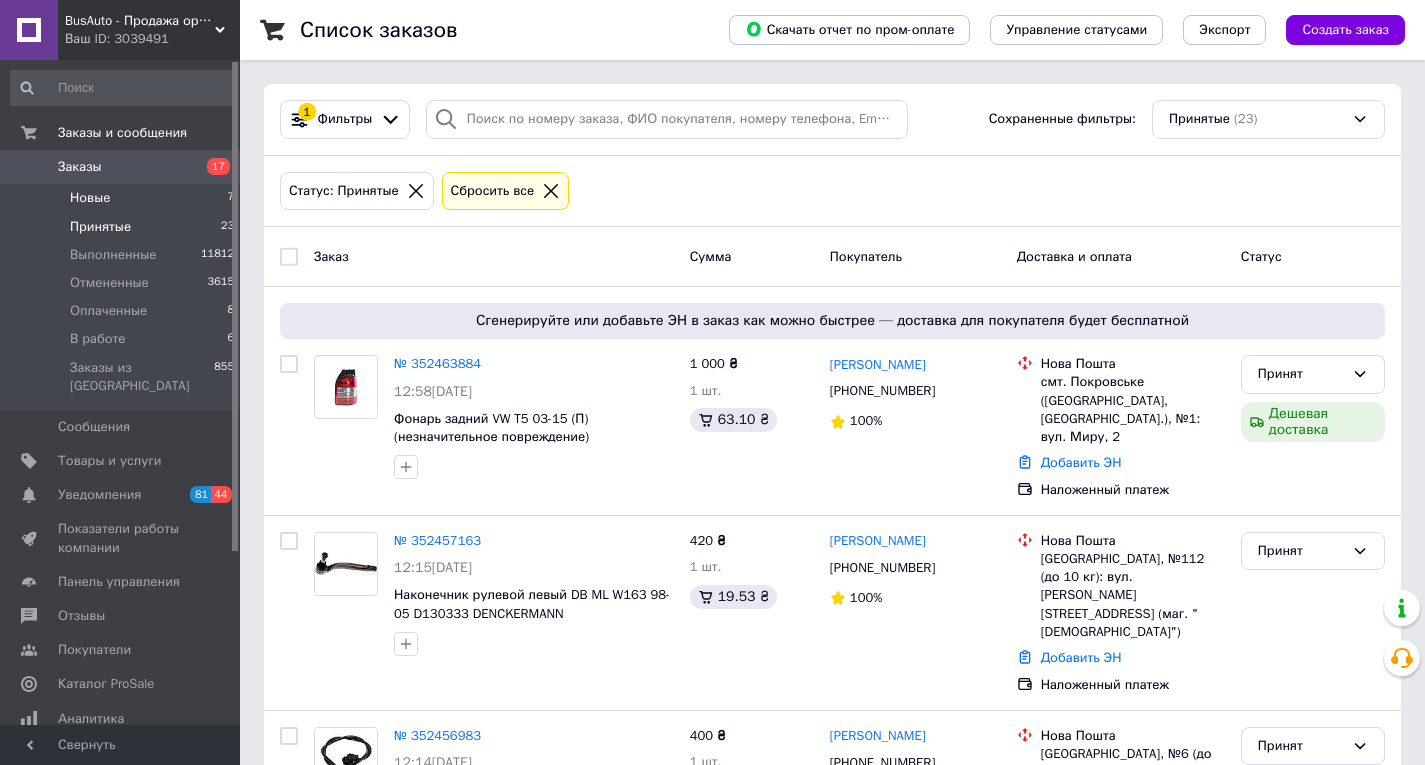 click on "Новые" at bounding box center (90, 198) 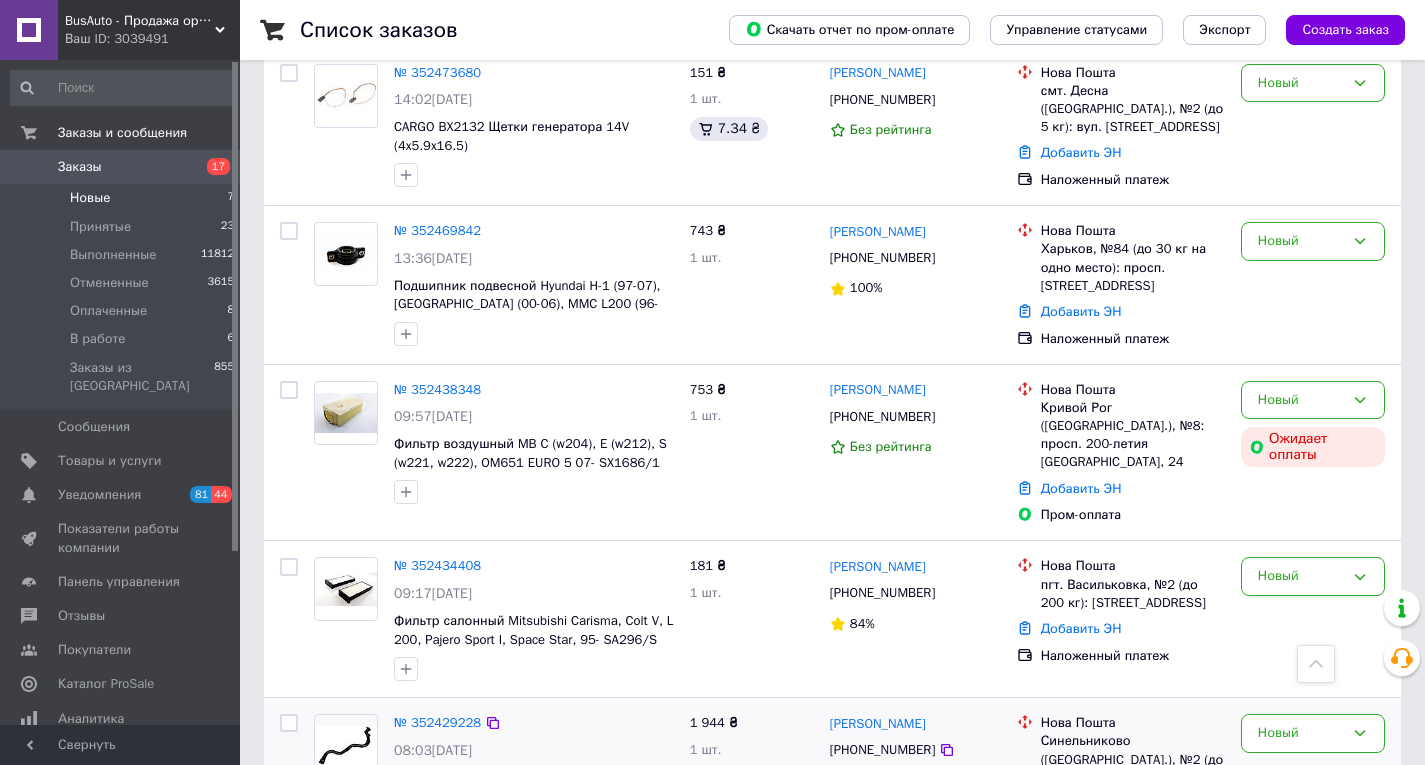 scroll, scrollTop: 298, scrollLeft: 0, axis: vertical 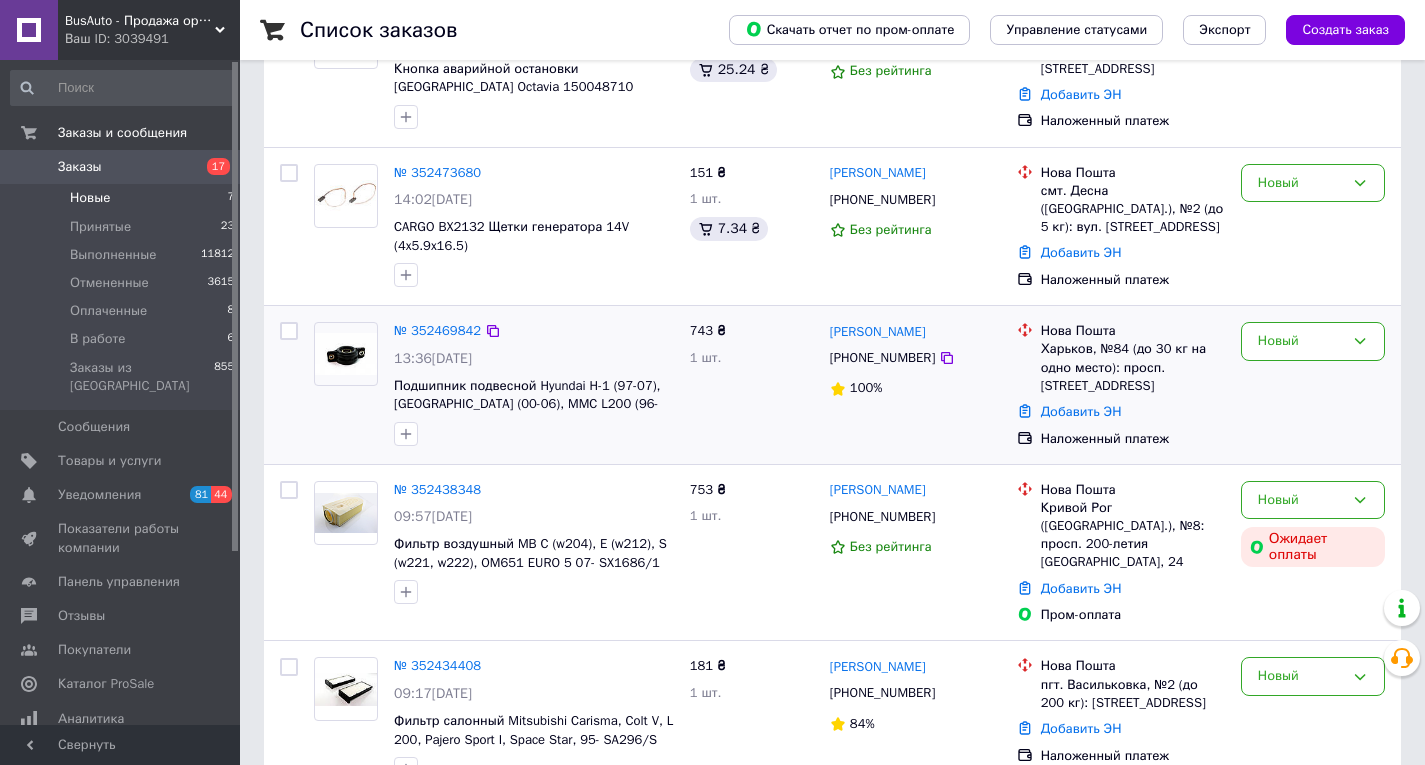click on "[PHONE_NUMBER]" at bounding box center [882, 358] 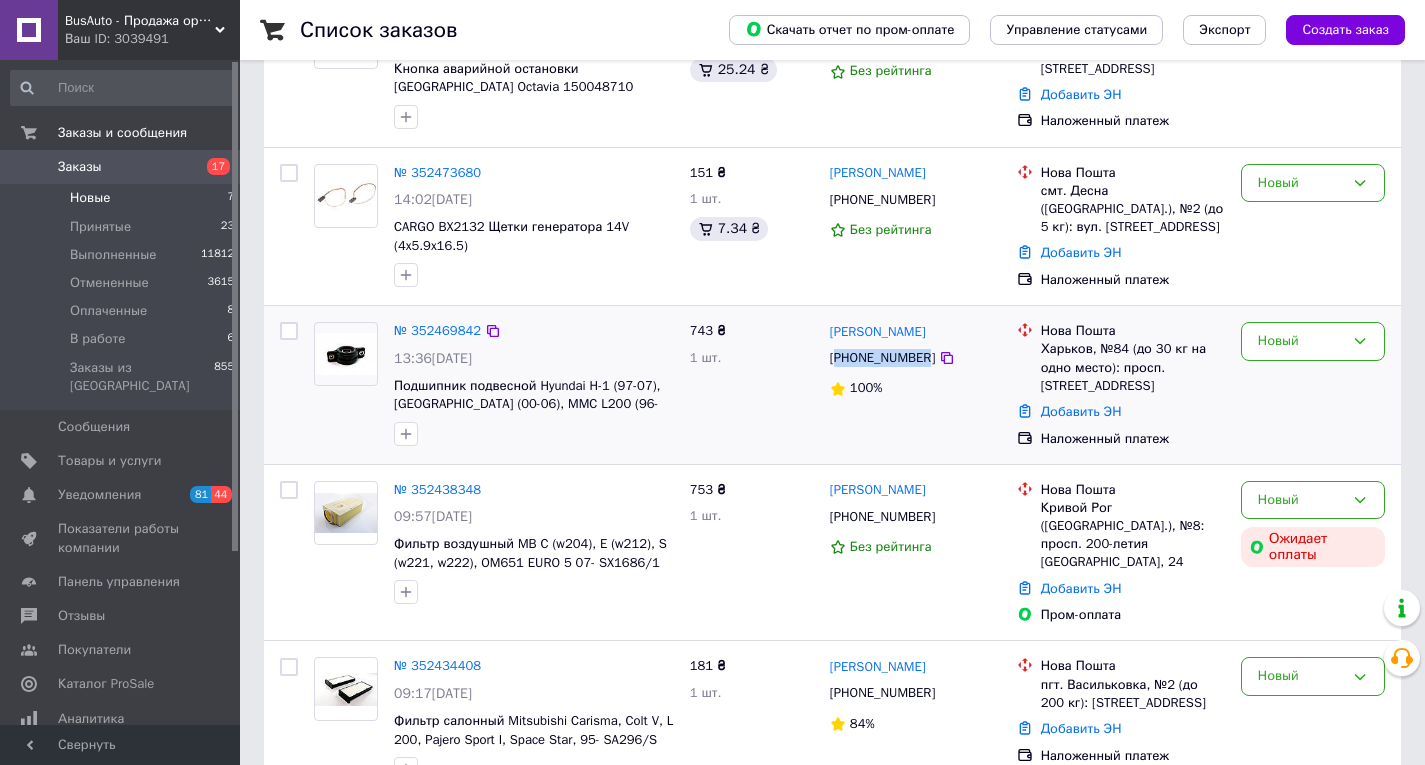 drag, startPoint x: 889, startPoint y: 358, endPoint x: 901, endPoint y: 368, distance: 15.6205 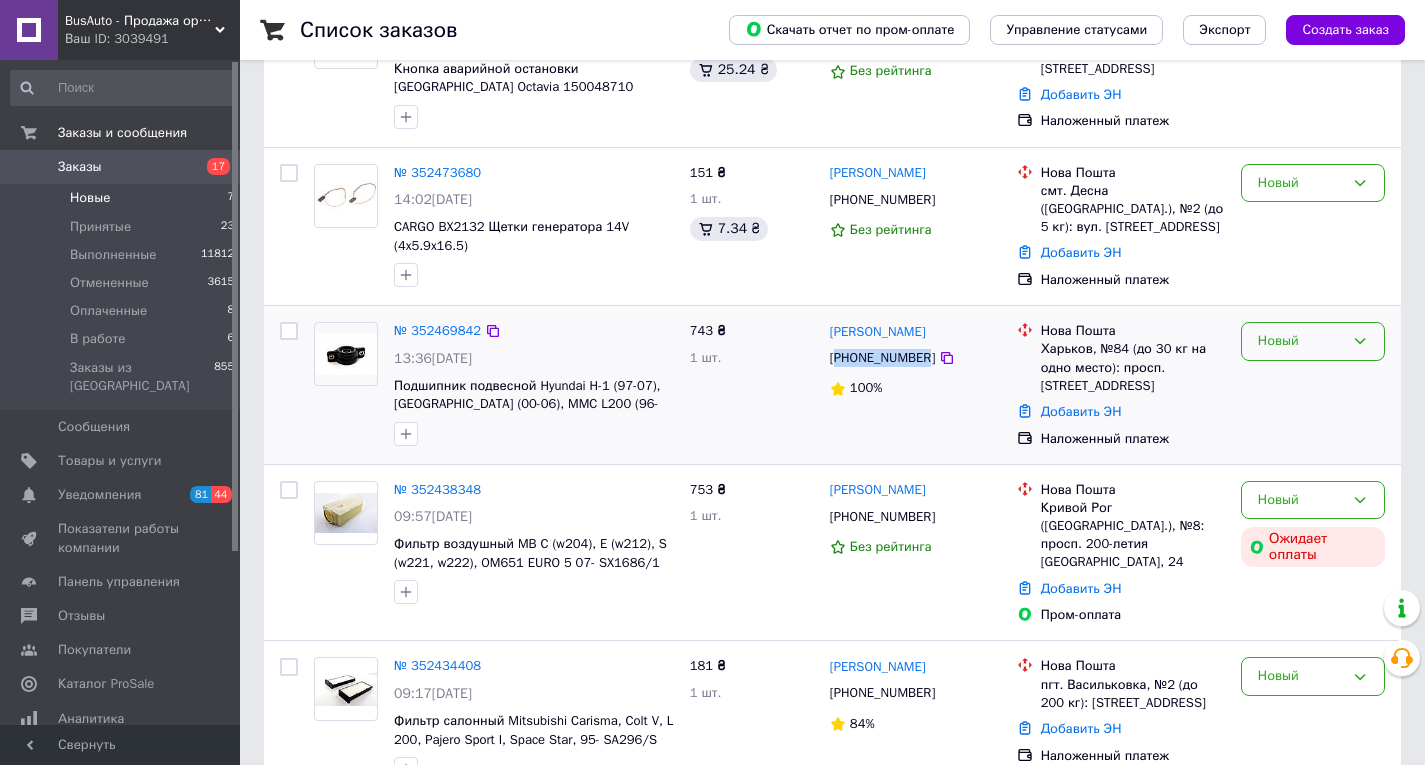 click on "Новый" at bounding box center [1301, 341] 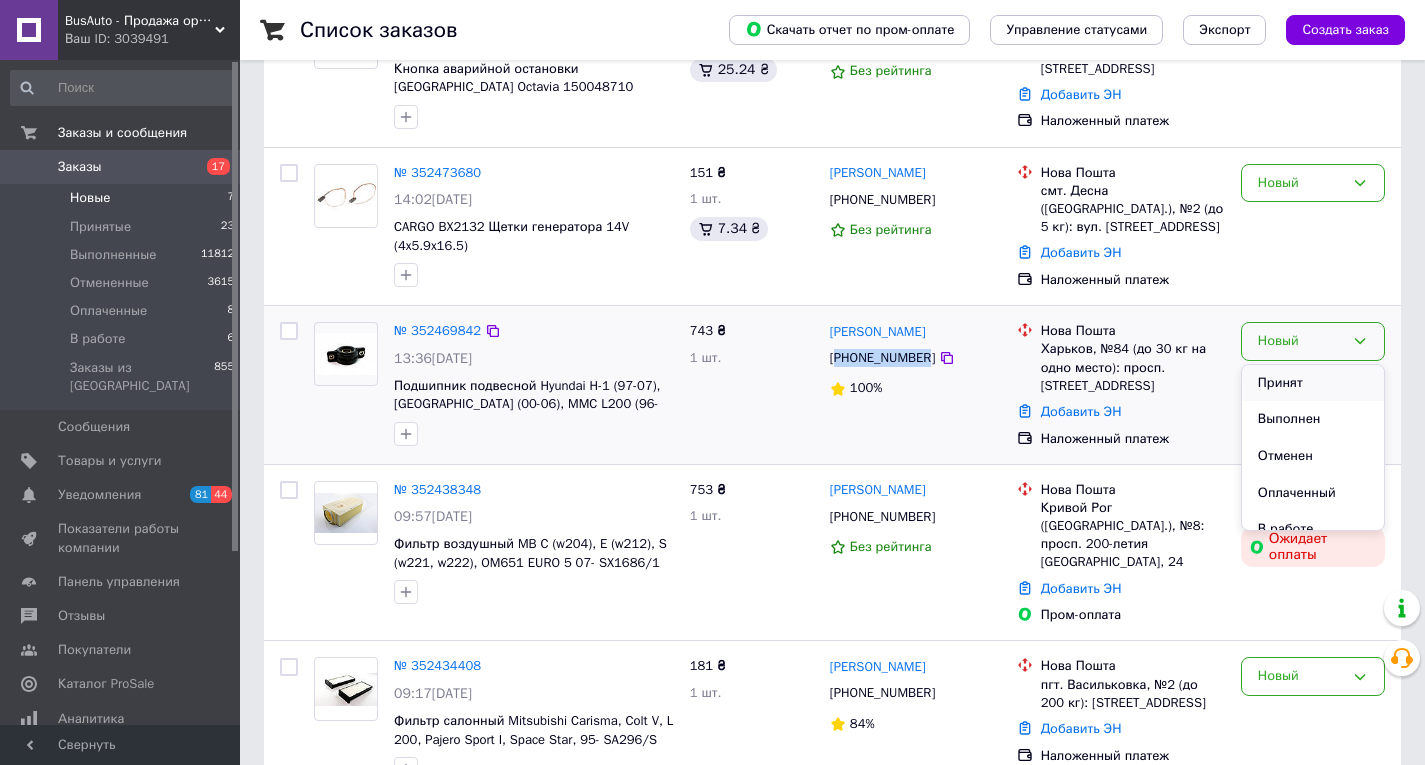 click on "Принят" at bounding box center [1313, 383] 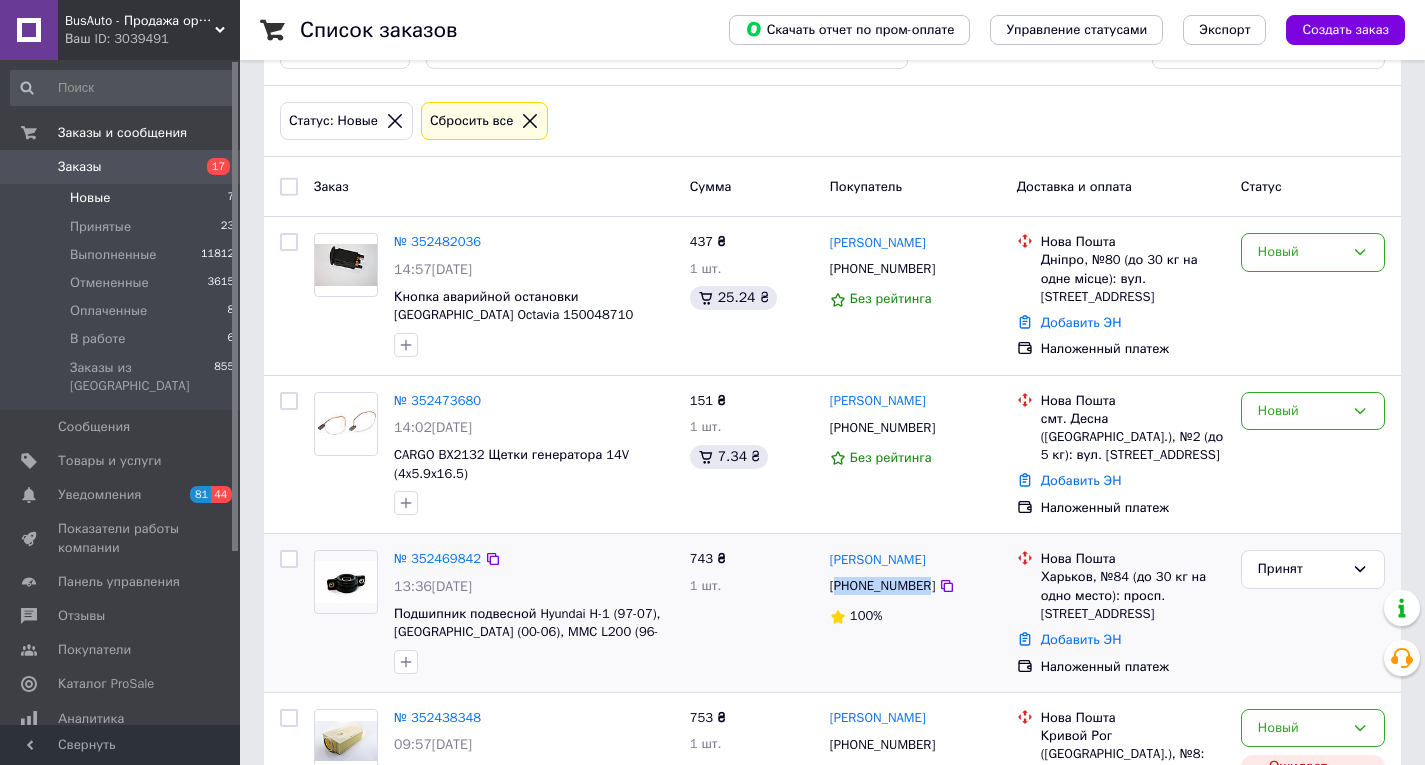 scroll, scrollTop: 0, scrollLeft: 0, axis: both 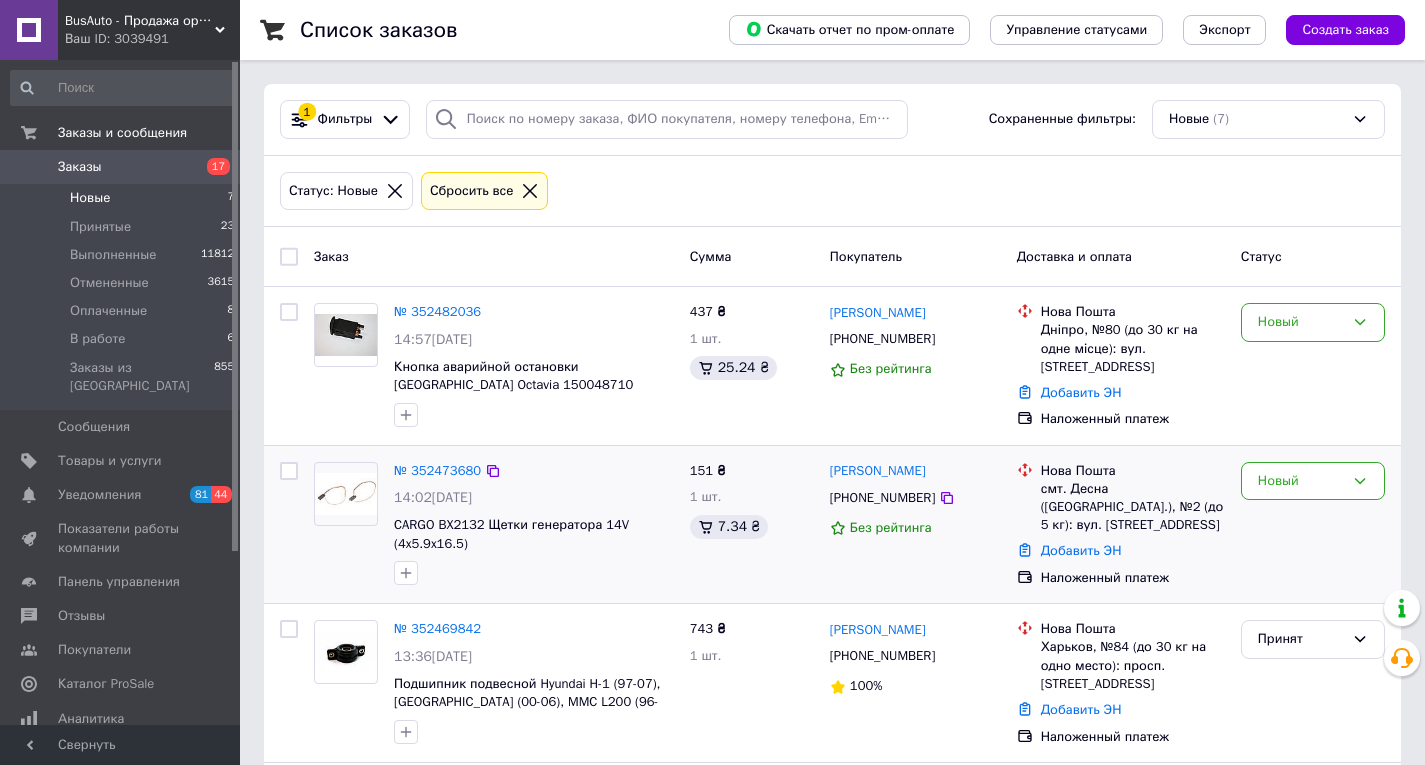 click on "[PHONE_NUMBER]" at bounding box center (882, 498) 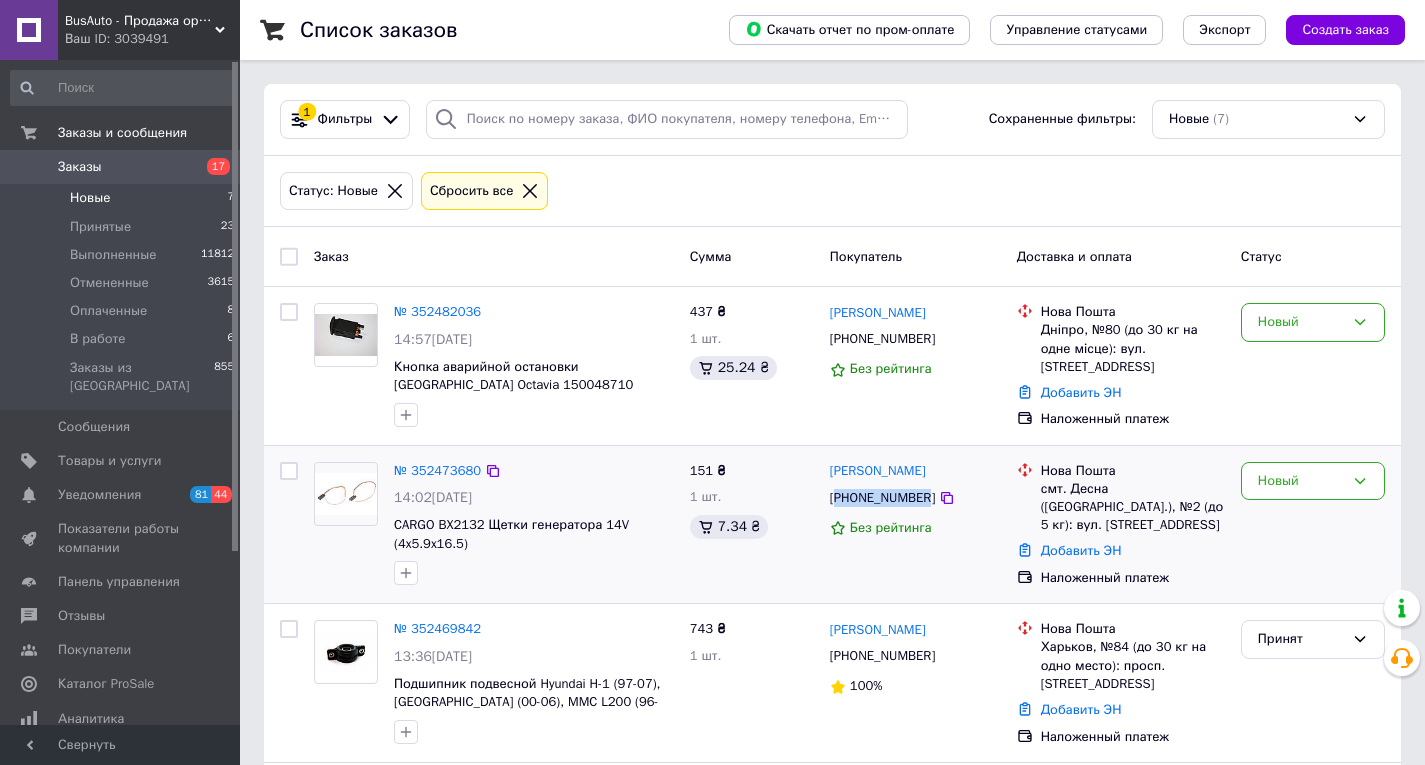 click on "[PHONE_NUMBER]" at bounding box center [882, 498] 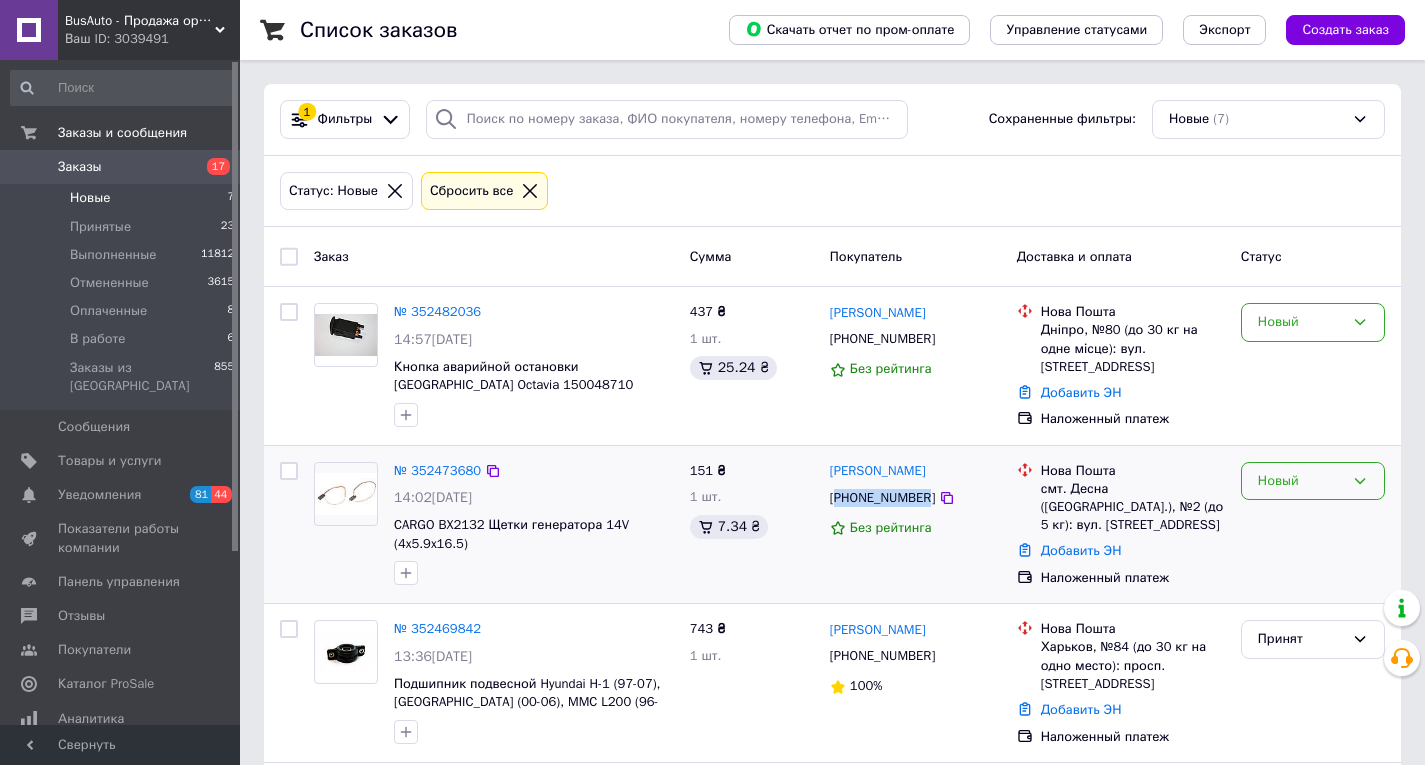 click on "Новый" at bounding box center (1301, 481) 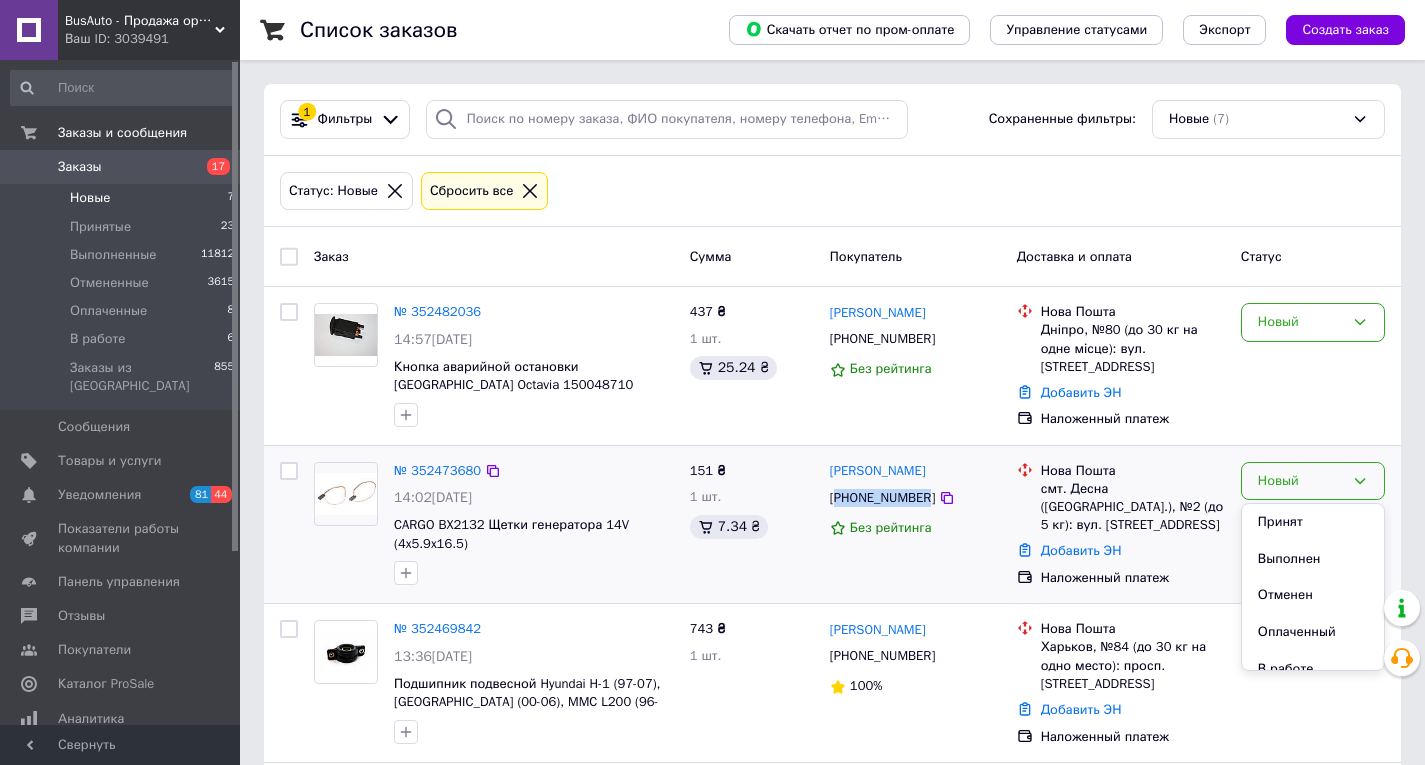 click on "Принят" at bounding box center [1313, 522] 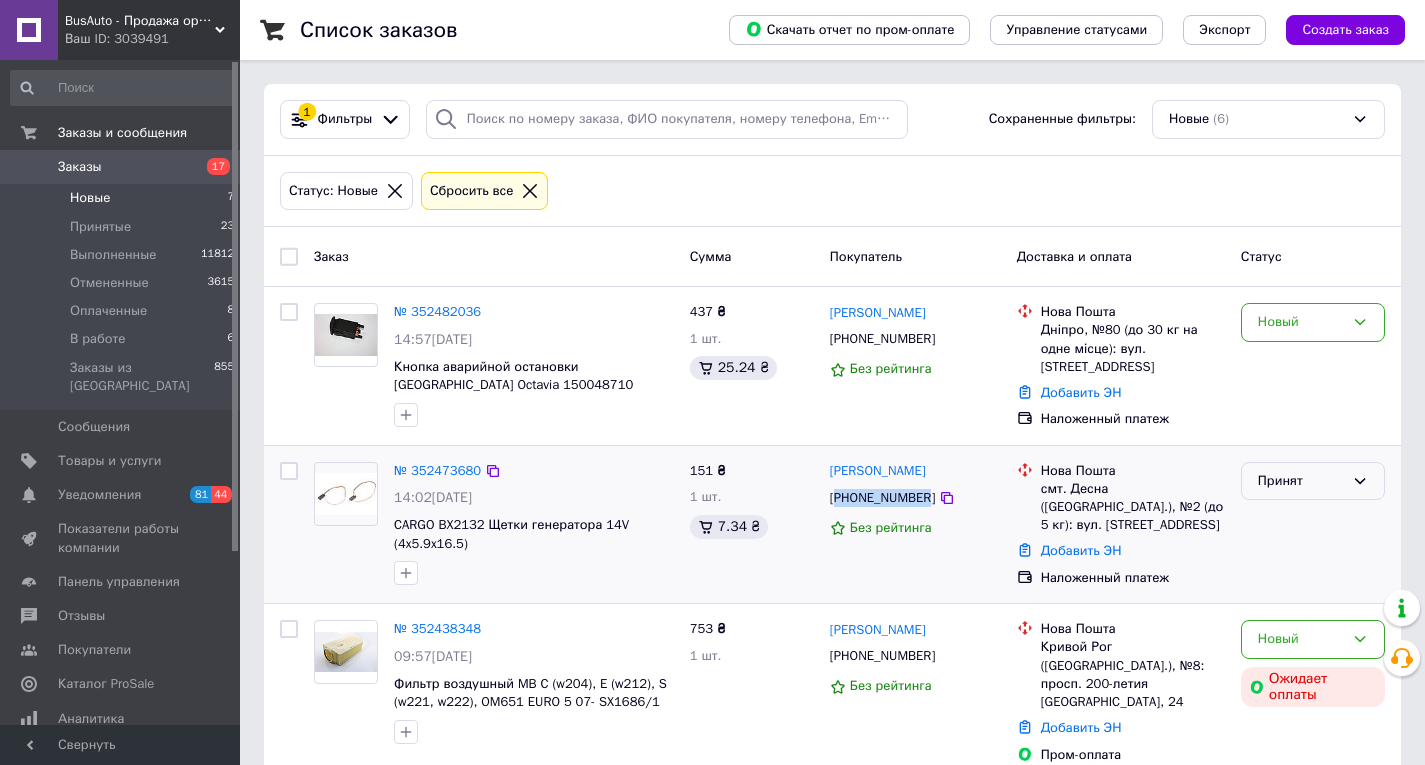 click on "Принят" at bounding box center (1301, 481) 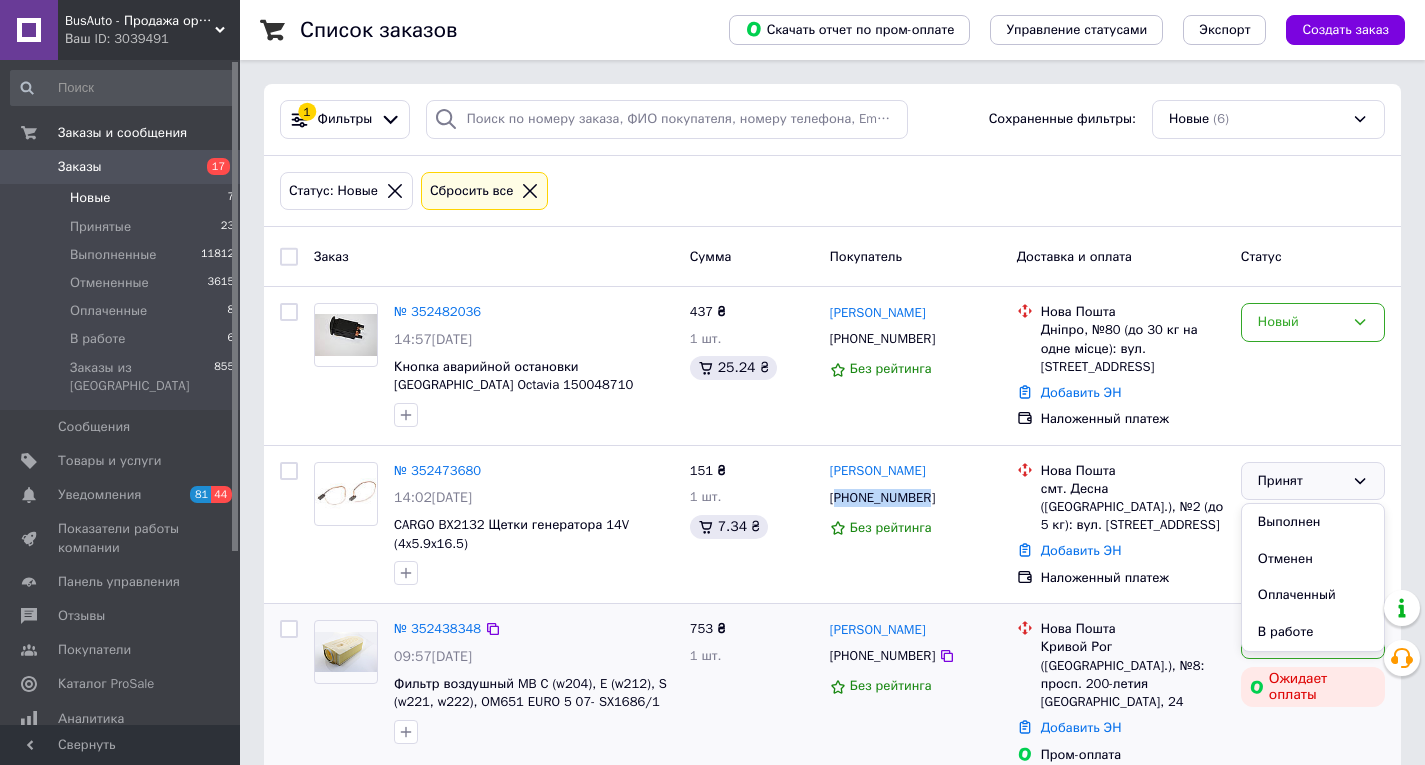 click on "В работе" at bounding box center (1313, 632) 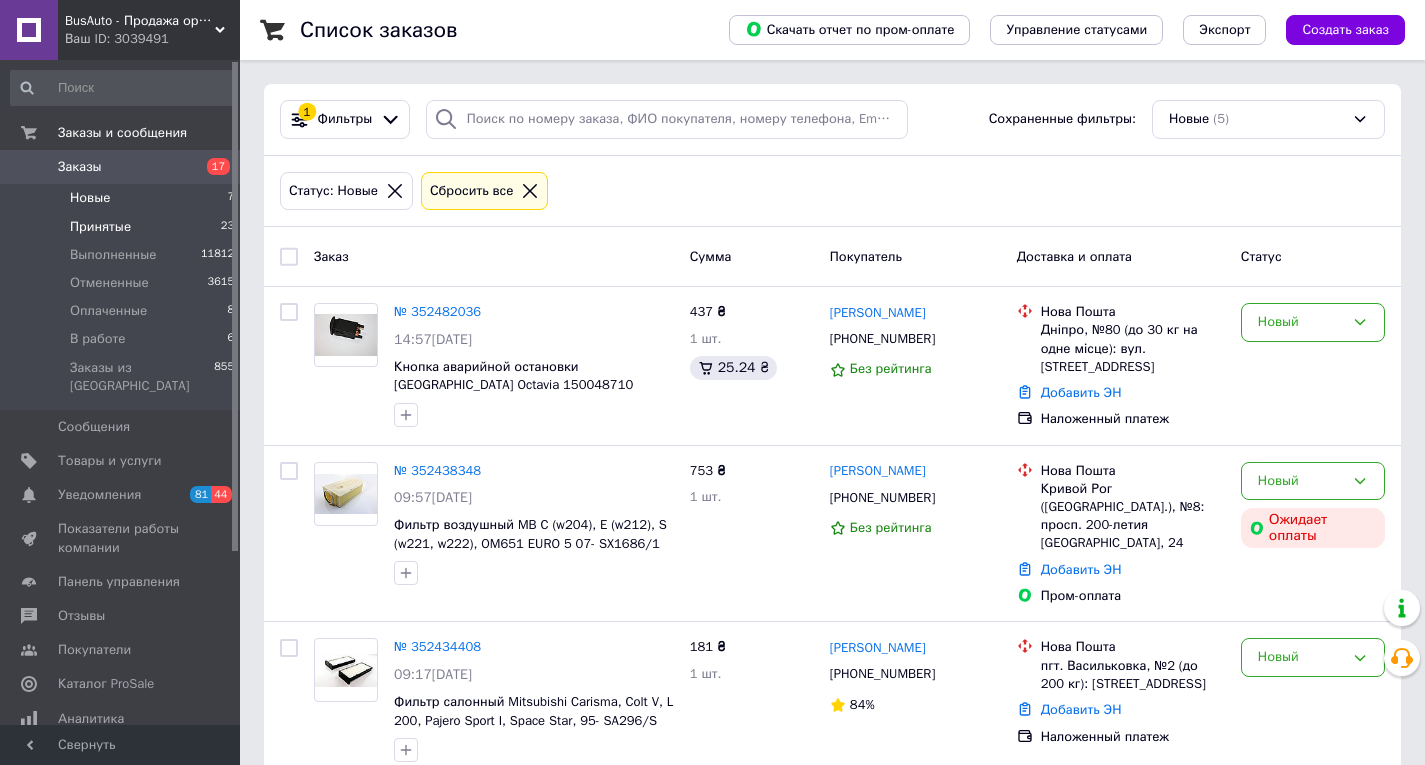 click on "Принятые" at bounding box center [100, 227] 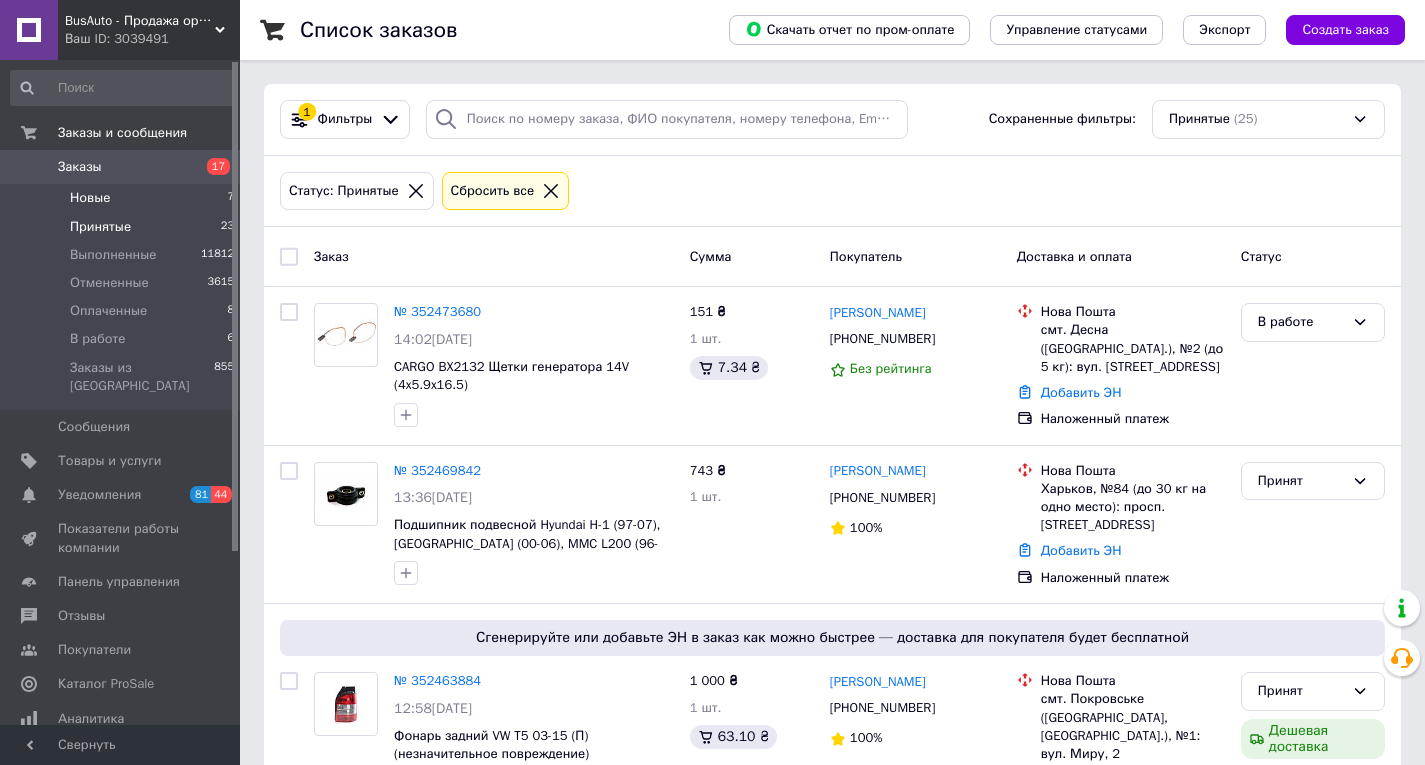 click on "Новые" at bounding box center [90, 198] 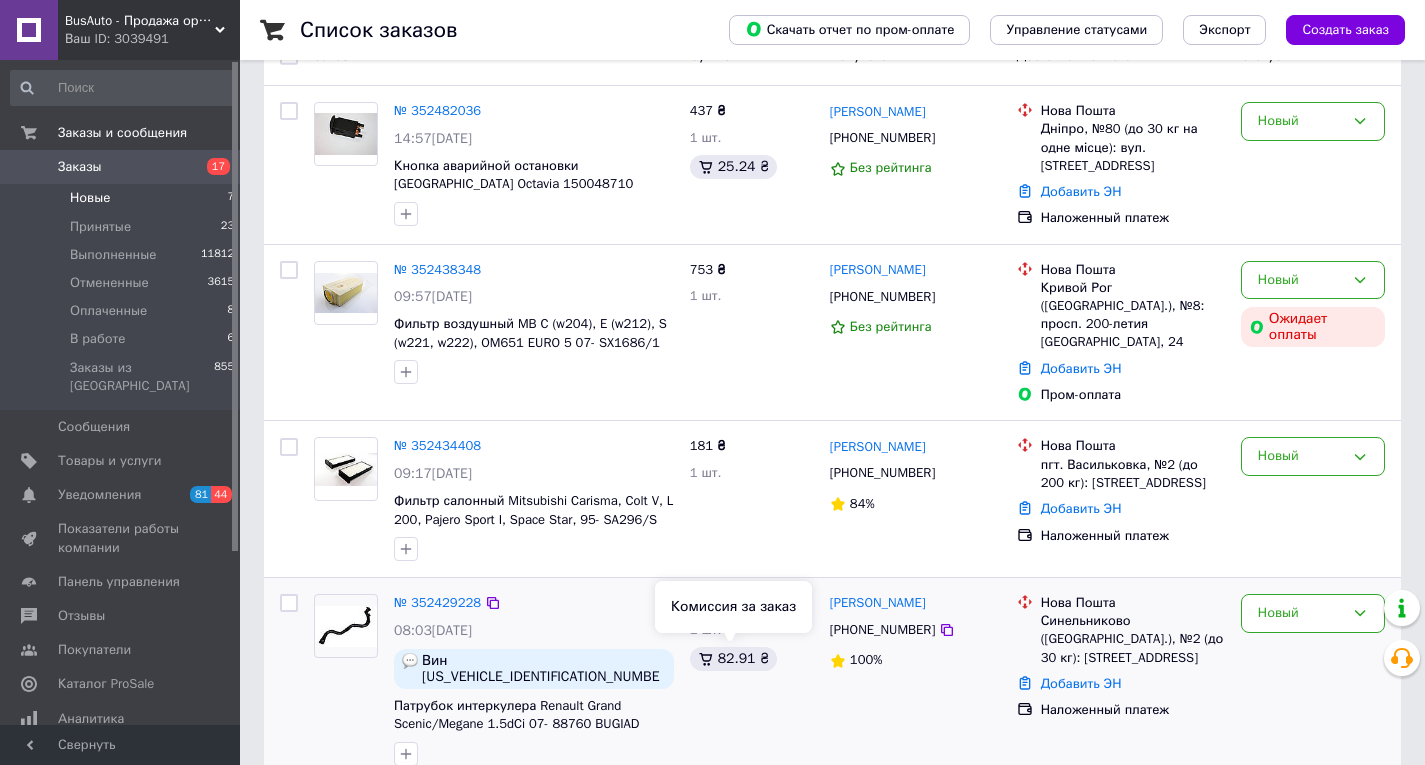 scroll, scrollTop: 0, scrollLeft: 0, axis: both 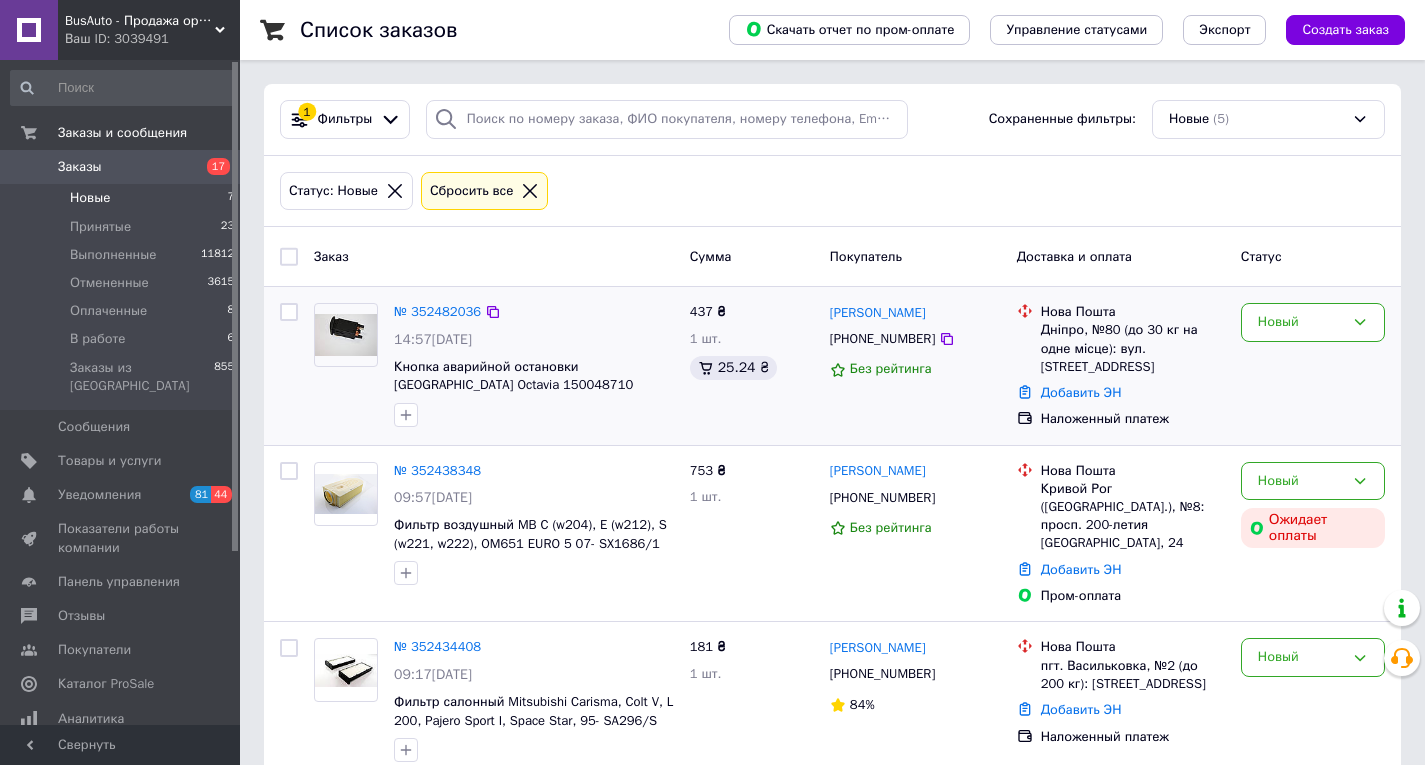 click on "[PHONE_NUMBER]" at bounding box center (882, 339) 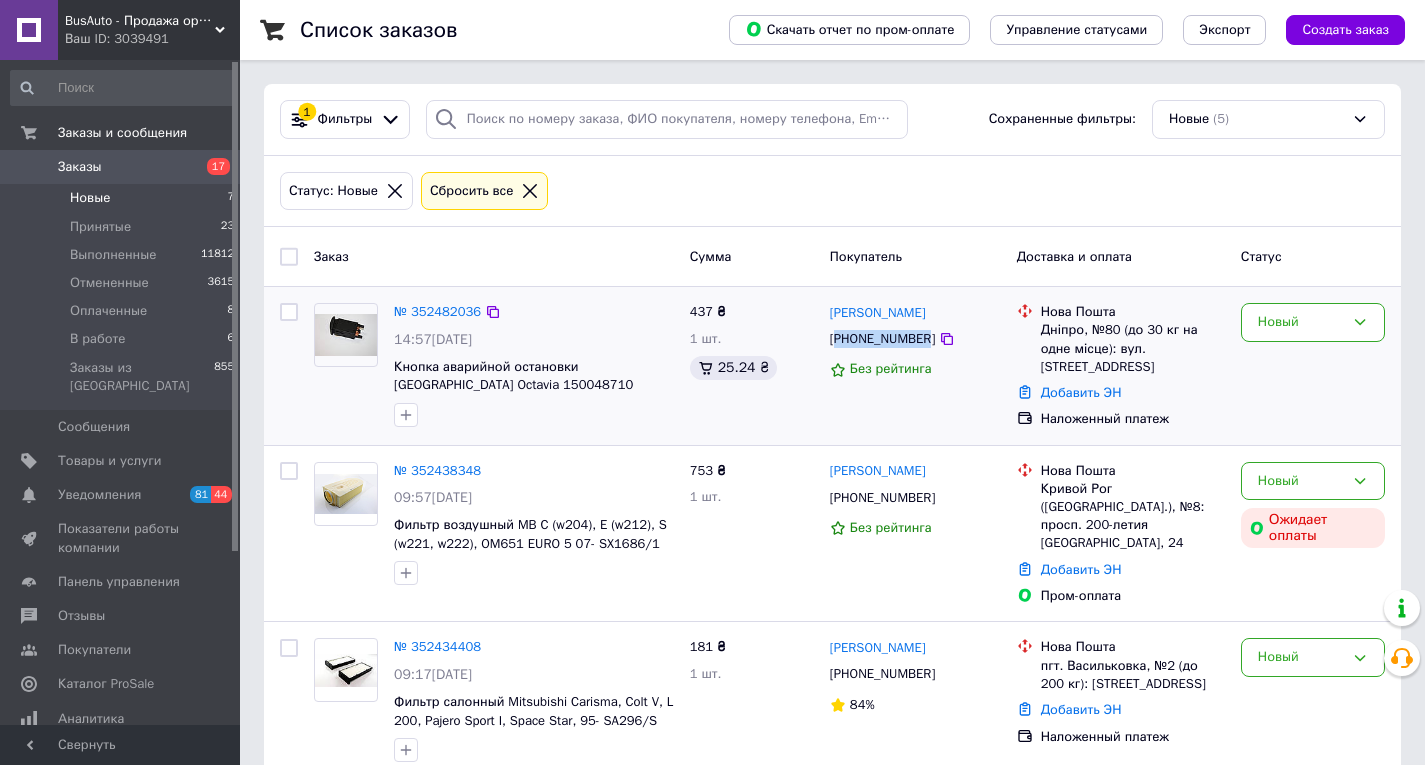 click on "[PHONE_NUMBER]" at bounding box center [882, 339] 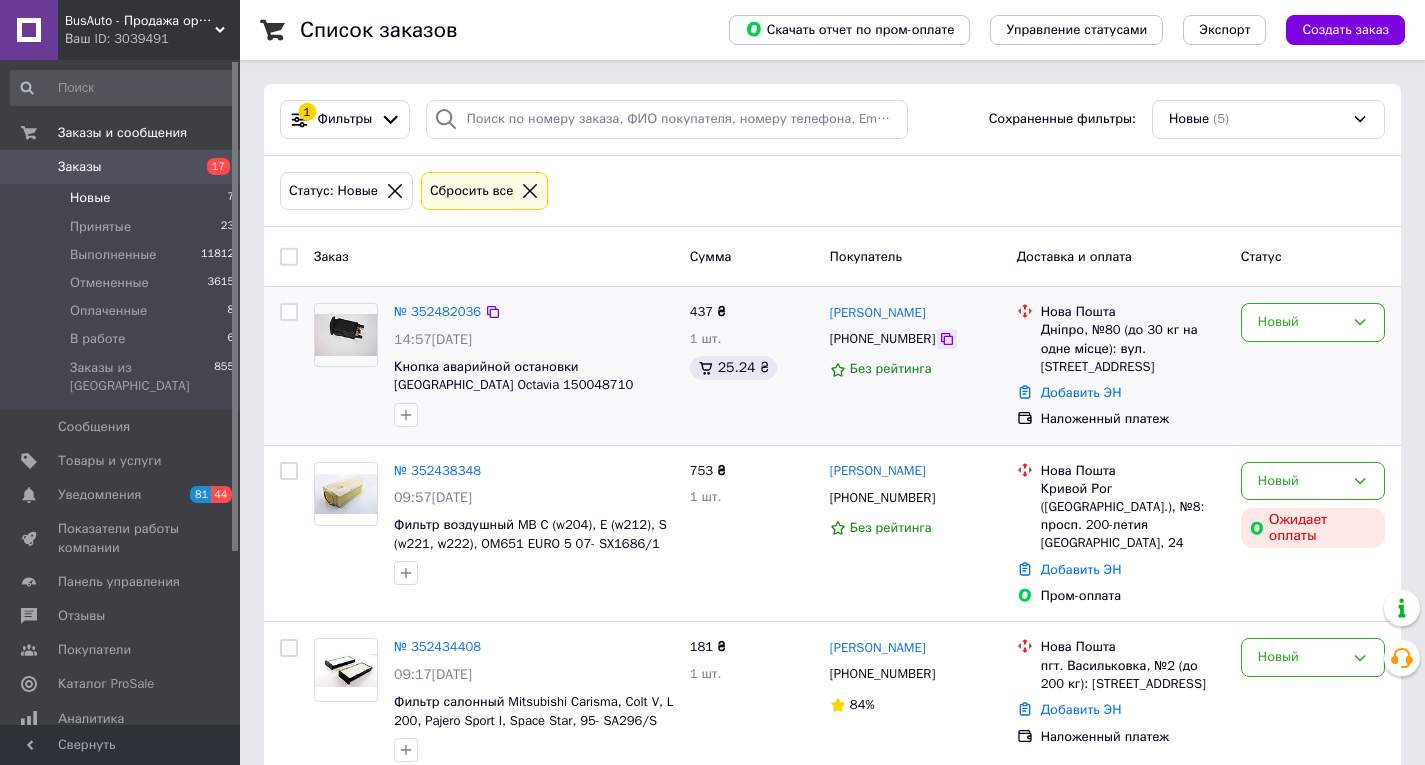 click 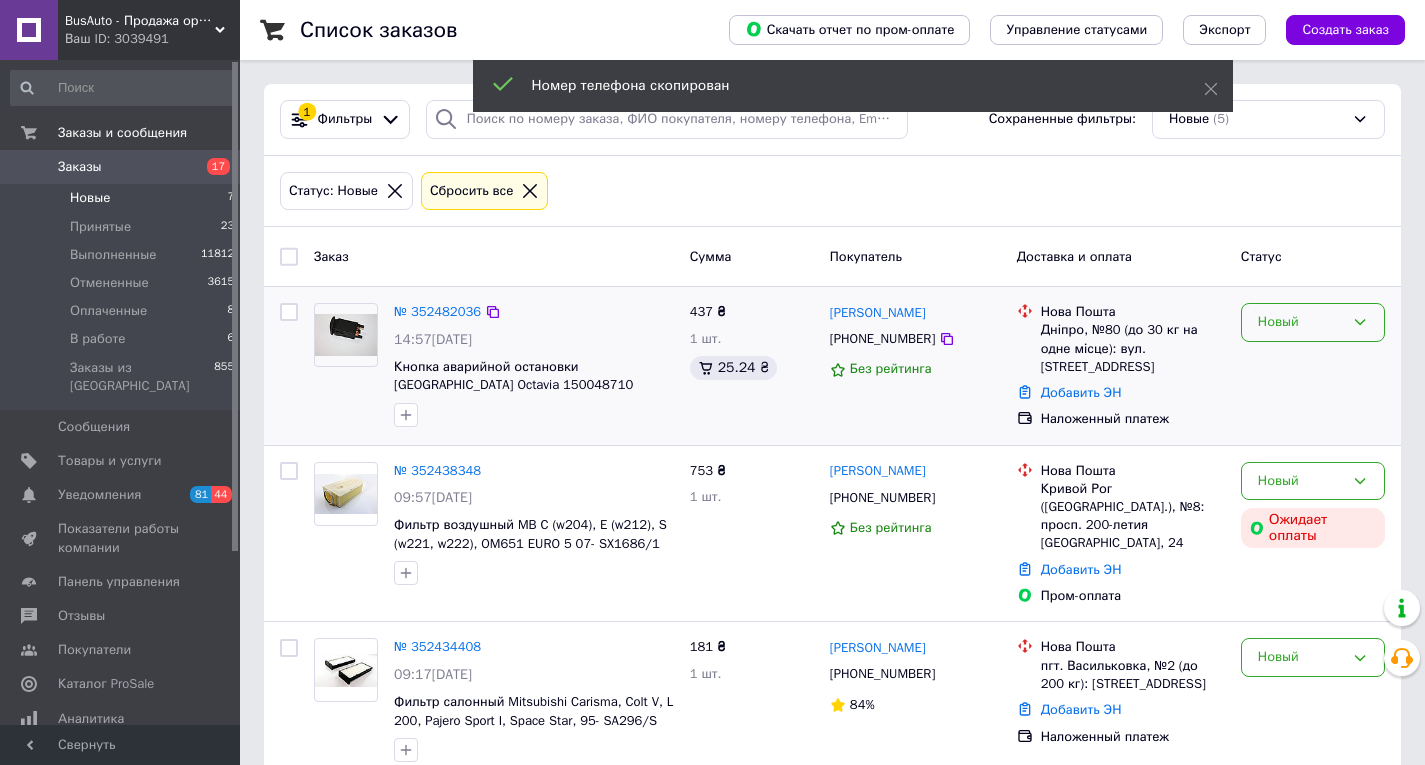 click on "Новый" at bounding box center [1301, 322] 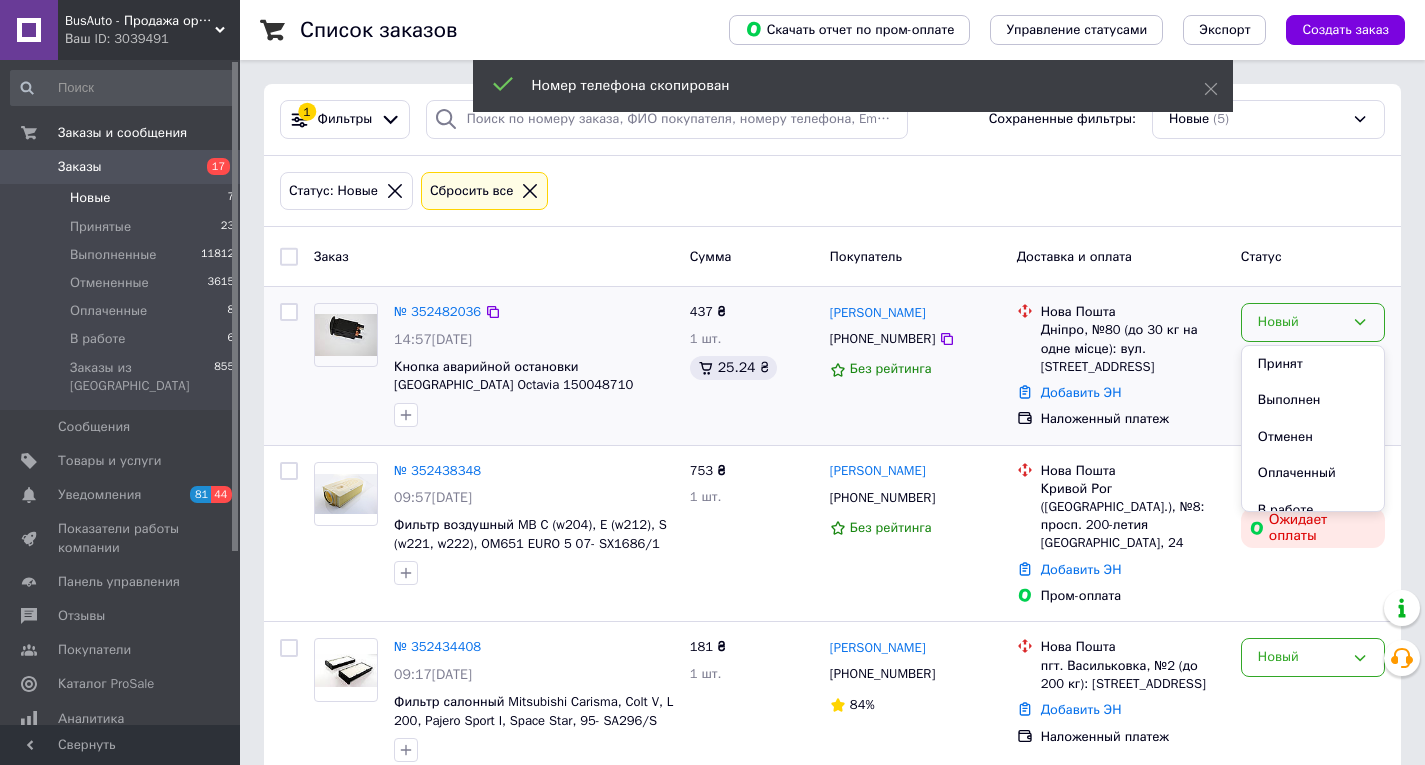 click on "Принят" at bounding box center (1313, 364) 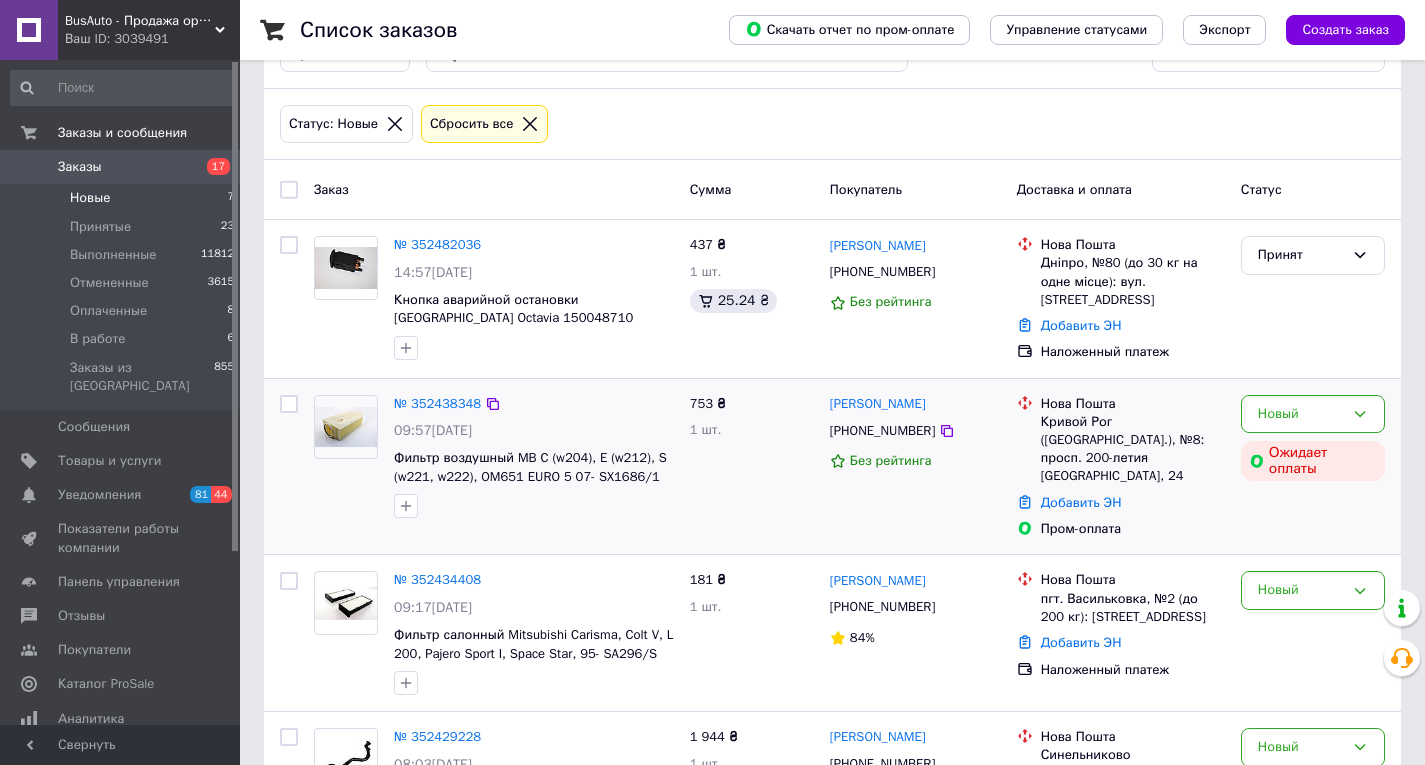 scroll, scrollTop: 381, scrollLeft: 0, axis: vertical 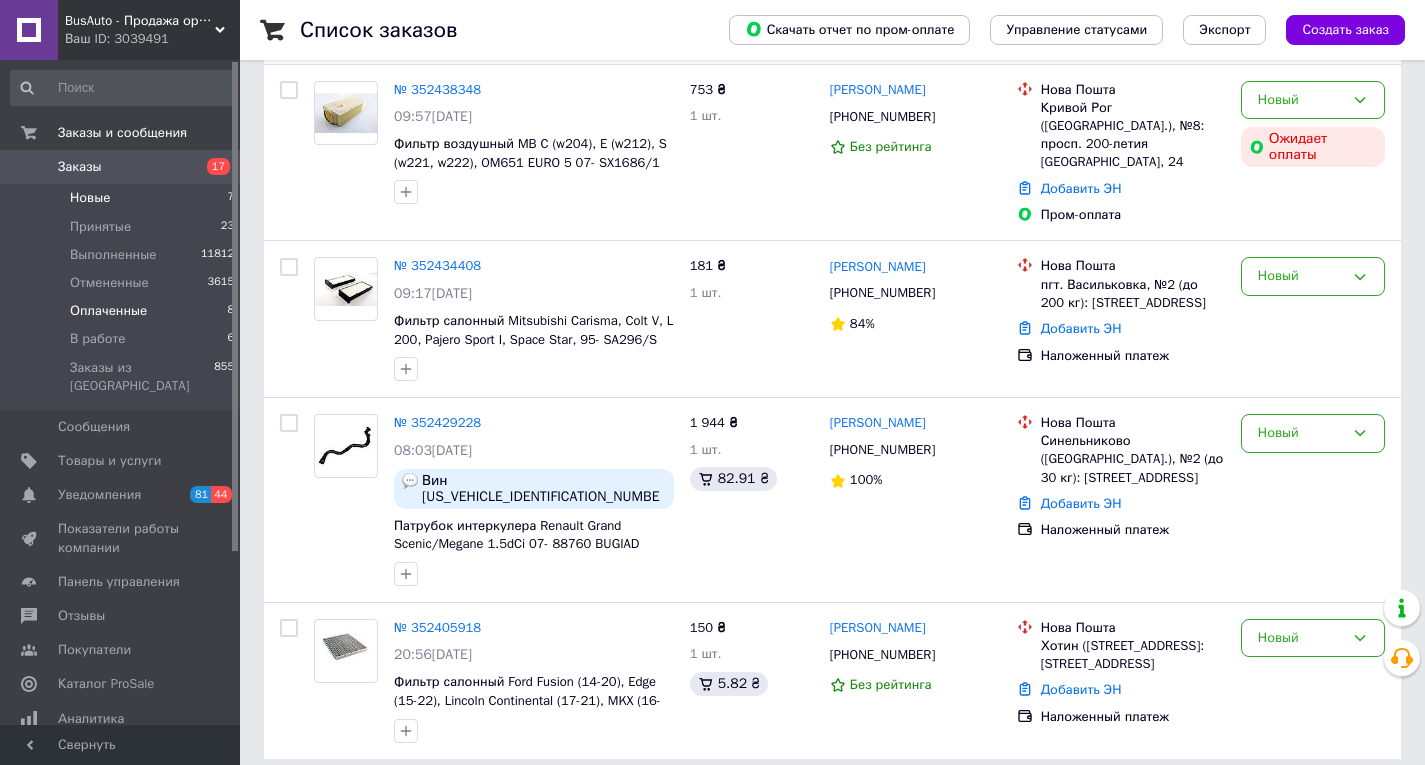 click on "Оплаченные" at bounding box center [108, 311] 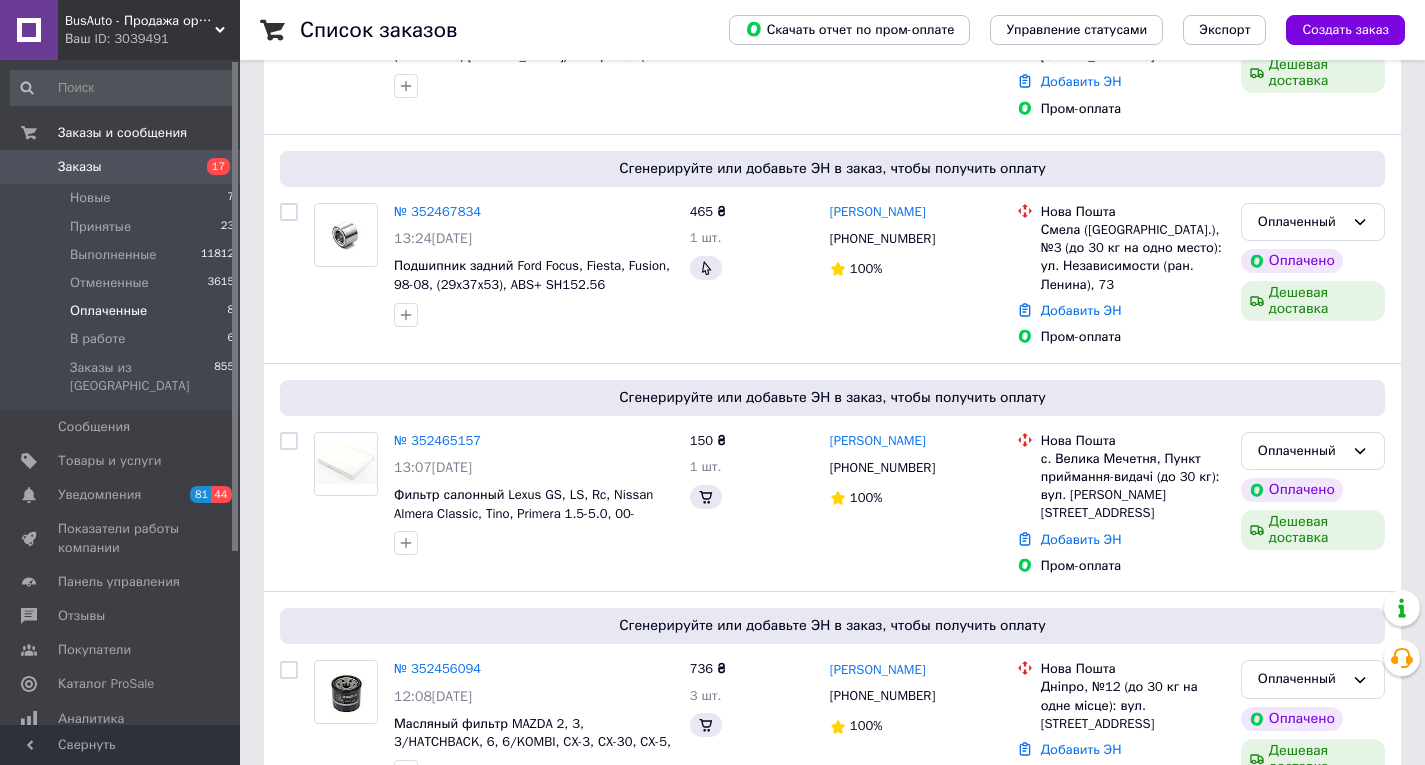 scroll, scrollTop: 0, scrollLeft: 0, axis: both 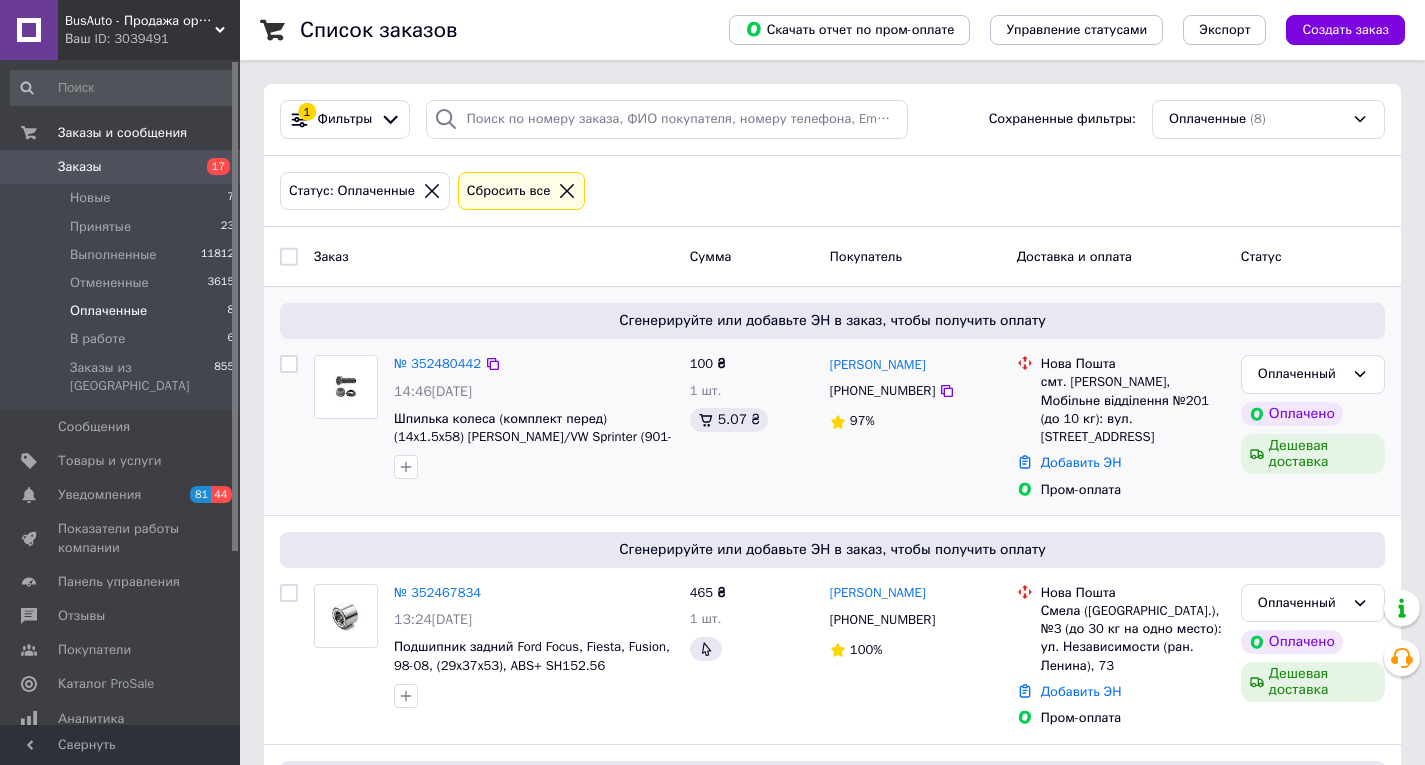 click on "[PHONE_NUMBER]" at bounding box center [882, 391] 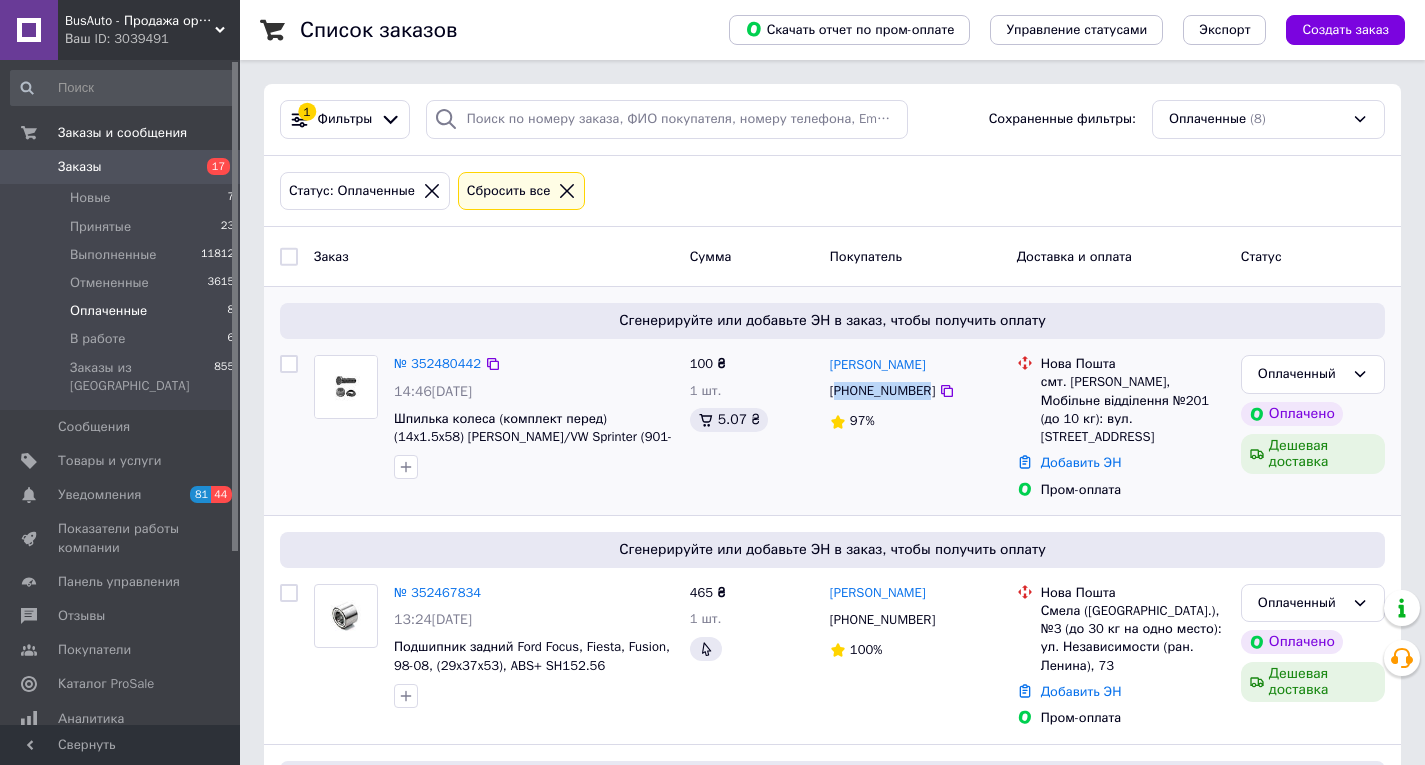 drag, startPoint x: 863, startPoint y: 395, endPoint x: 891, endPoint y: 412, distance: 32.75668 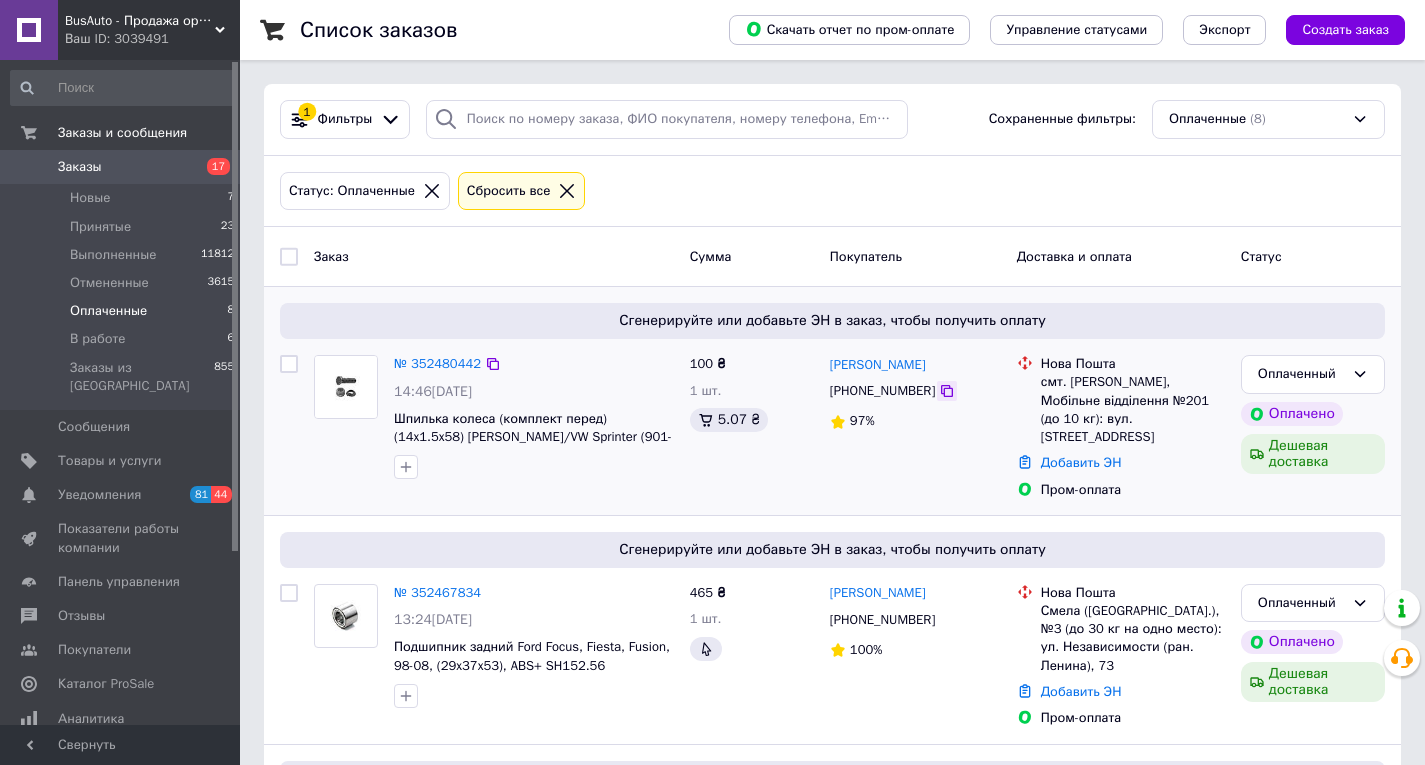 click 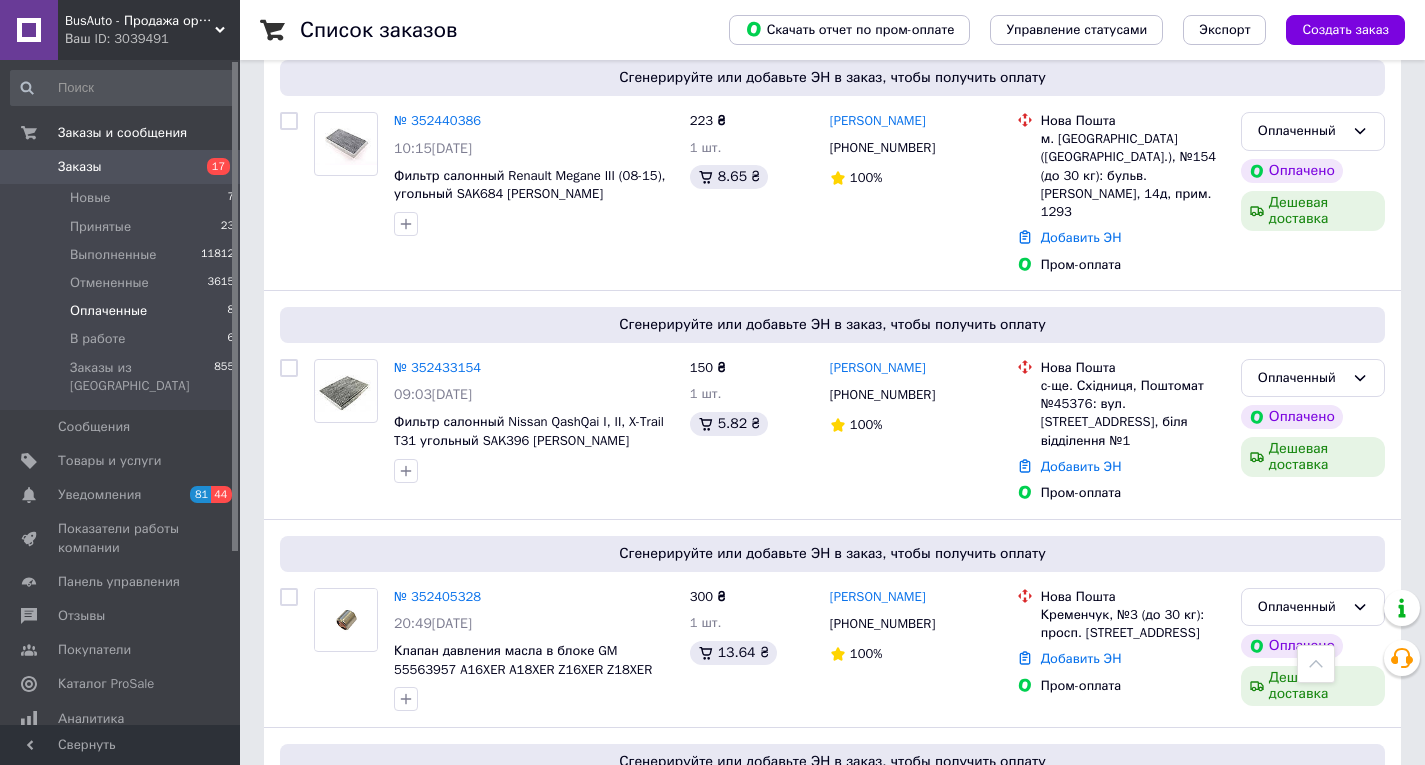 scroll, scrollTop: 1200, scrollLeft: 0, axis: vertical 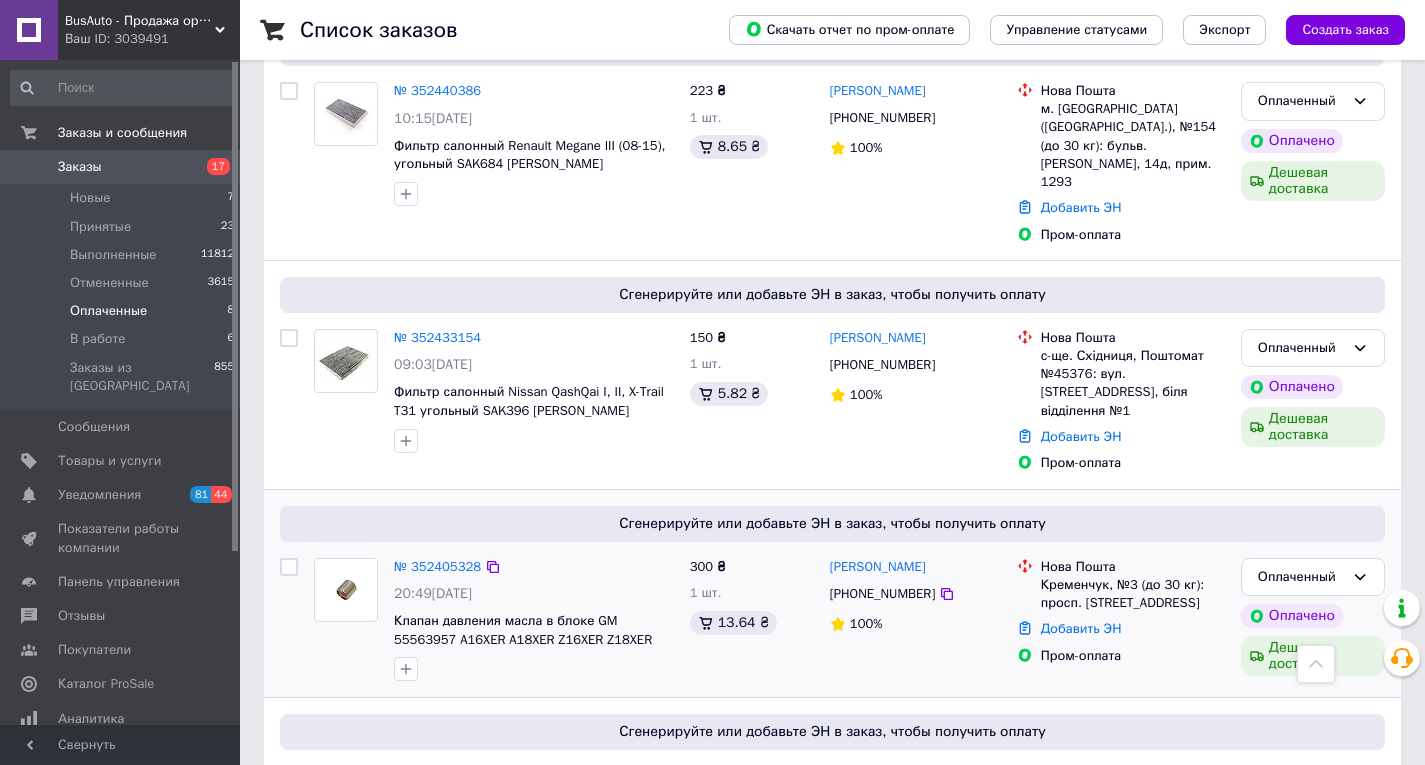click on "[PHONE_NUMBER]" at bounding box center [882, 594] 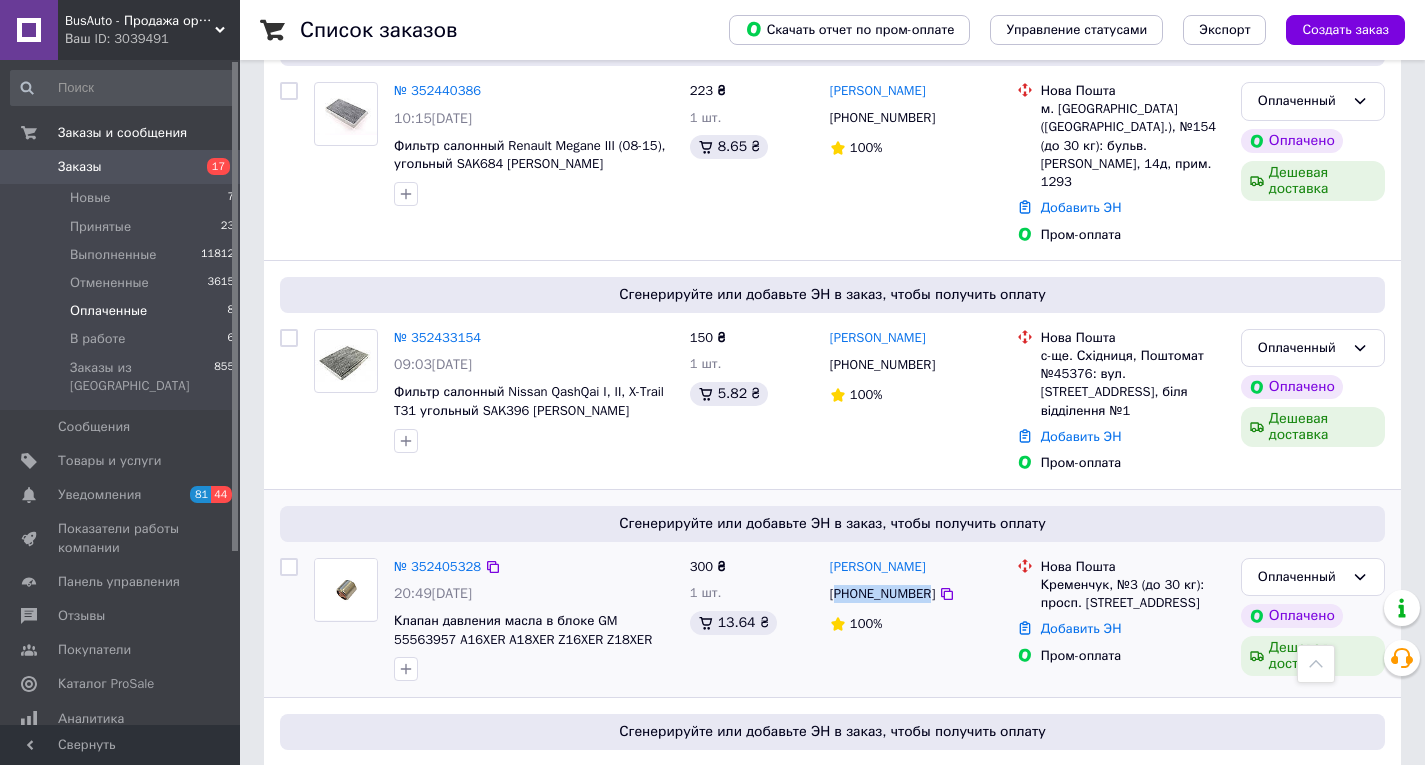 drag, startPoint x: 874, startPoint y: 504, endPoint x: 902, endPoint y: 516, distance: 30.463093 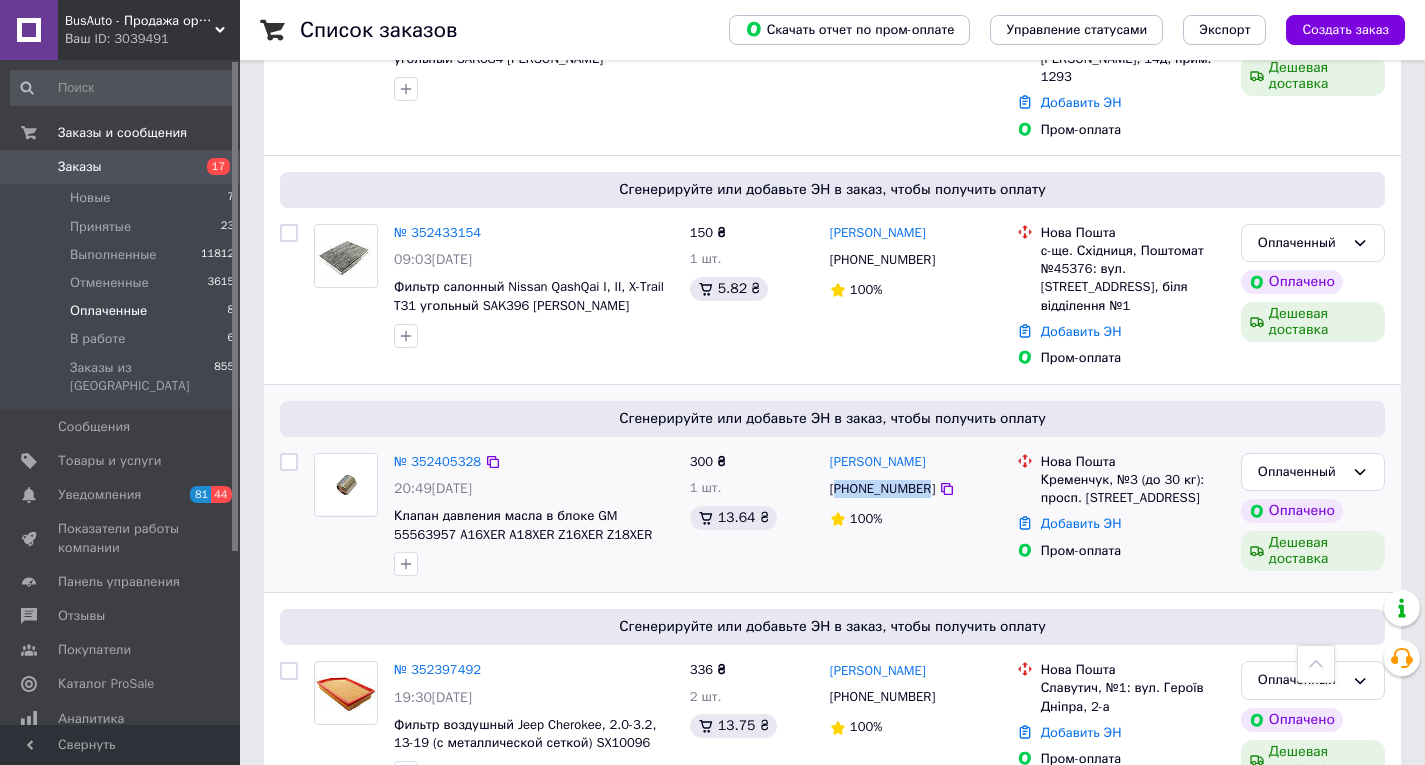scroll, scrollTop: 1306, scrollLeft: 0, axis: vertical 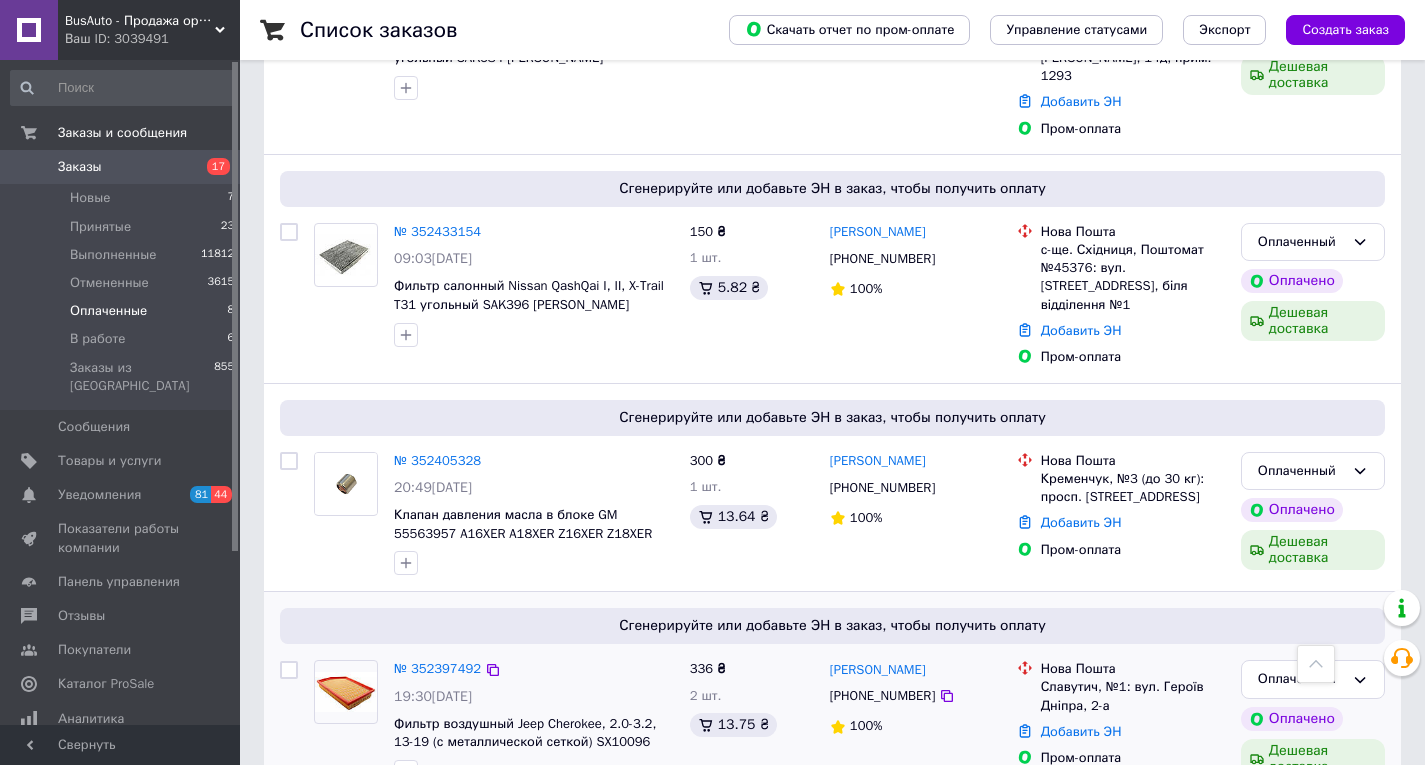 drag, startPoint x: 1085, startPoint y: 238, endPoint x: 295, endPoint y: 694, distance: 912.1601 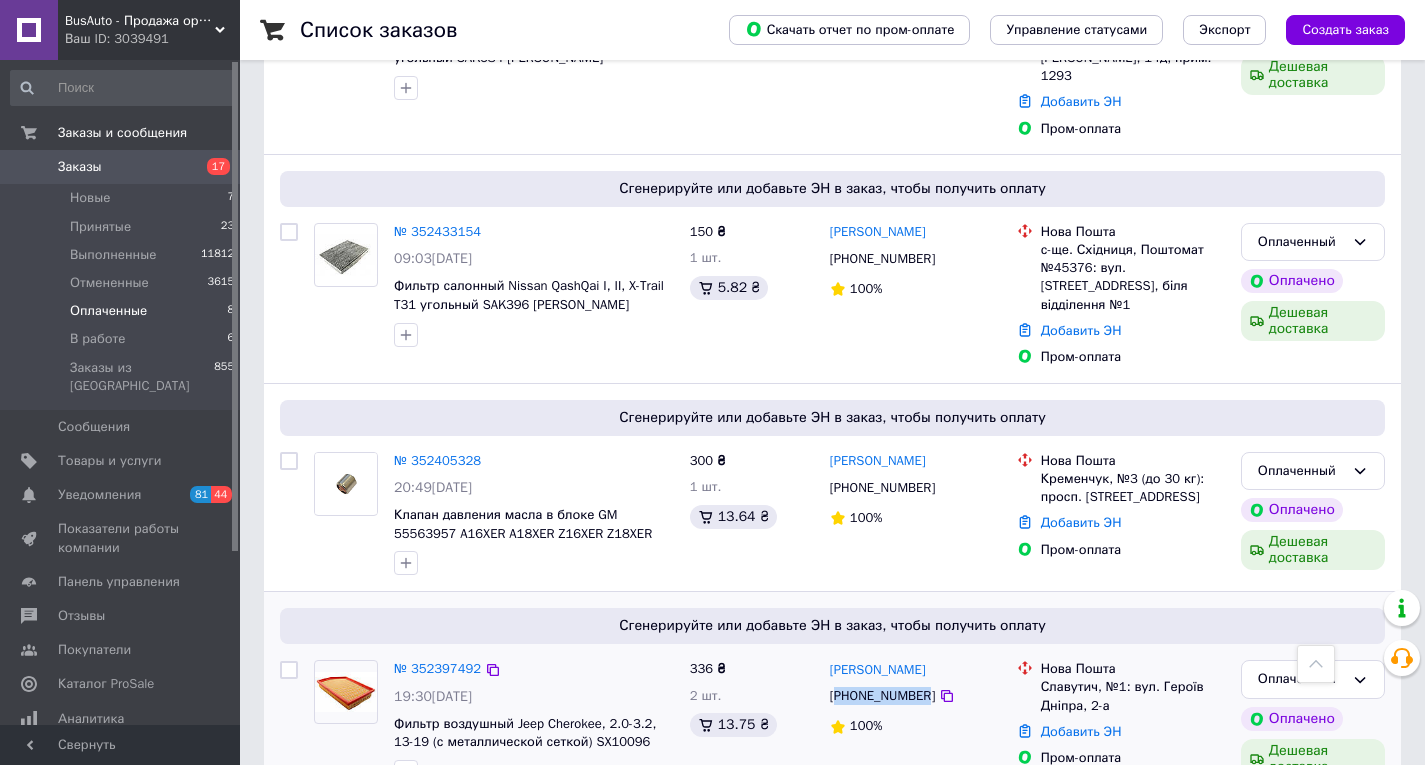 drag, startPoint x: 890, startPoint y: 609, endPoint x: 902, endPoint y: 613, distance: 12.649111 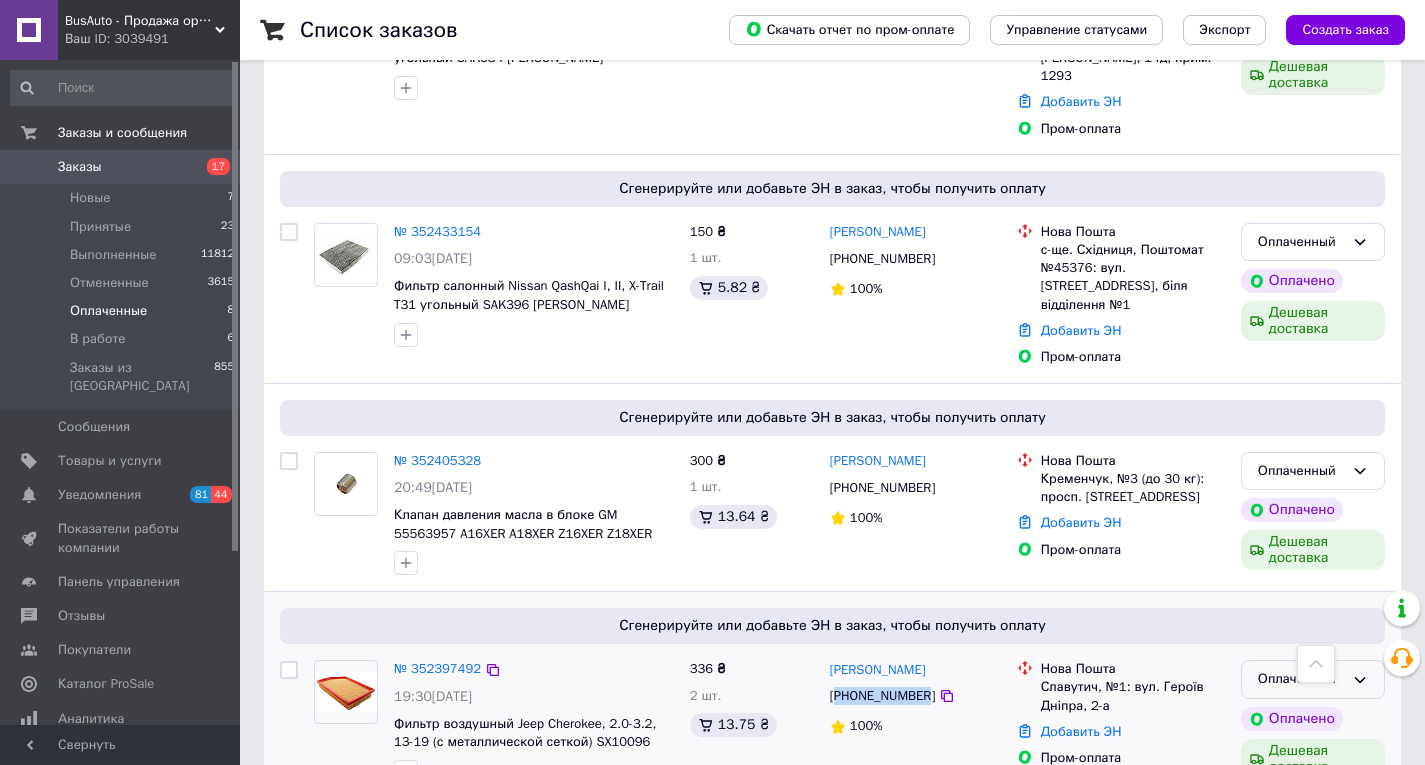 click on "Оплаченный" at bounding box center [1301, 679] 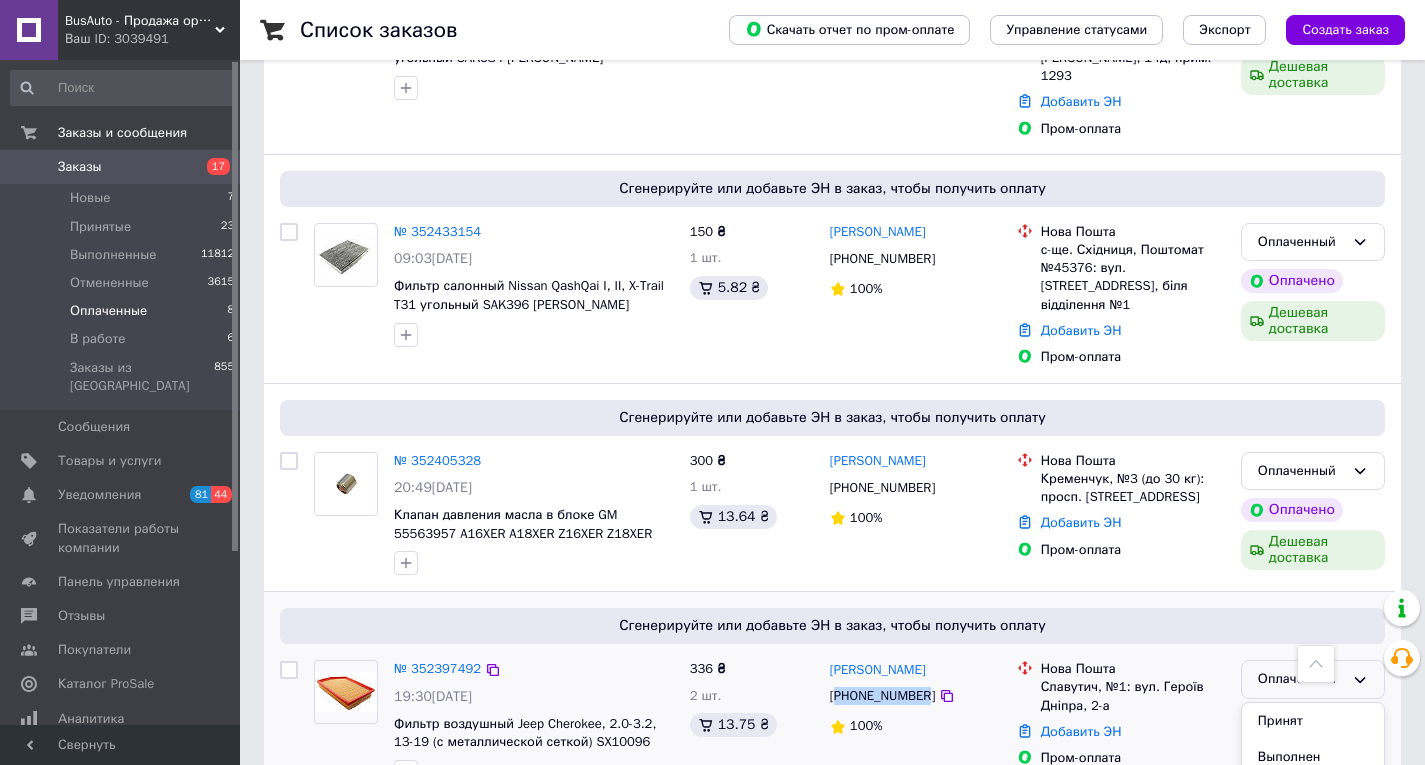 click on "В работе" at bounding box center (1313, 831) 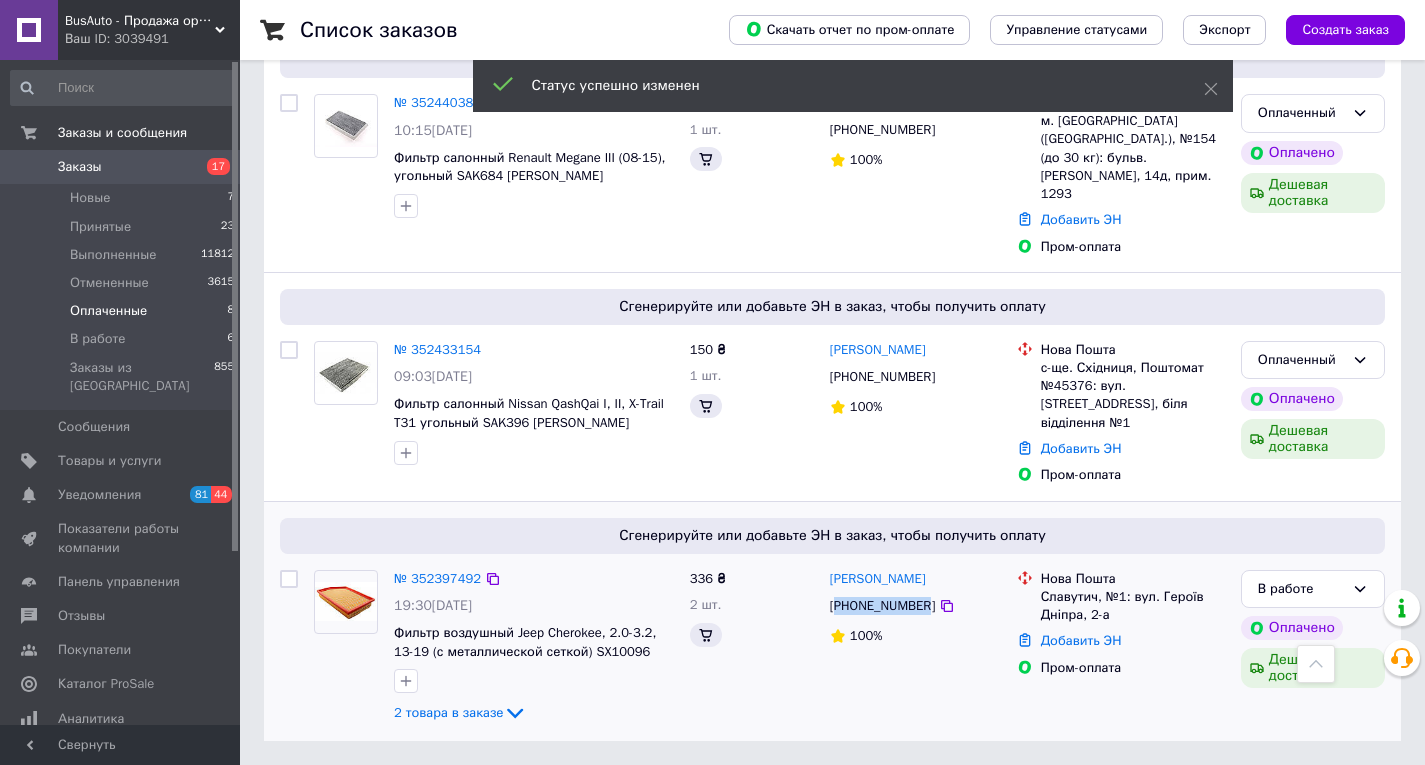 scroll, scrollTop: 1096, scrollLeft: 0, axis: vertical 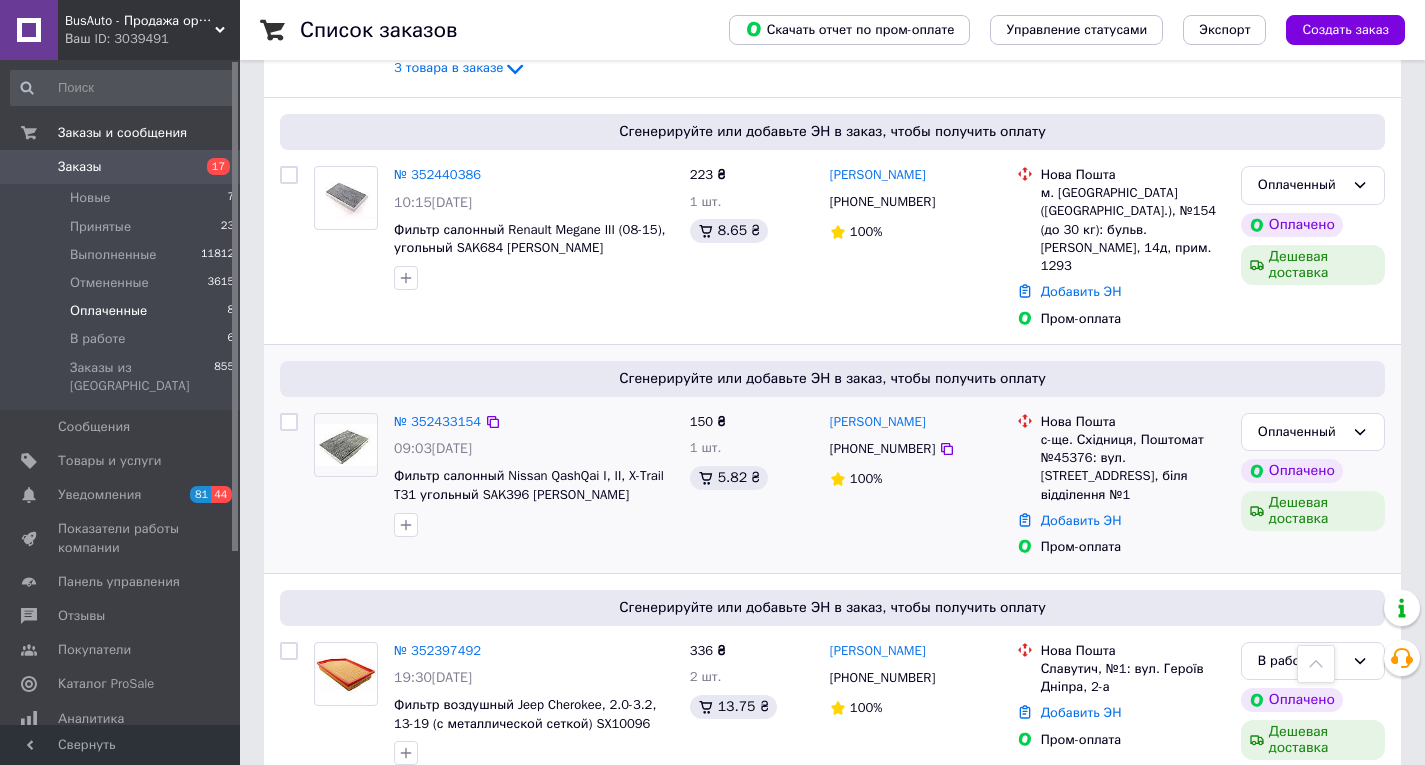 click on "[PHONE_NUMBER]" at bounding box center [882, 449] 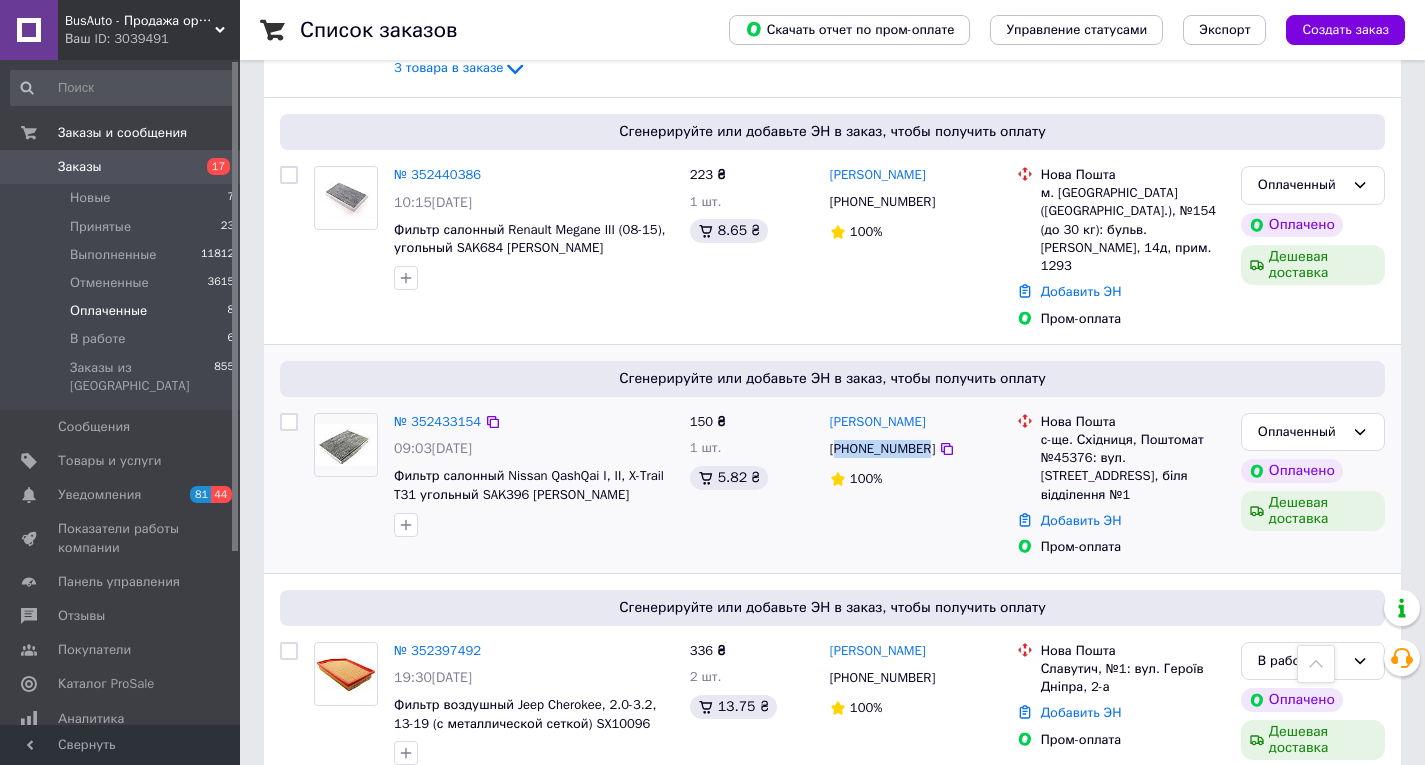 click on "[PHONE_NUMBER]" at bounding box center [882, 449] 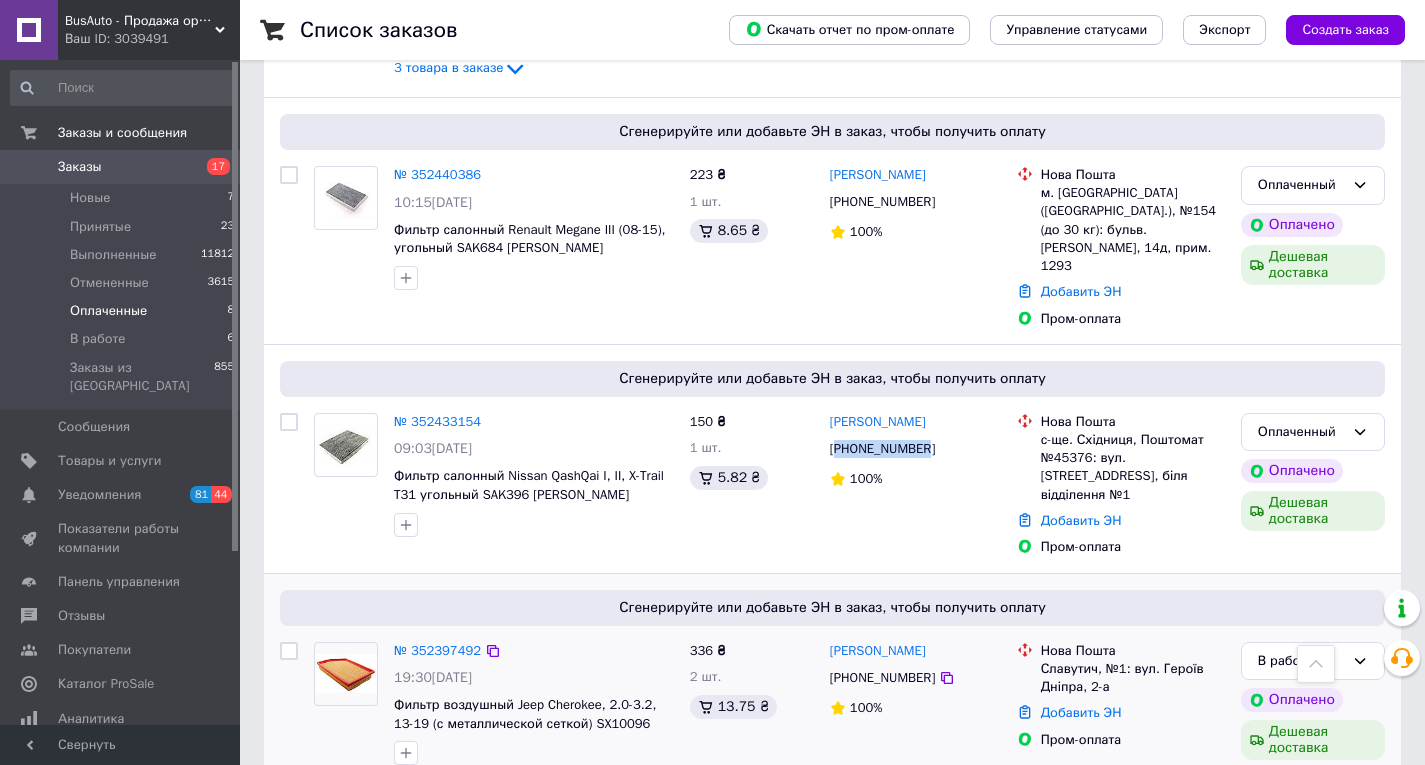 scroll, scrollTop: 996, scrollLeft: 0, axis: vertical 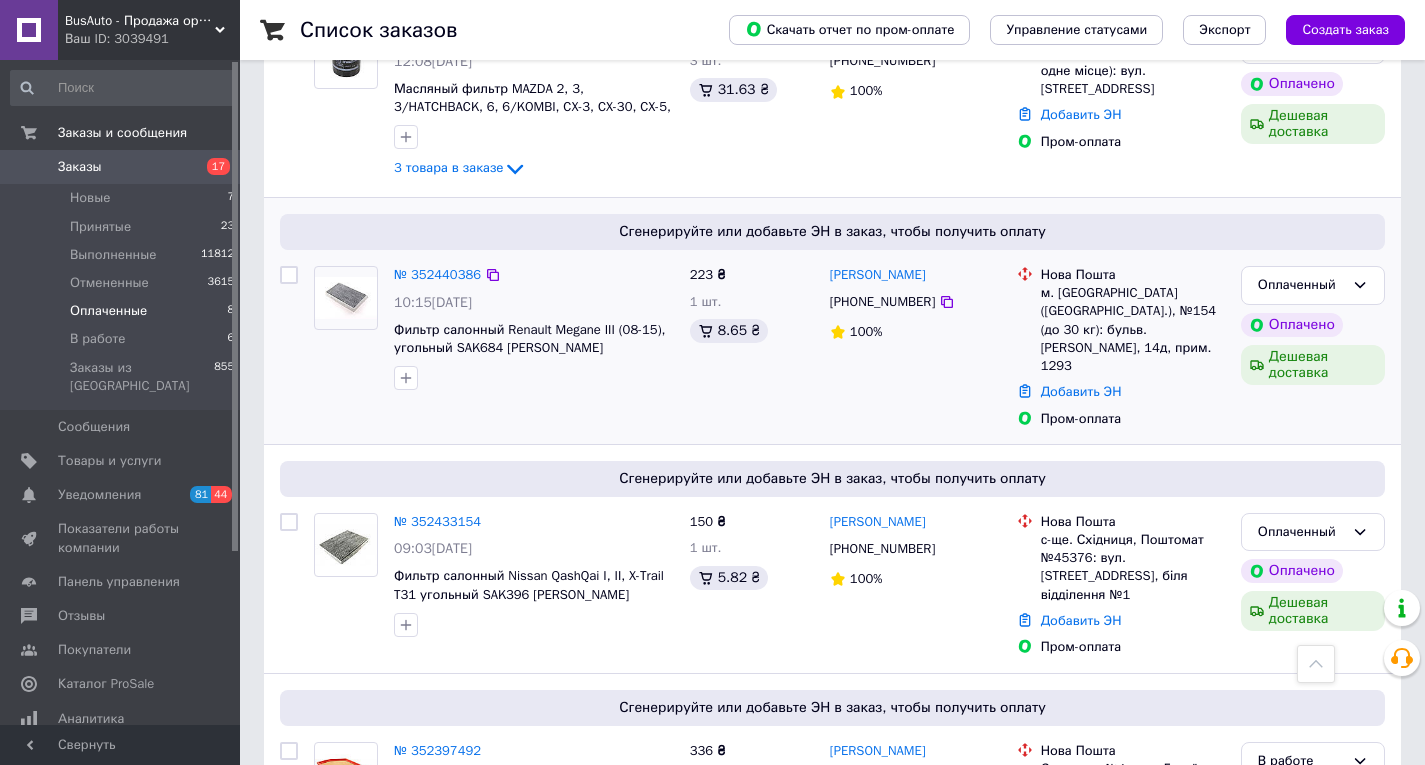 click on "[PHONE_NUMBER]" at bounding box center (882, 302) 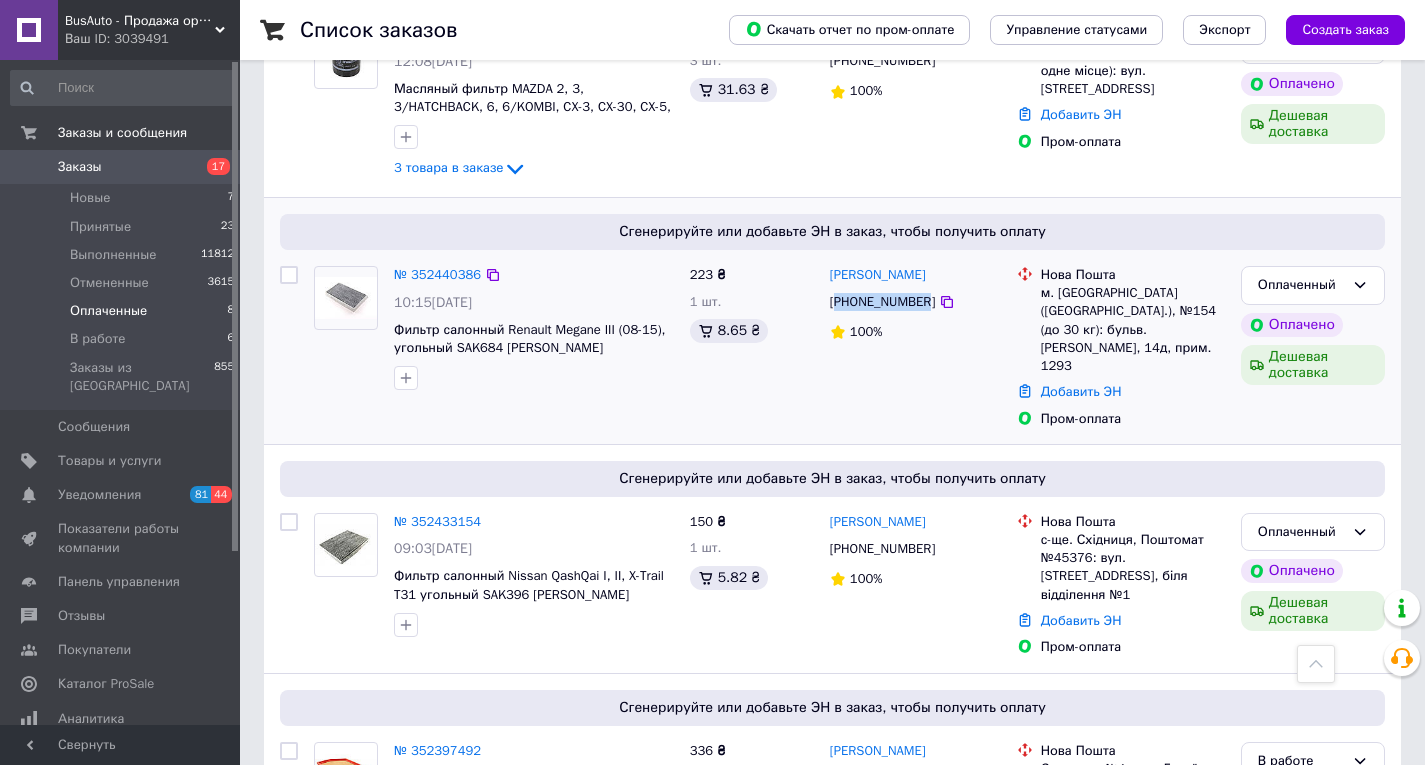 click on "[PHONE_NUMBER]" at bounding box center (882, 302) 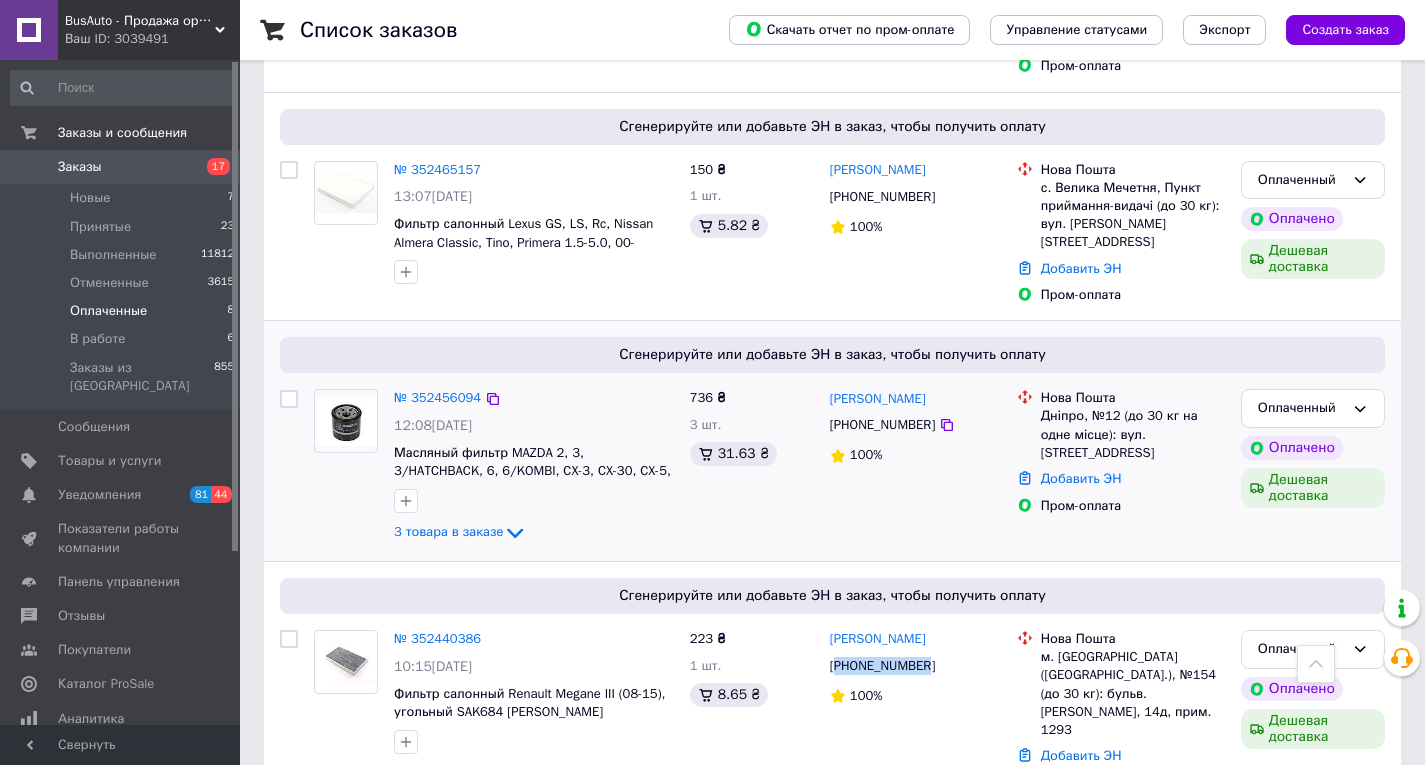 scroll, scrollTop: 596, scrollLeft: 0, axis: vertical 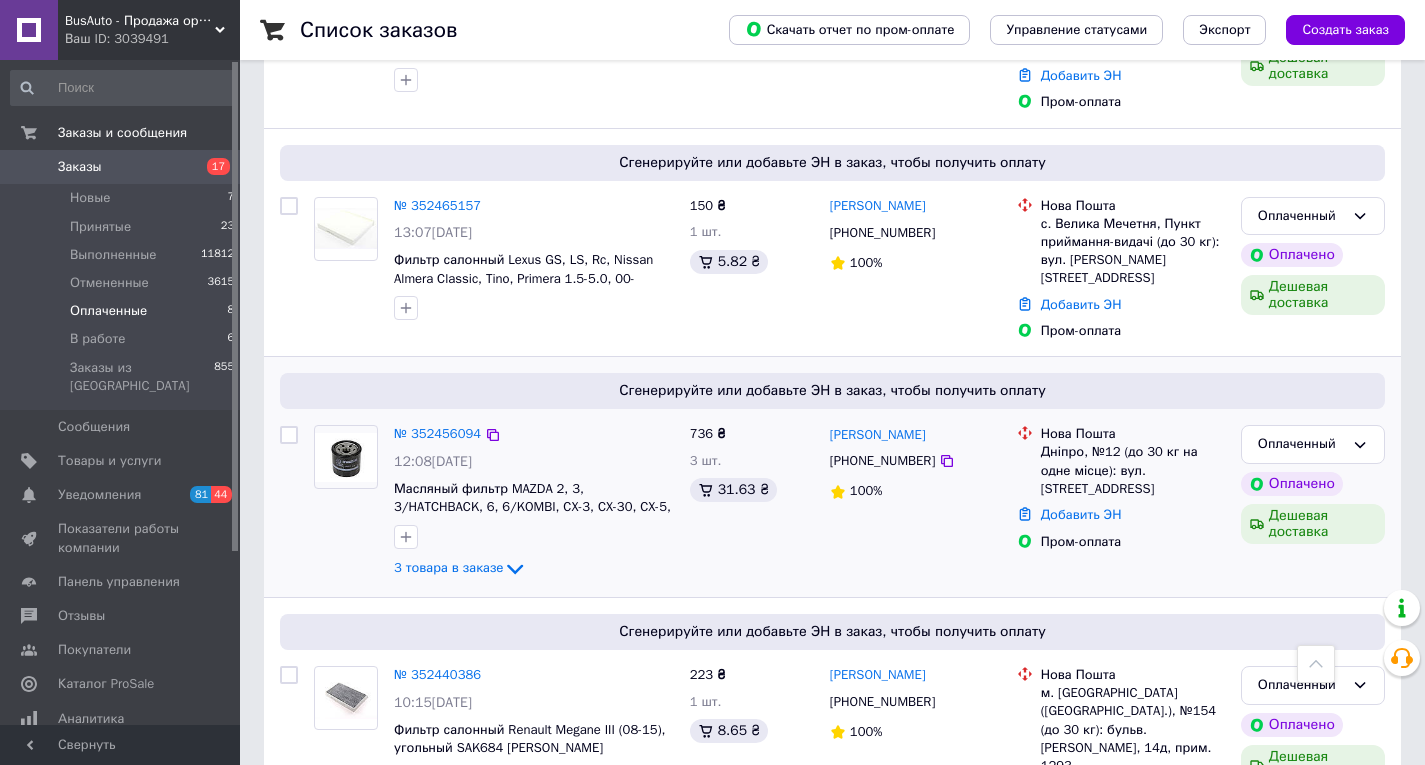 click on "[PHONE_NUMBER]" at bounding box center (882, 461) 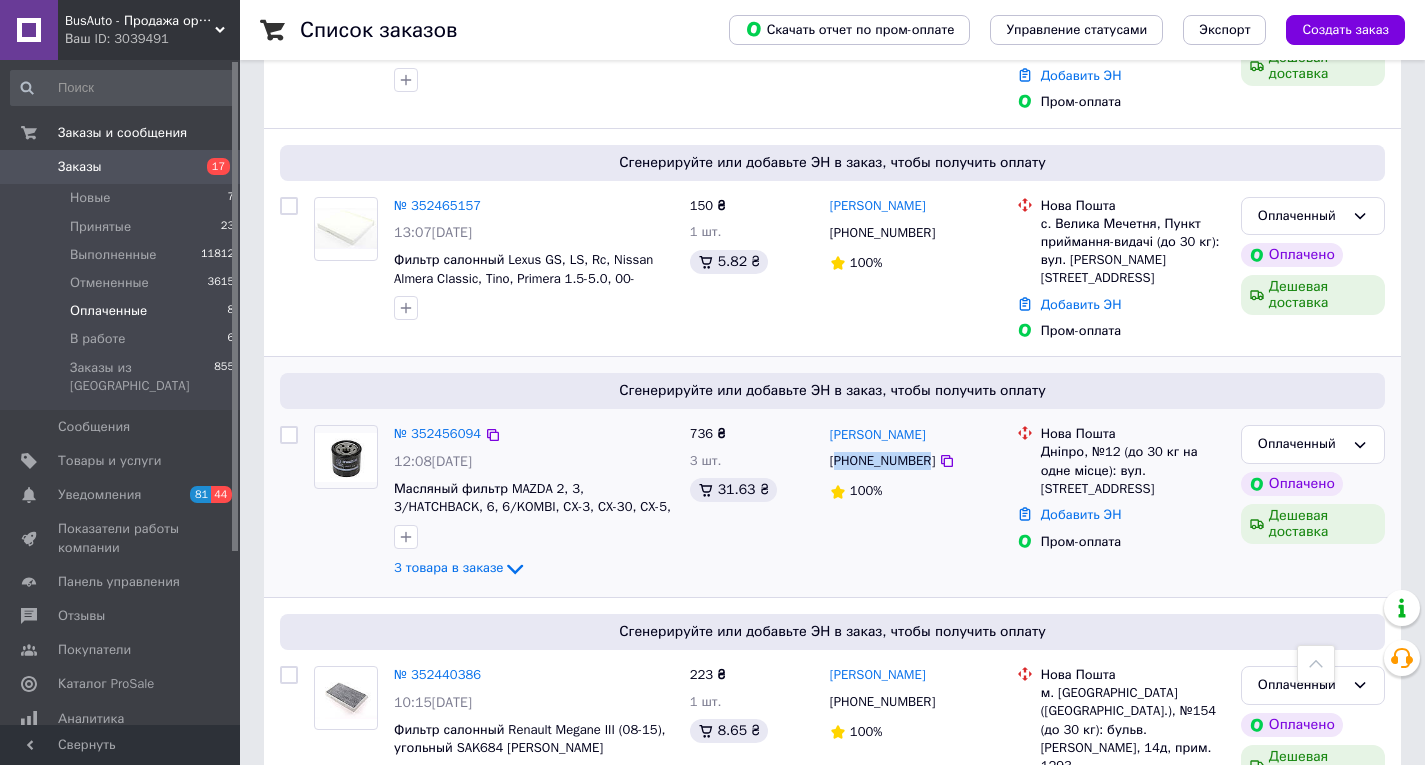 click on "[PHONE_NUMBER]" at bounding box center [882, 461] 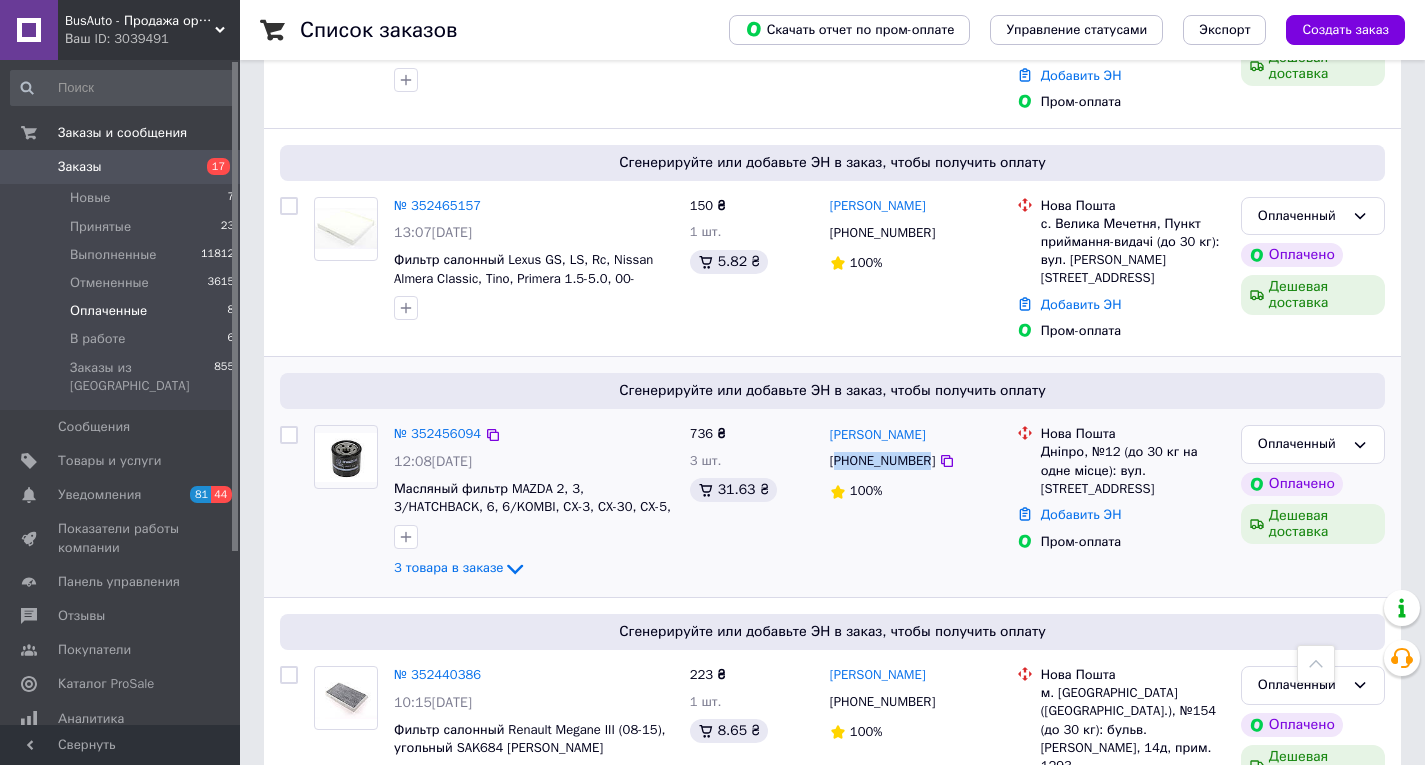 click on "[PHONE_NUMBER]" at bounding box center (882, 461) 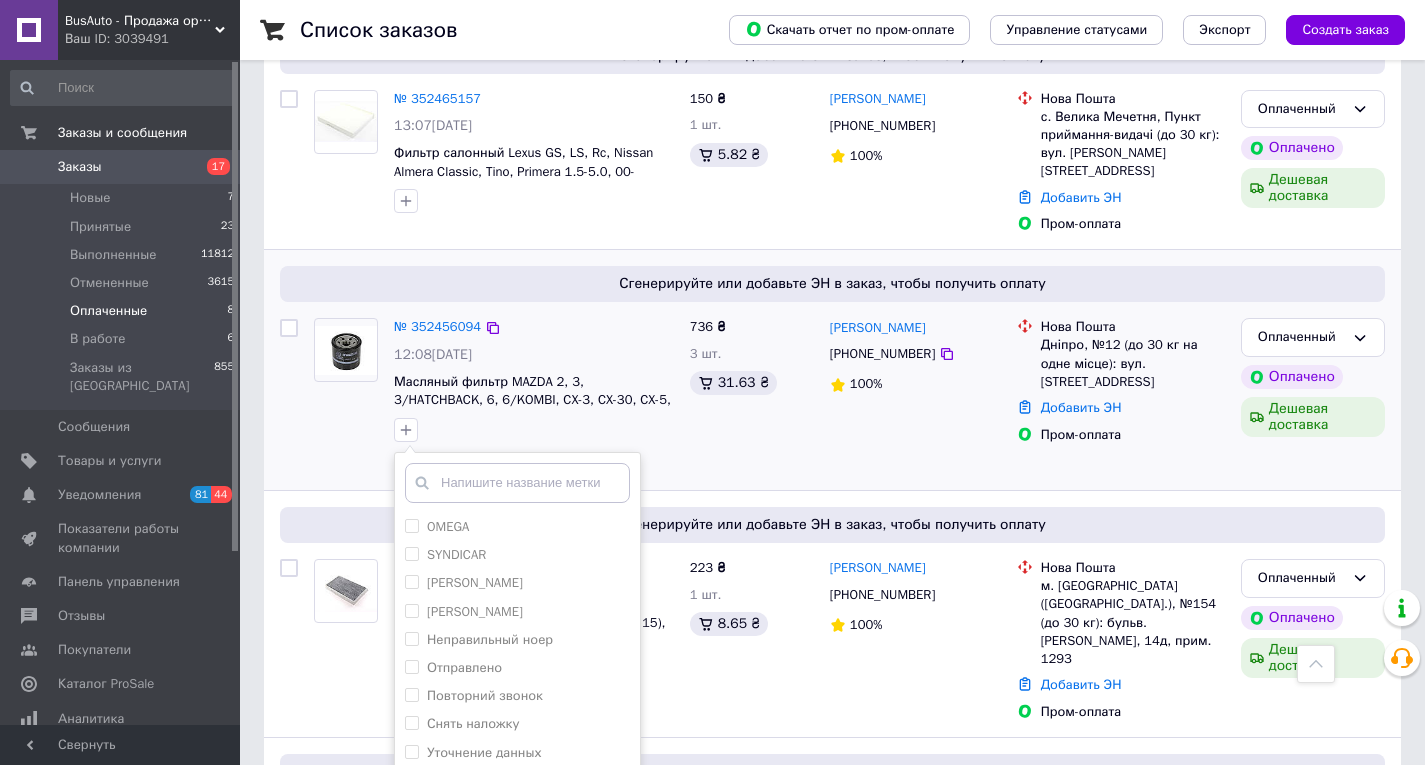 scroll, scrollTop: 796, scrollLeft: 0, axis: vertical 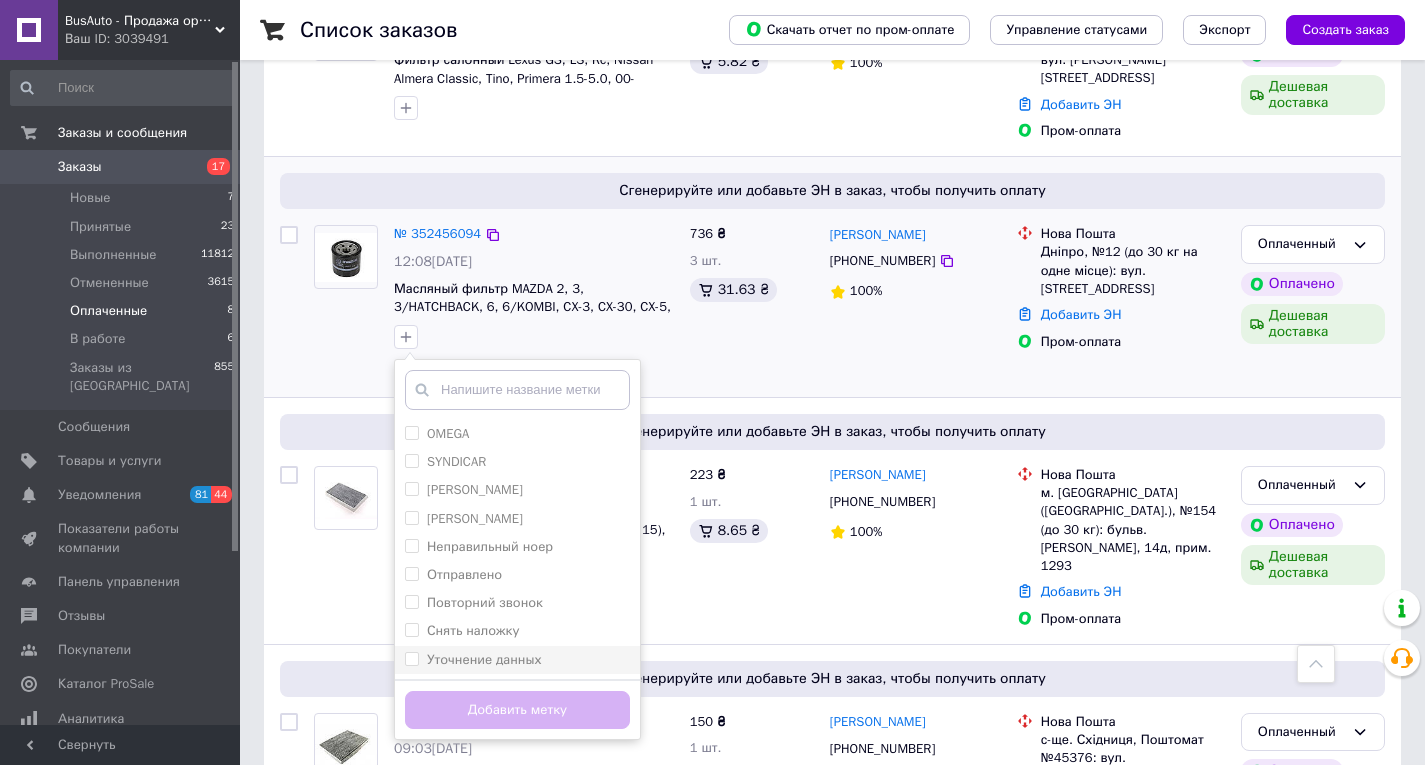 click on "Уточнение данных" at bounding box center [484, 659] 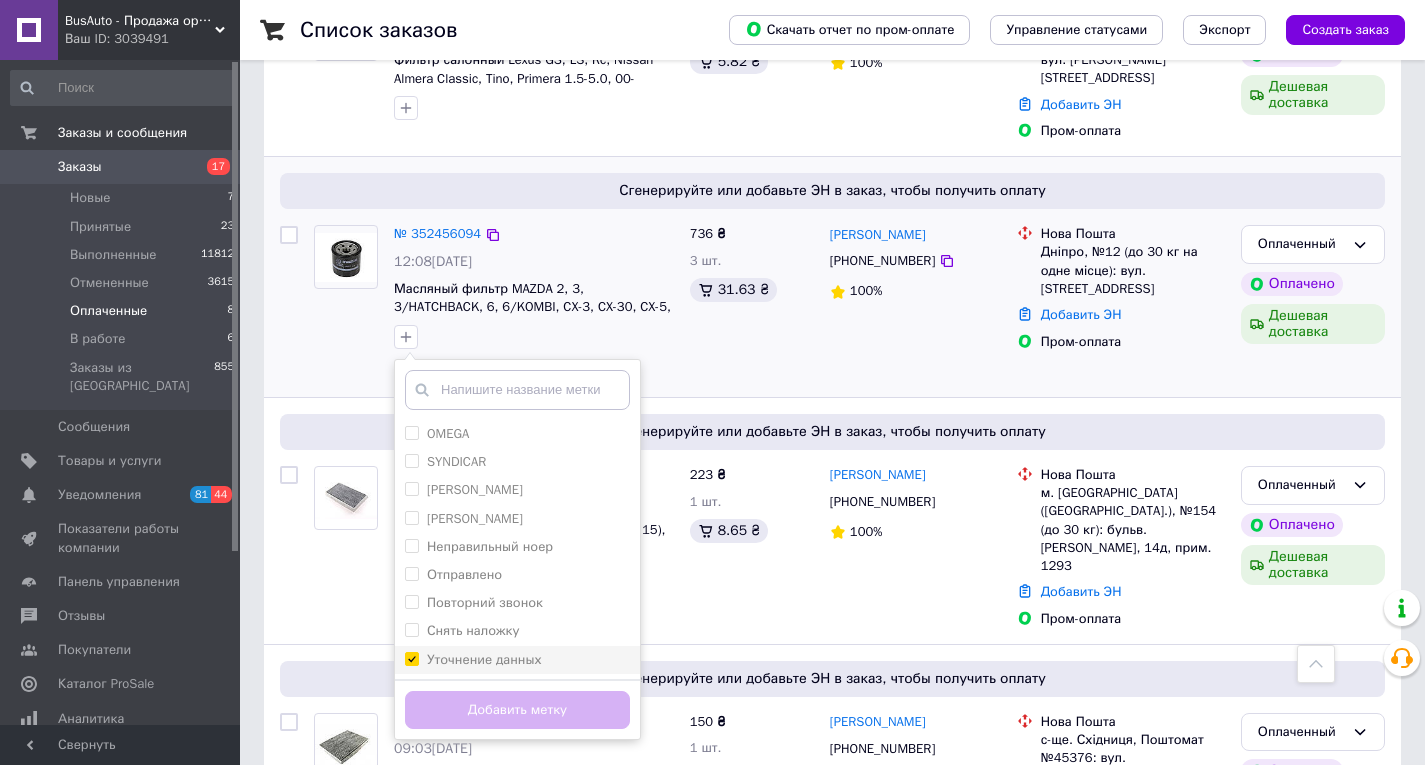 checkbox on "true" 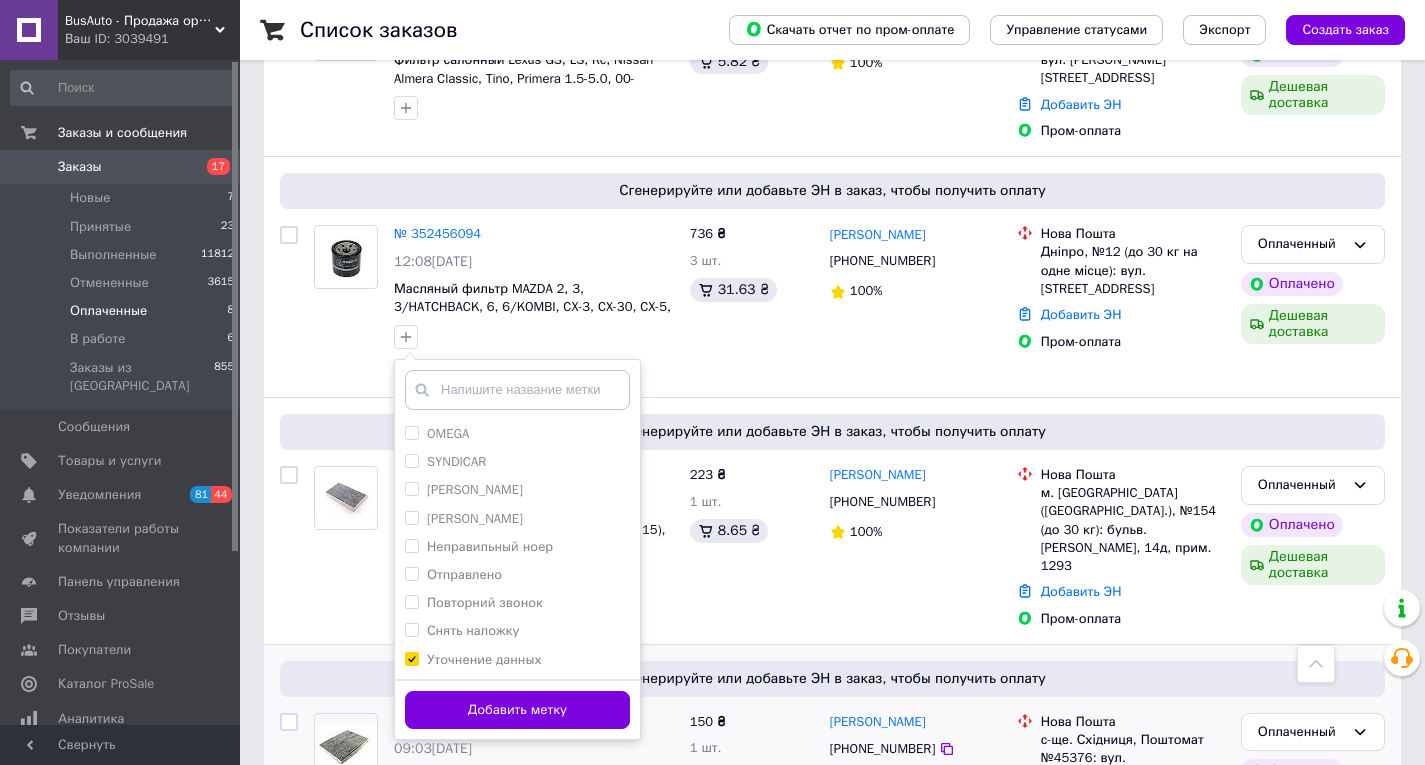 drag, startPoint x: 523, startPoint y: 688, endPoint x: 556, endPoint y: 685, distance: 33.13608 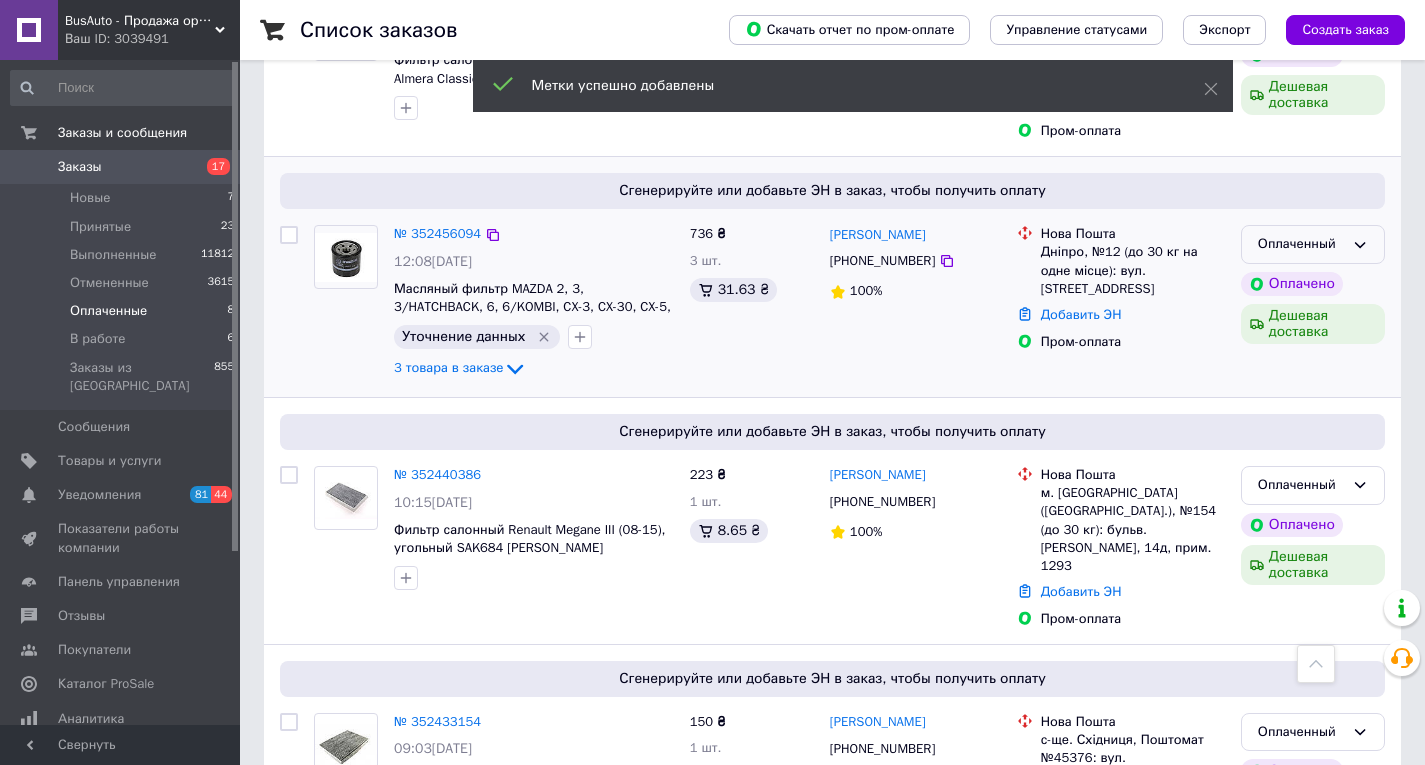 click on "Оплаченный" at bounding box center [1301, 244] 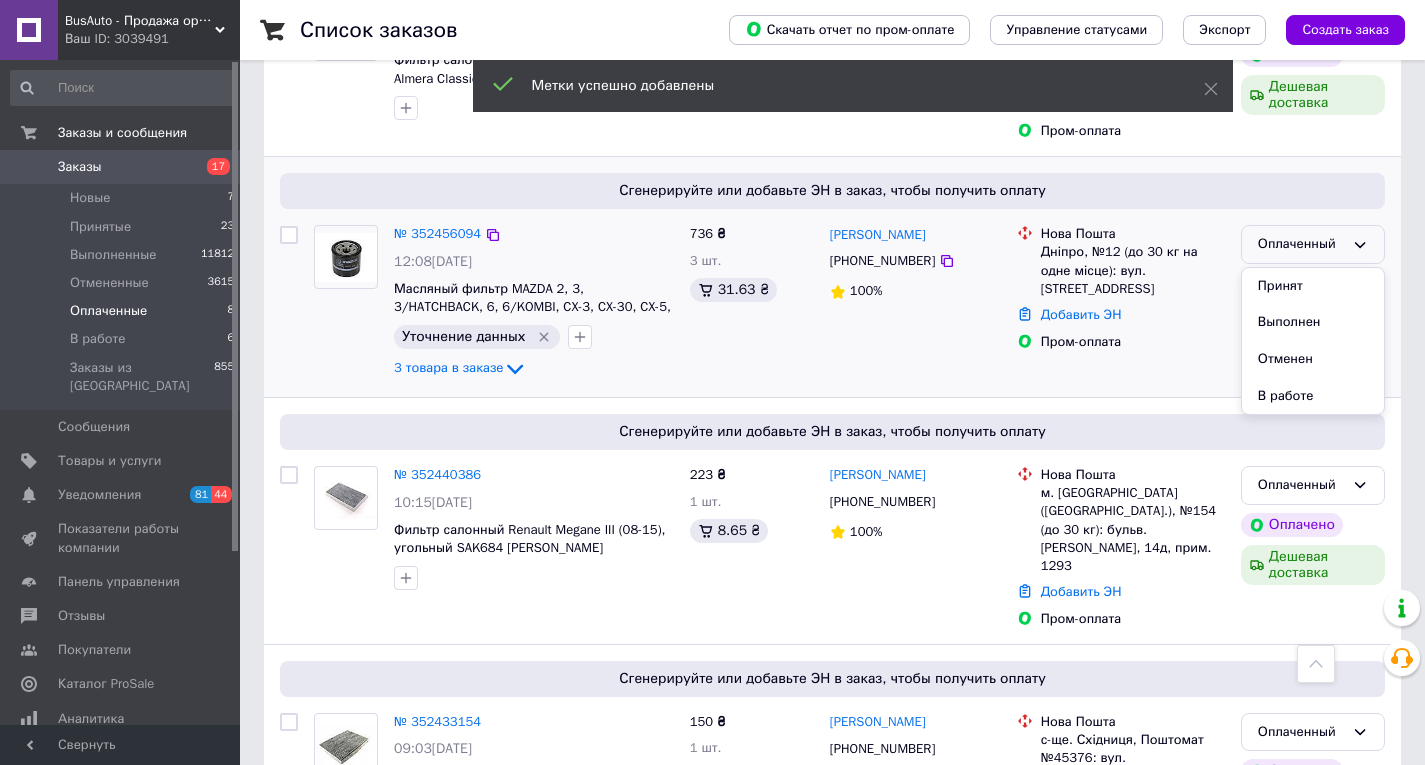 click on "Принят" at bounding box center [1313, 286] 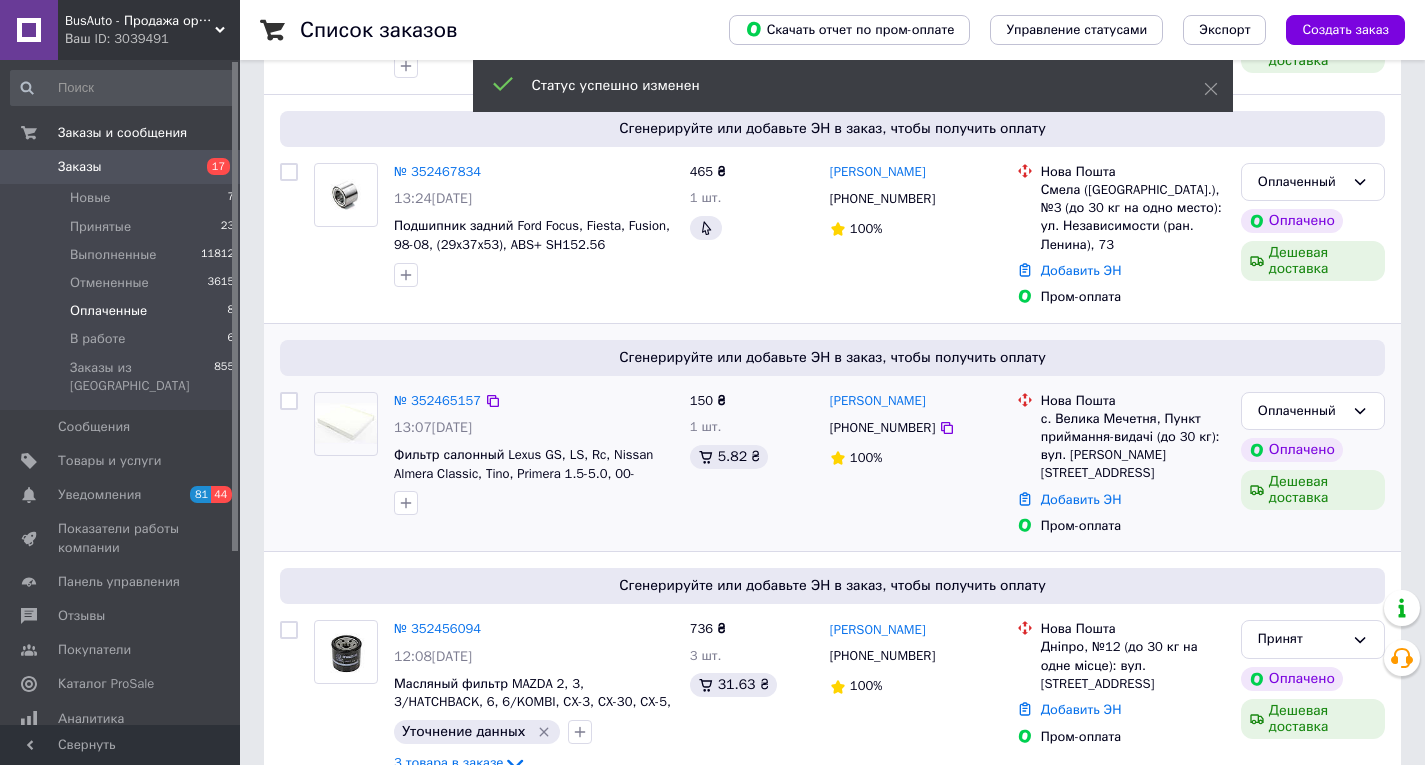 scroll, scrollTop: 433, scrollLeft: 0, axis: vertical 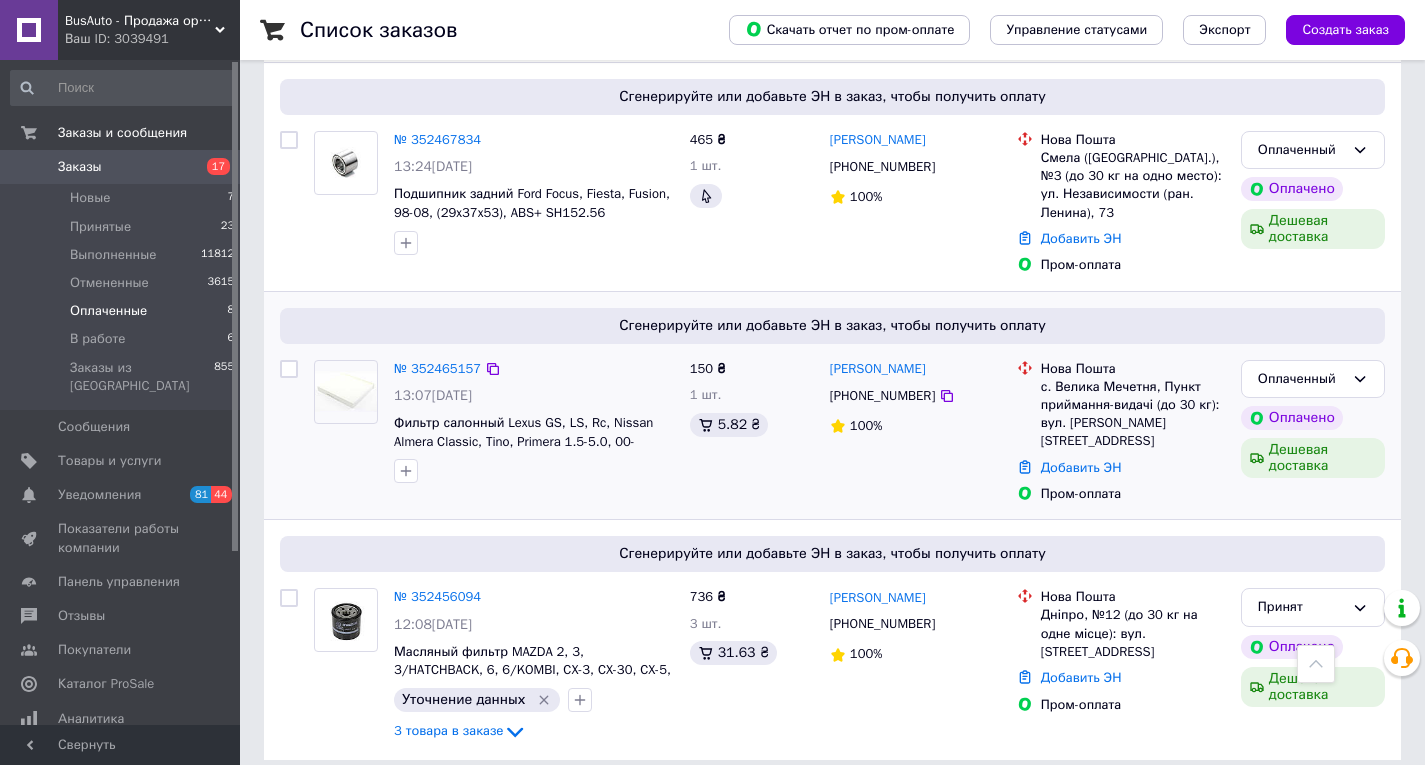 click on "[PHONE_NUMBER]" at bounding box center (882, 396) 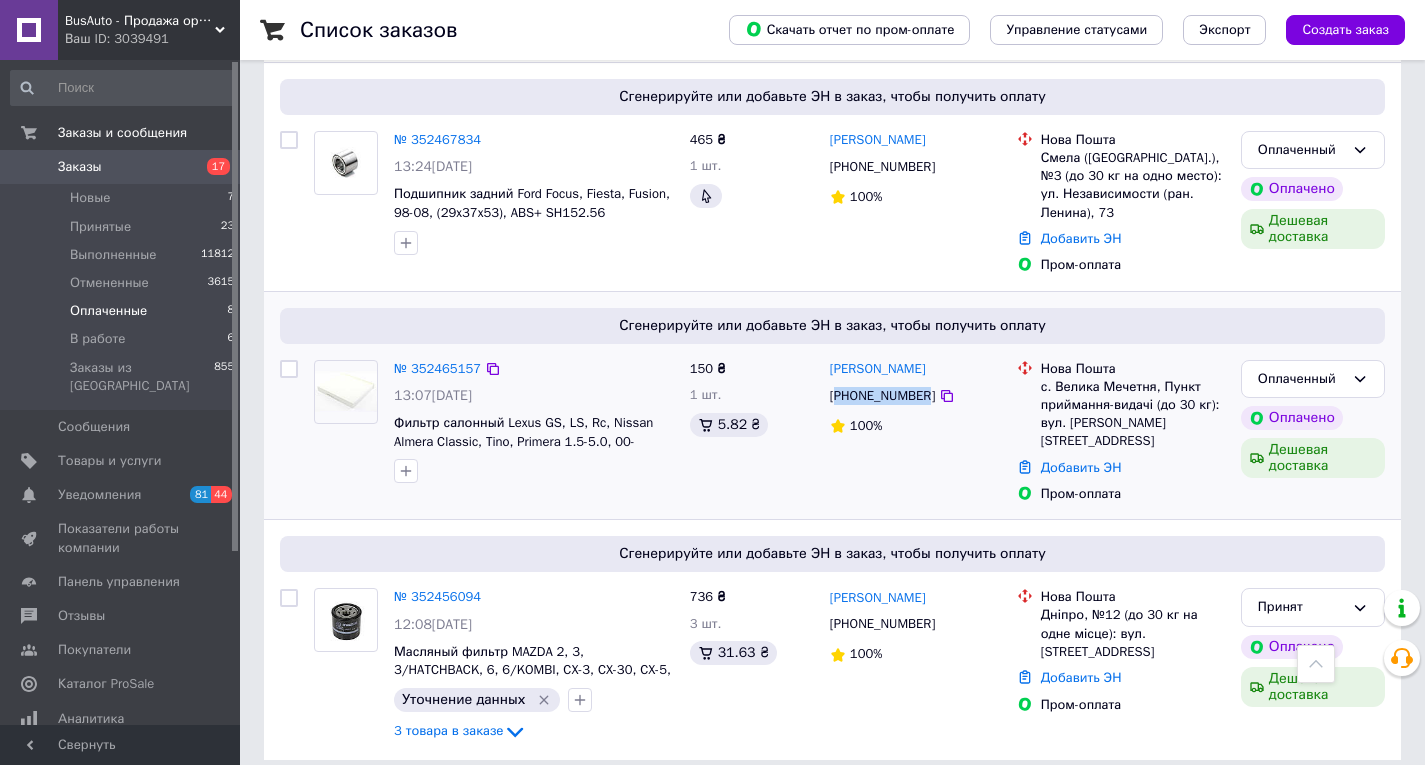 drag, startPoint x: 892, startPoint y: 395, endPoint x: 914, endPoint y: 420, distance: 33.30165 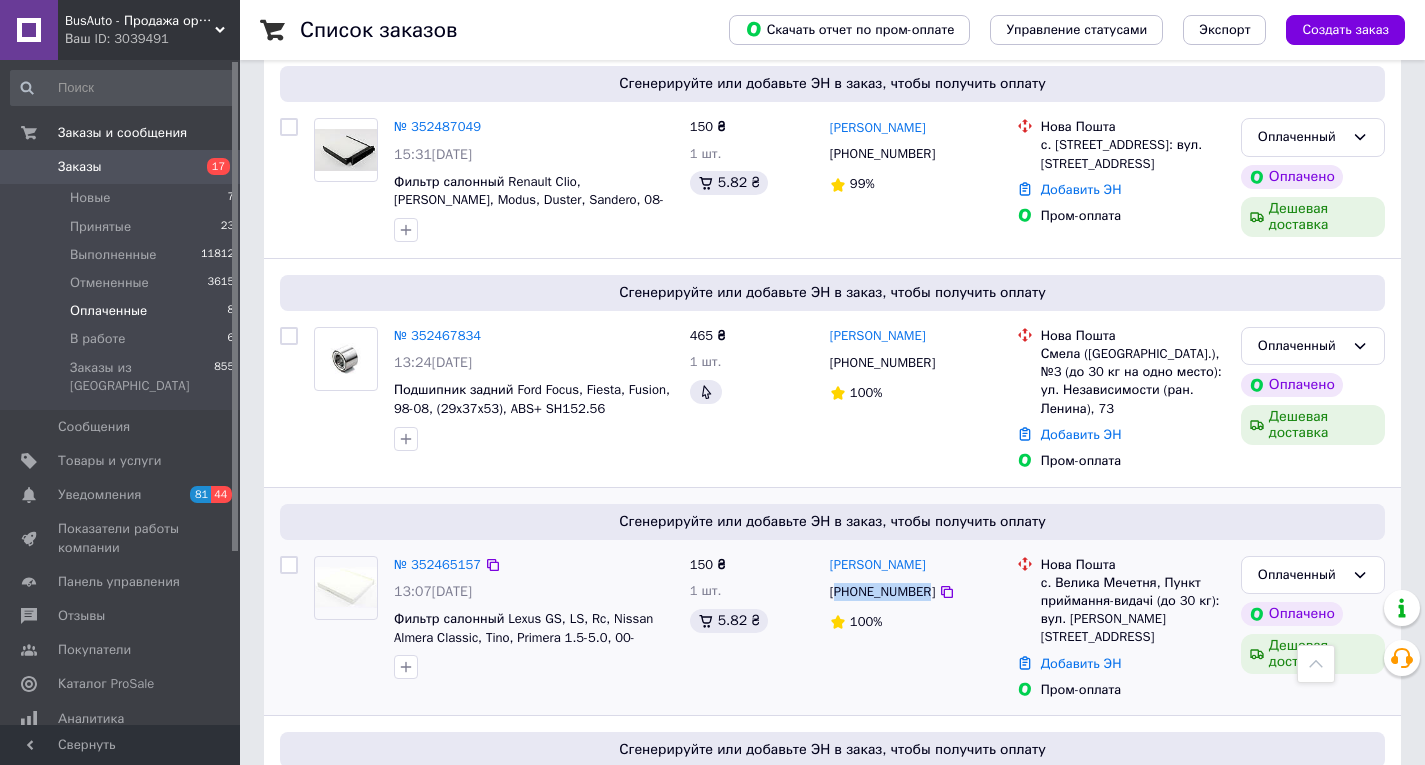 scroll, scrollTop: 133, scrollLeft: 0, axis: vertical 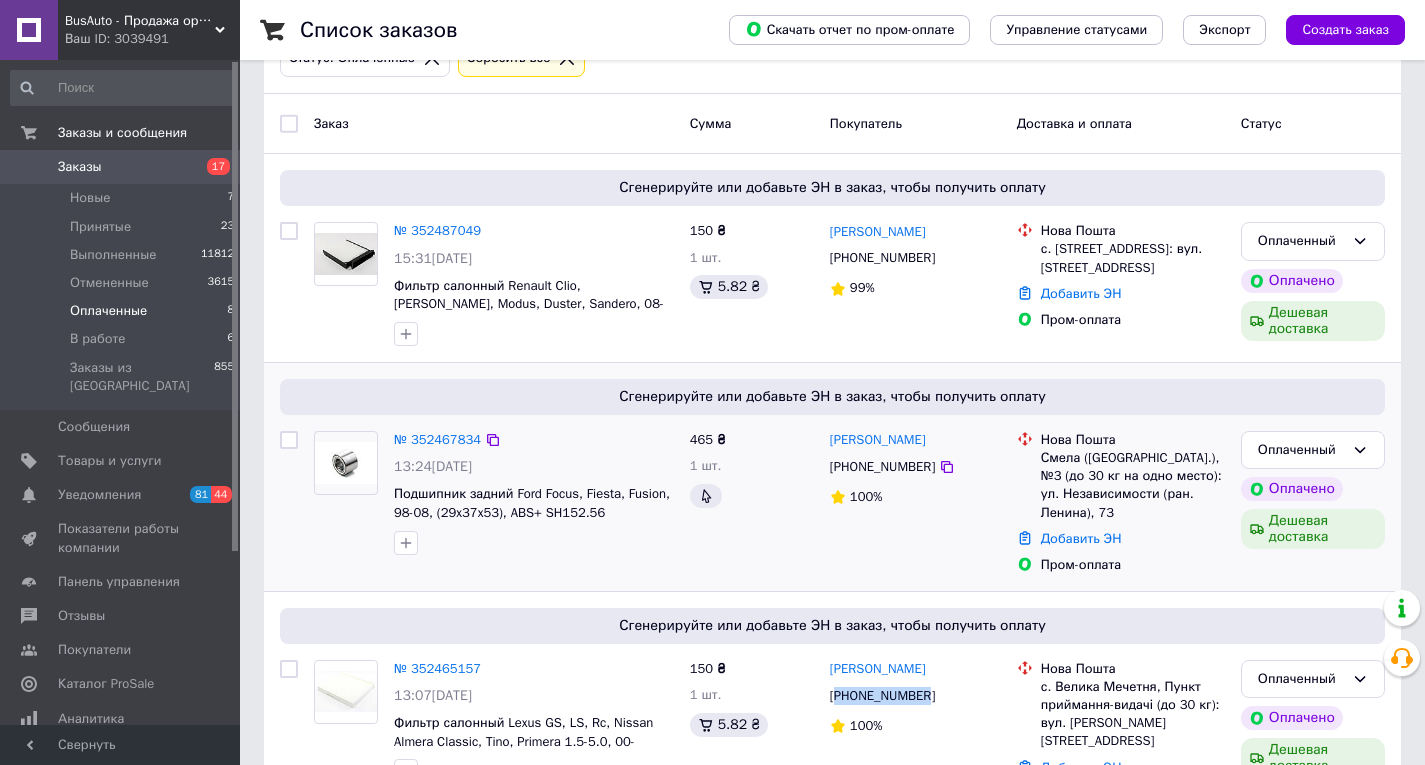 click on "[PHONE_NUMBER]" at bounding box center (882, 467) 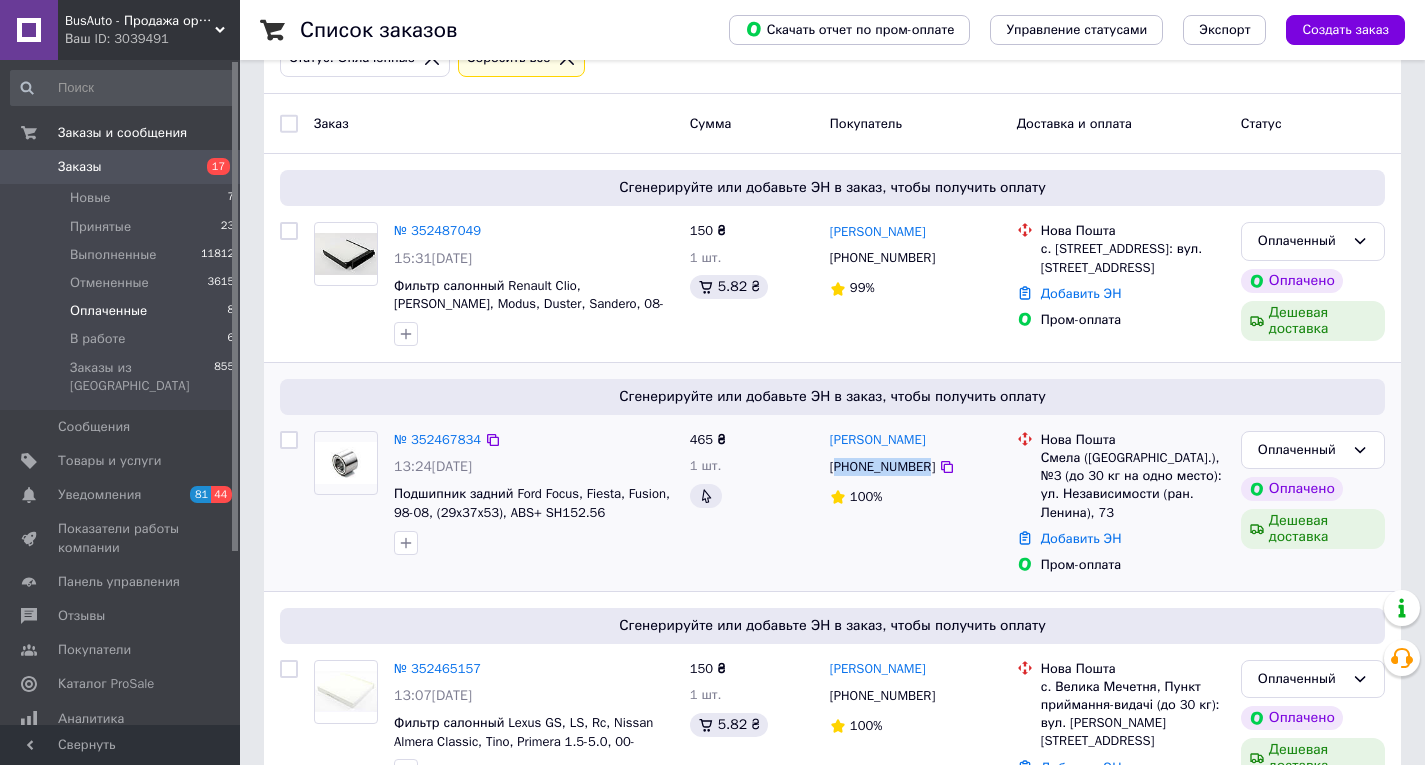 click on "[PHONE_NUMBER]" at bounding box center [882, 467] 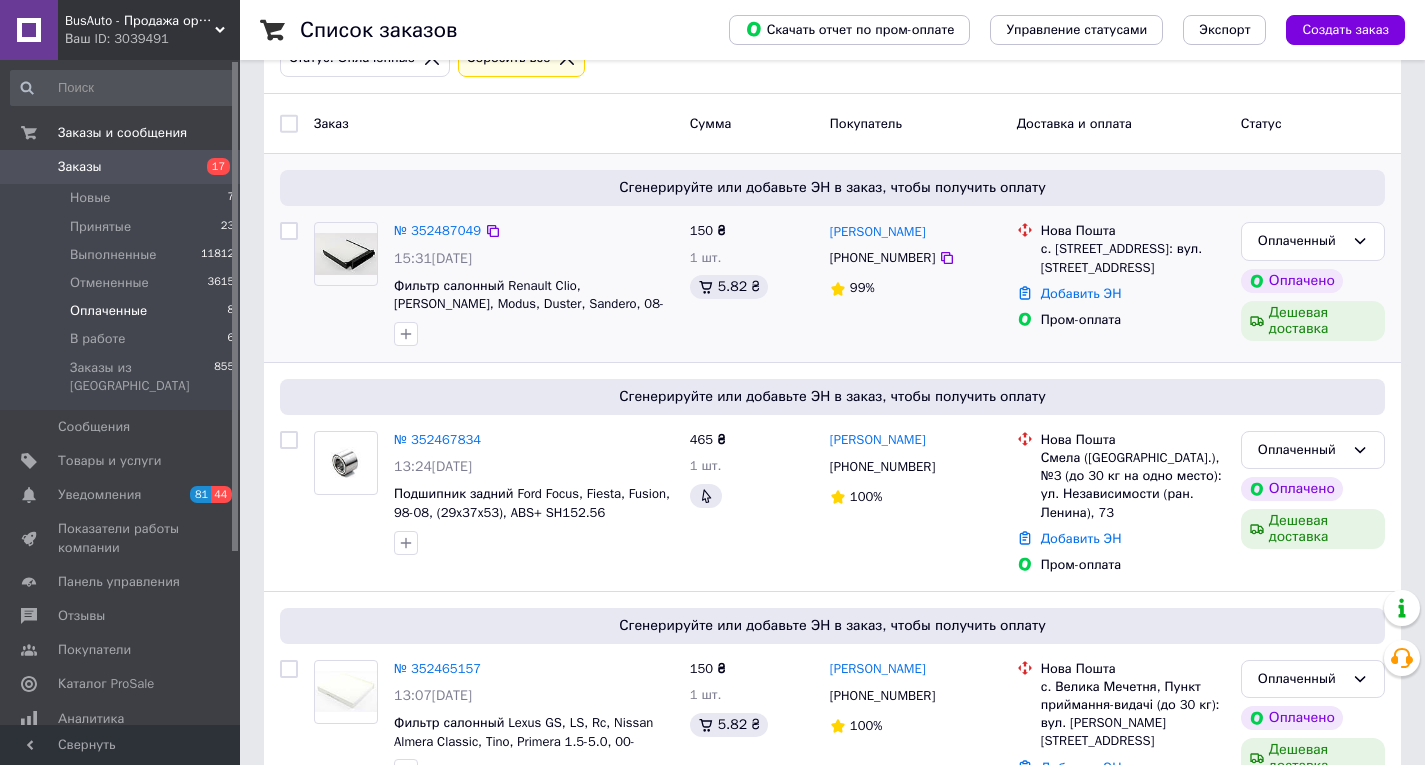 click on "[PHONE_NUMBER]" at bounding box center [882, 258] 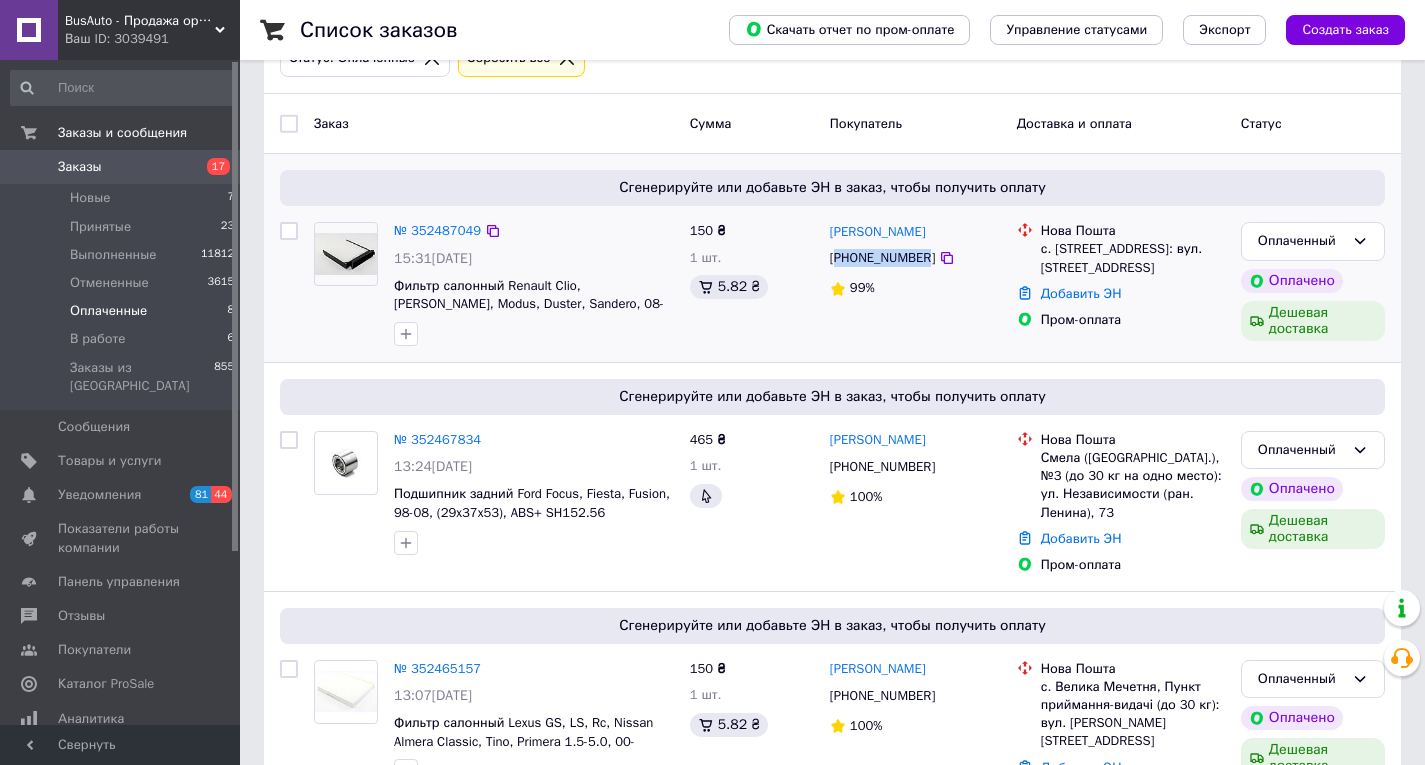 drag, startPoint x: 887, startPoint y: 256, endPoint x: 932, endPoint y: 318, distance: 76.6094 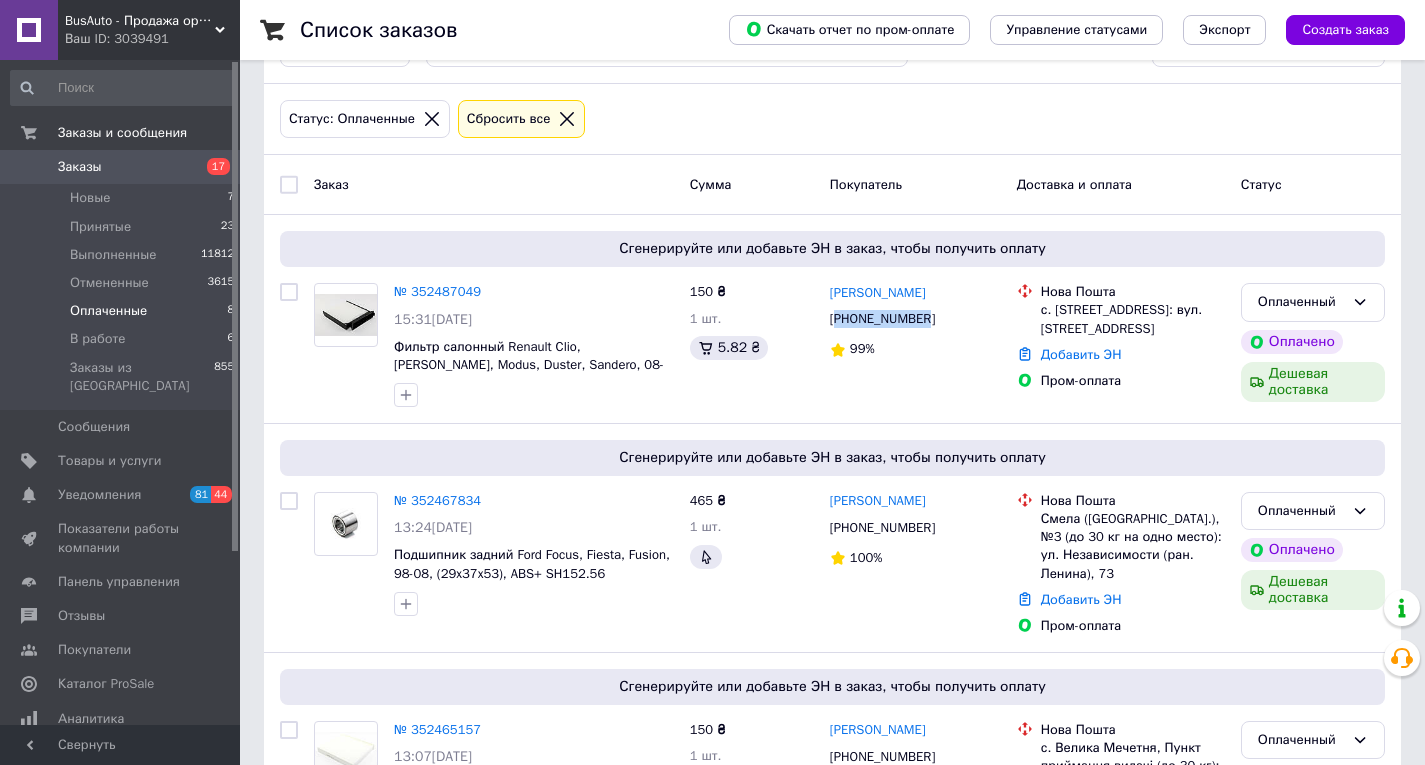 scroll, scrollTop: 0, scrollLeft: 0, axis: both 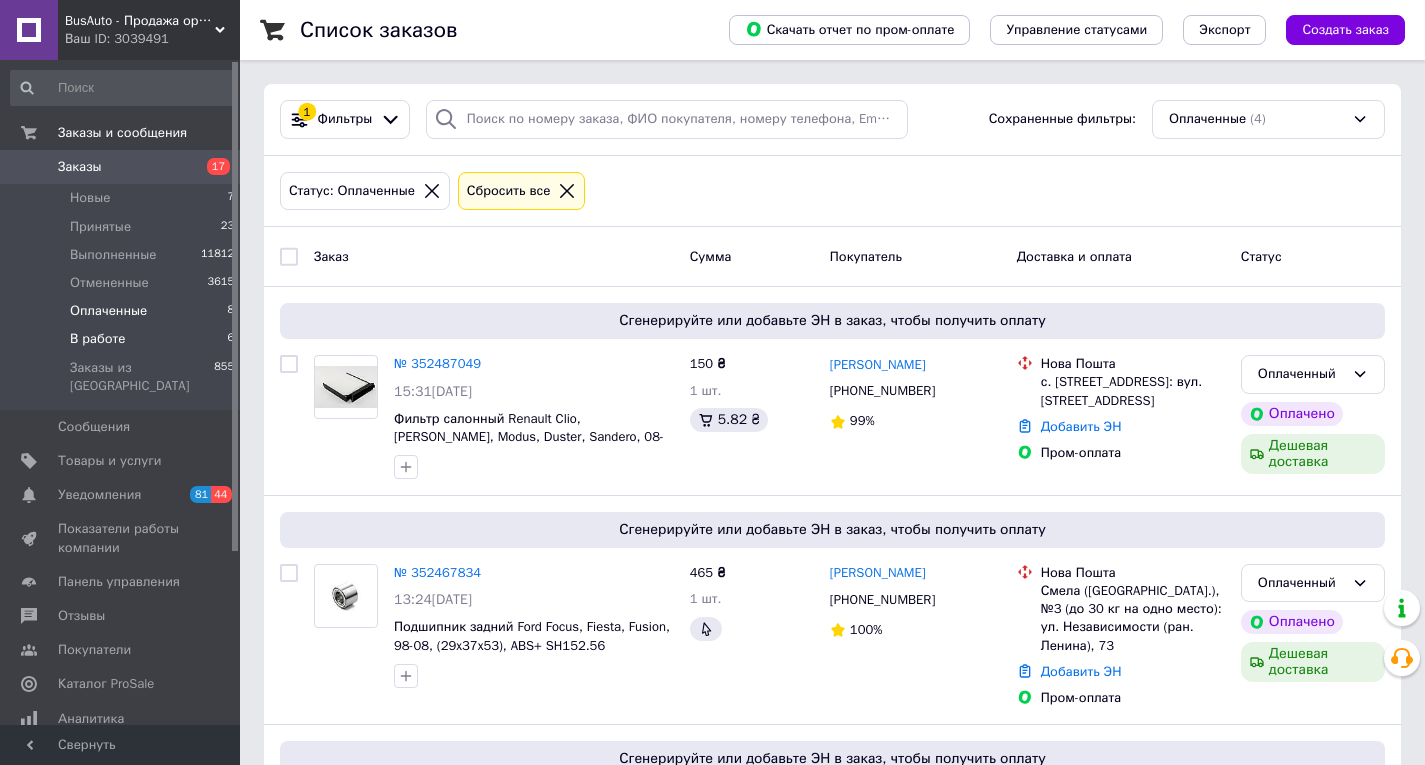click on "В работе" at bounding box center [98, 339] 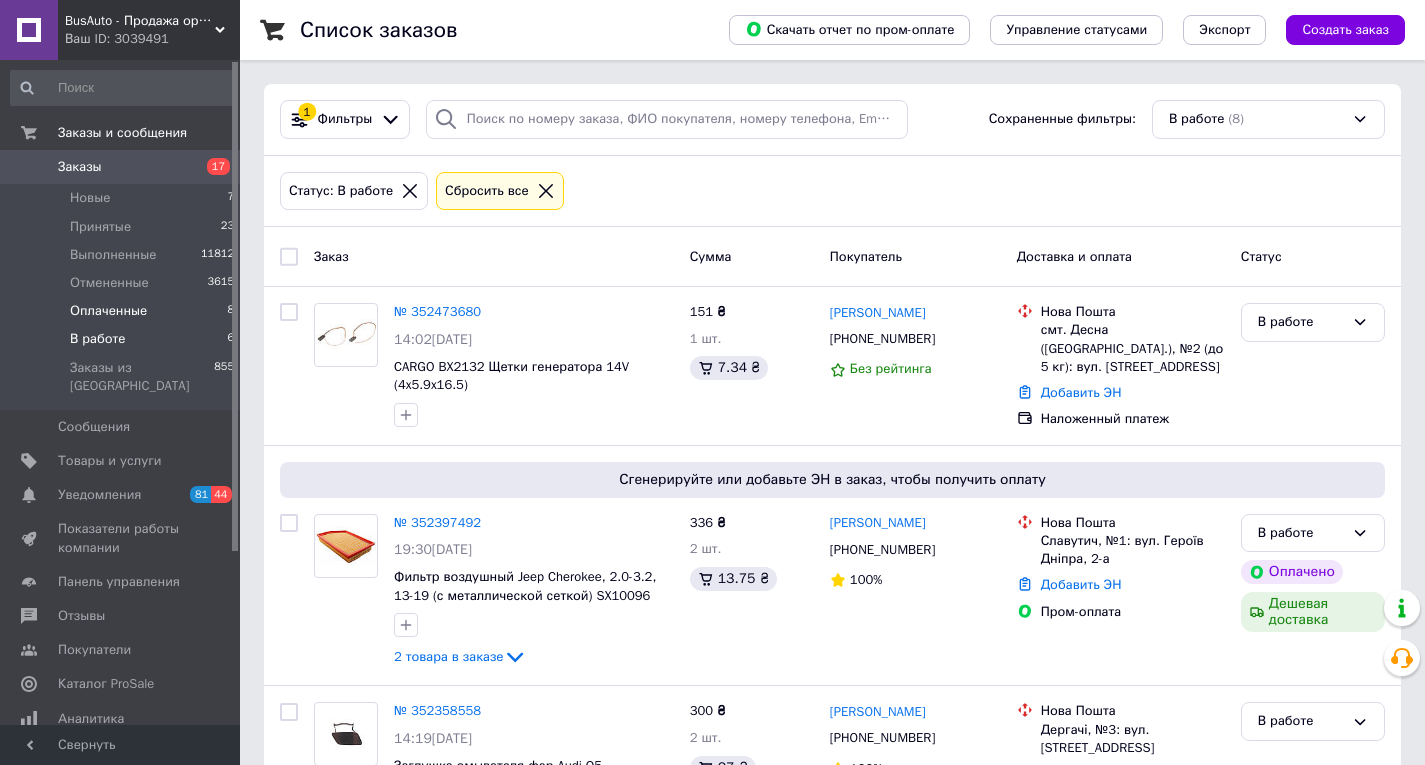 click on "Оплаченные" at bounding box center (108, 311) 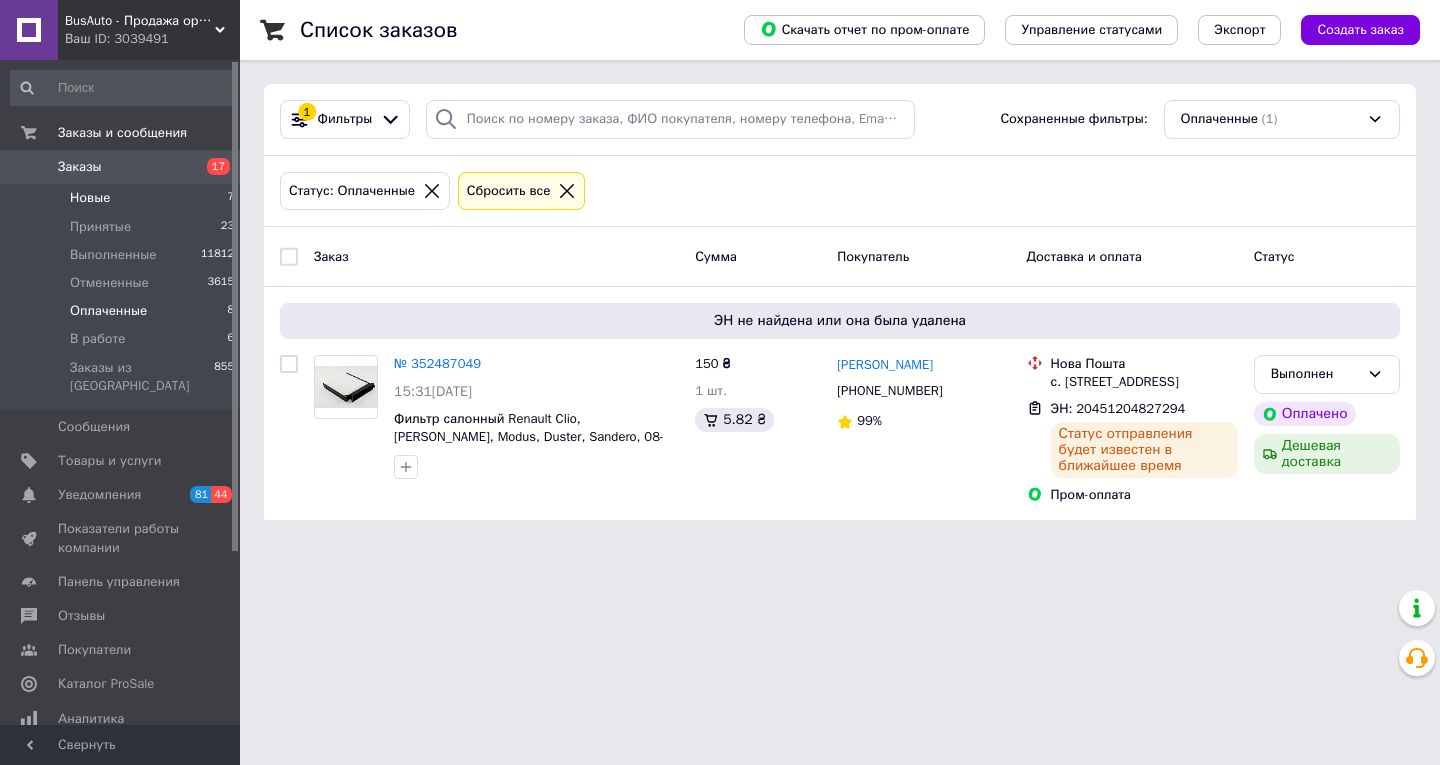 click on "Новые" at bounding box center (90, 198) 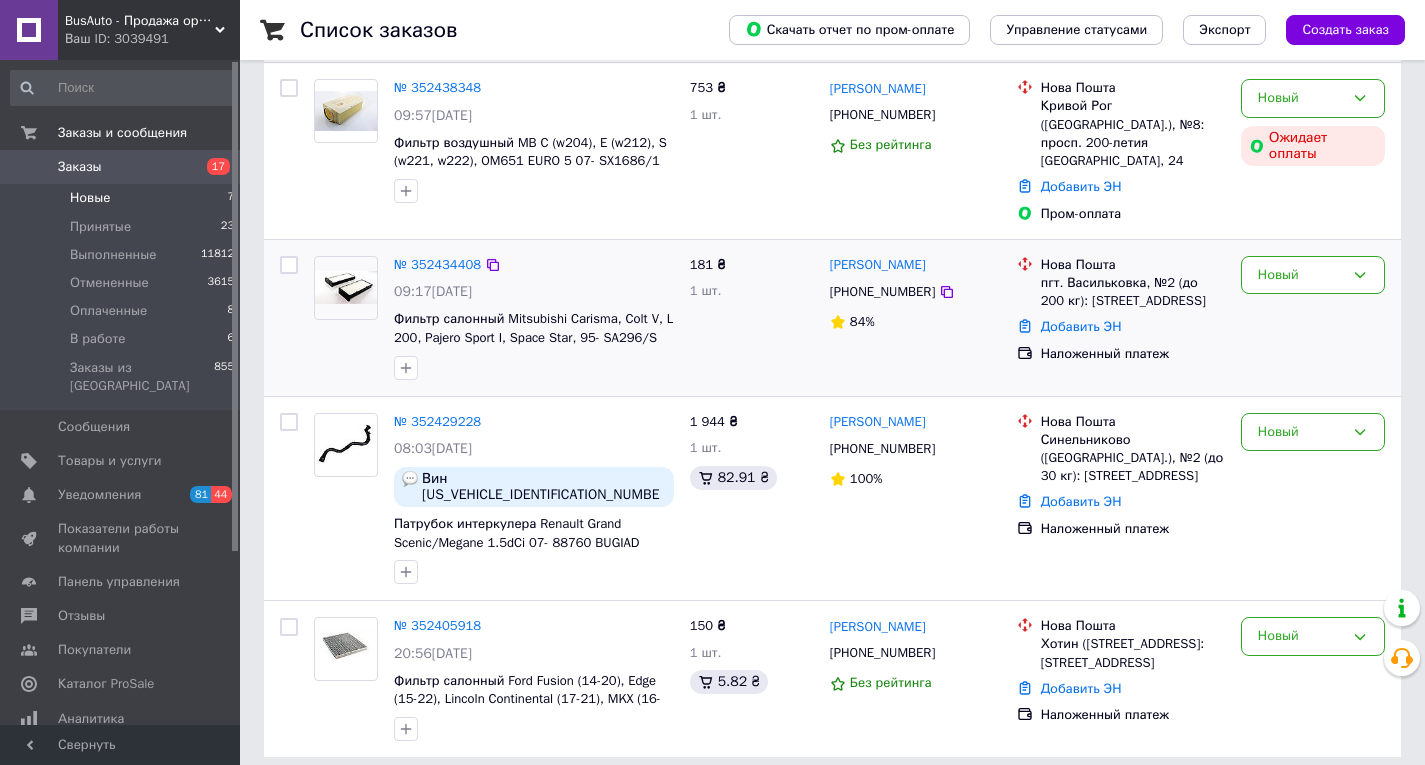 scroll, scrollTop: 0, scrollLeft: 0, axis: both 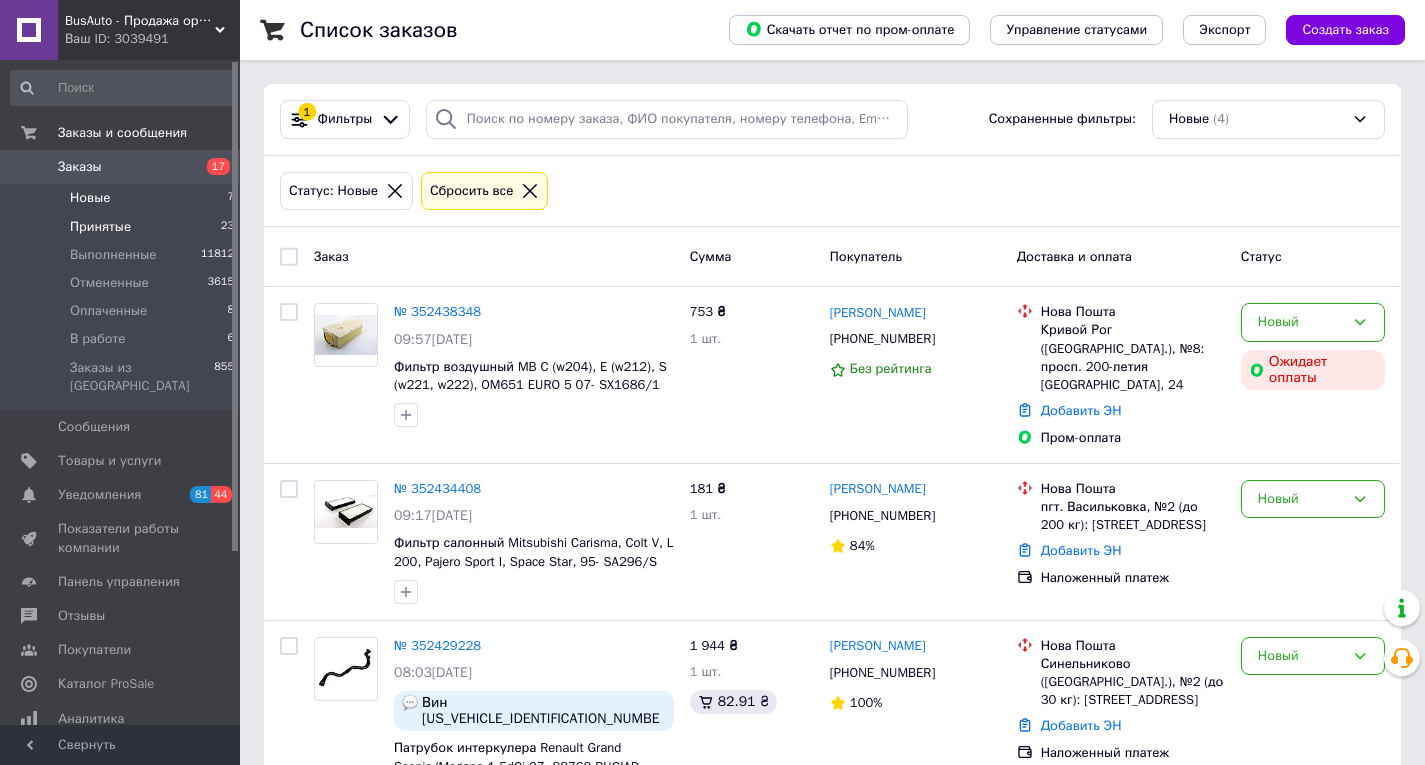 click on "Принятые" at bounding box center (100, 227) 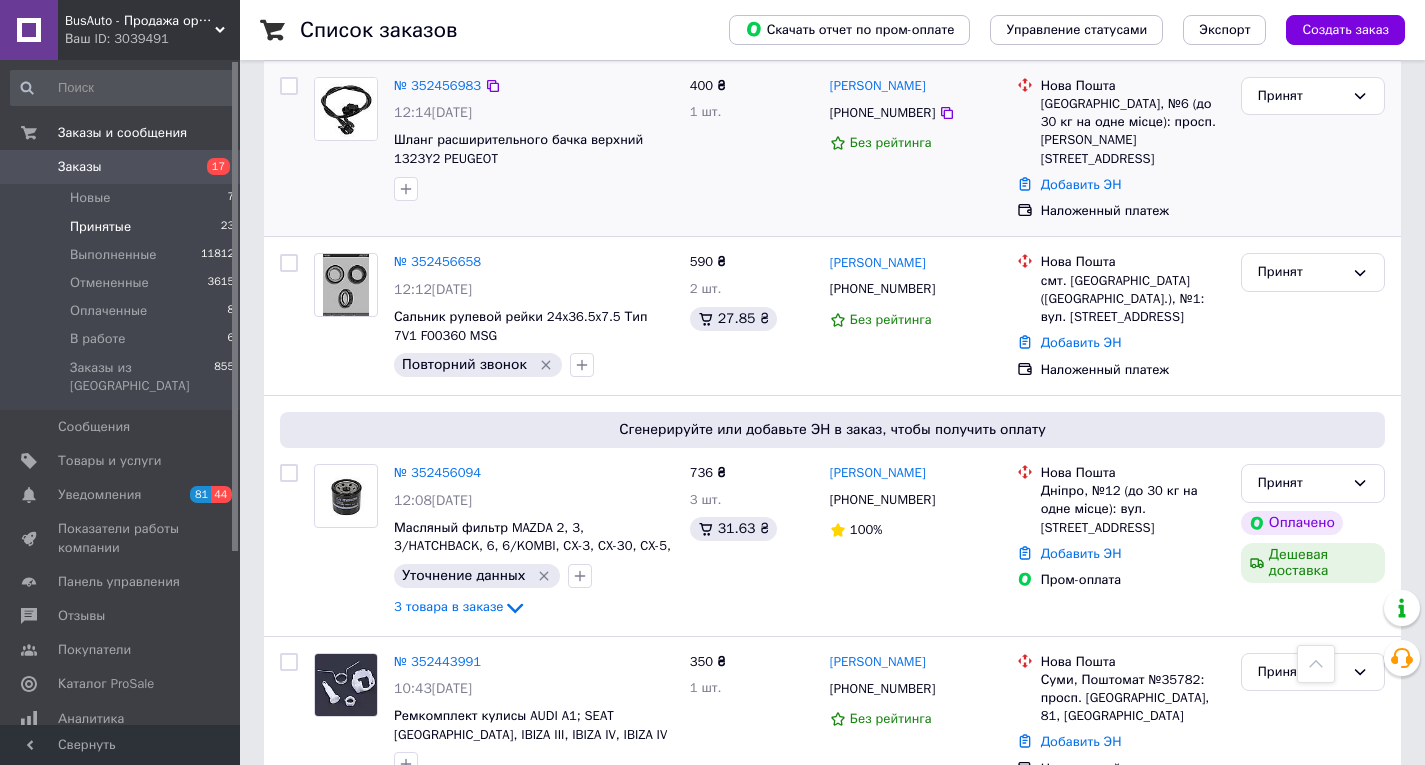 scroll, scrollTop: 1000, scrollLeft: 0, axis: vertical 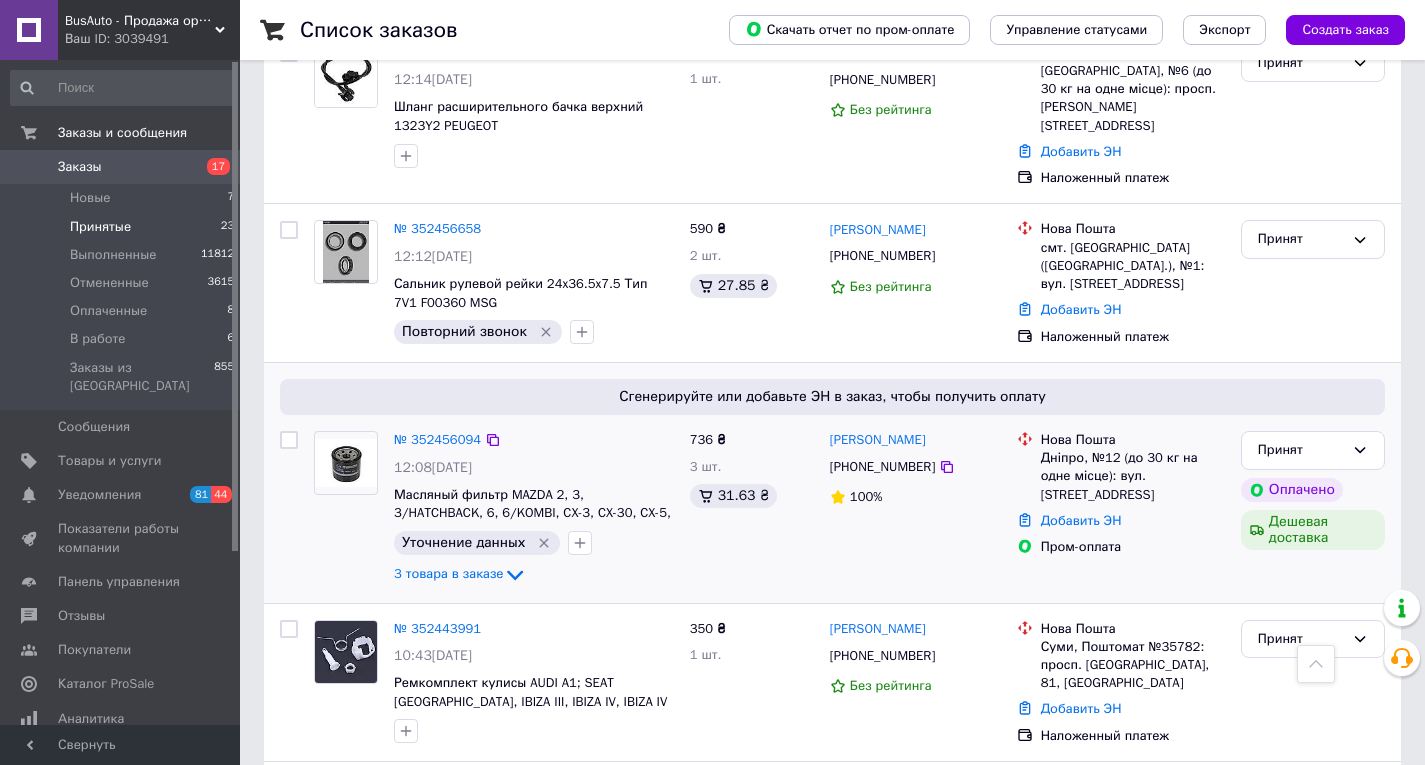click on "[PHONE_NUMBER]" at bounding box center [882, 467] 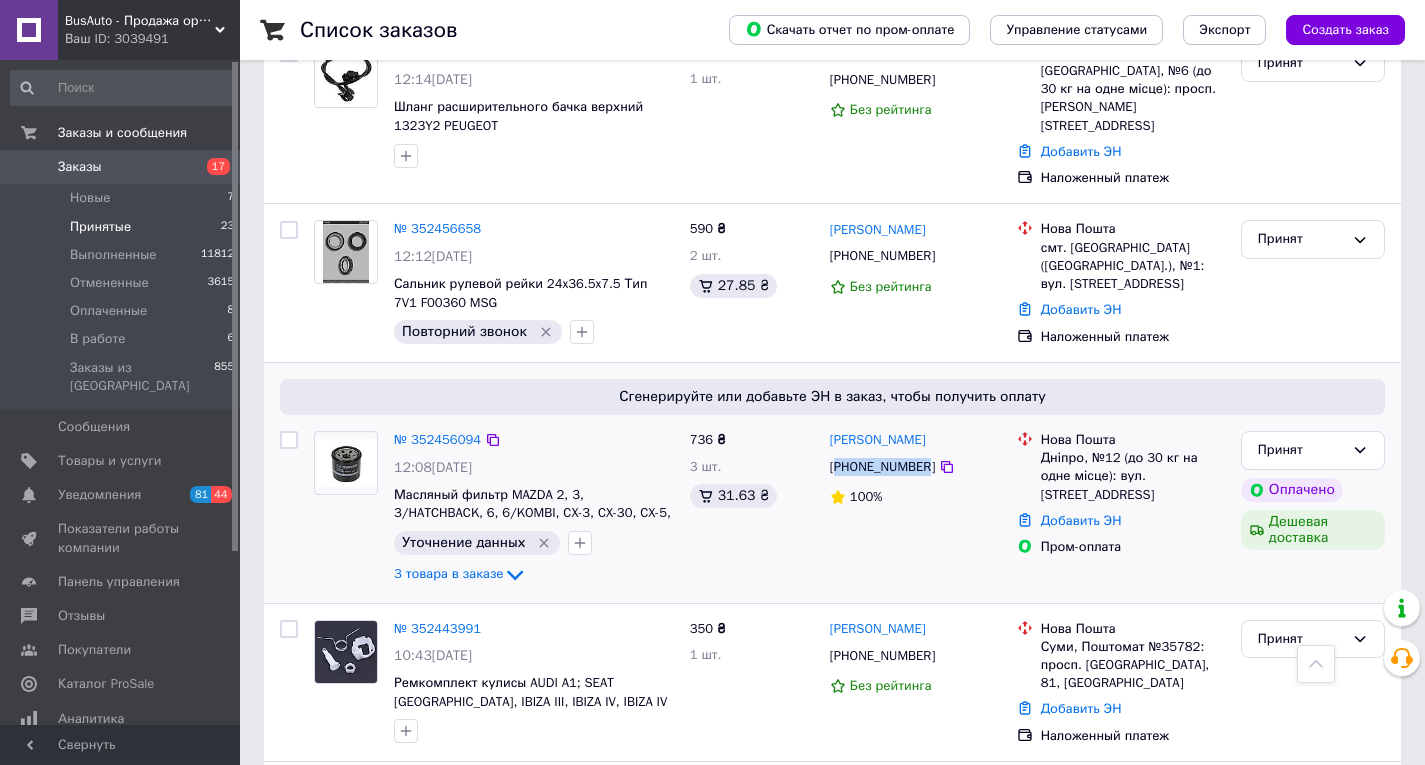 drag, startPoint x: 889, startPoint y: 416, endPoint x: 900, endPoint y: 423, distance: 13.038404 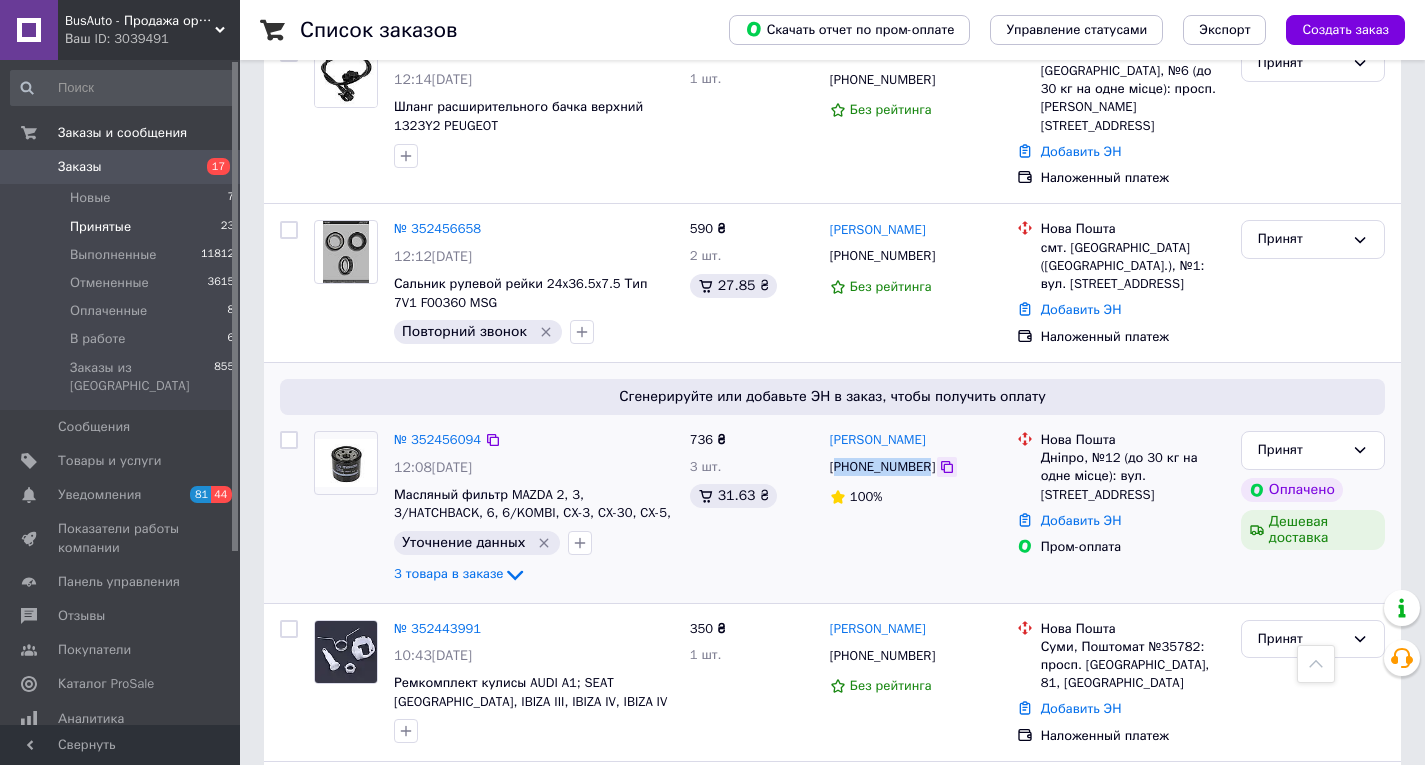 drag, startPoint x: 884, startPoint y: 406, endPoint x: 928, endPoint y: 402, distance: 44.181442 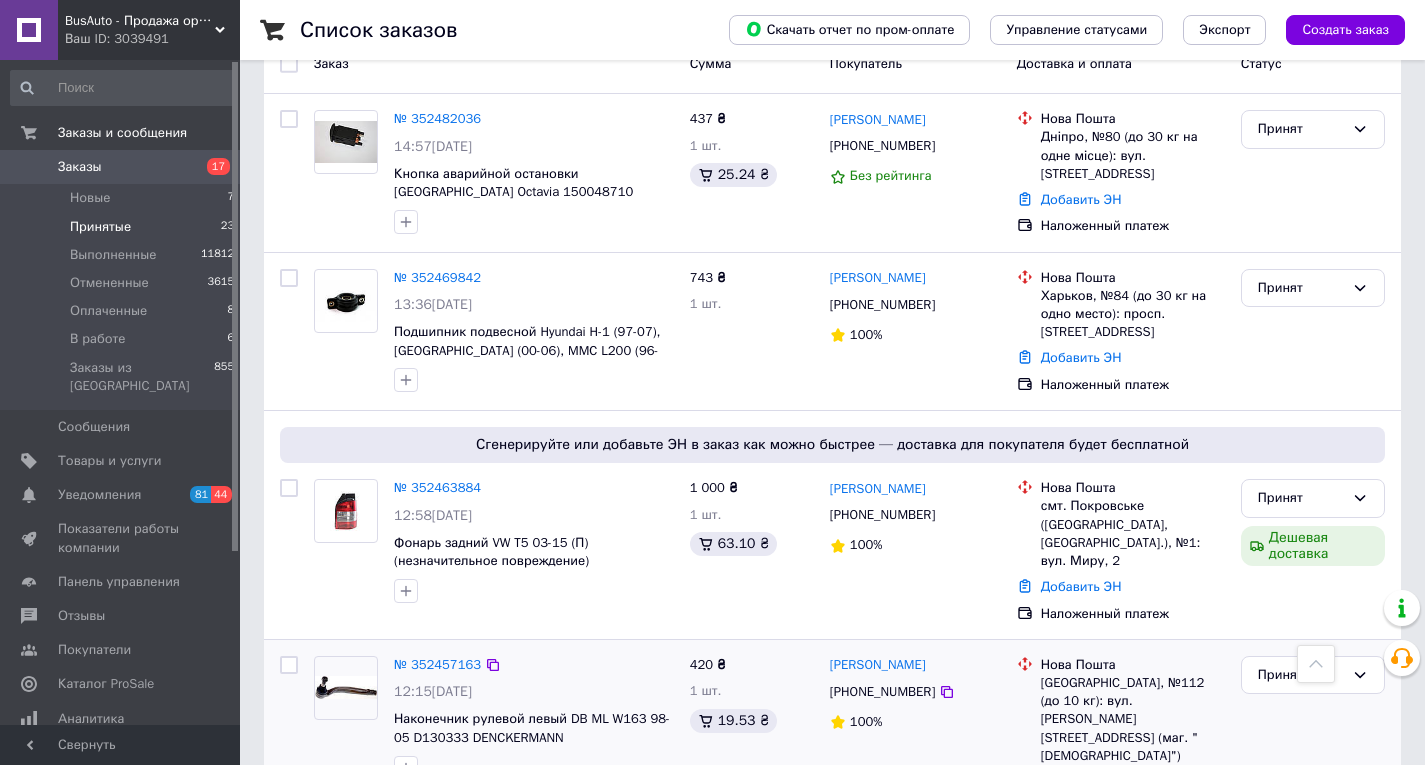 scroll, scrollTop: 0, scrollLeft: 0, axis: both 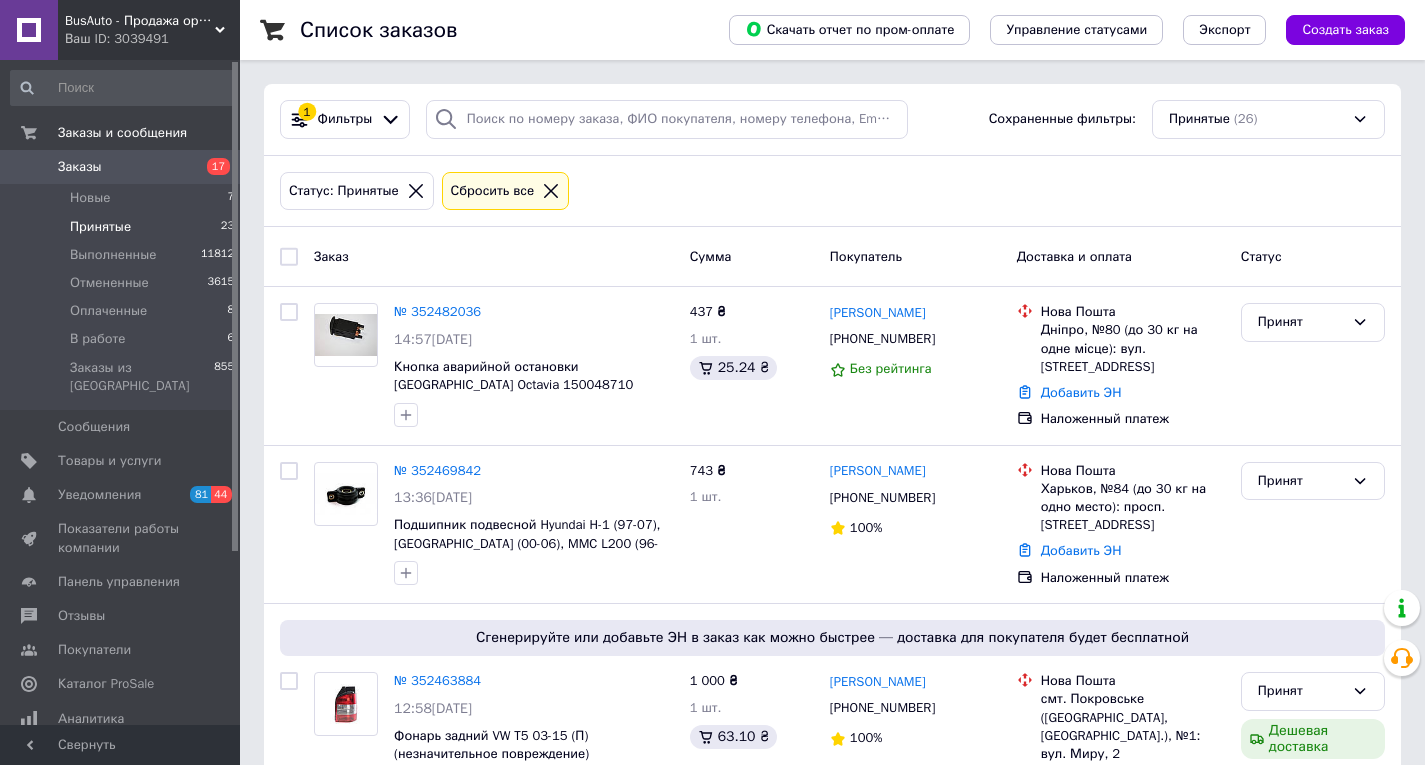 click on "Принятые" at bounding box center [100, 227] 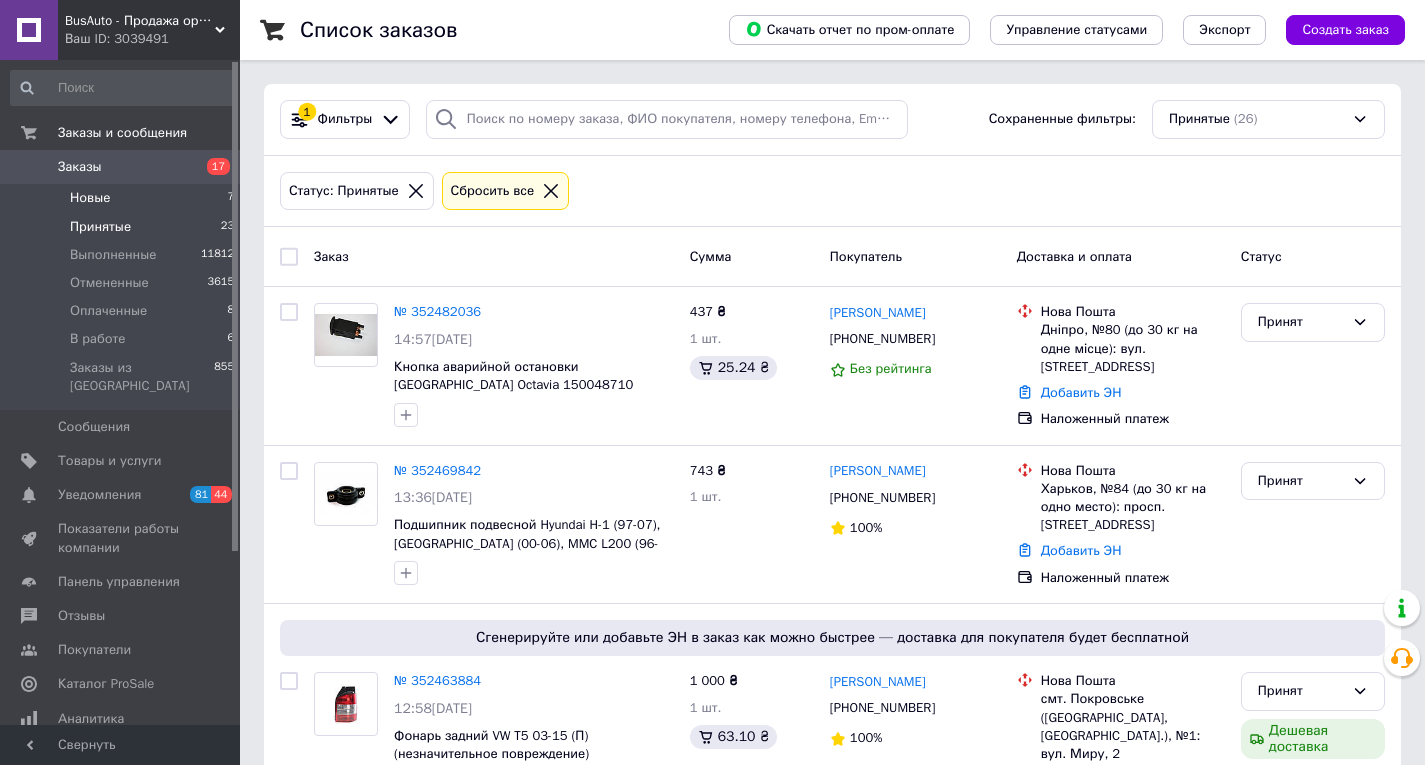 click on "Новые" at bounding box center (90, 198) 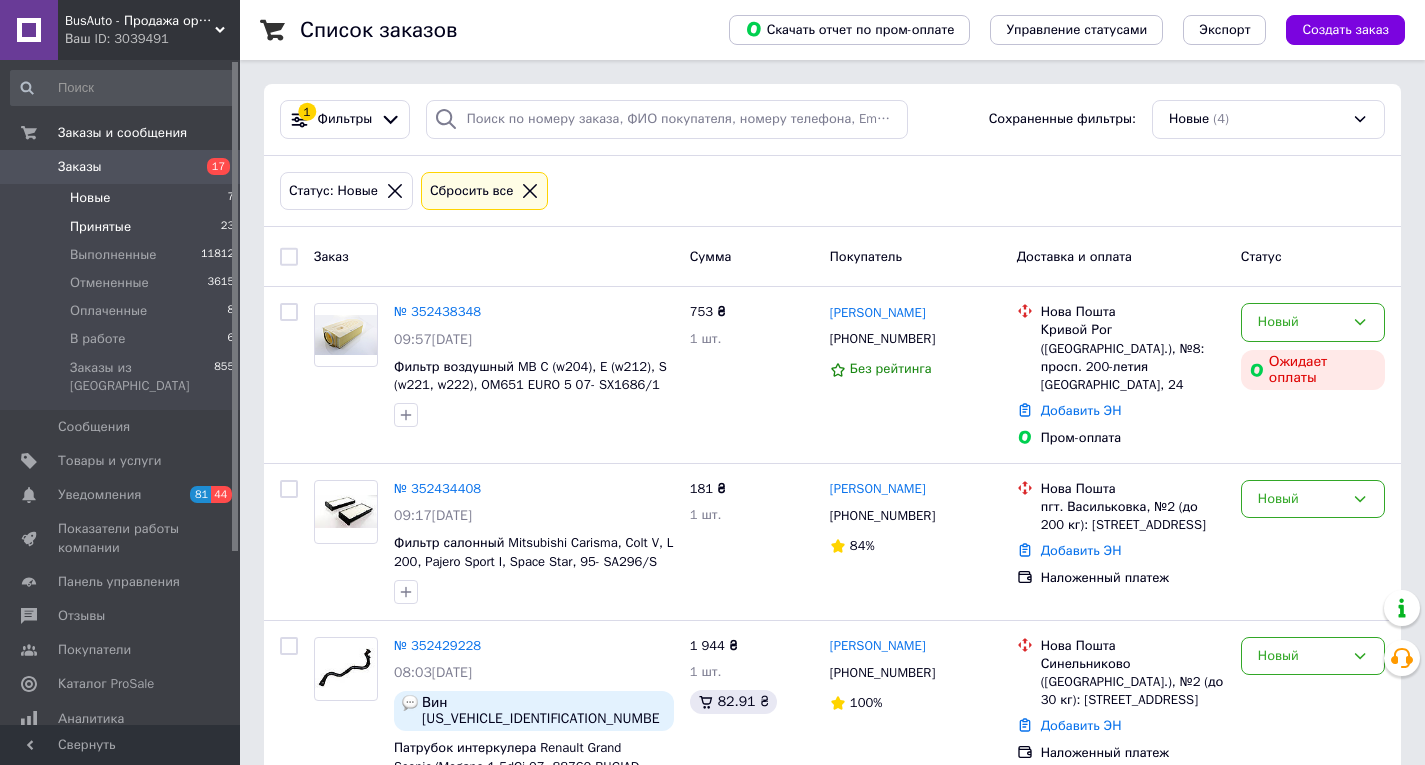 click on "Принятые" at bounding box center (100, 227) 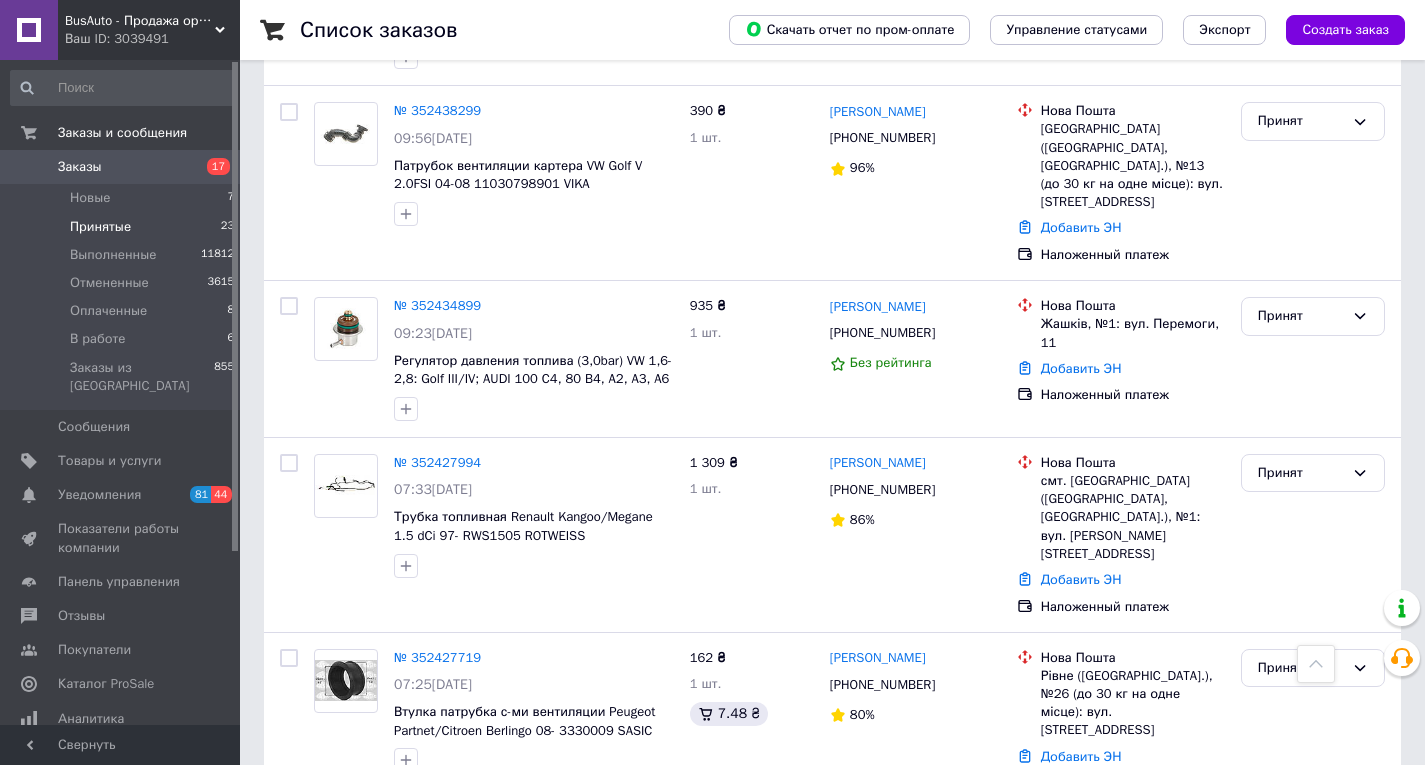 scroll, scrollTop: 1700, scrollLeft: 0, axis: vertical 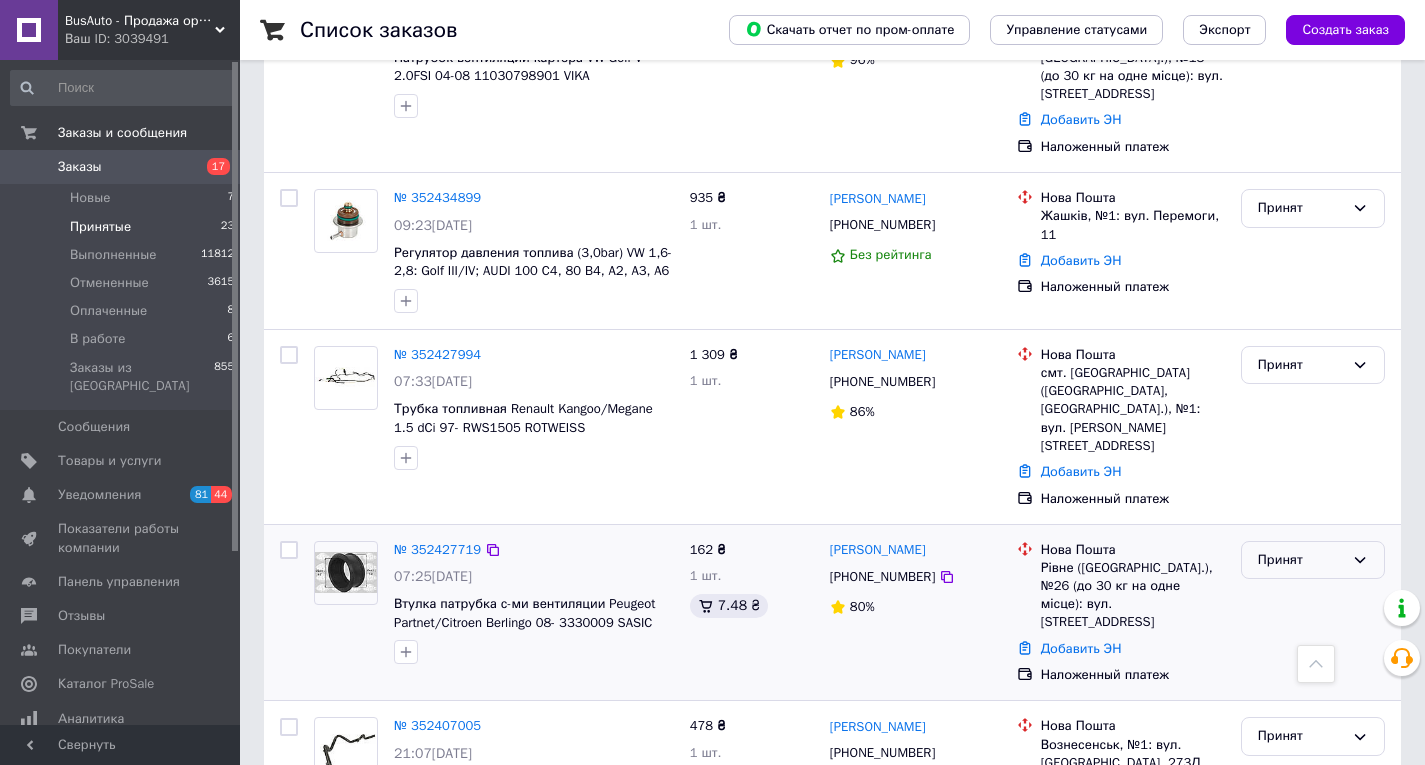 click on "Принят" at bounding box center [1301, 560] 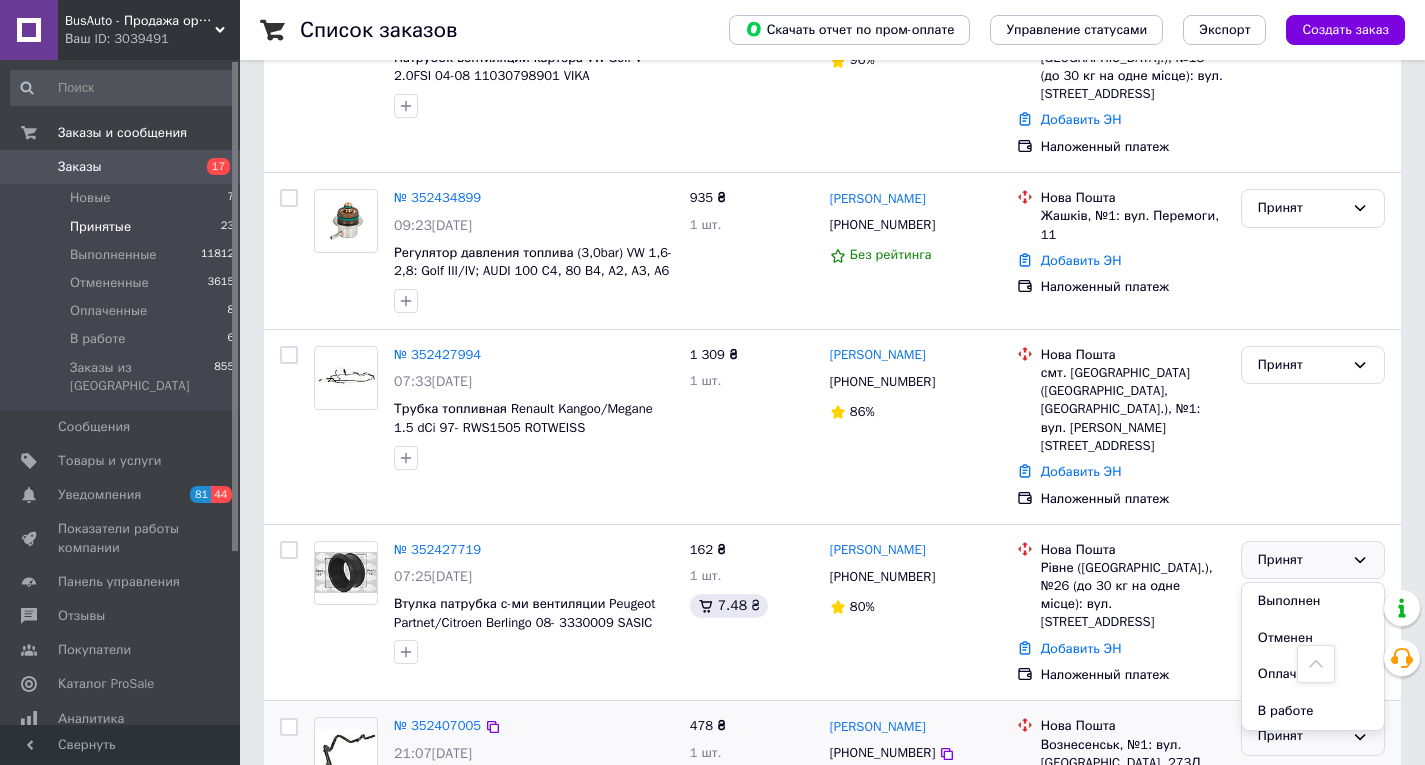 drag, startPoint x: 1309, startPoint y: 620, endPoint x: 1290, endPoint y: 621, distance: 19.026299 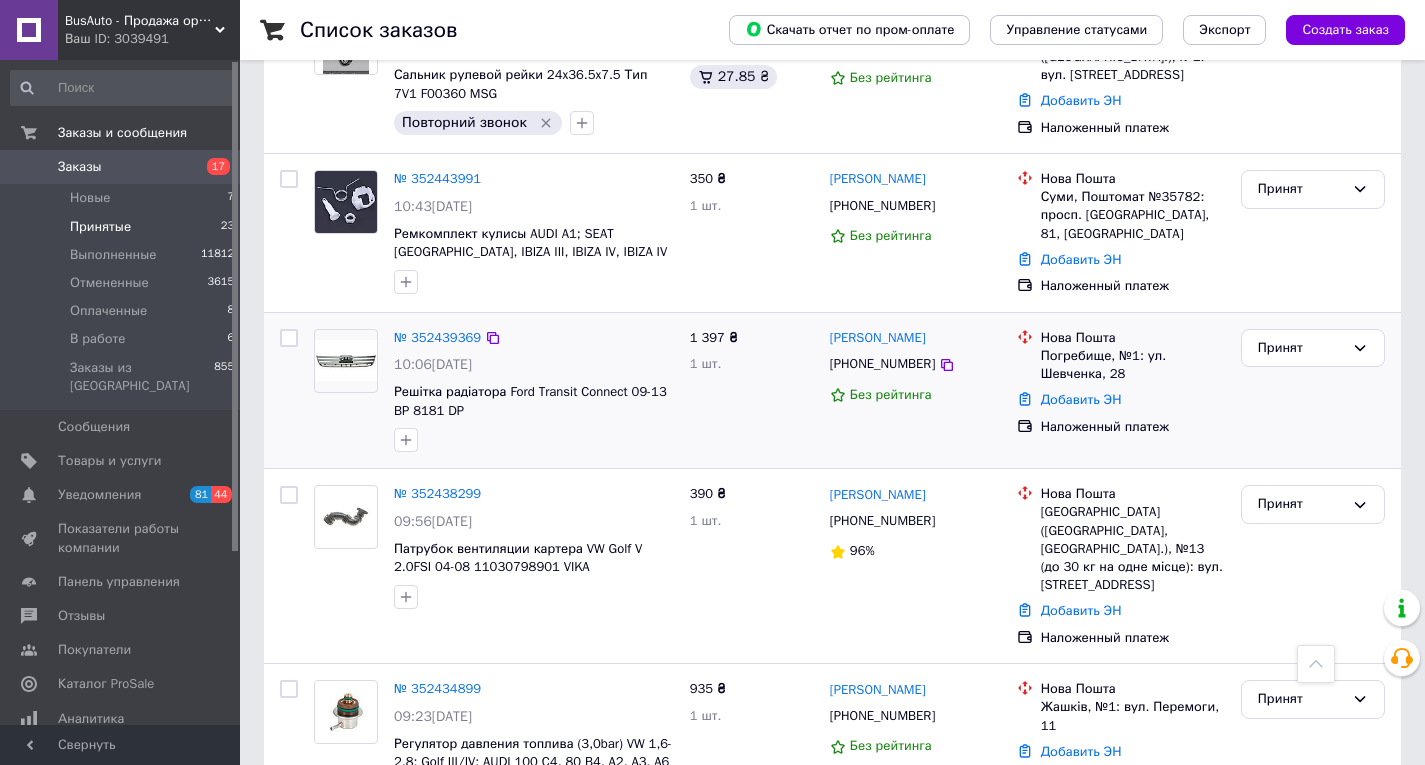 scroll, scrollTop: 1200, scrollLeft: 0, axis: vertical 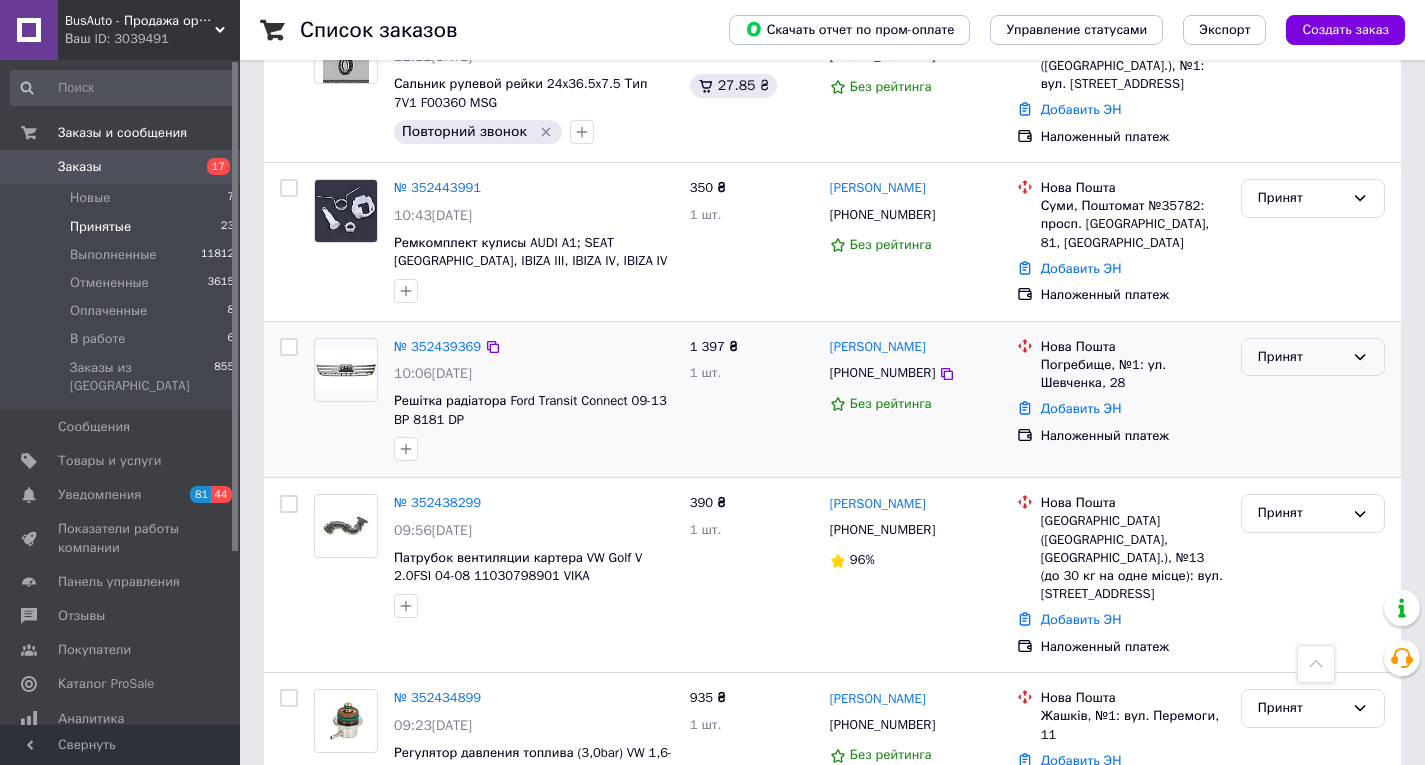 click on "Принят" at bounding box center (1301, 357) 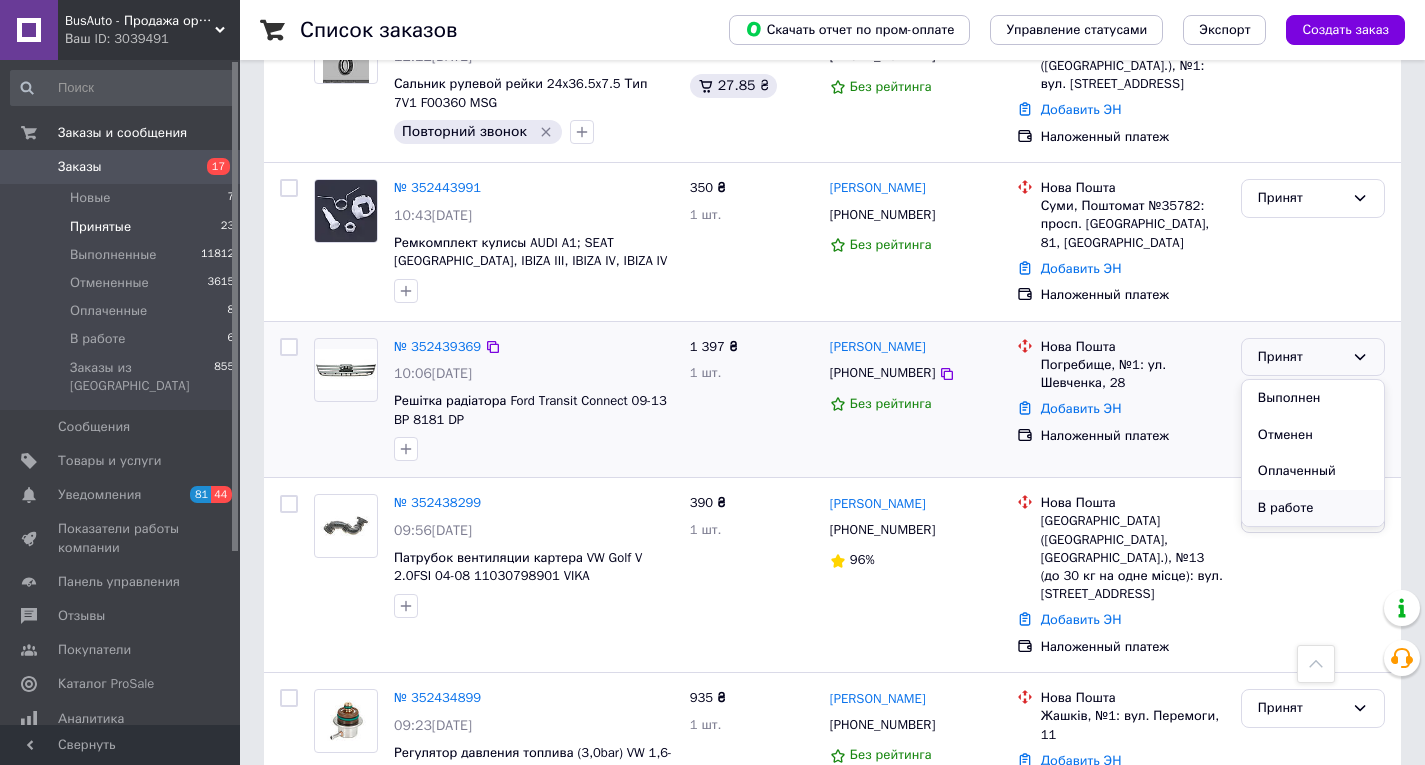 click on "В работе" at bounding box center [1313, 508] 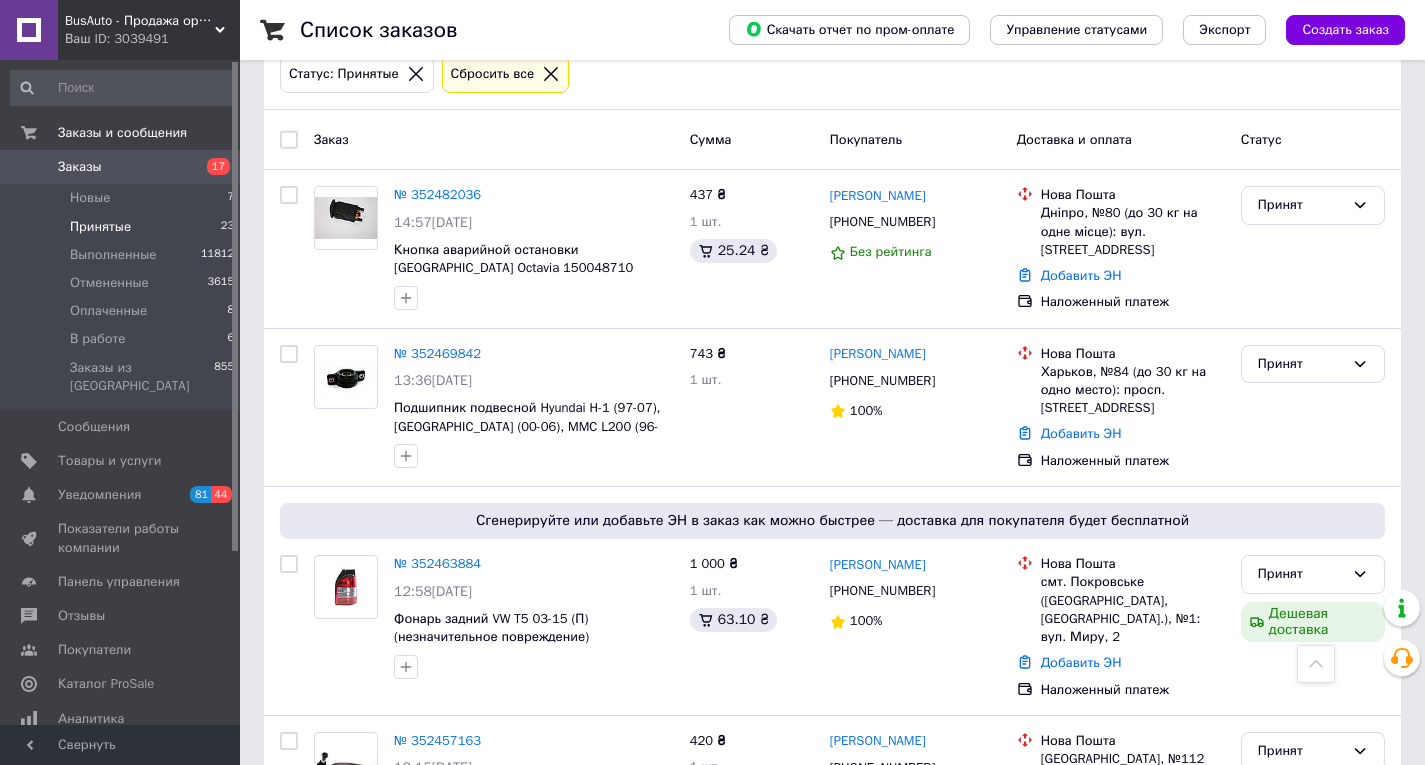 scroll, scrollTop: 100, scrollLeft: 0, axis: vertical 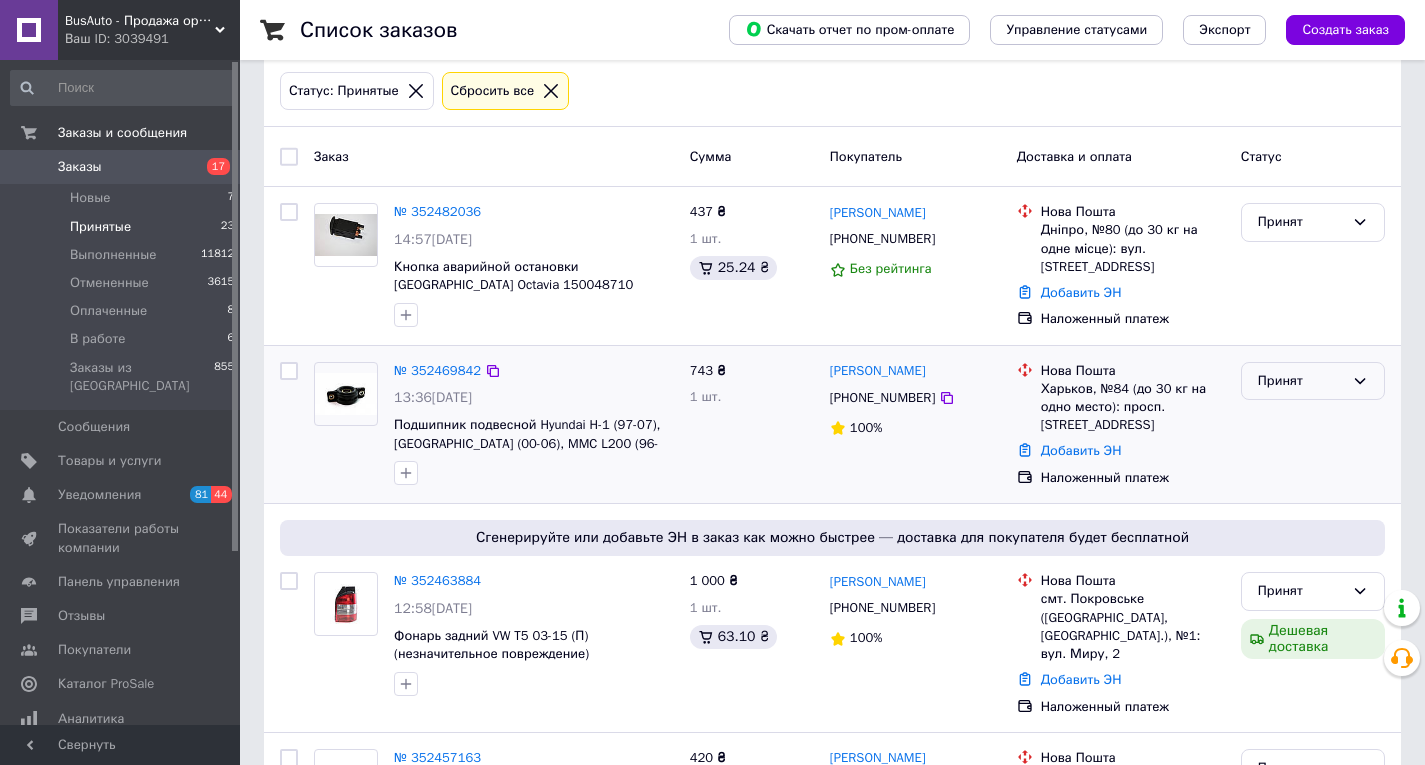 click on "Принят" at bounding box center [1301, 381] 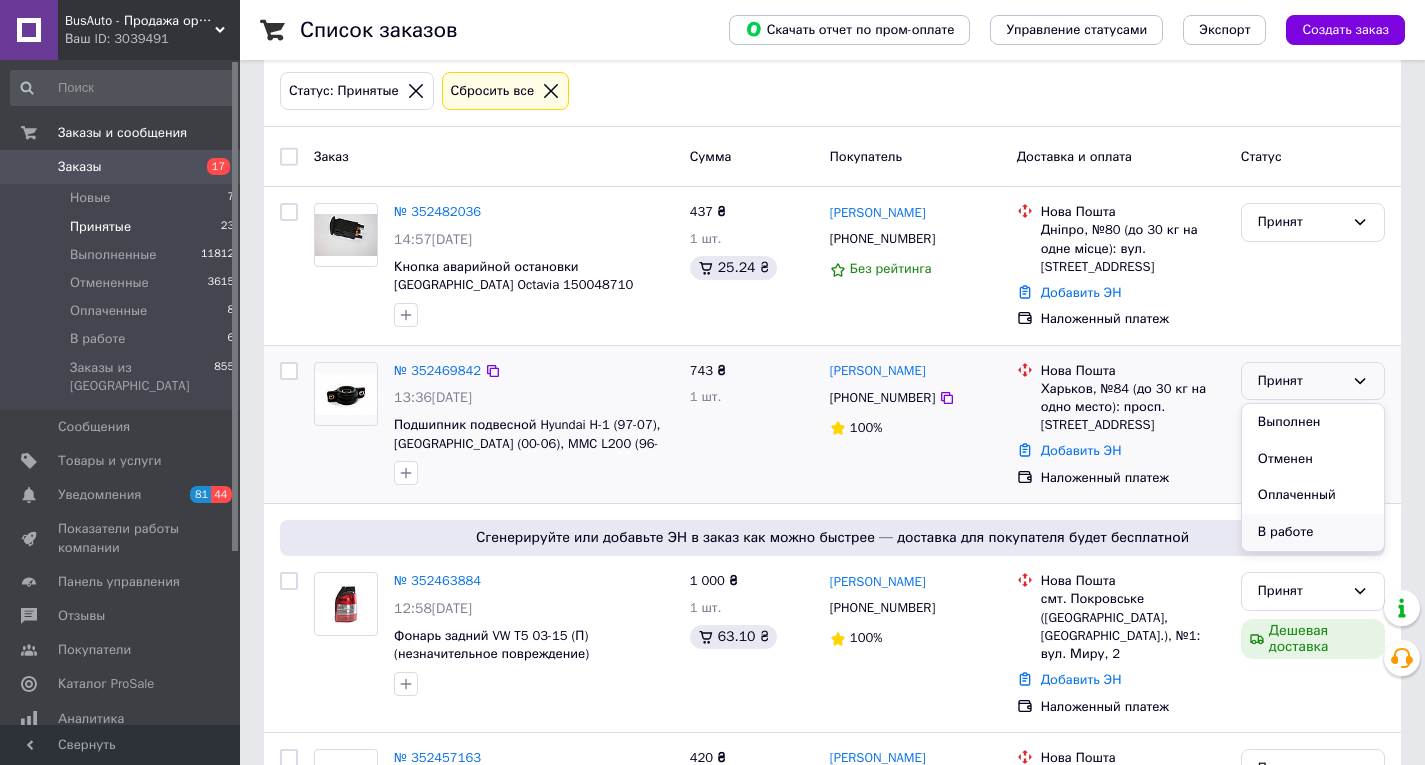 click on "В работе" at bounding box center (1313, 532) 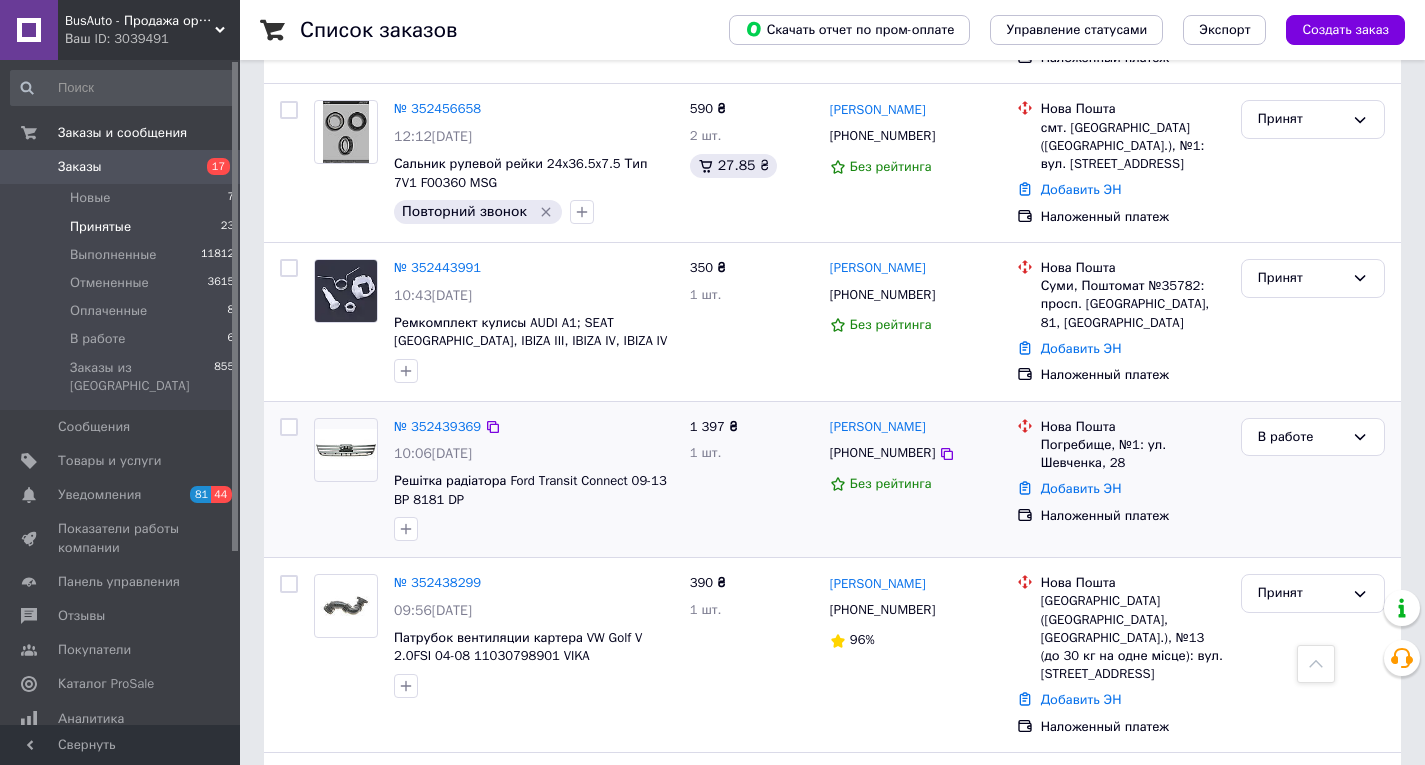 scroll, scrollTop: 1300, scrollLeft: 0, axis: vertical 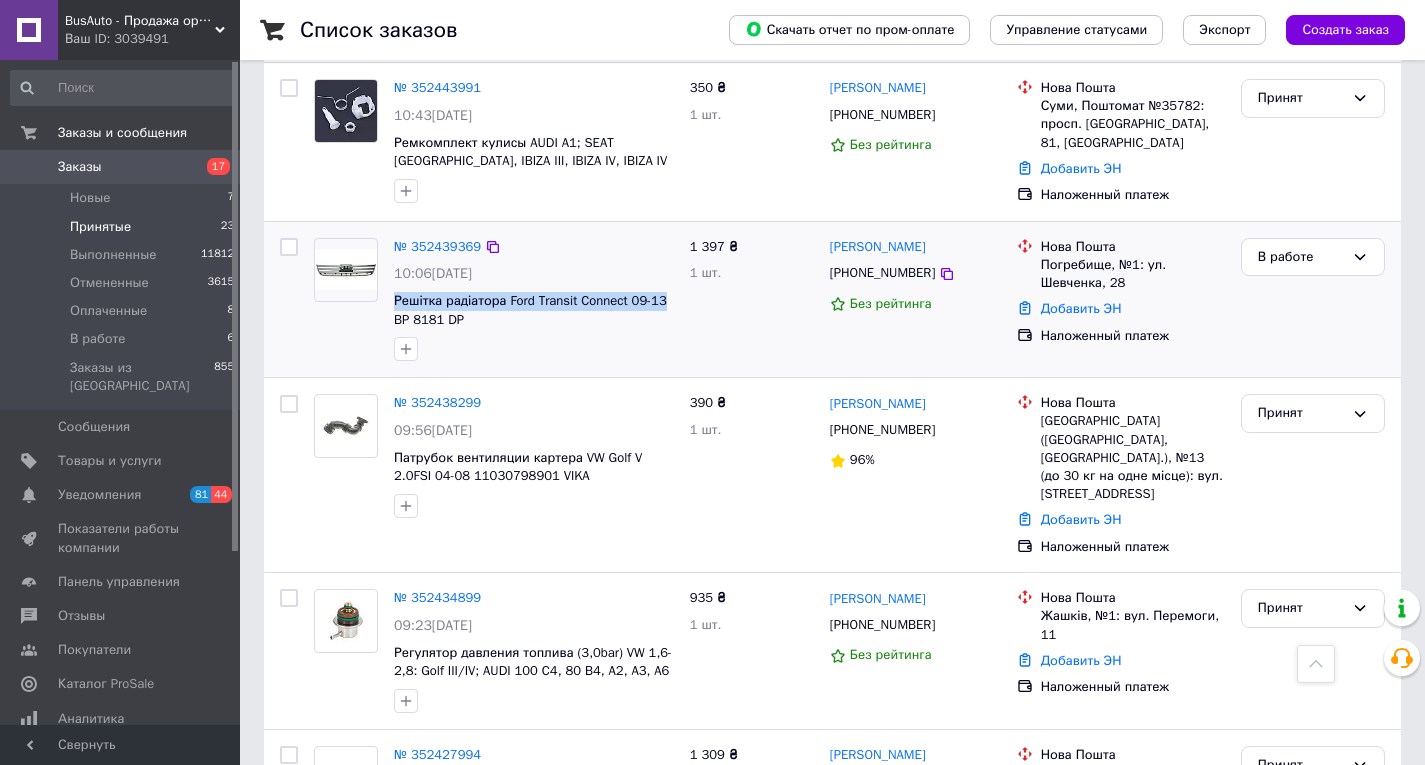drag, startPoint x: 393, startPoint y: 248, endPoint x: 661, endPoint y: 247, distance: 268.00186 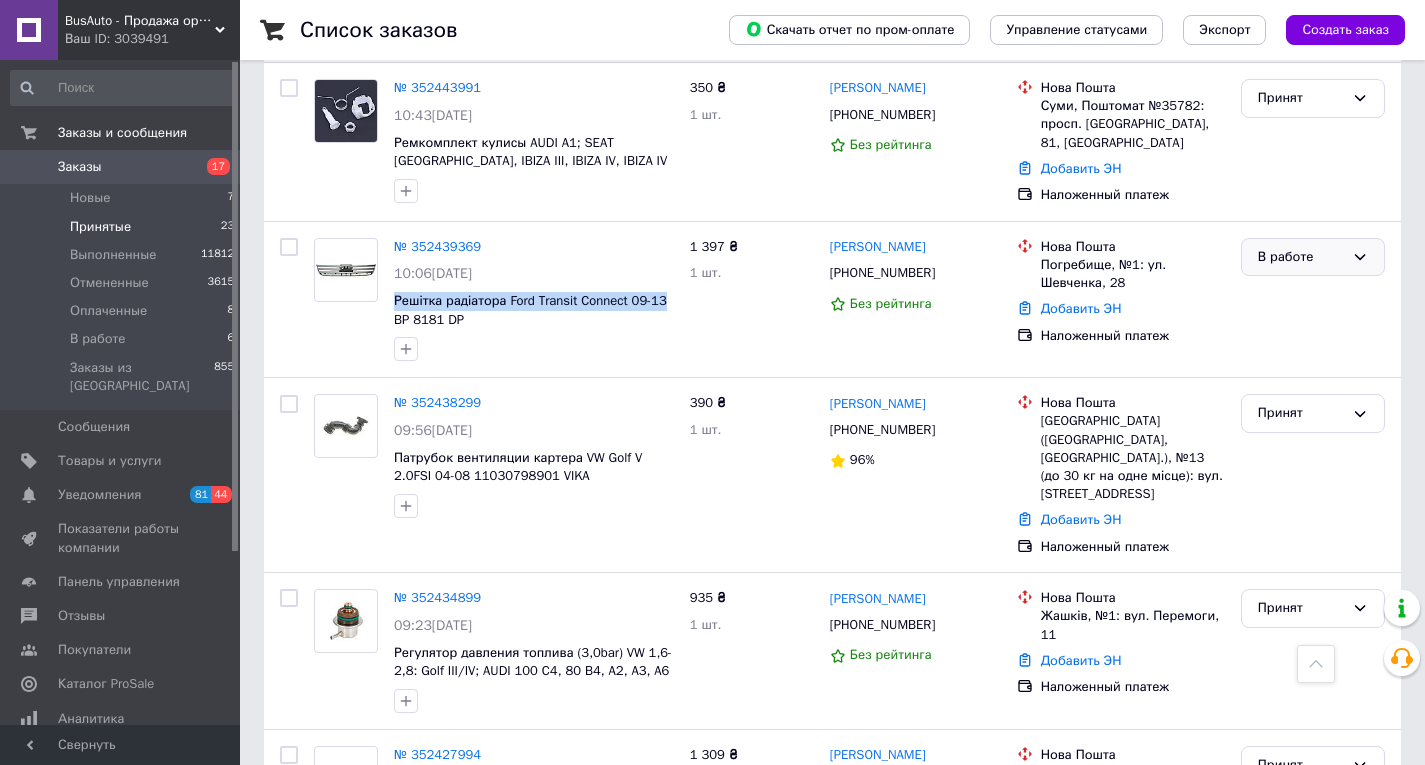 click on "В работе" at bounding box center [1301, 257] 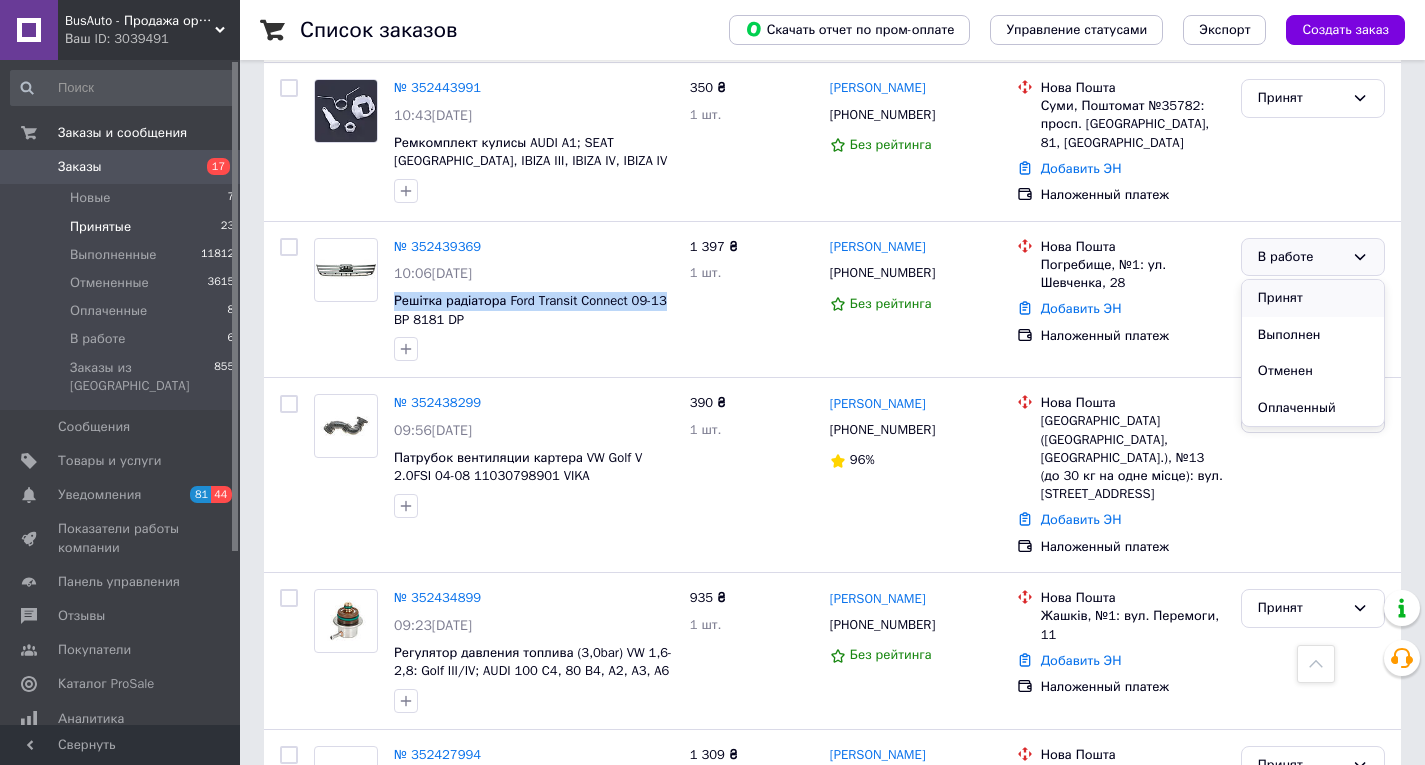click on "Принят" at bounding box center [1313, 298] 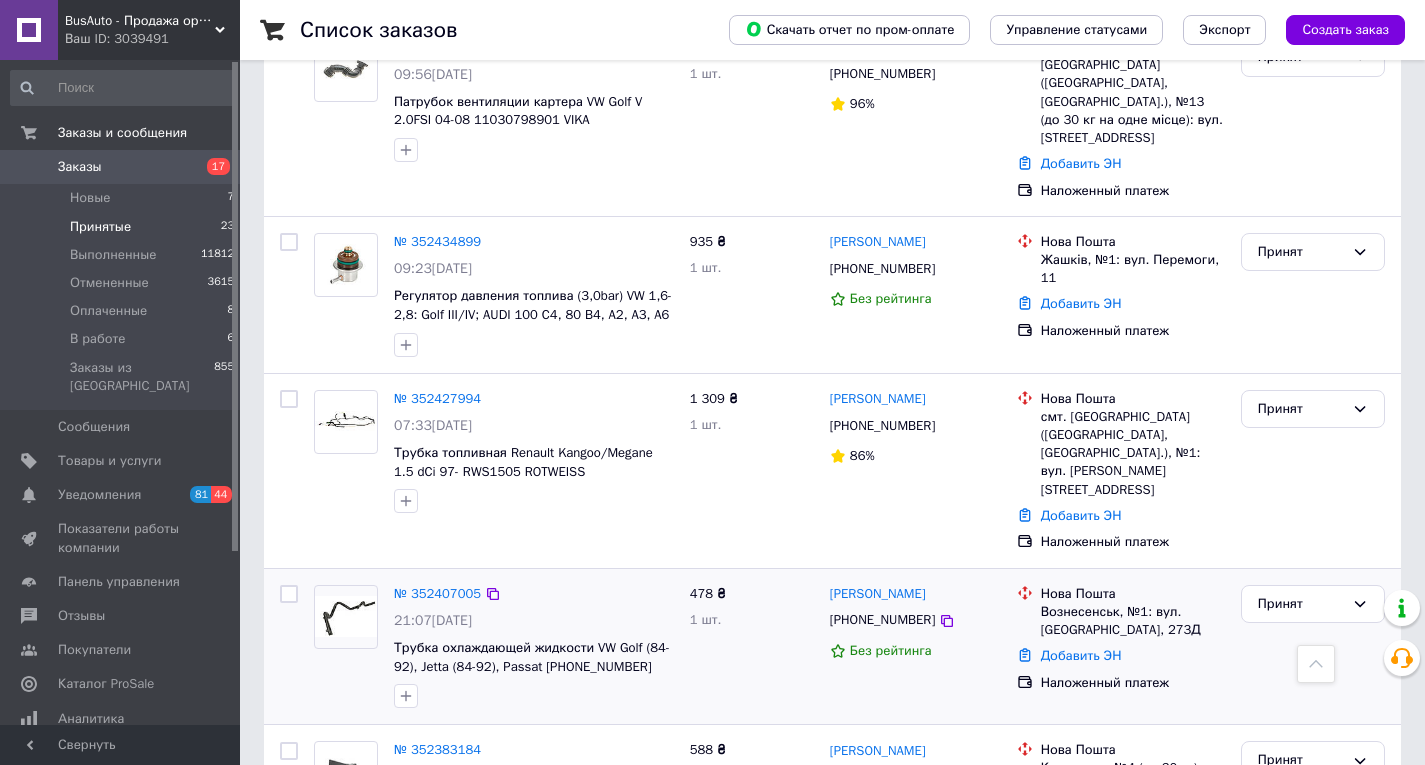 scroll, scrollTop: 1342, scrollLeft: 0, axis: vertical 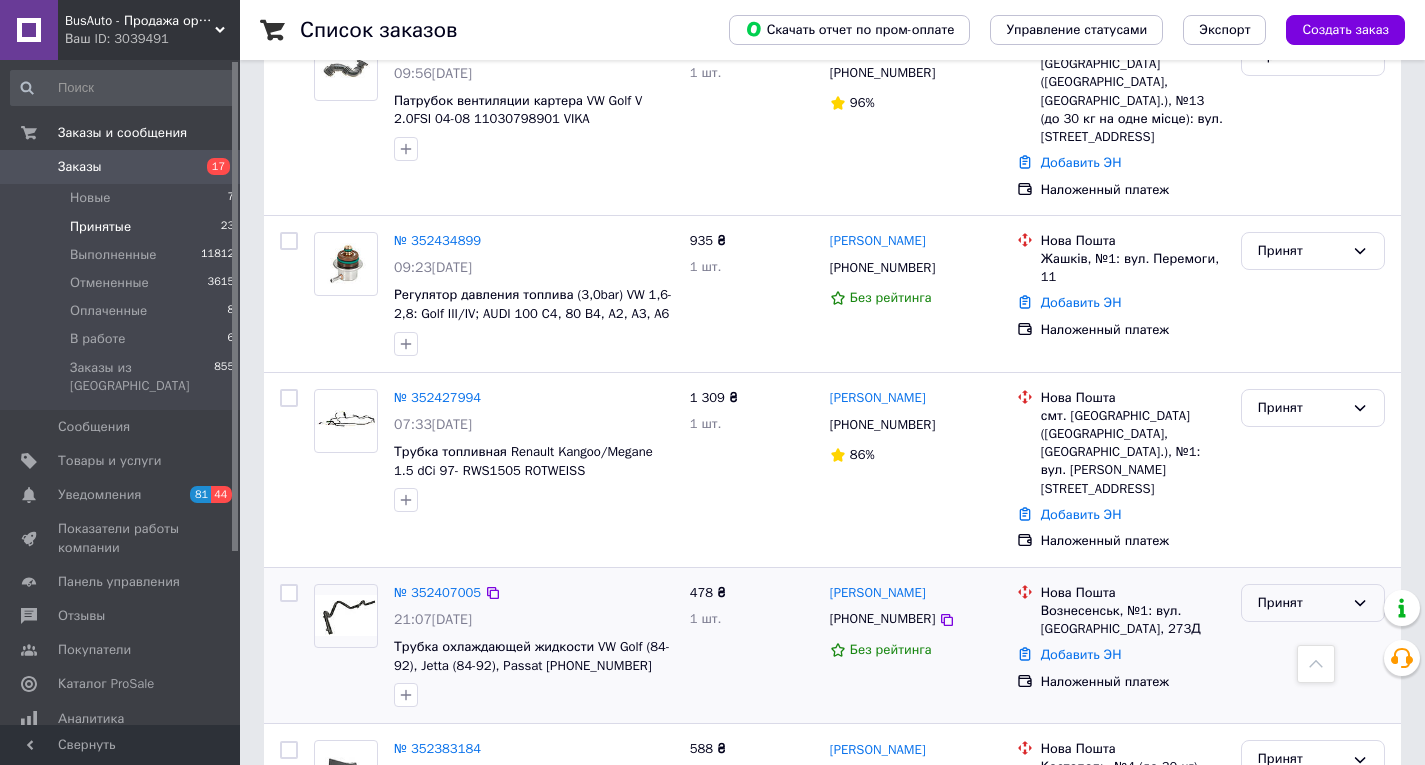 click on "Принят" at bounding box center [1301, 603] 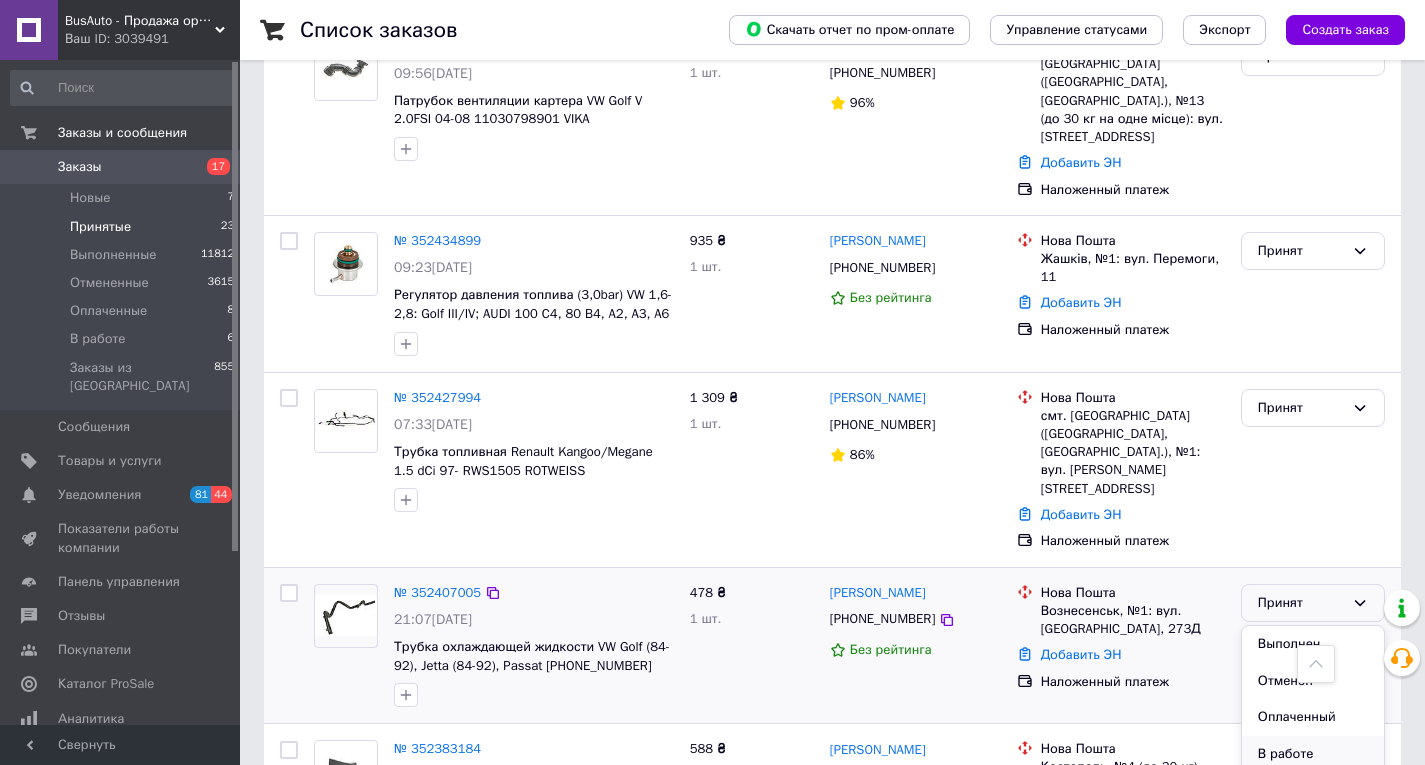 click on "В работе" at bounding box center [1313, 754] 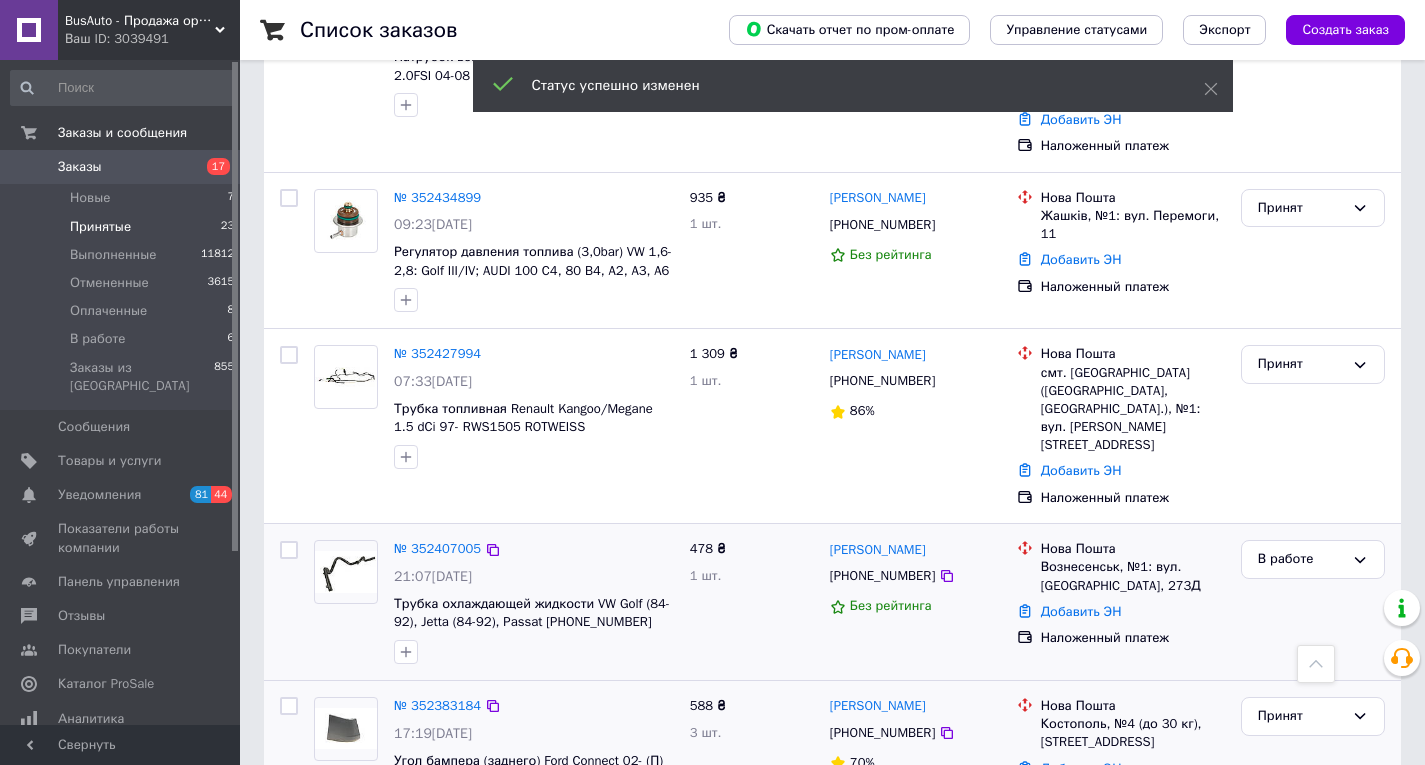 scroll, scrollTop: 1699, scrollLeft: 0, axis: vertical 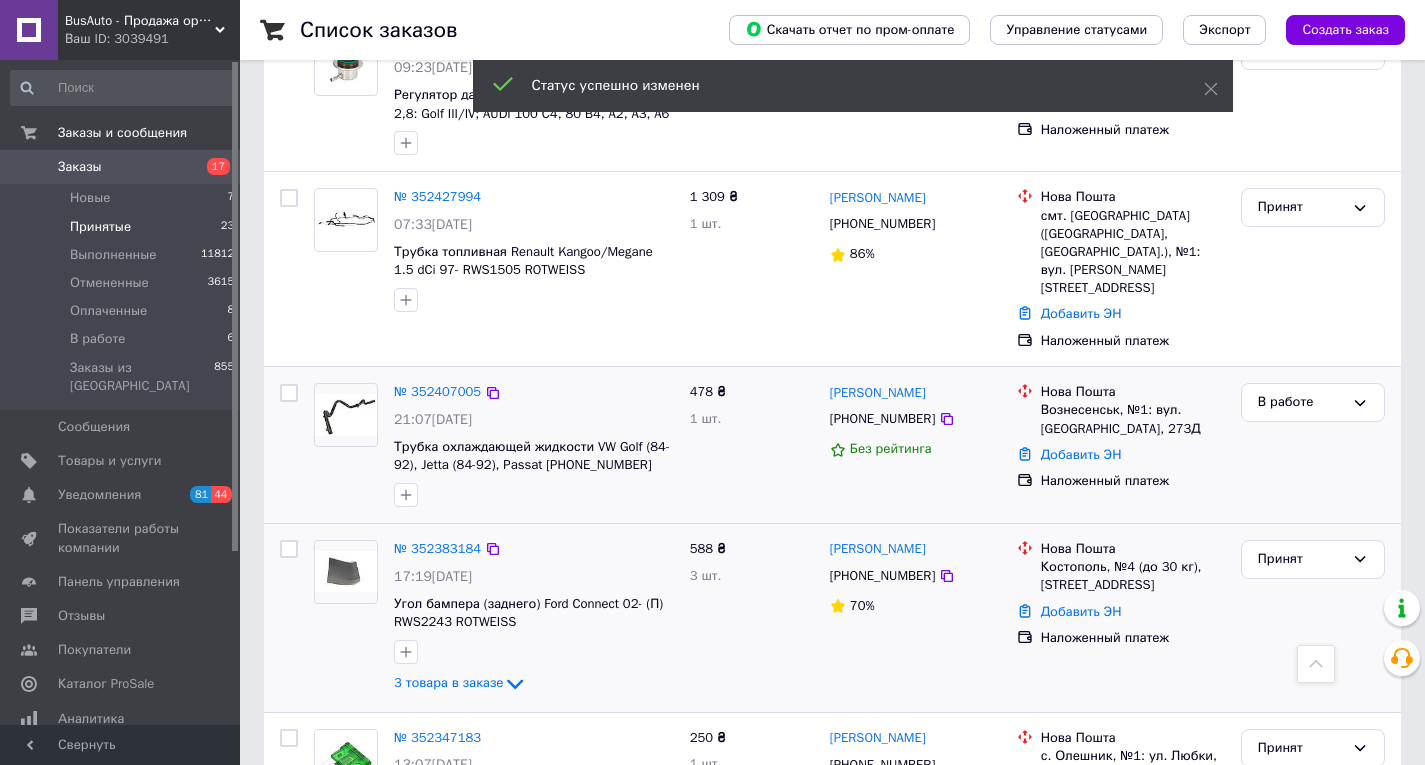 click on "[PHONE_NUMBER]" at bounding box center [882, 576] 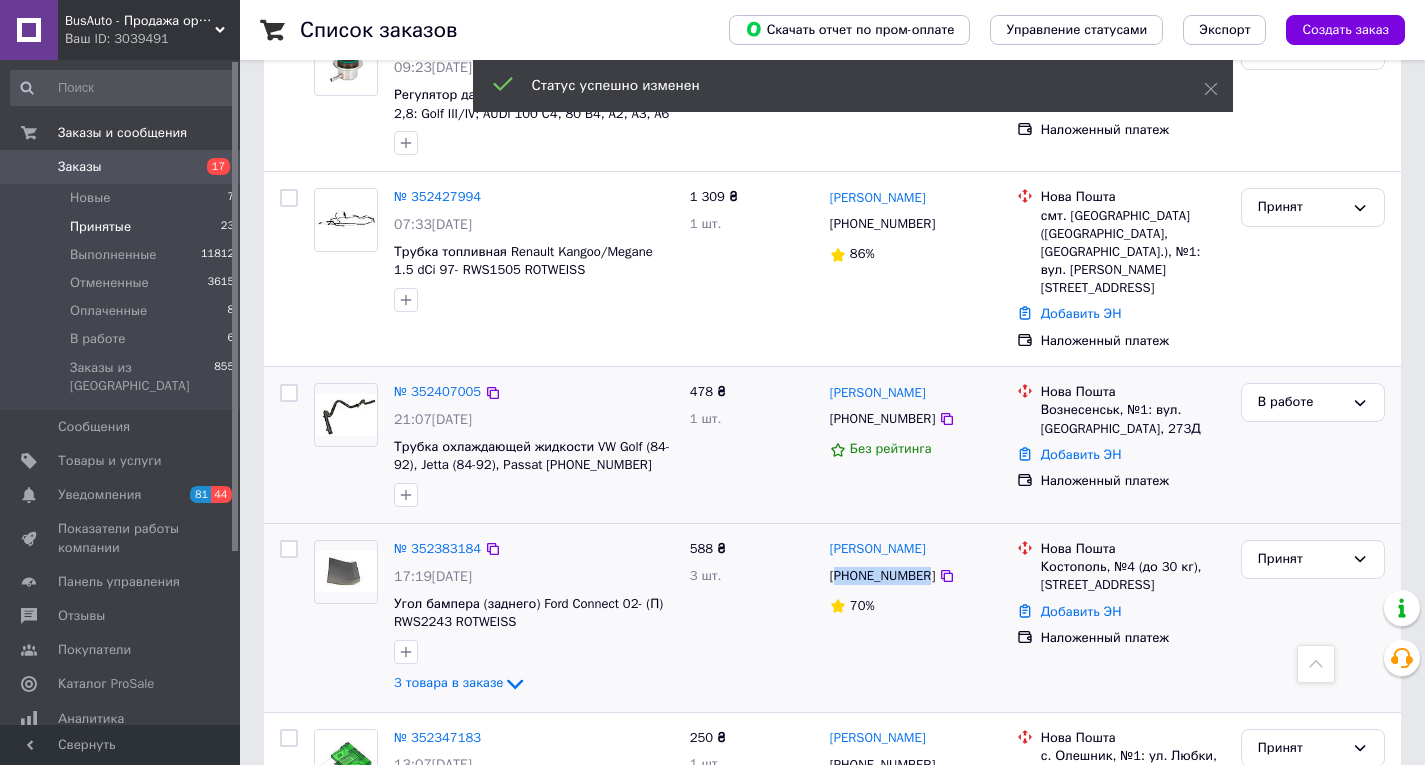 click on "[PHONE_NUMBER]" at bounding box center [882, 576] 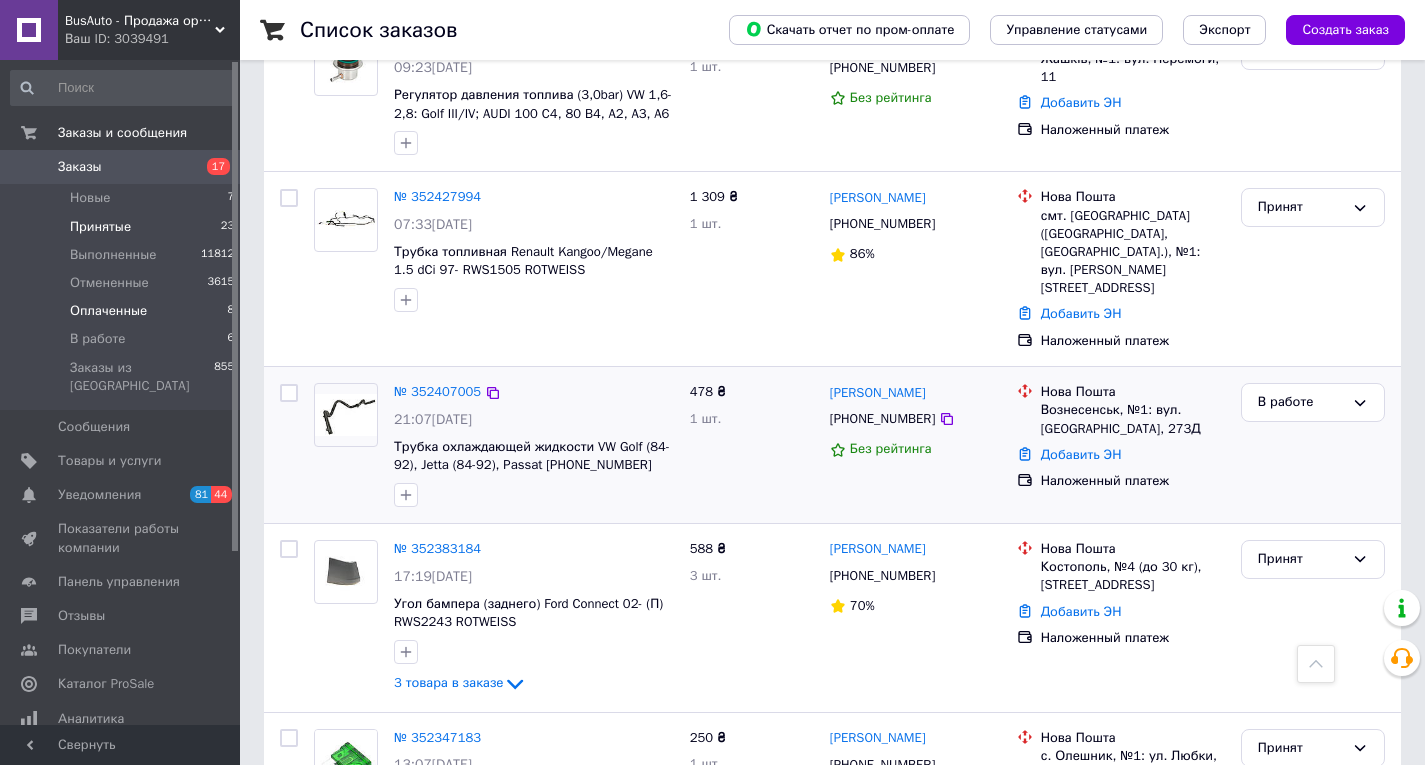 click on "Оплаченные" at bounding box center [108, 311] 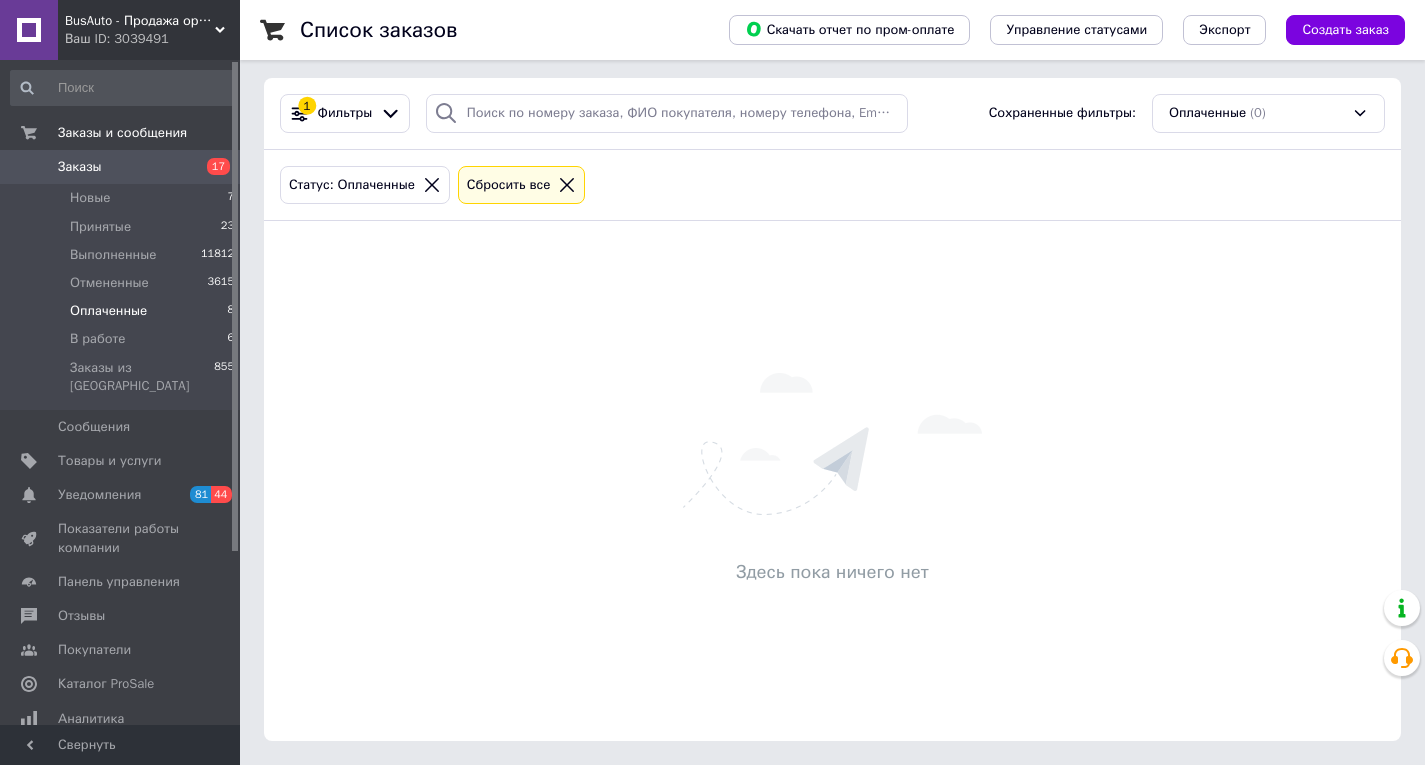 scroll, scrollTop: 0, scrollLeft: 0, axis: both 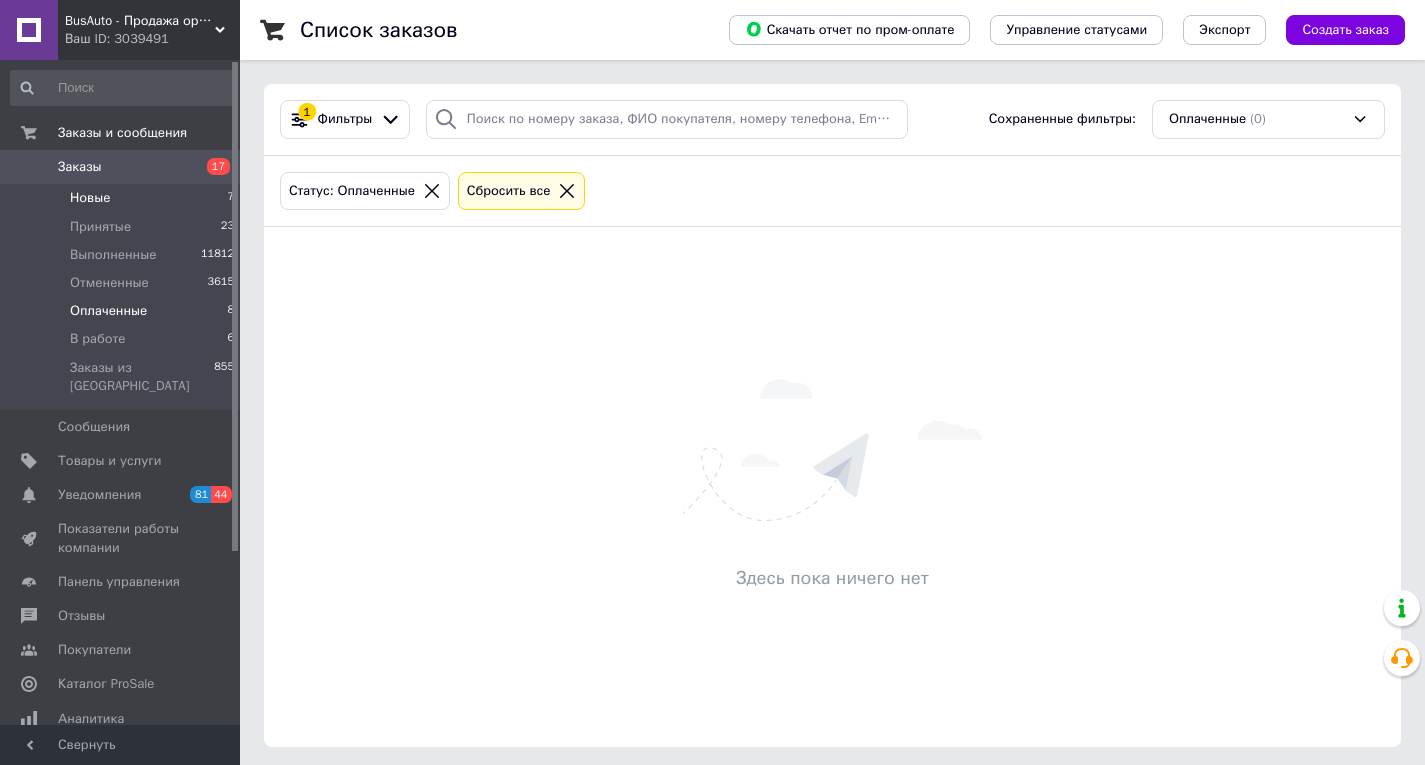 click on "Новые 7" at bounding box center (123, 198) 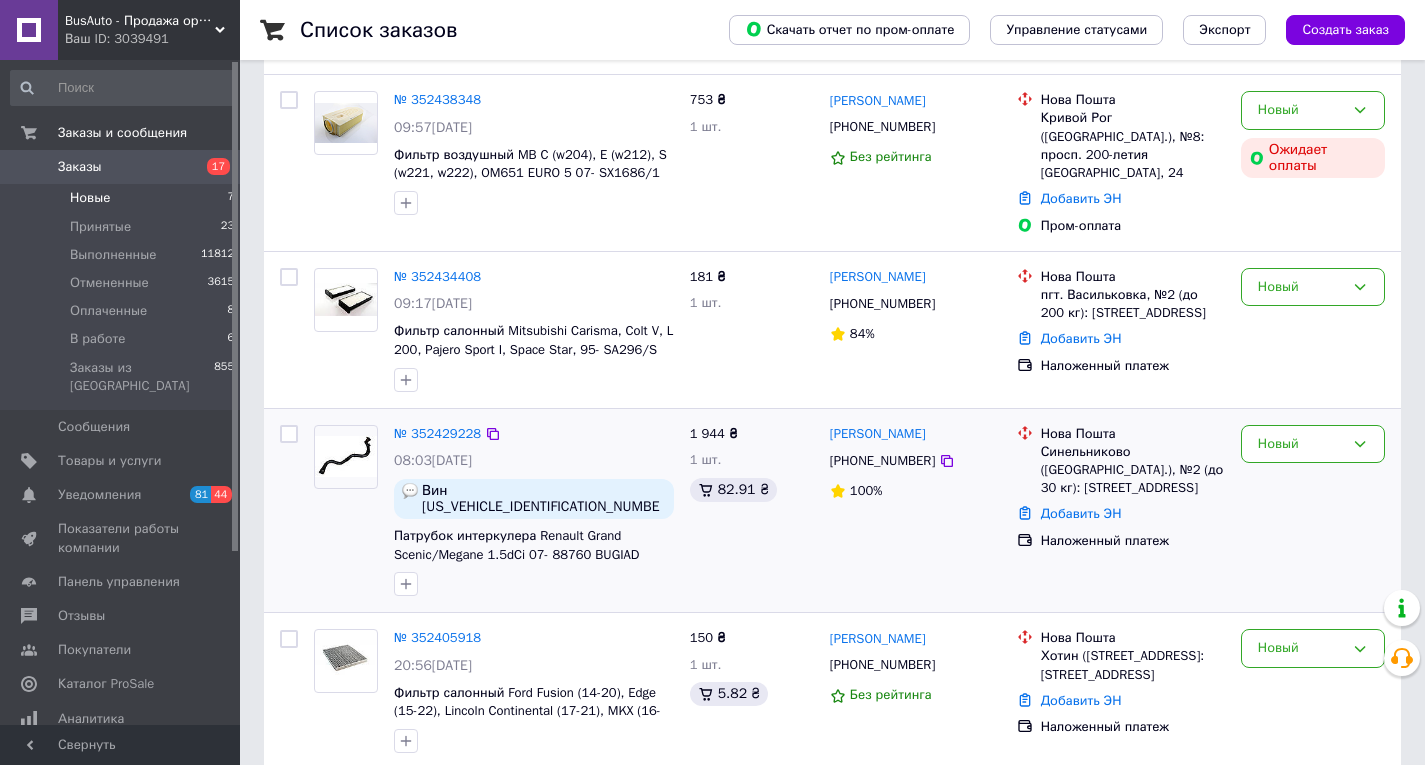 scroll, scrollTop: 224, scrollLeft: 0, axis: vertical 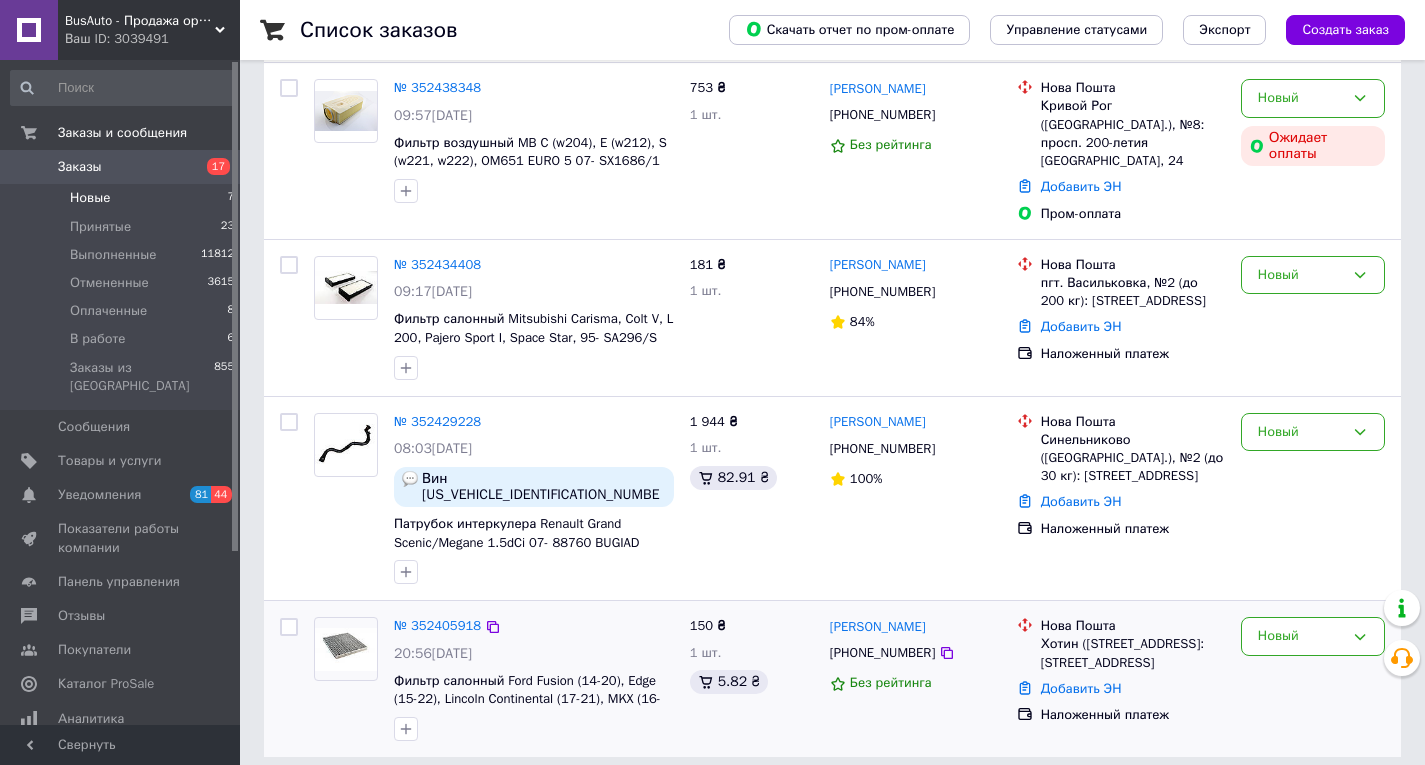 click on "[PHONE_NUMBER]" at bounding box center (882, 653) 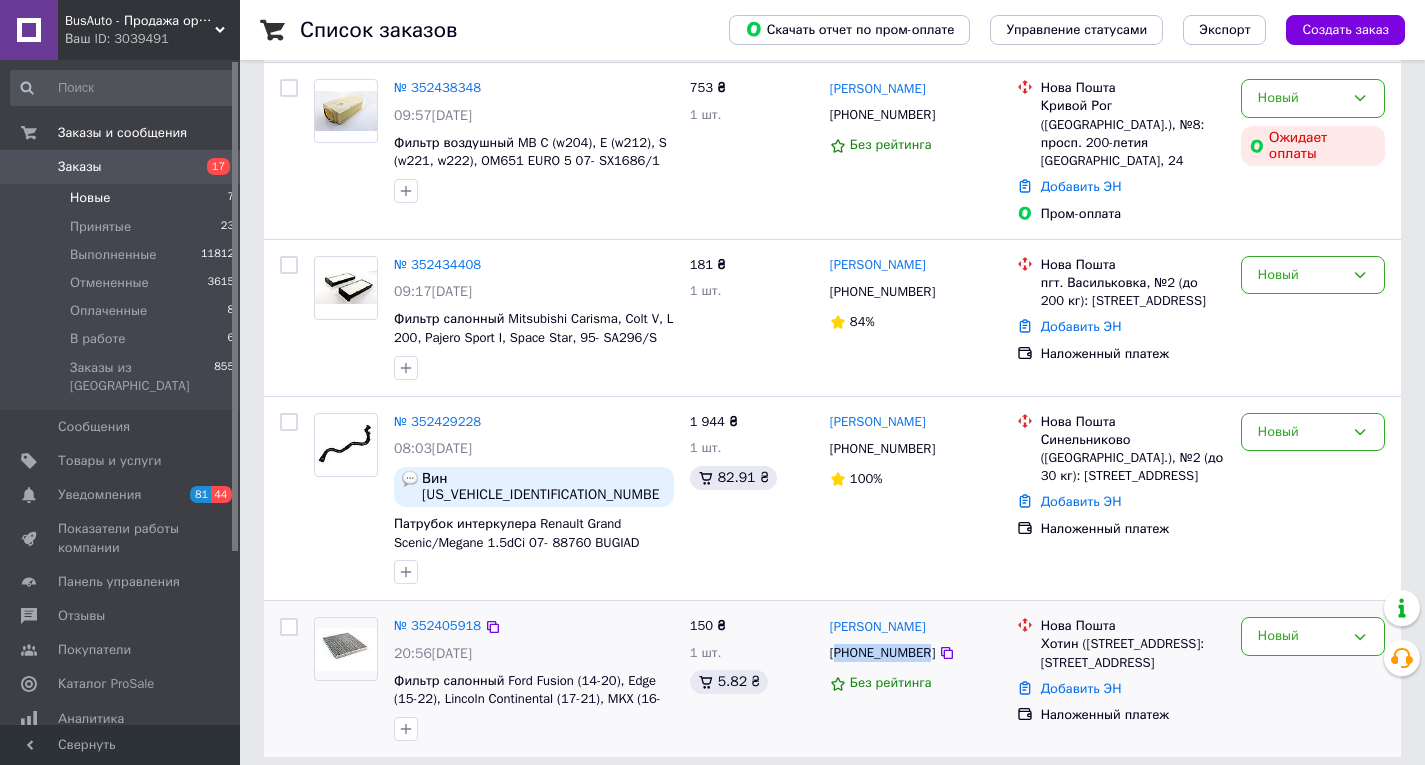 drag, startPoint x: 864, startPoint y: 639, endPoint x: 900, endPoint y: 642, distance: 36.124783 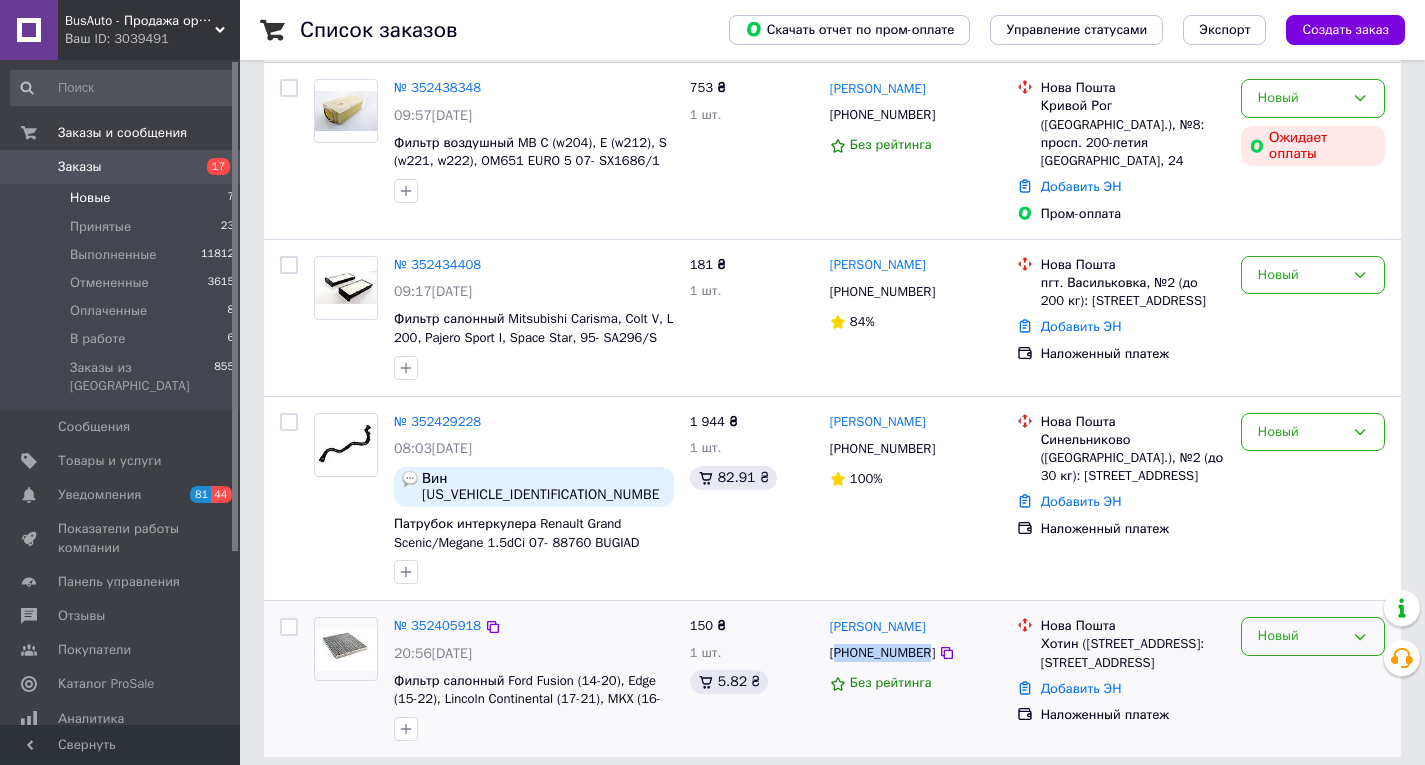 click on "Новый" at bounding box center [1301, 636] 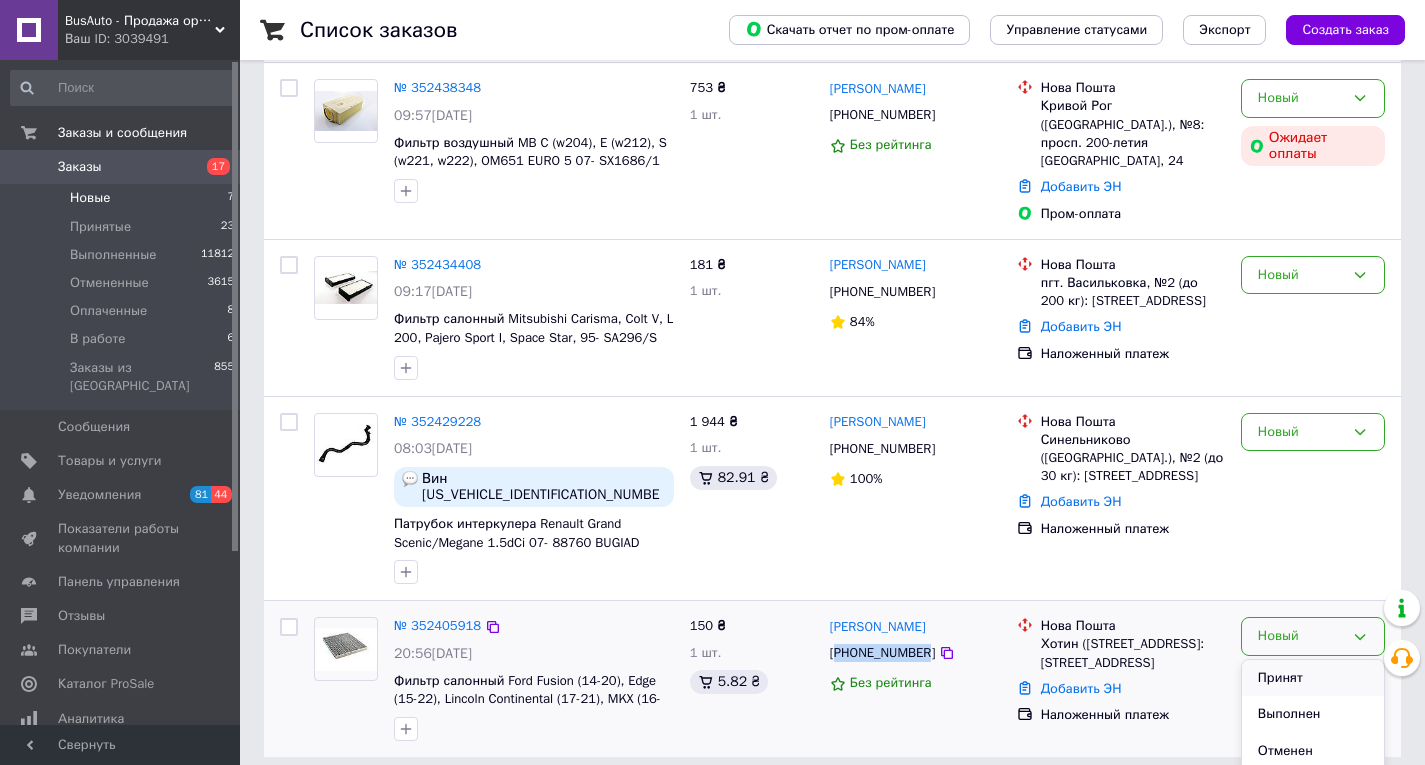 click on "Принят" at bounding box center [1313, 678] 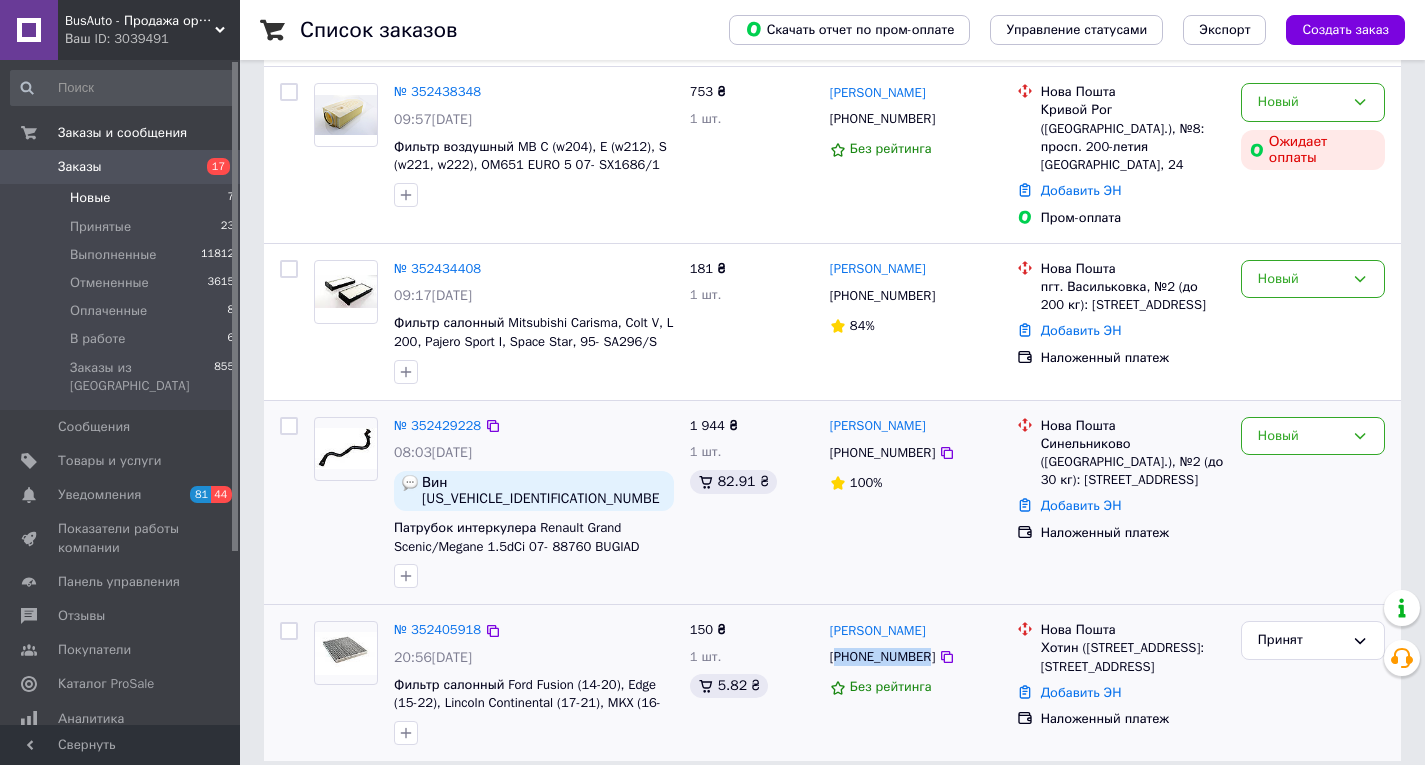 scroll, scrollTop: 224, scrollLeft: 0, axis: vertical 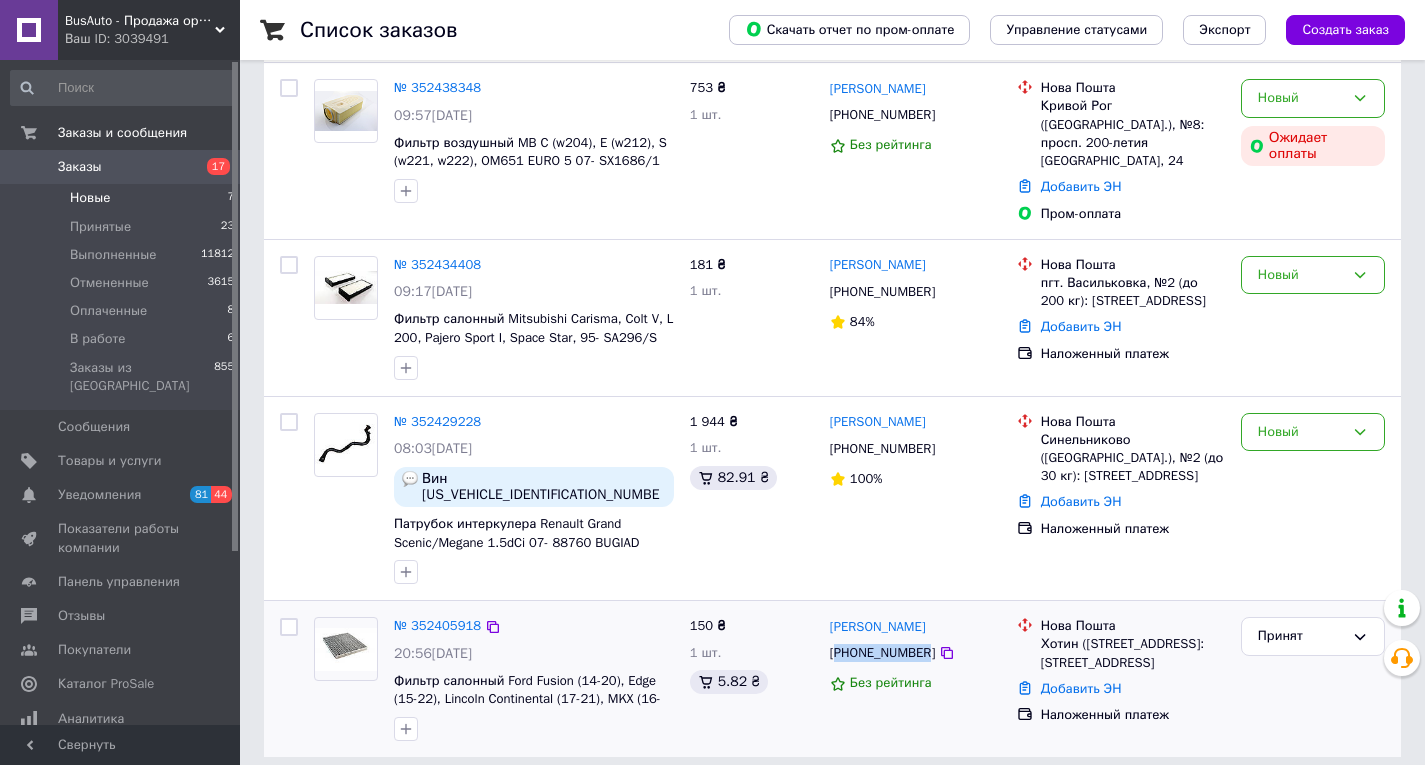 click on "[PHONE_NUMBER]" at bounding box center (882, 653) 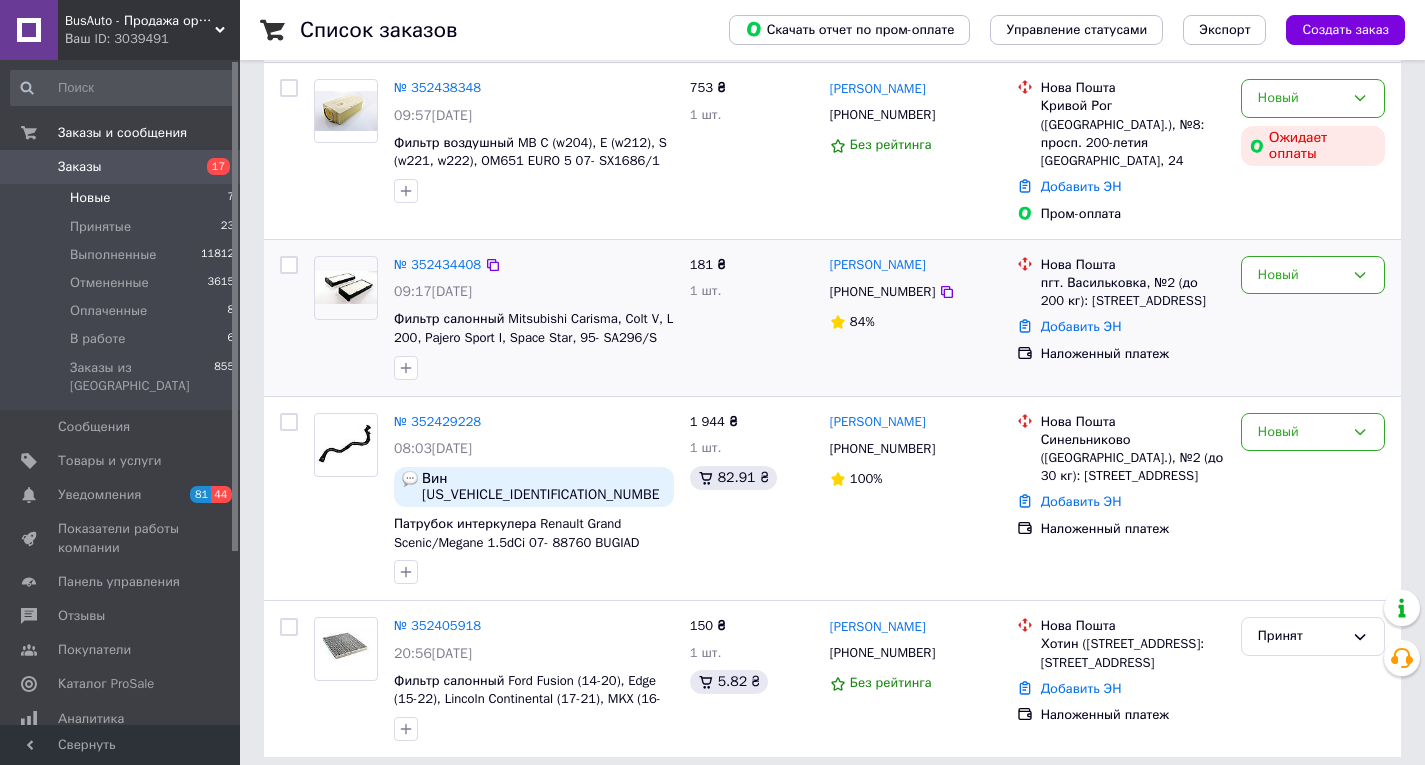 click on "[PHONE_NUMBER]" at bounding box center [882, 292] 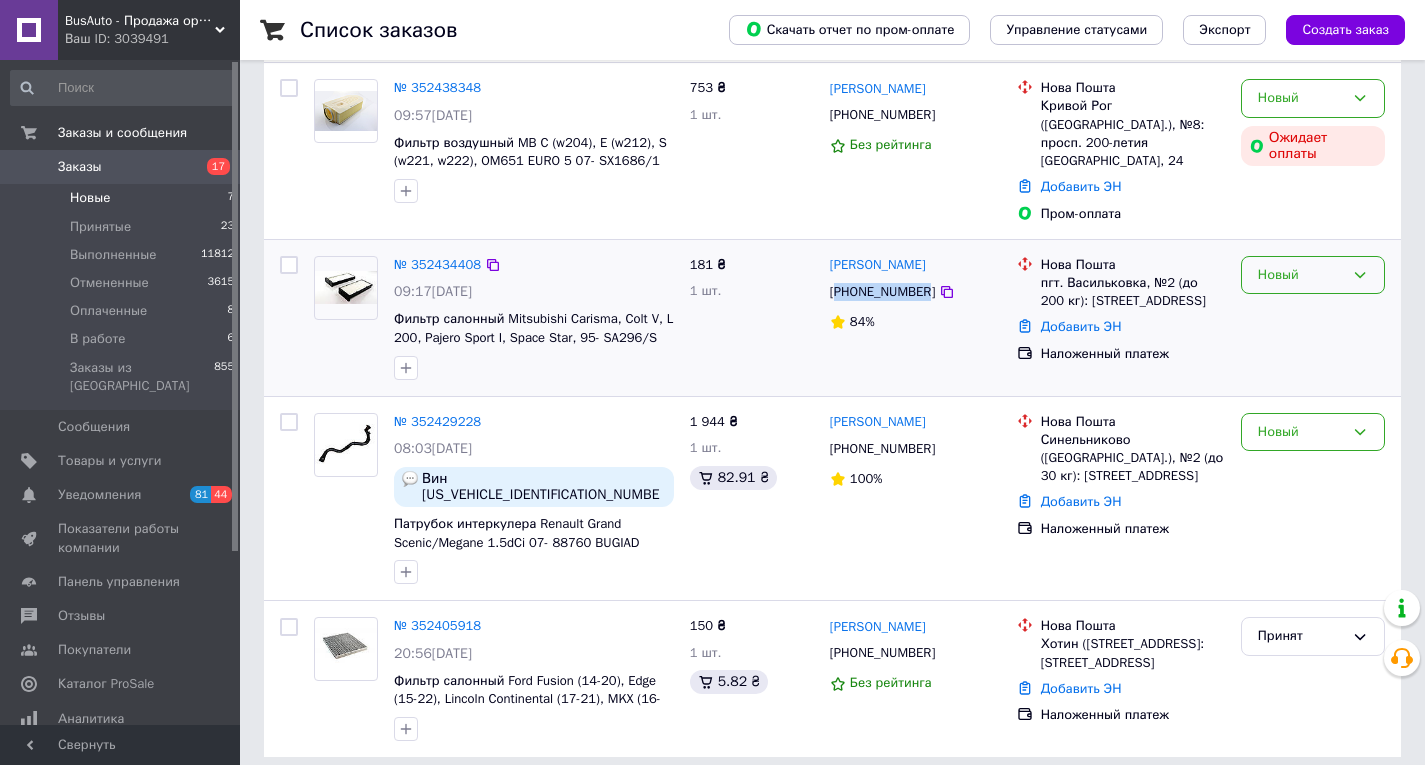 click on "Новый" at bounding box center (1301, 275) 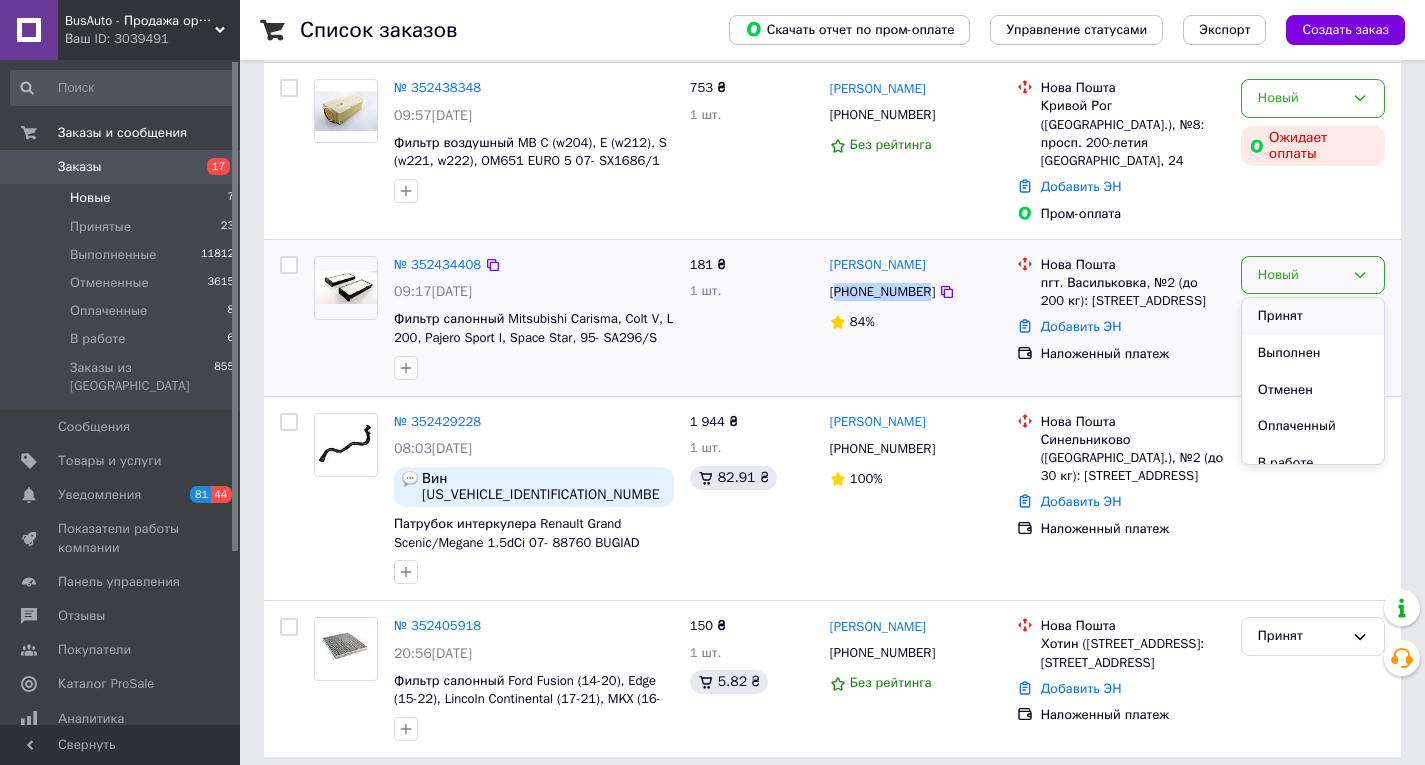 click on "Принят" at bounding box center [1313, 316] 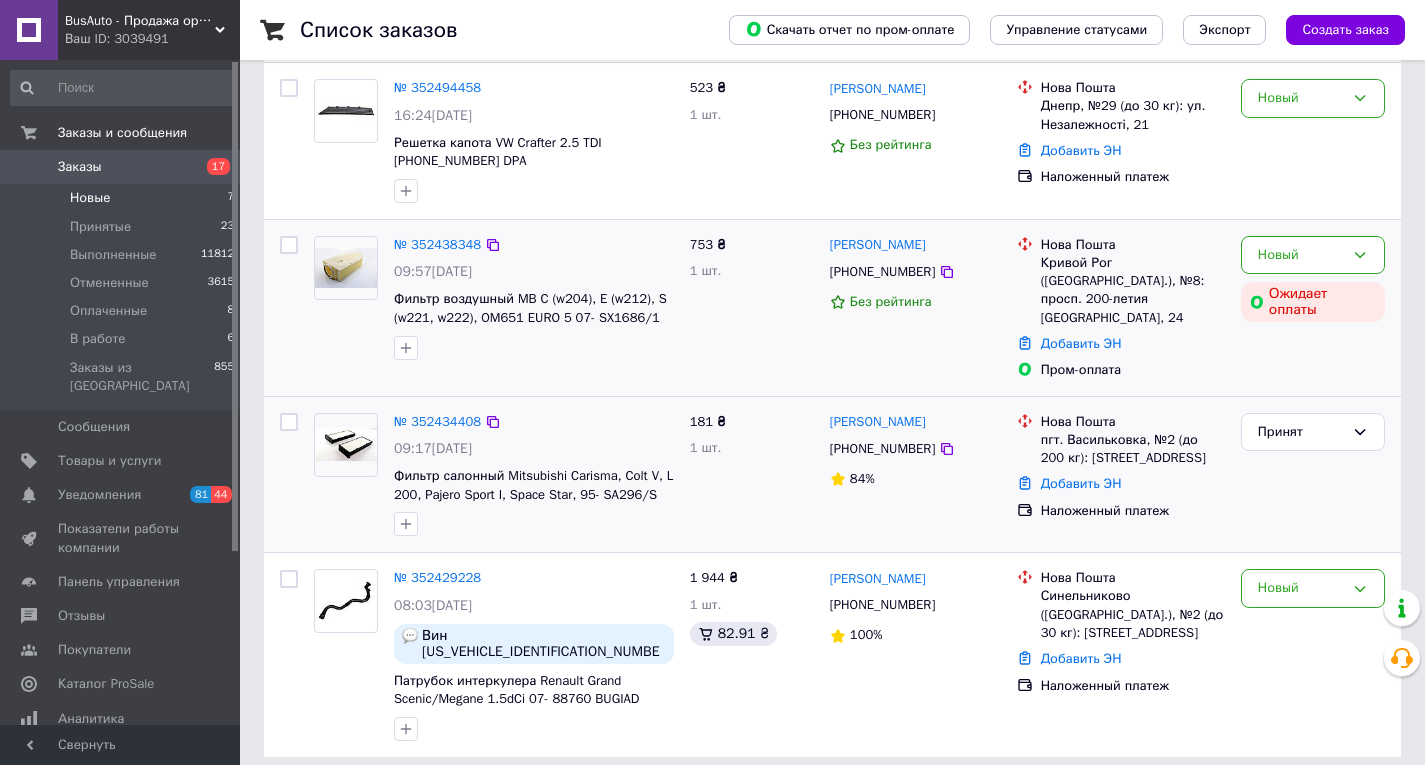 click on "[PHONE_NUMBER]" at bounding box center (882, 272) 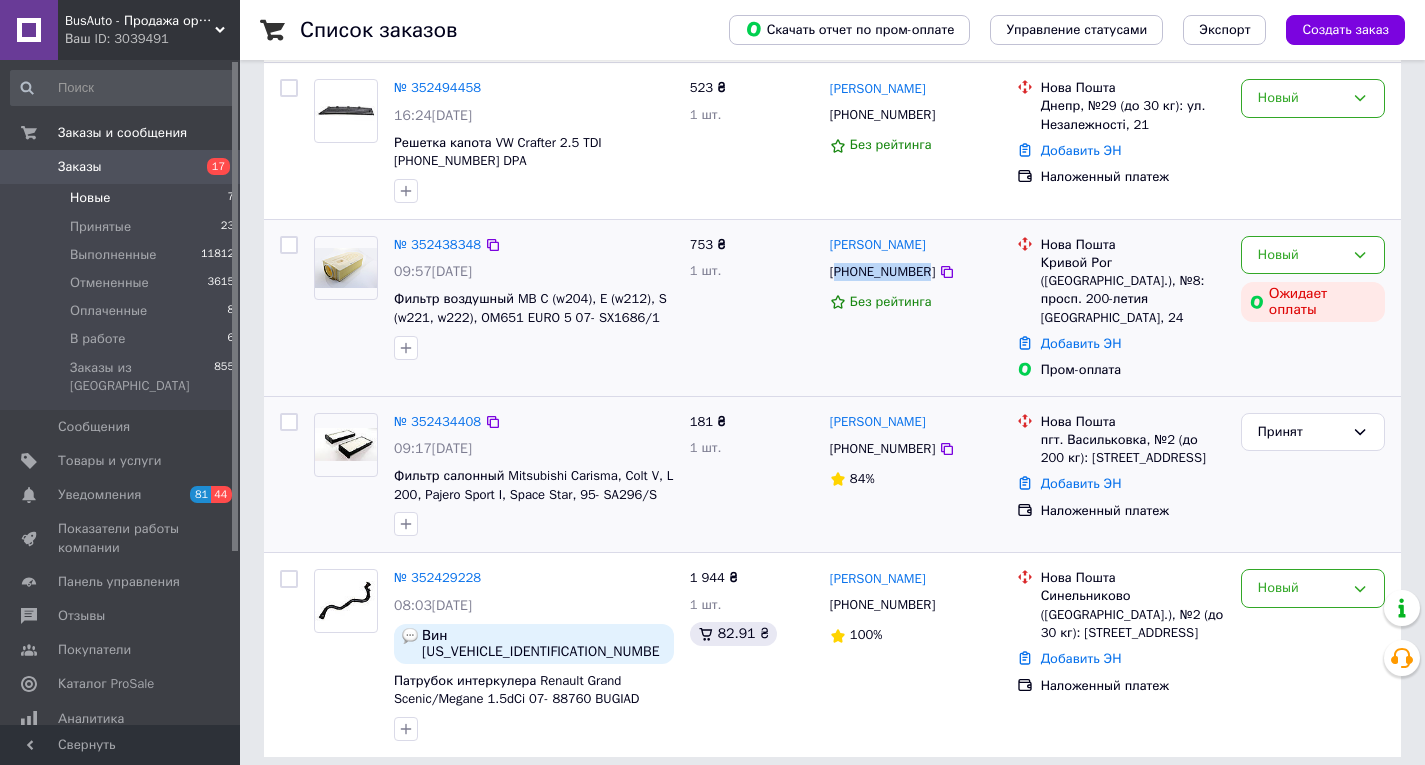 click on "[PHONE_NUMBER]" at bounding box center [882, 272] 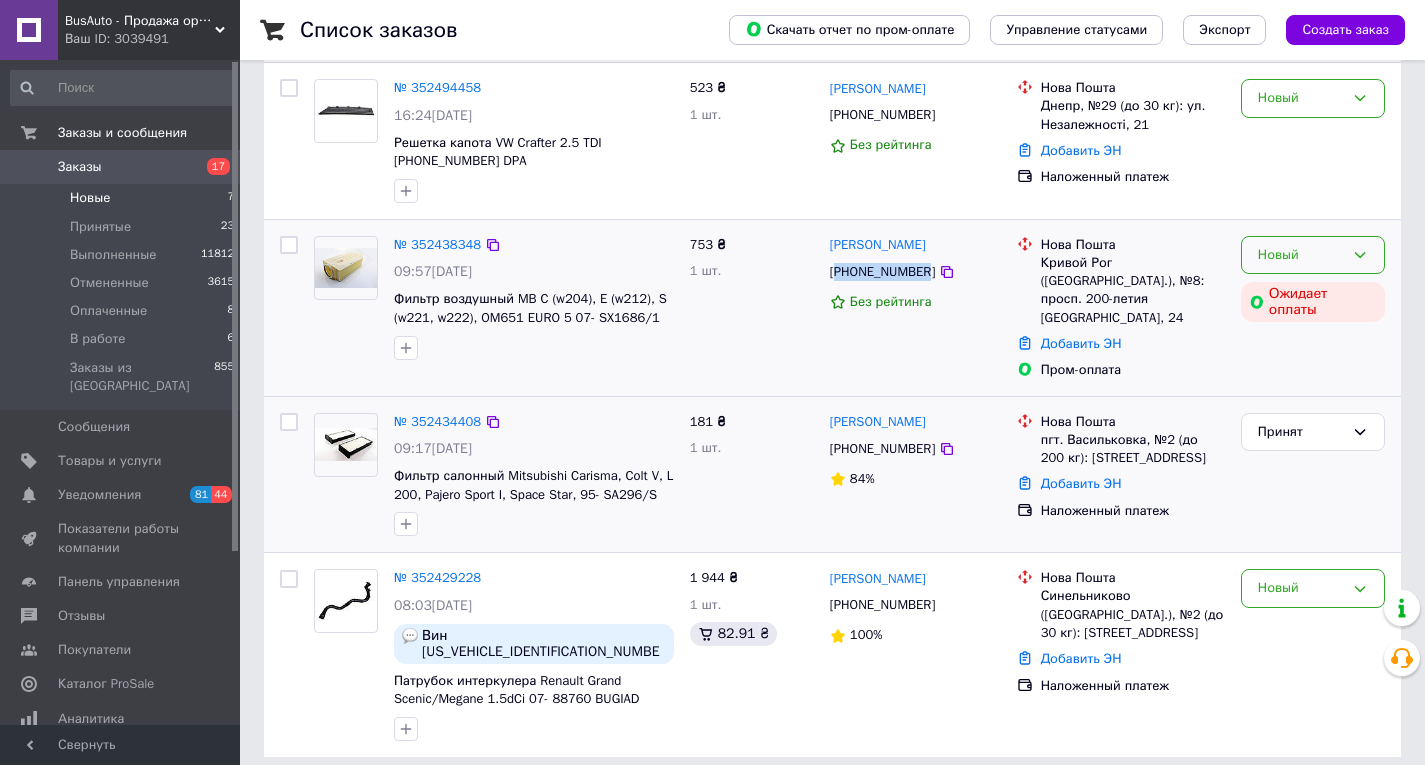 click on "Новый" at bounding box center [1301, 255] 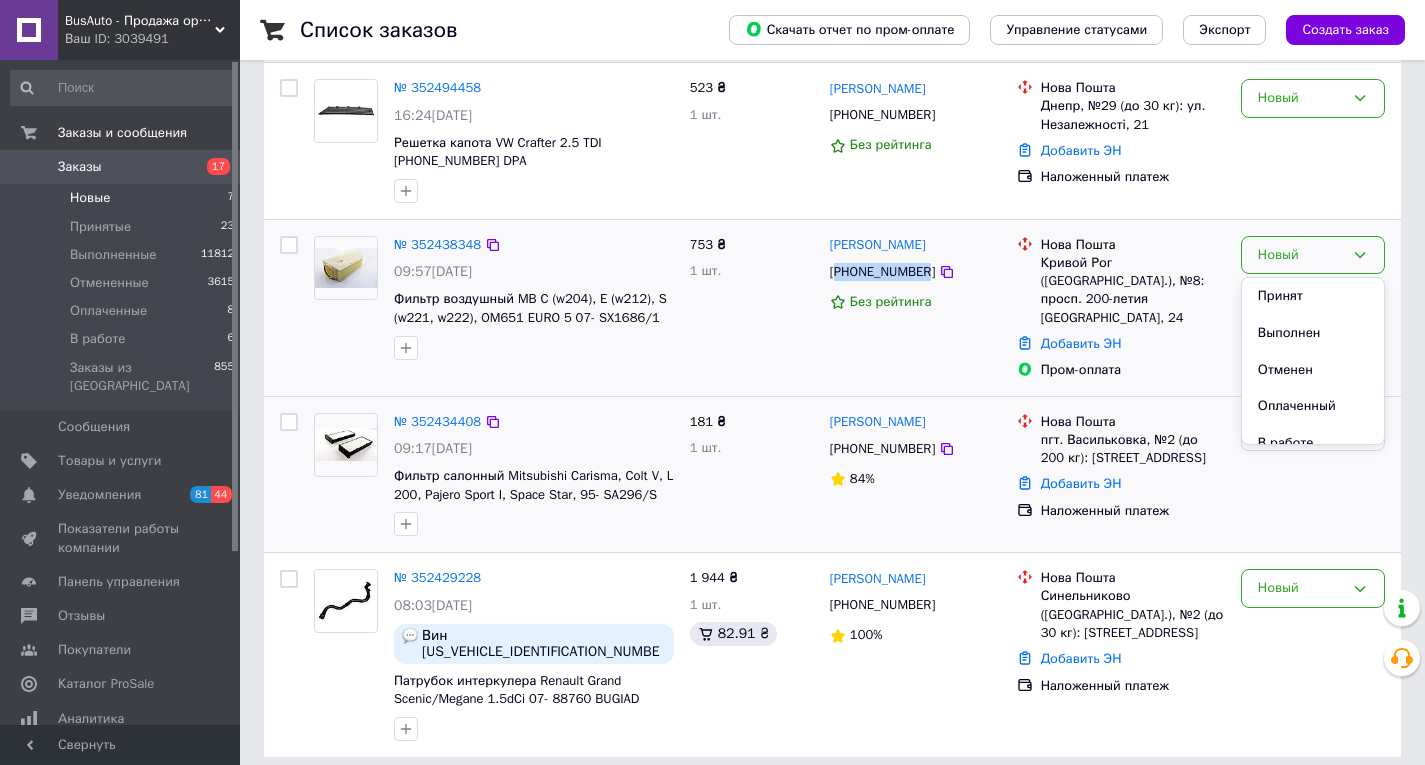 drag, startPoint x: 1301, startPoint y: 290, endPoint x: 1286, endPoint y: 296, distance: 16.155495 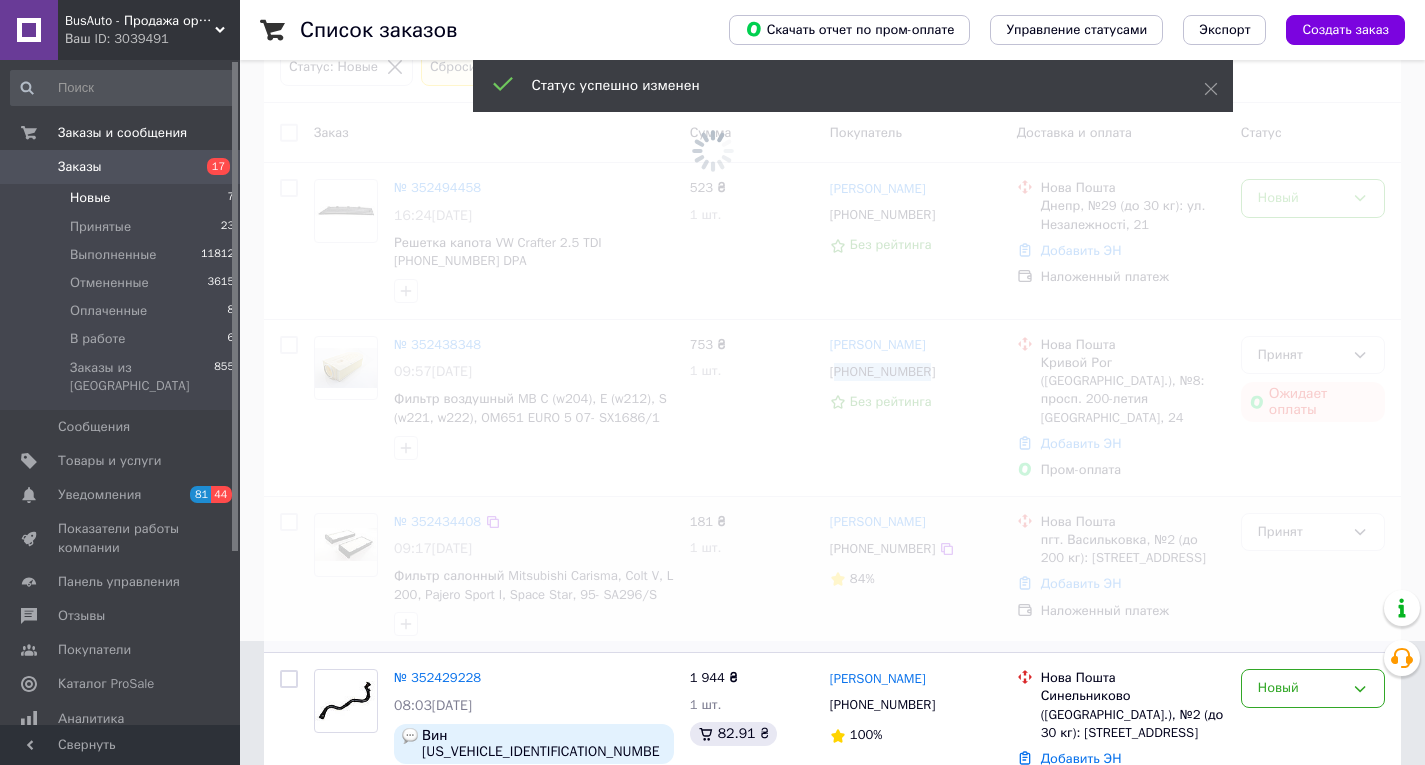 scroll, scrollTop: 67, scrollLeft: 0, axis: vertical 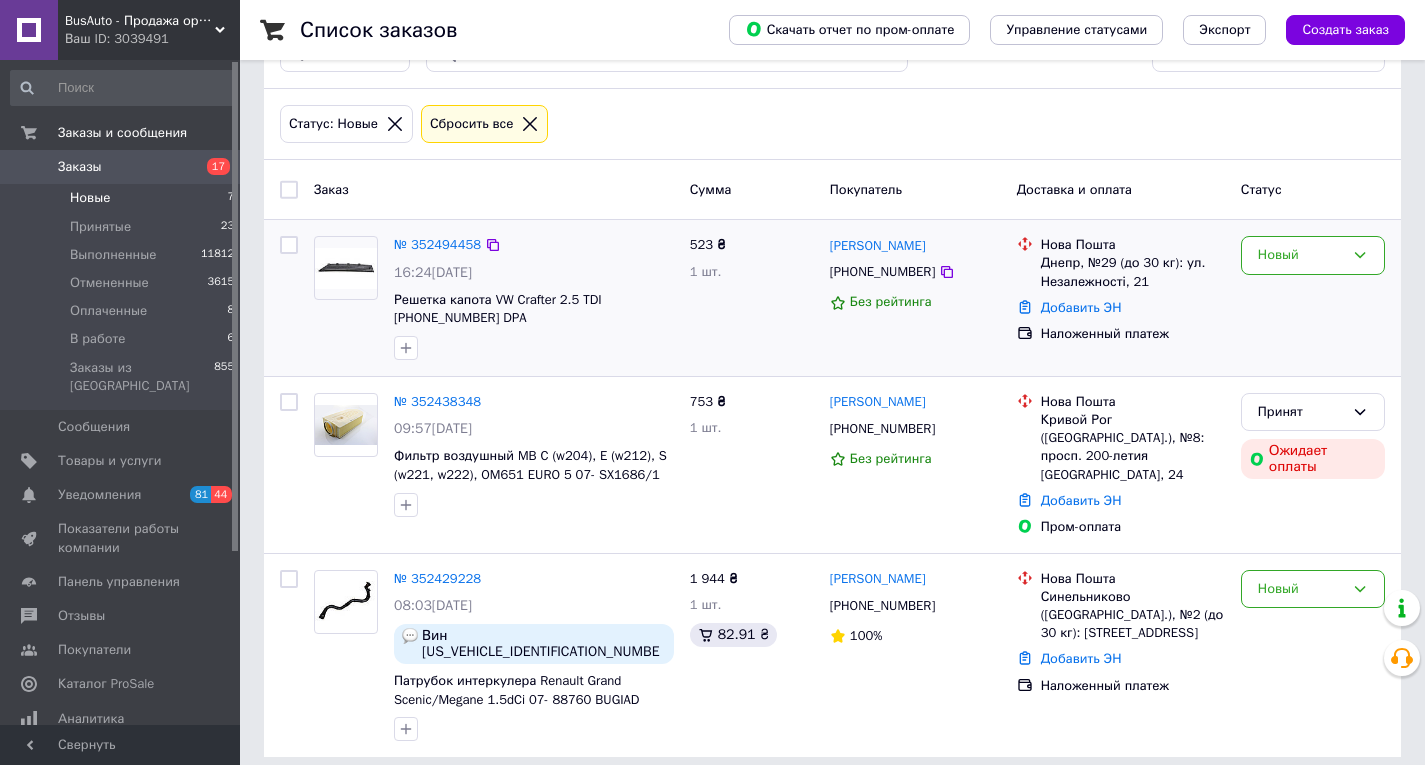 click on "[PHONE_NUMBER]" at bounding box center [882, 272] 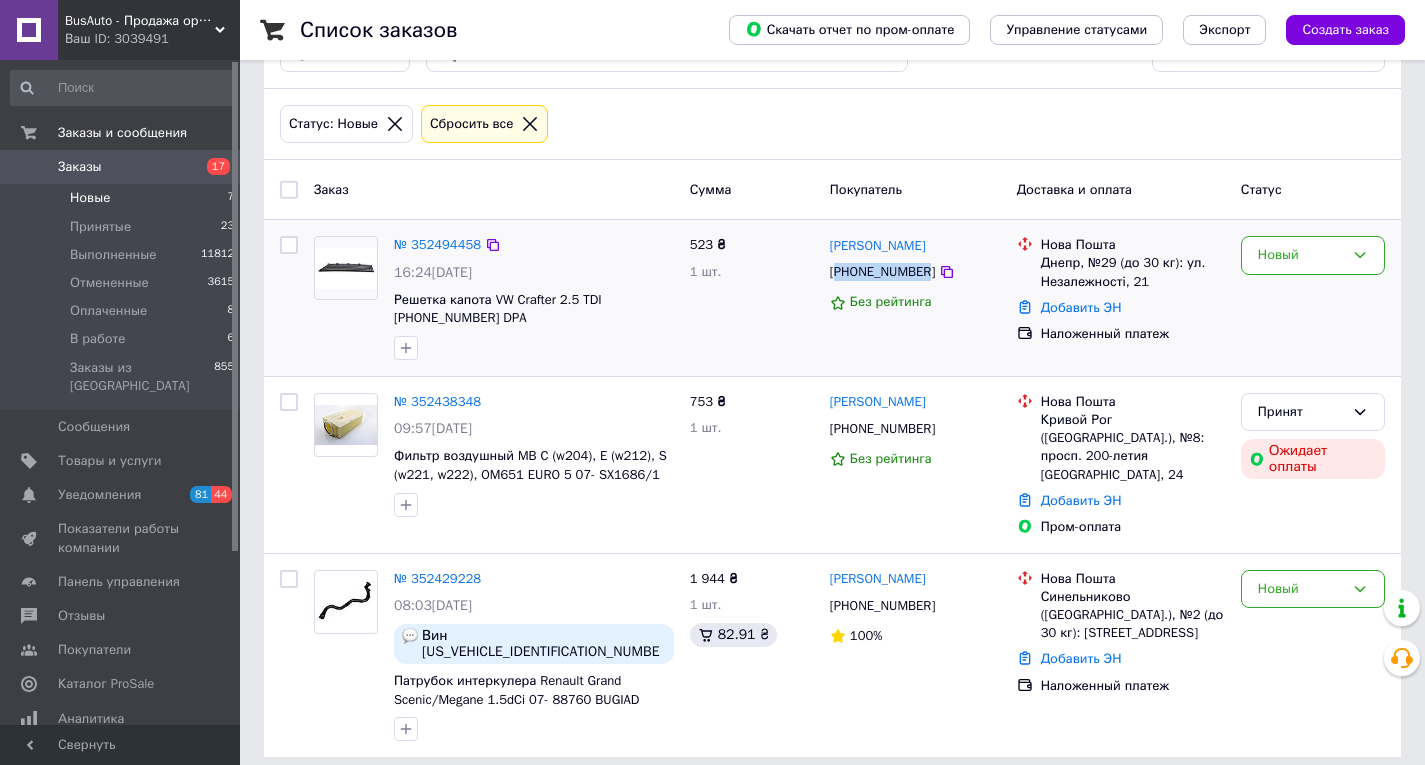 click on "[PHONE_NUMBER]" at bounding box center [882, 272] 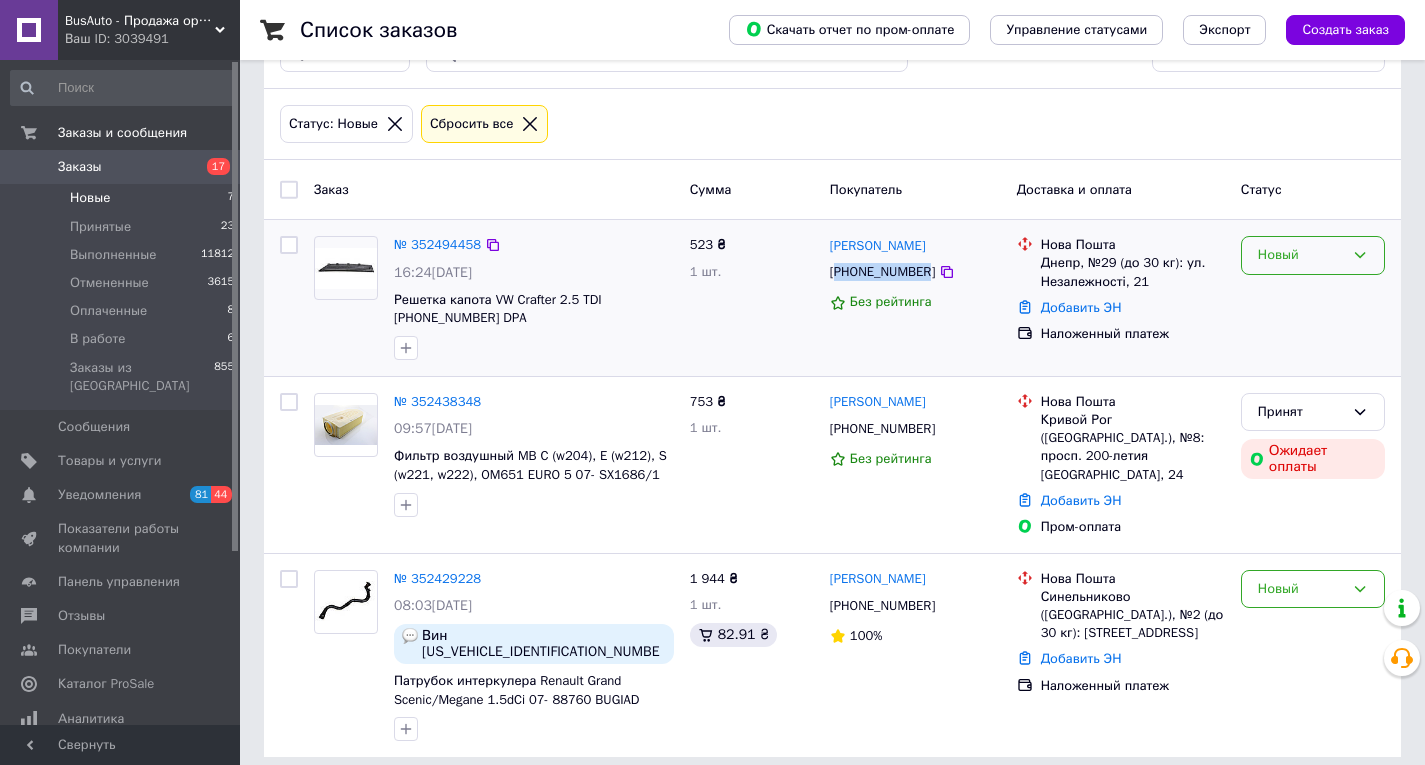 click on "Новый" at bounding box center [1301, 255] 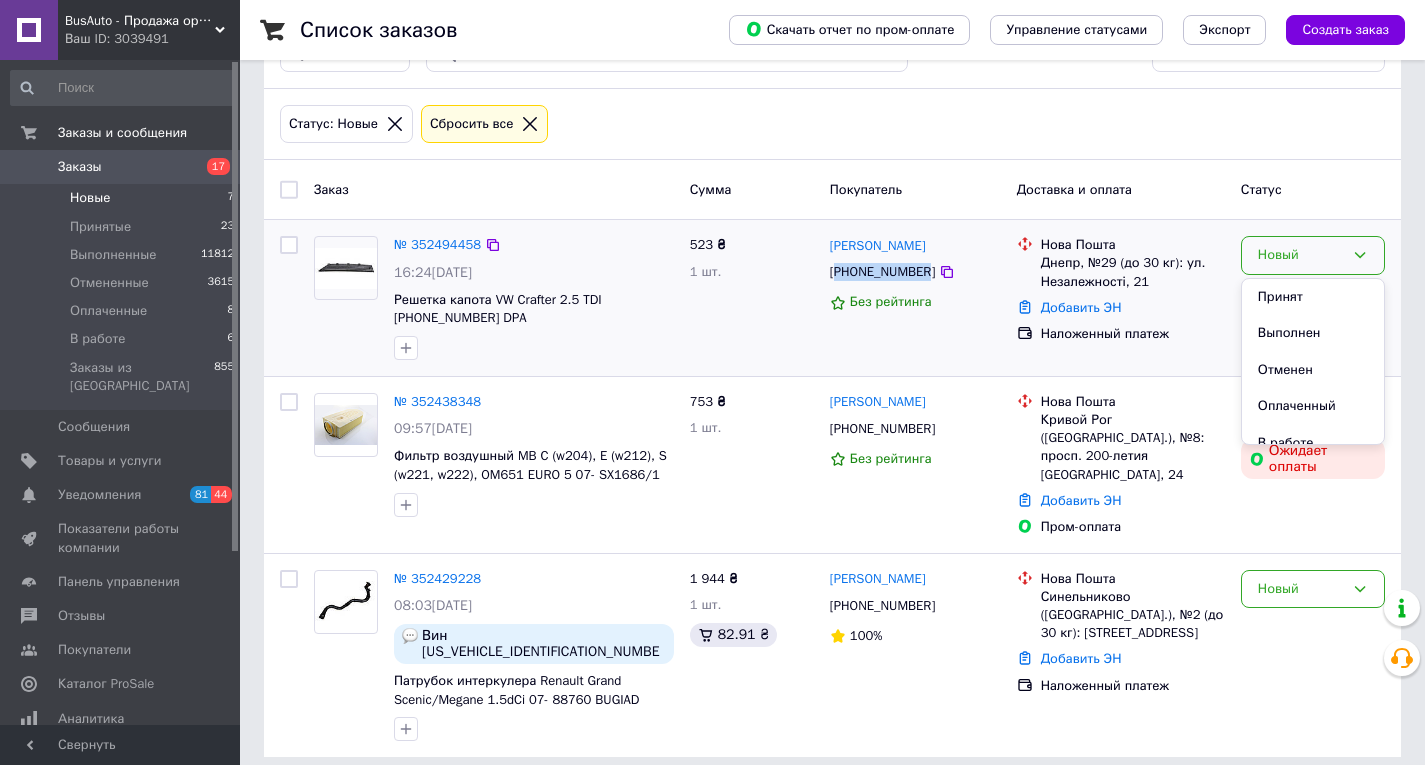 click on "Принят" at bounding box center (1313, 297) 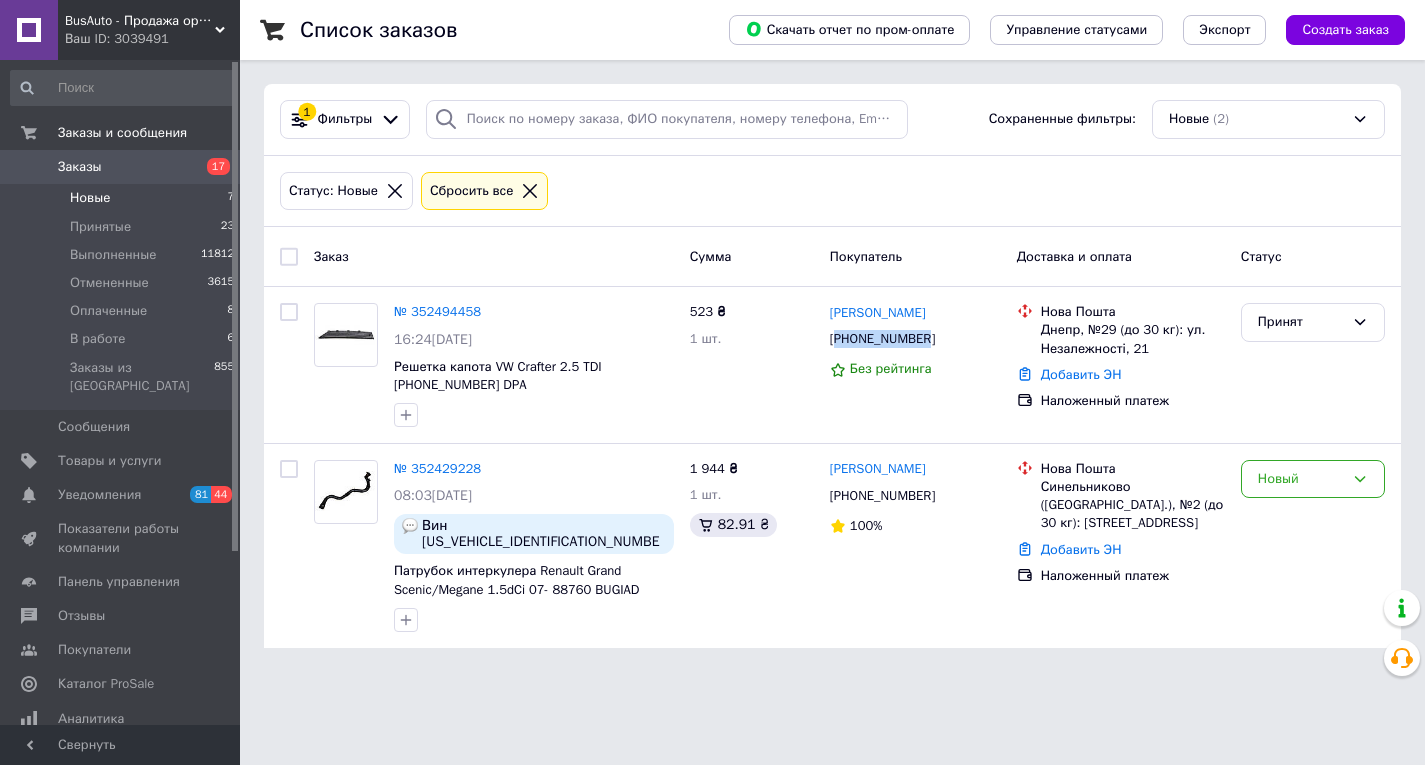 scroll, scrollTop: 0, scrollLeft: 0, axis: both 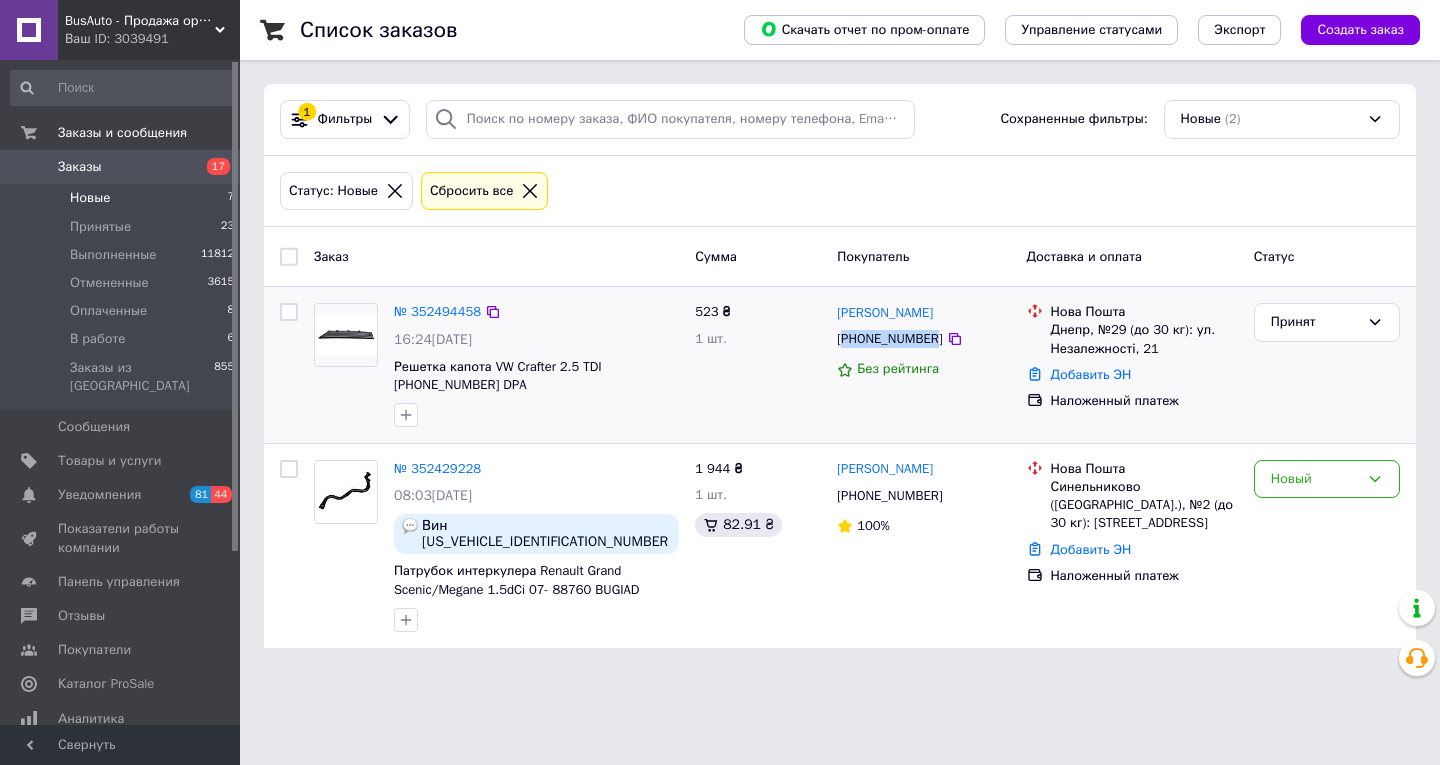 drag, startPoint x: 407, startPoint y: 416, endPoint x: 523, endPoint y: 421, distance: 116.10771 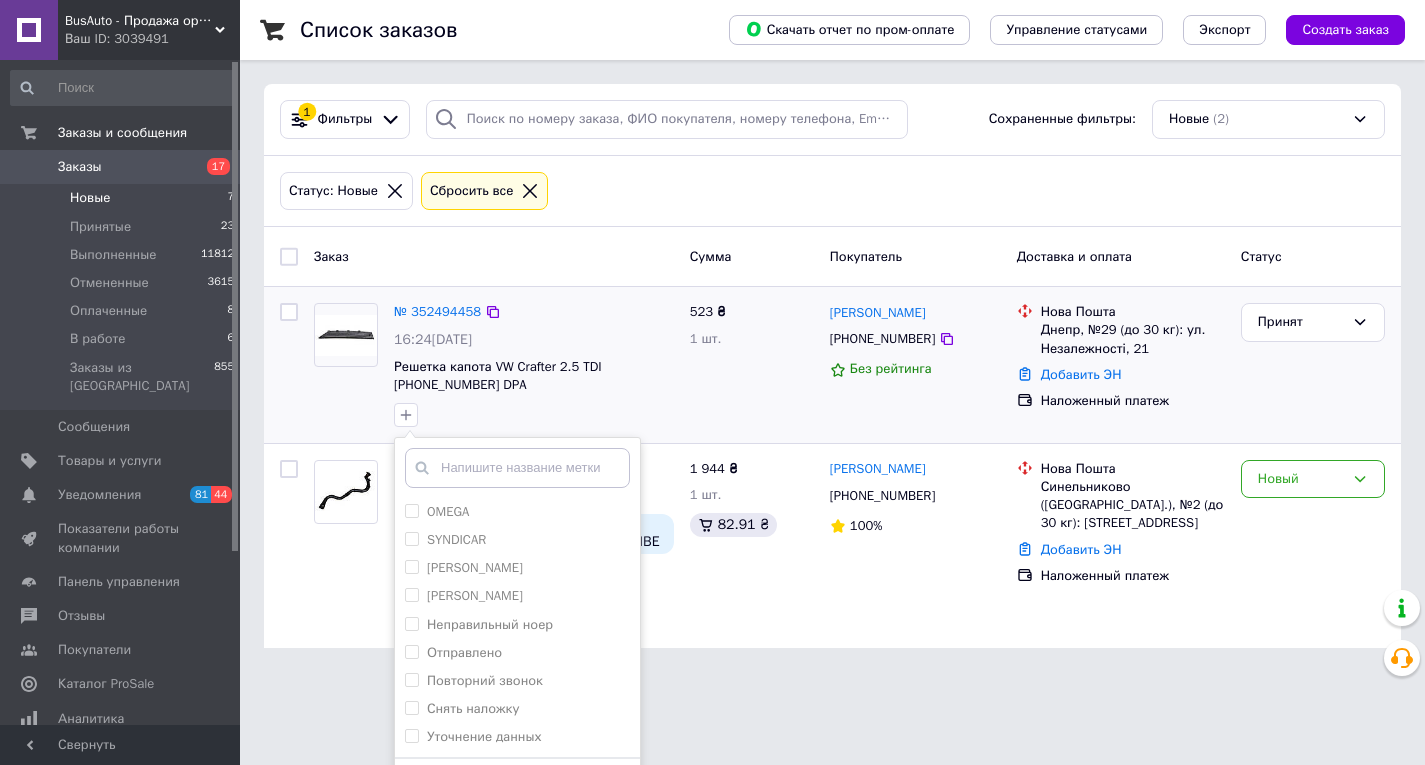 scroll, scrollTop: 53, scrollLeft: 0, axis: vertical 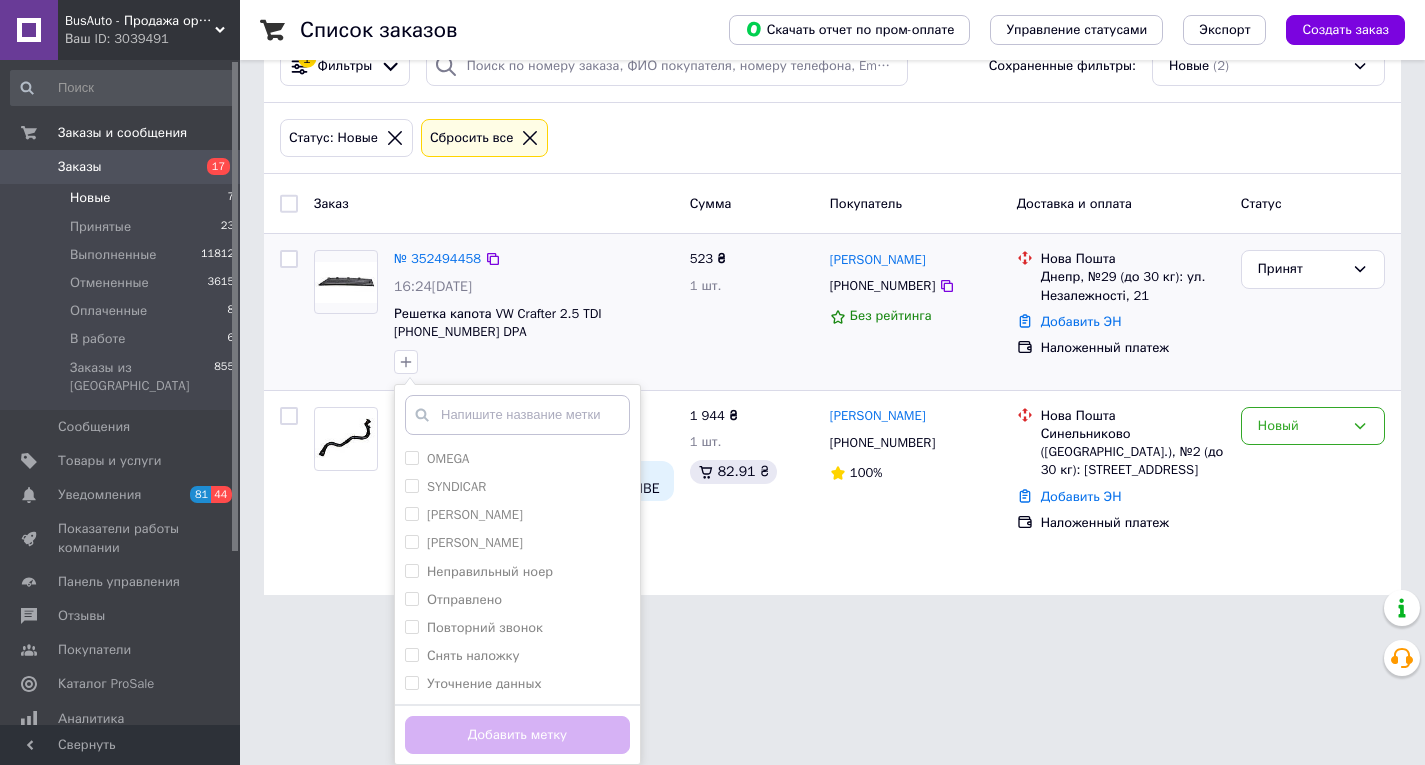 drag, startPoint x: 486, startPoint y: 688, endPoint x: 489, endPoint y: 706, distance: 18.248287 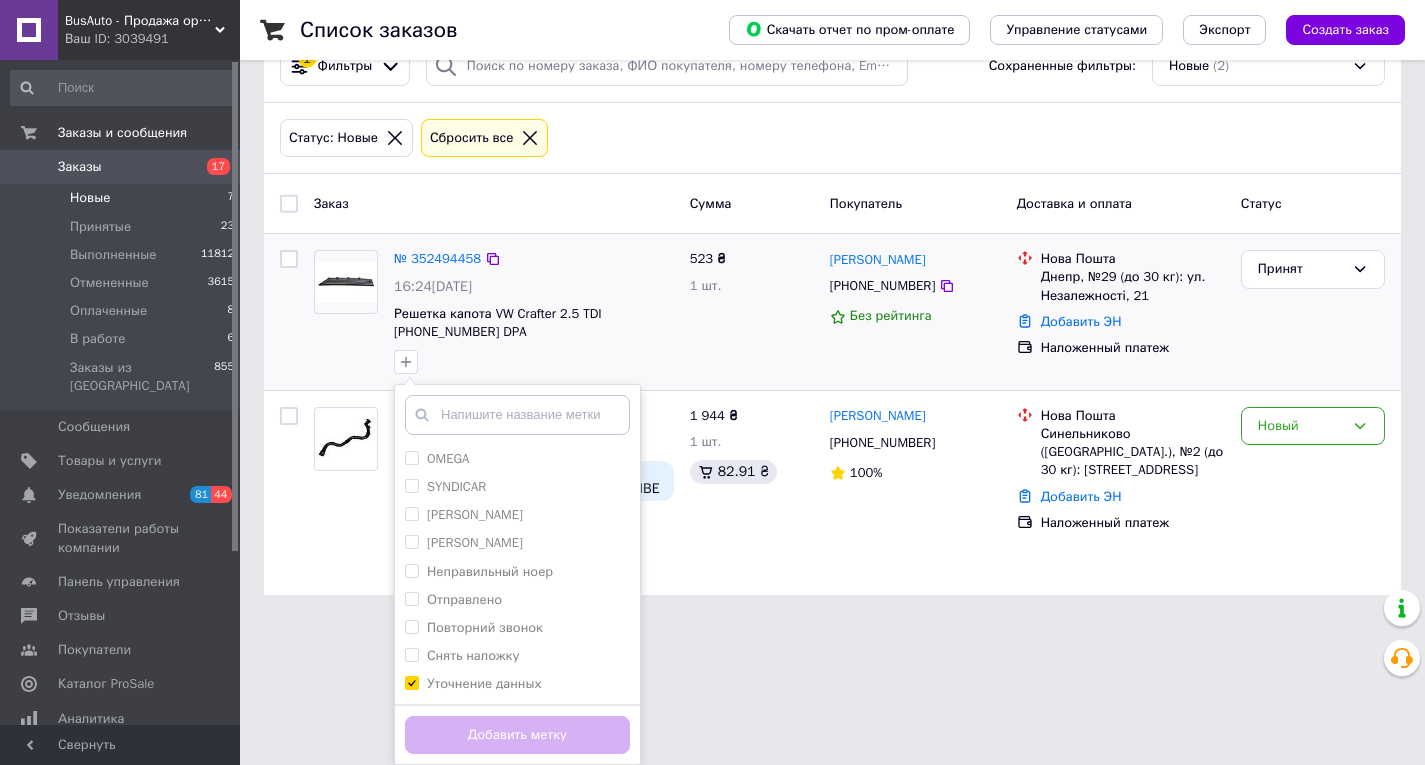 checkbox on "true" 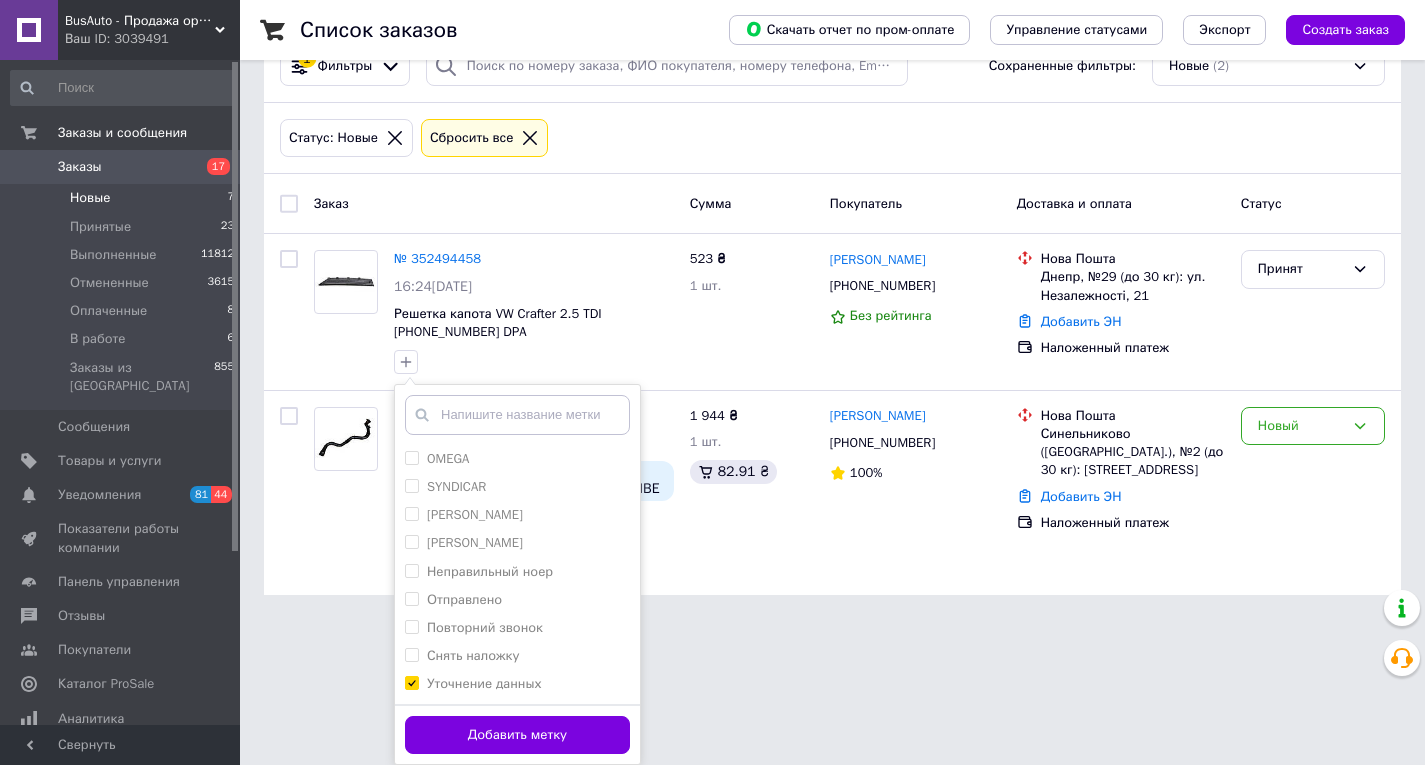 drag, startPoint x: 492, startPoint y: 734, endPoint x: 519, endPoint y: 740, distance: 27.658634 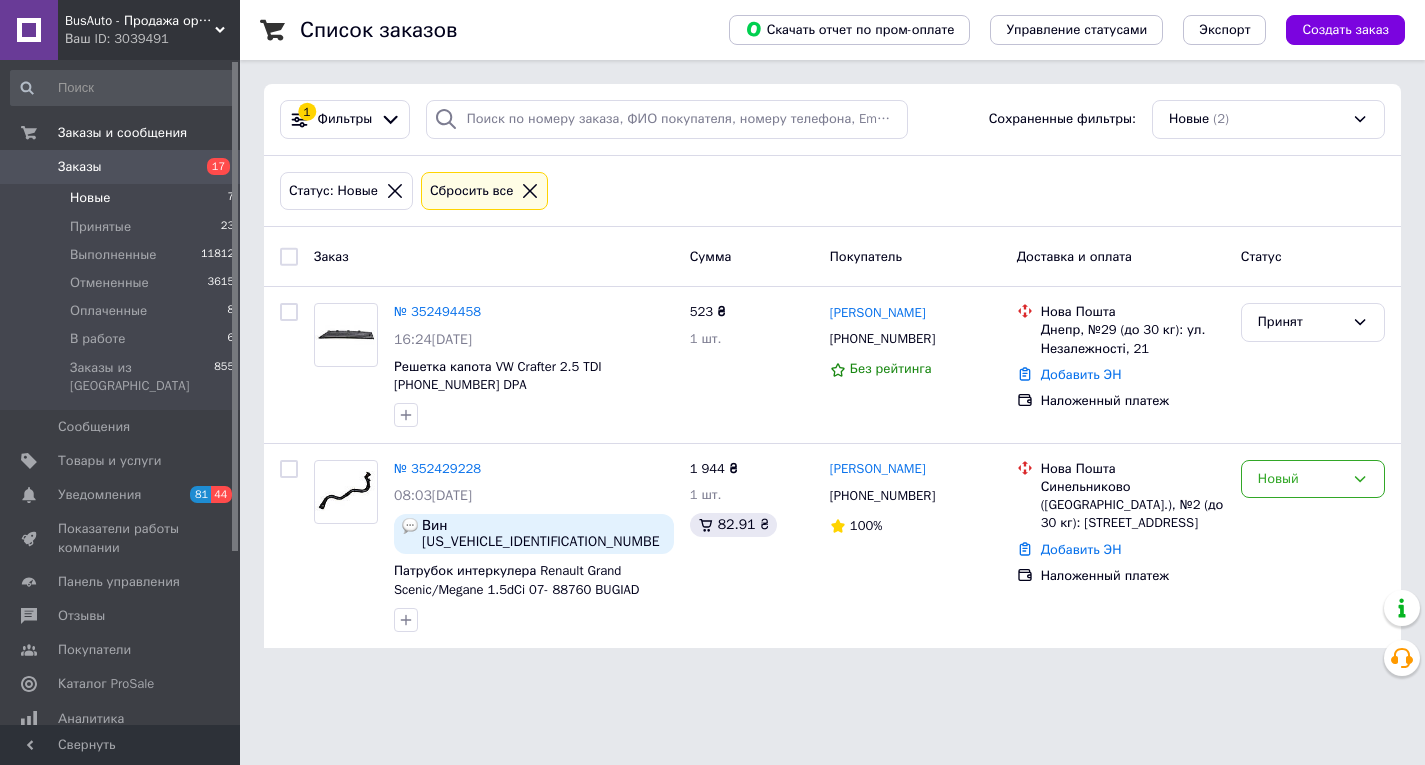 scroll, scrollTop: 0, scrollLeft: 0, axis: both 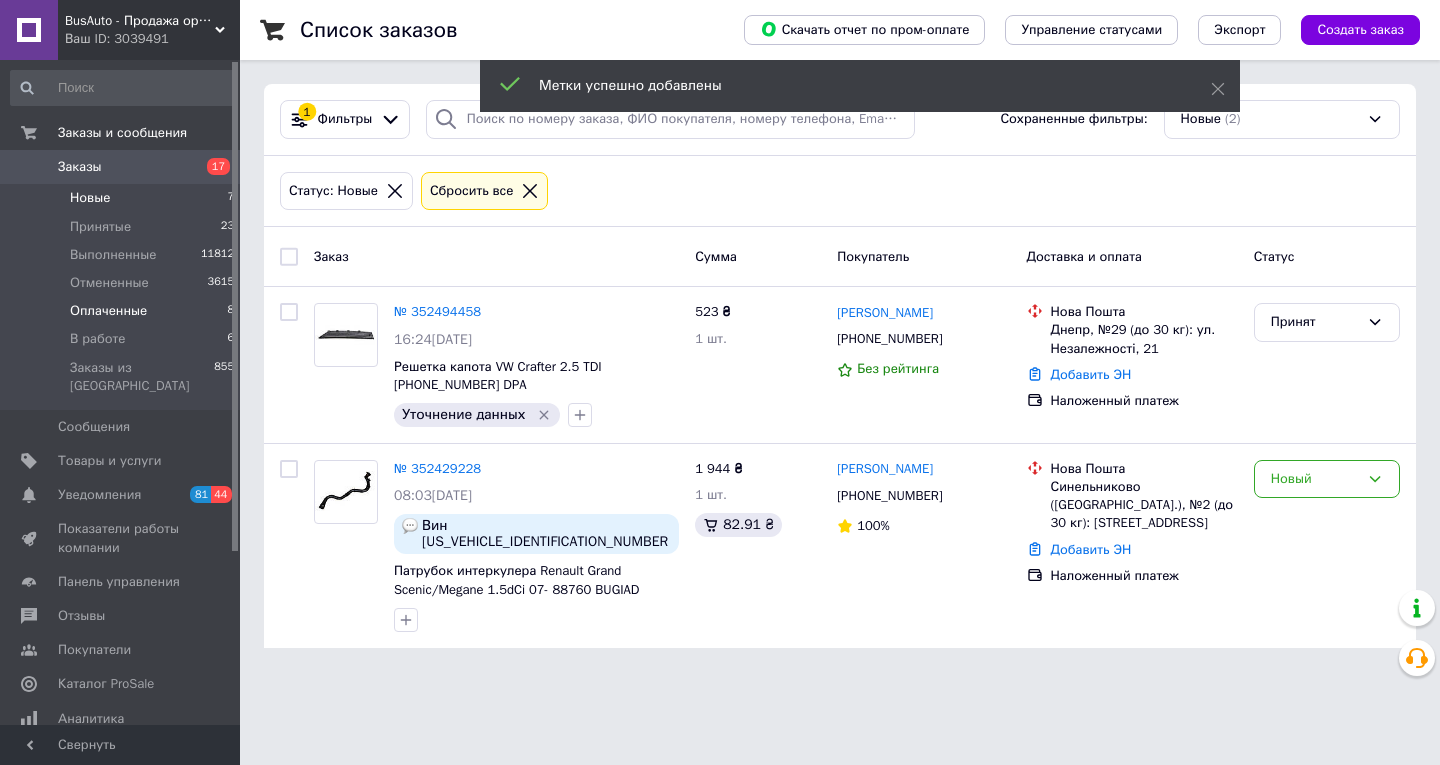 click on "Оплаченные" at bounding box center (108, 311) 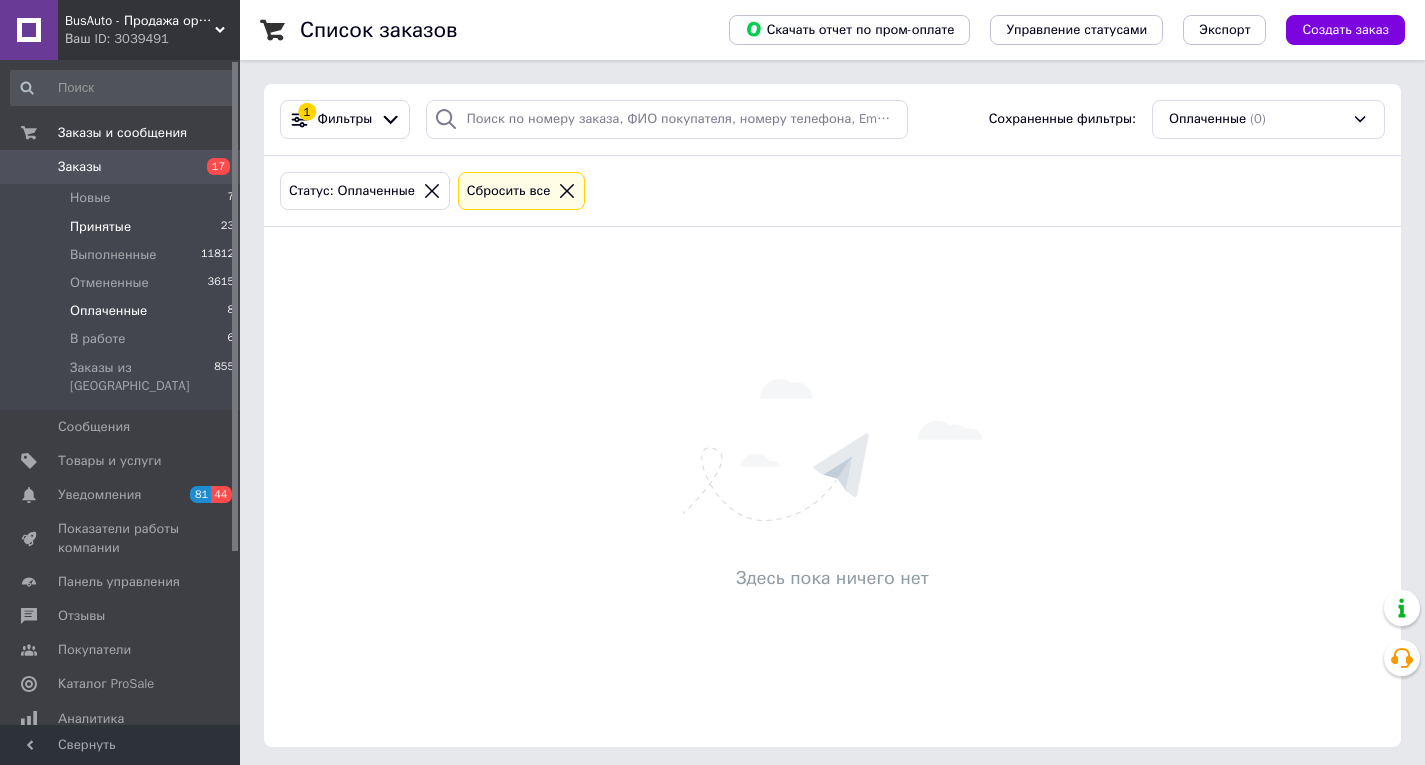 click on "Принятые" at bounding box center (100, 227) 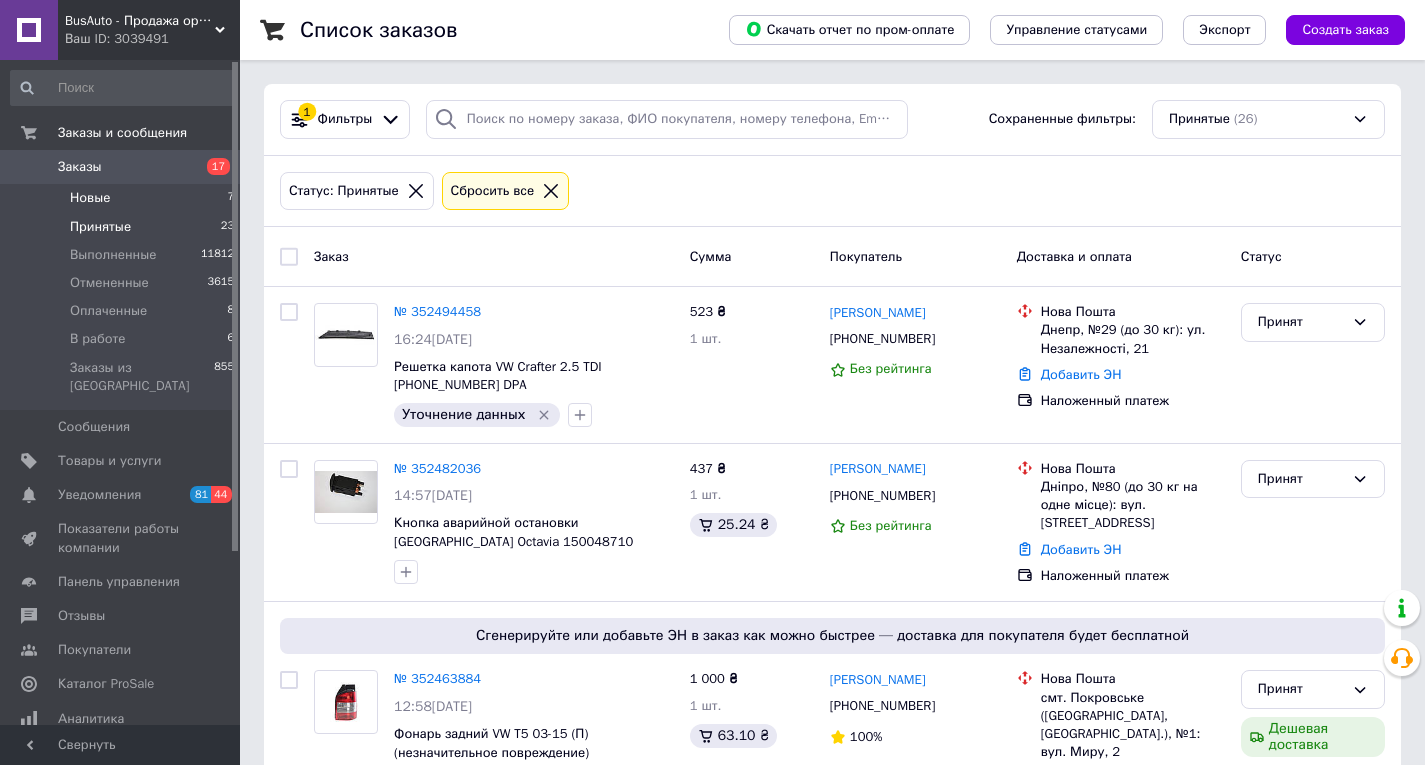 click on "Новые" at bounding box center [90, 198] 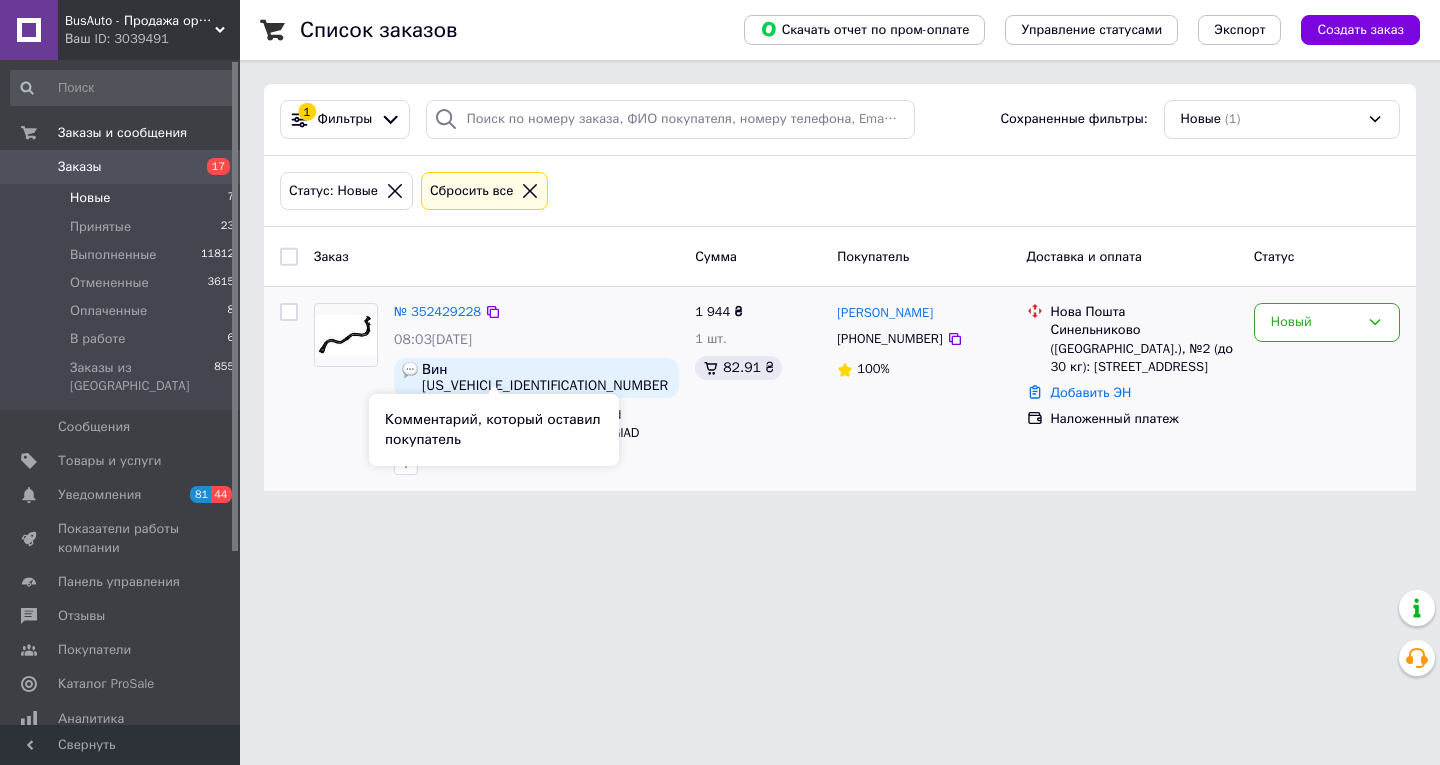 click on "Вин [US_VEHICLE_IDENTIFICATION_NUMBER]" at bounding box center [546, 378] 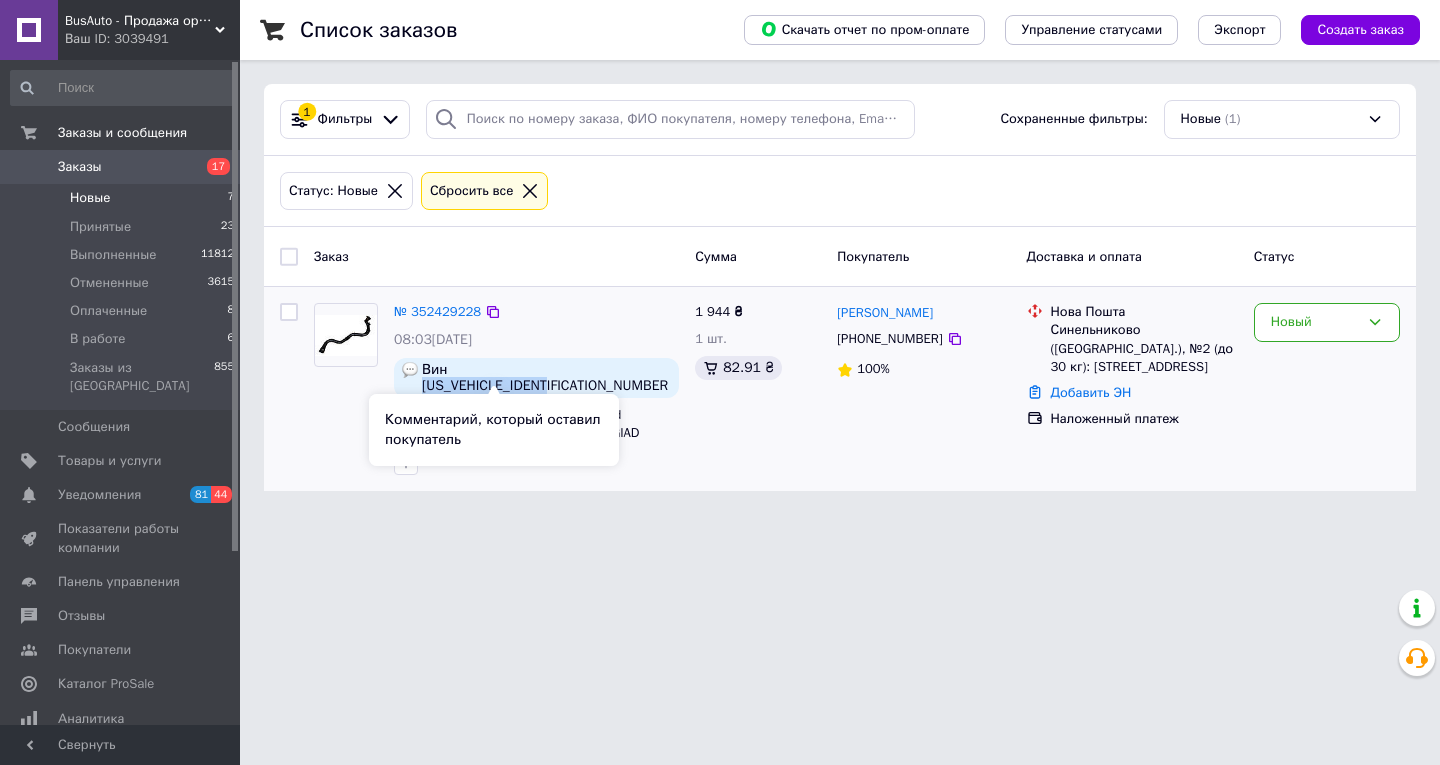 drag, startPoint x: 531, startPoint y: 368, endPoint x: 552, endPoint y: 369, distance: 21.023796 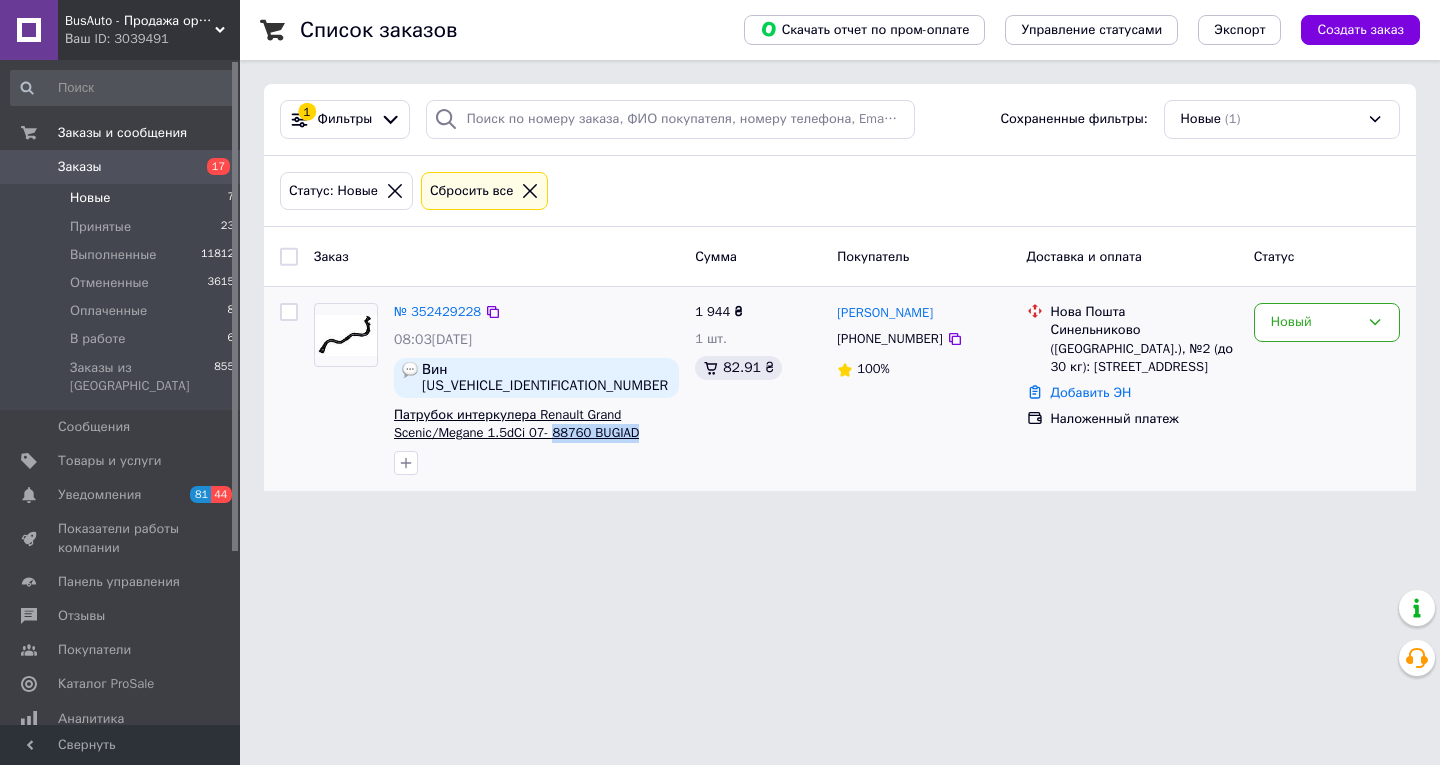 drag, startPoint x: 577, startPoint y: 425, endPoint x: 549, endPoint y: 425, distance: 28 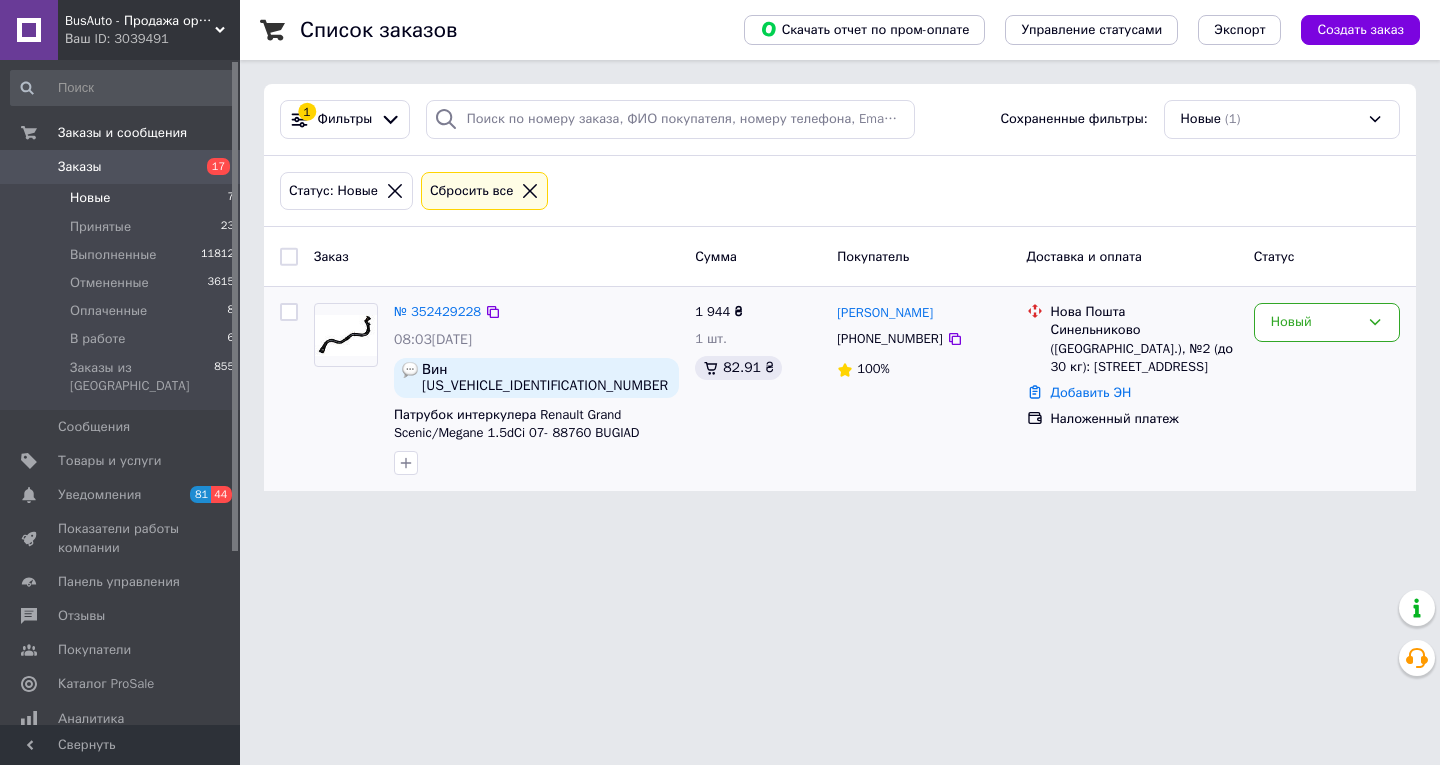 click on "[PHONE_NUMBER]" at bounding box center (889, 339) 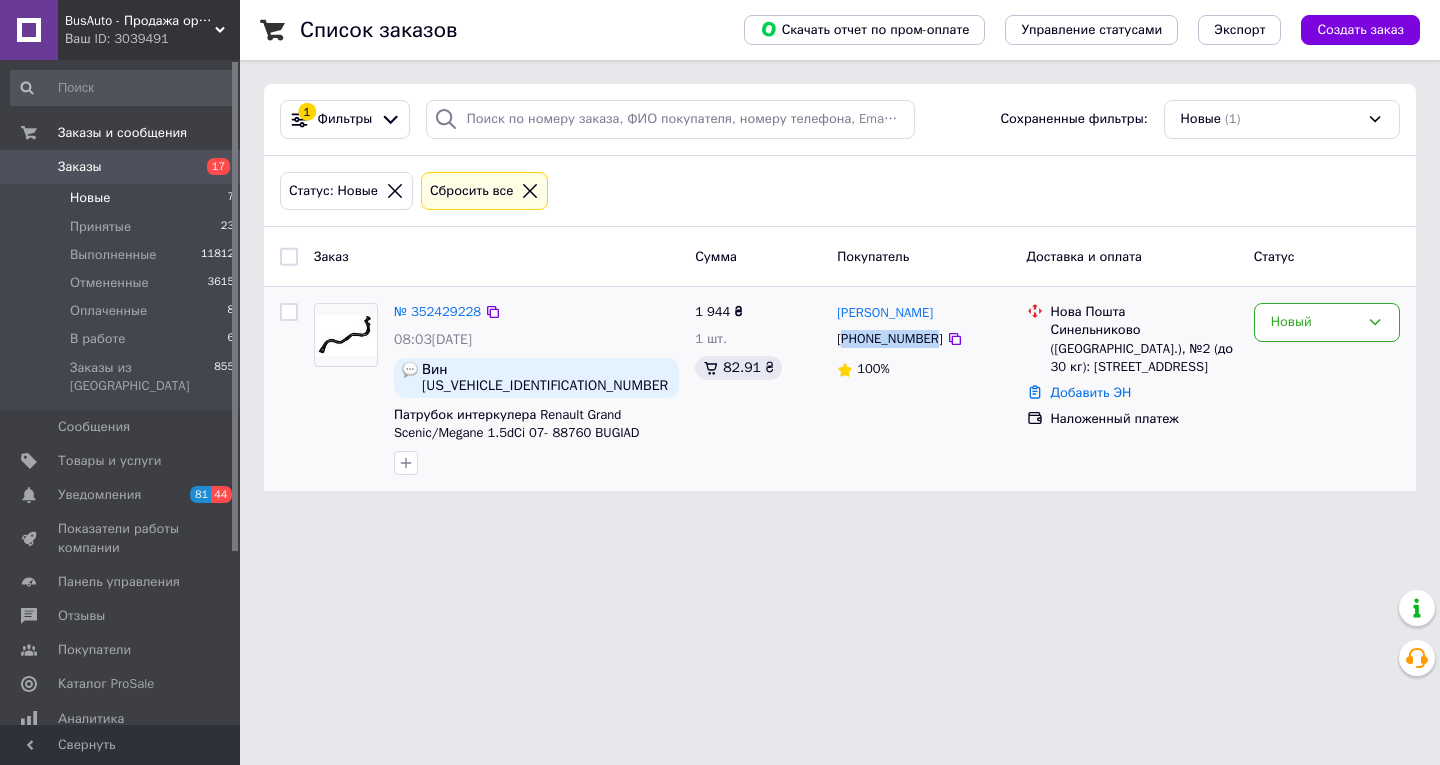 click on "[PHONE_NUMBER]" at bounding box center [889, 339] 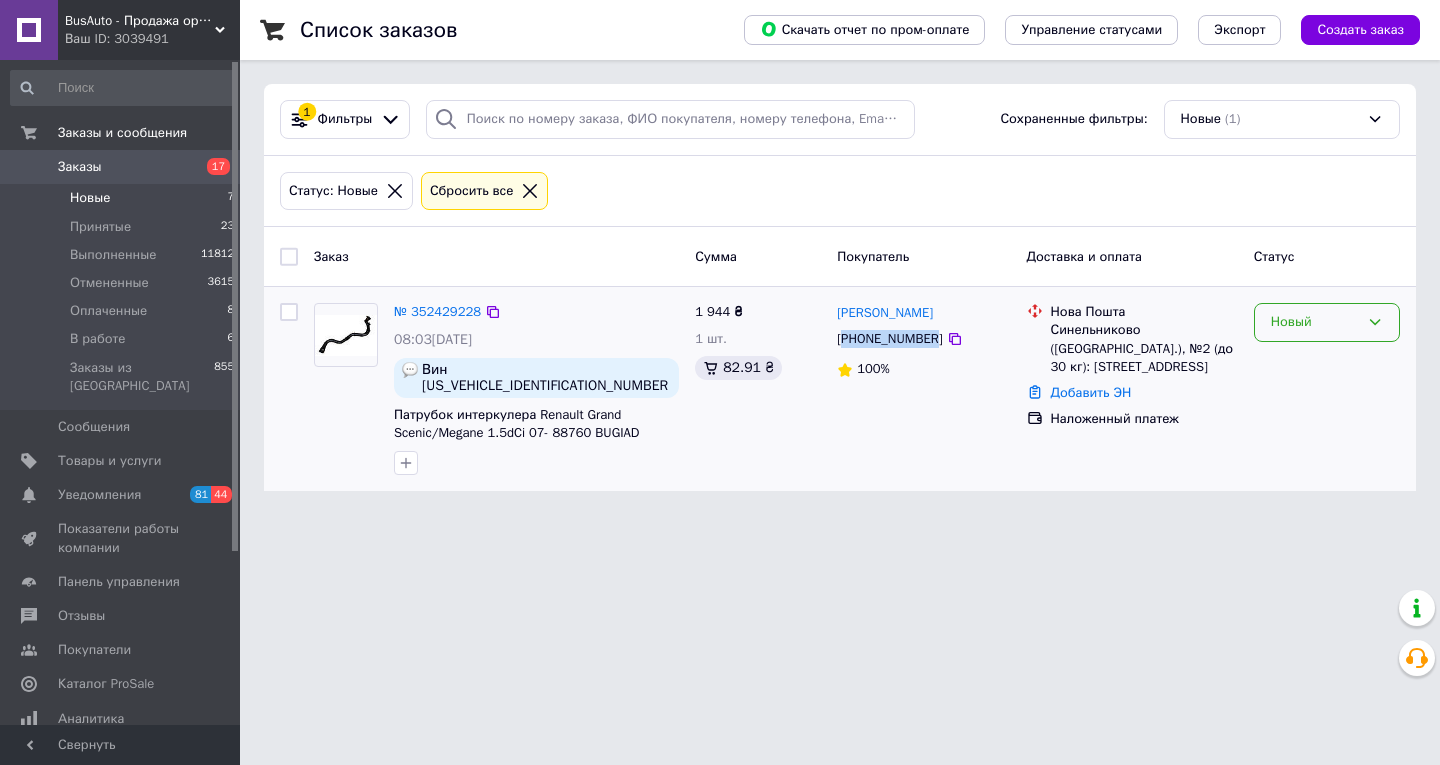 click on "Новый" at bounding box center (1327, 322) 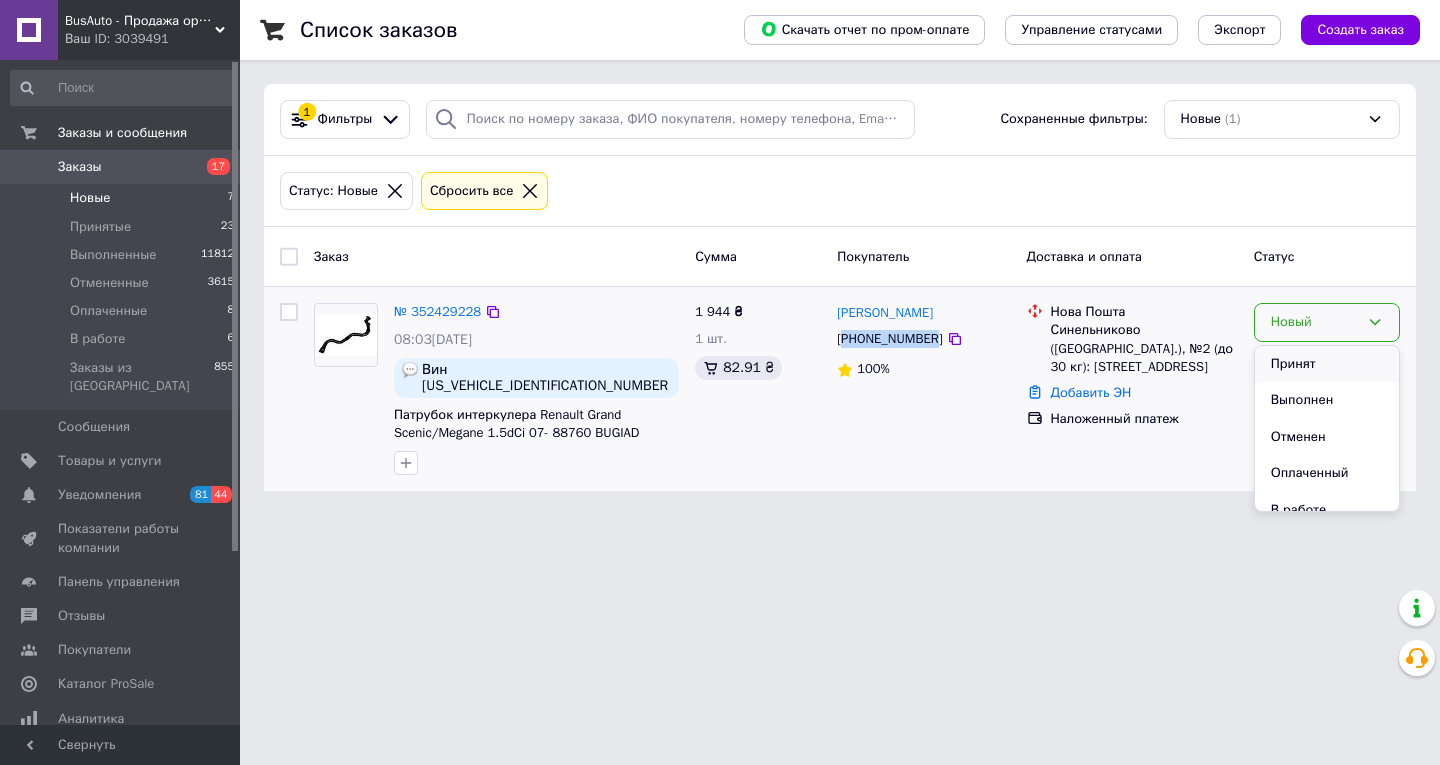 click on "Принят" at bounding box center (1327, 364) 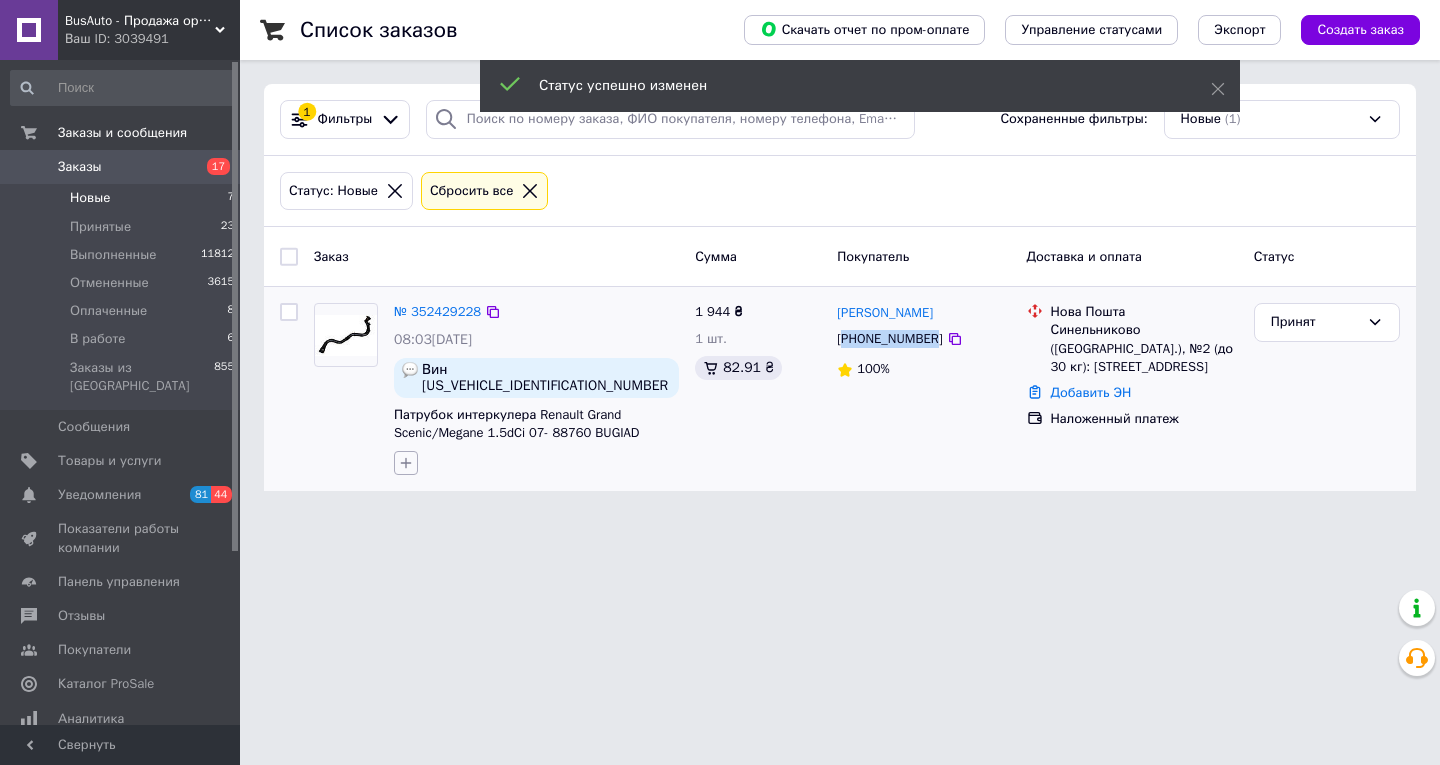 drag, startPoint x: 402, startPoint y: 447, endPoint x: 412, endPoint y: 450, distance: 10.440307 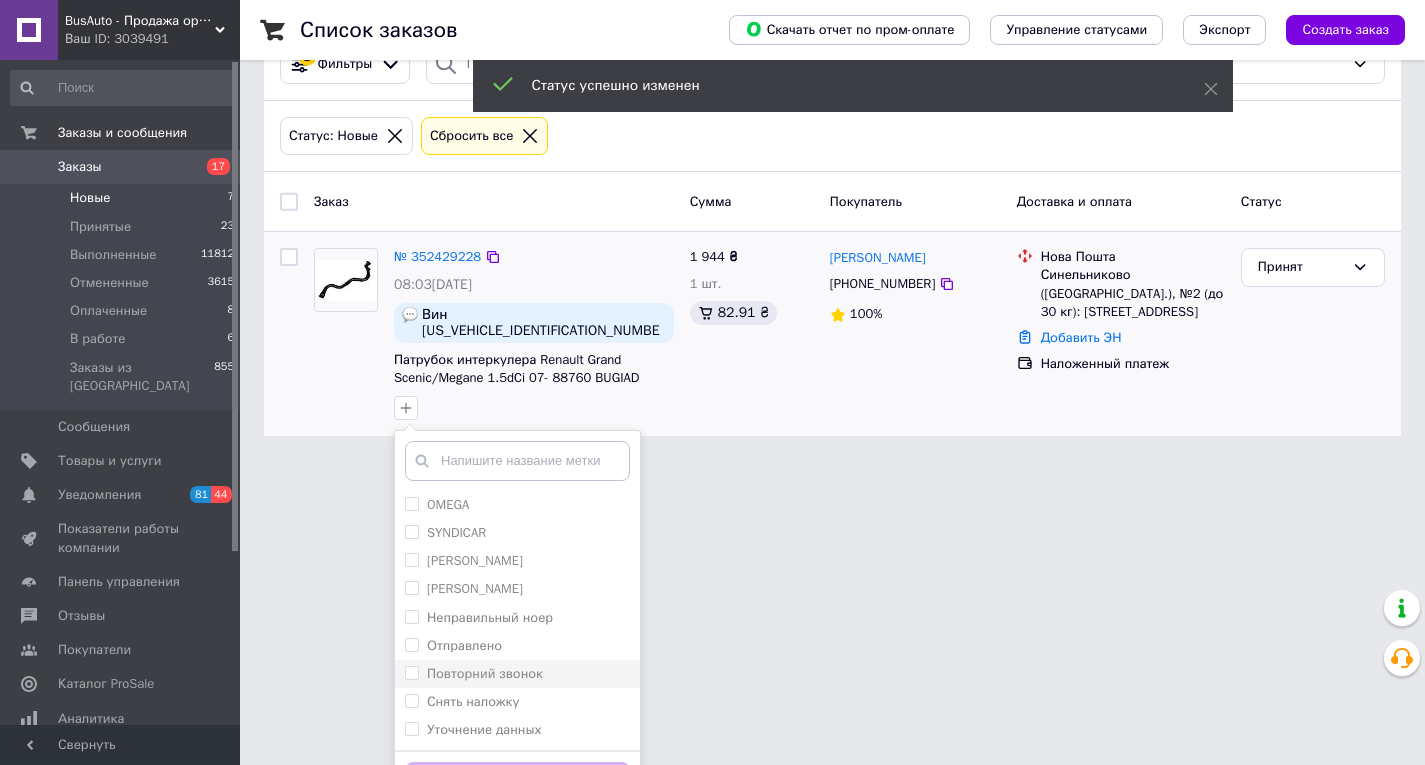 scroll, scrollTop: 85, scrollLeft: 0, axis: vertical 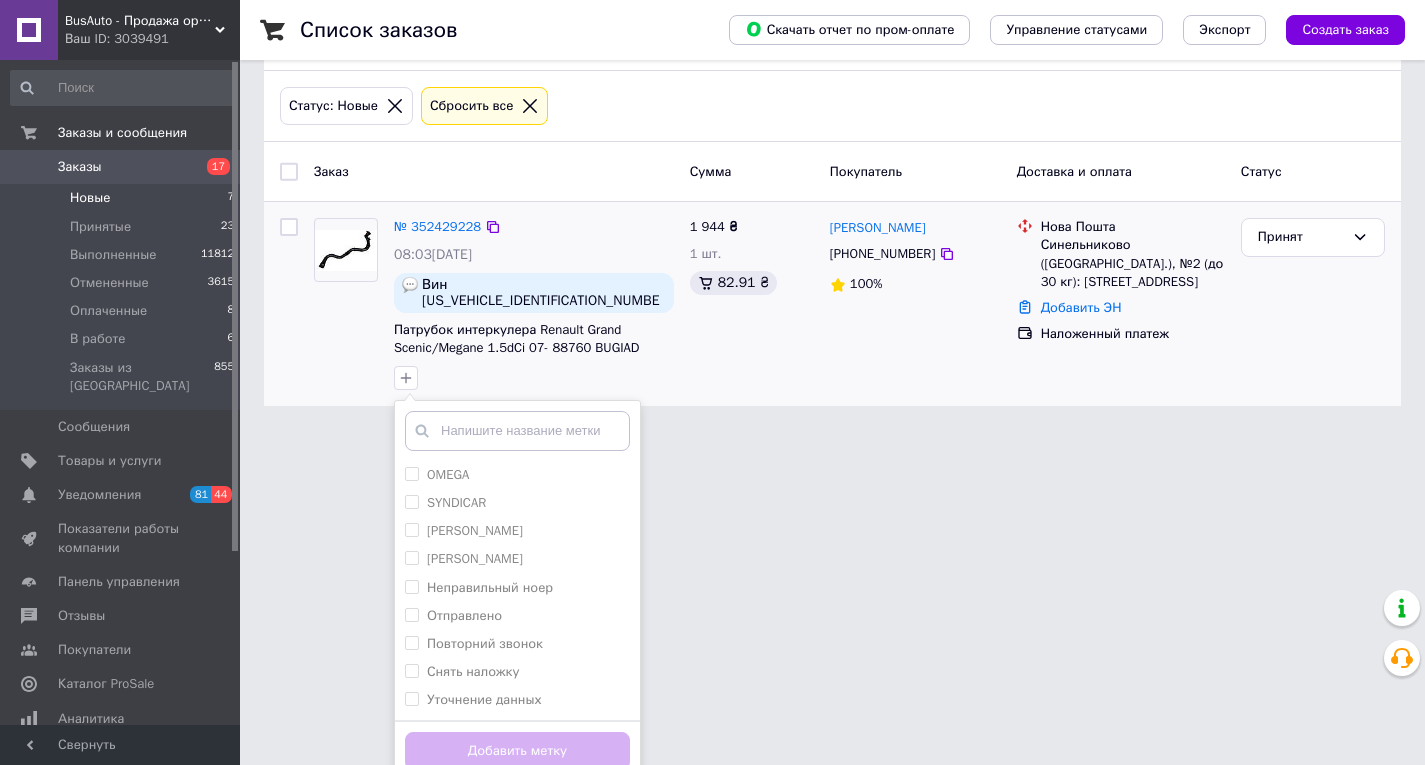 drag, startPoint x: 500, startPoint y: 678, endPoint x: 497, endPoint y: 721, distance: 43.104523 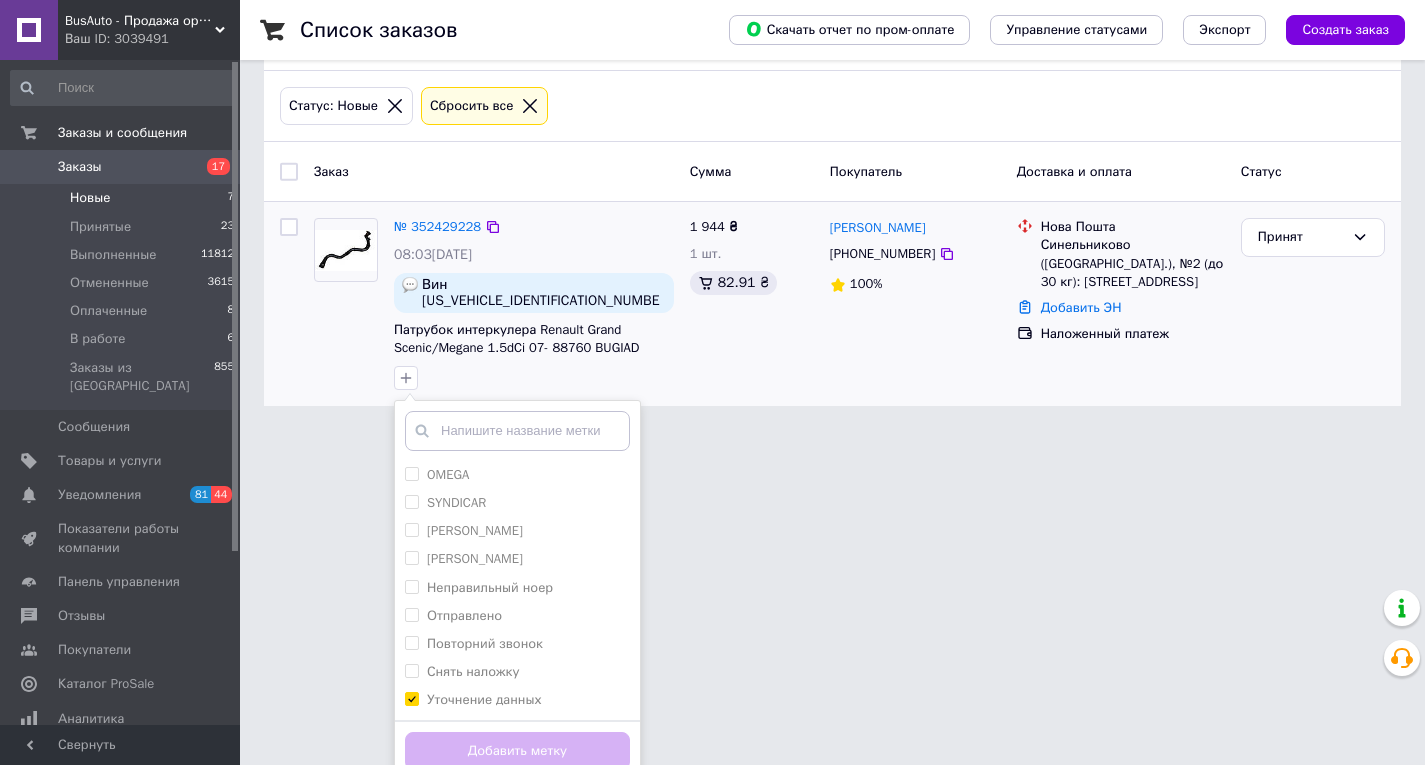 checkbox on "true" 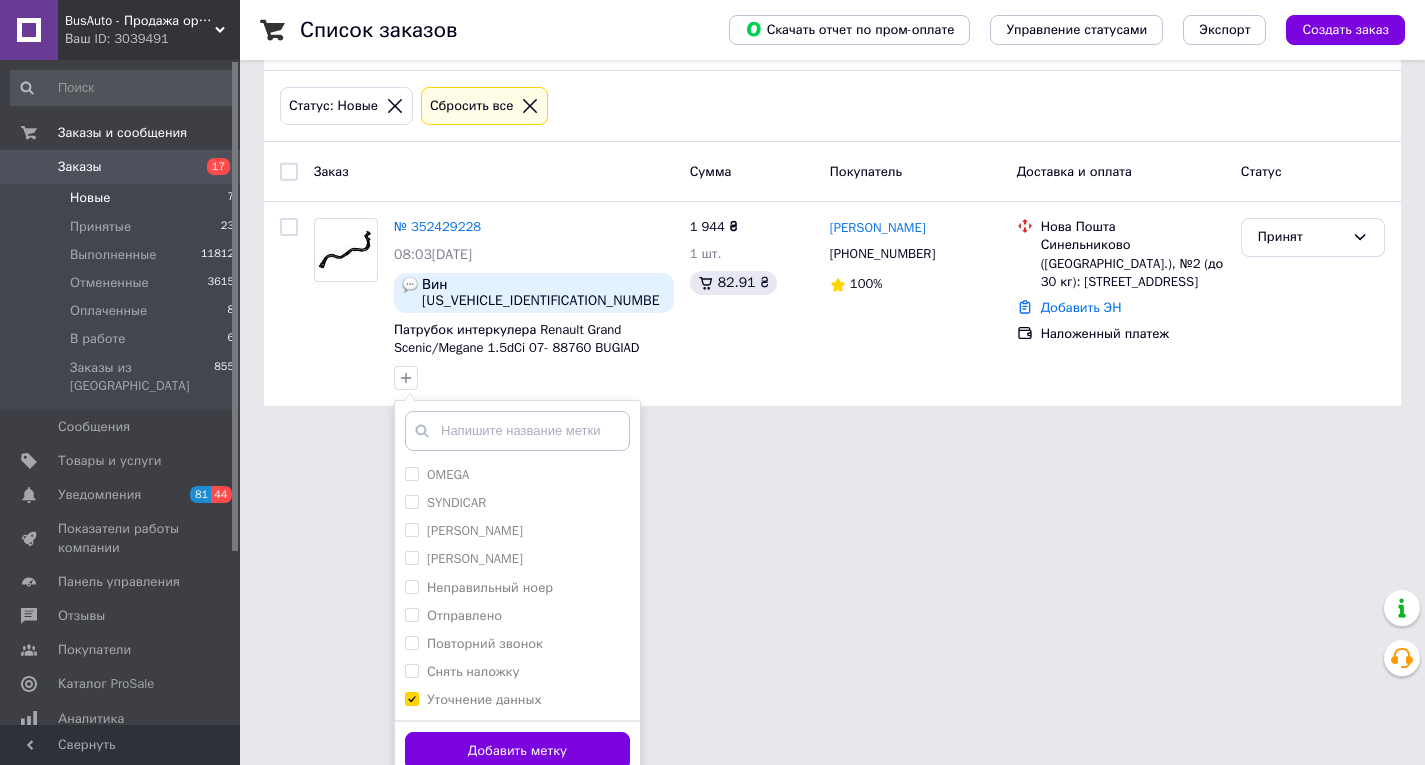 click on "Добавить метку" at bounding box center (517, 751) 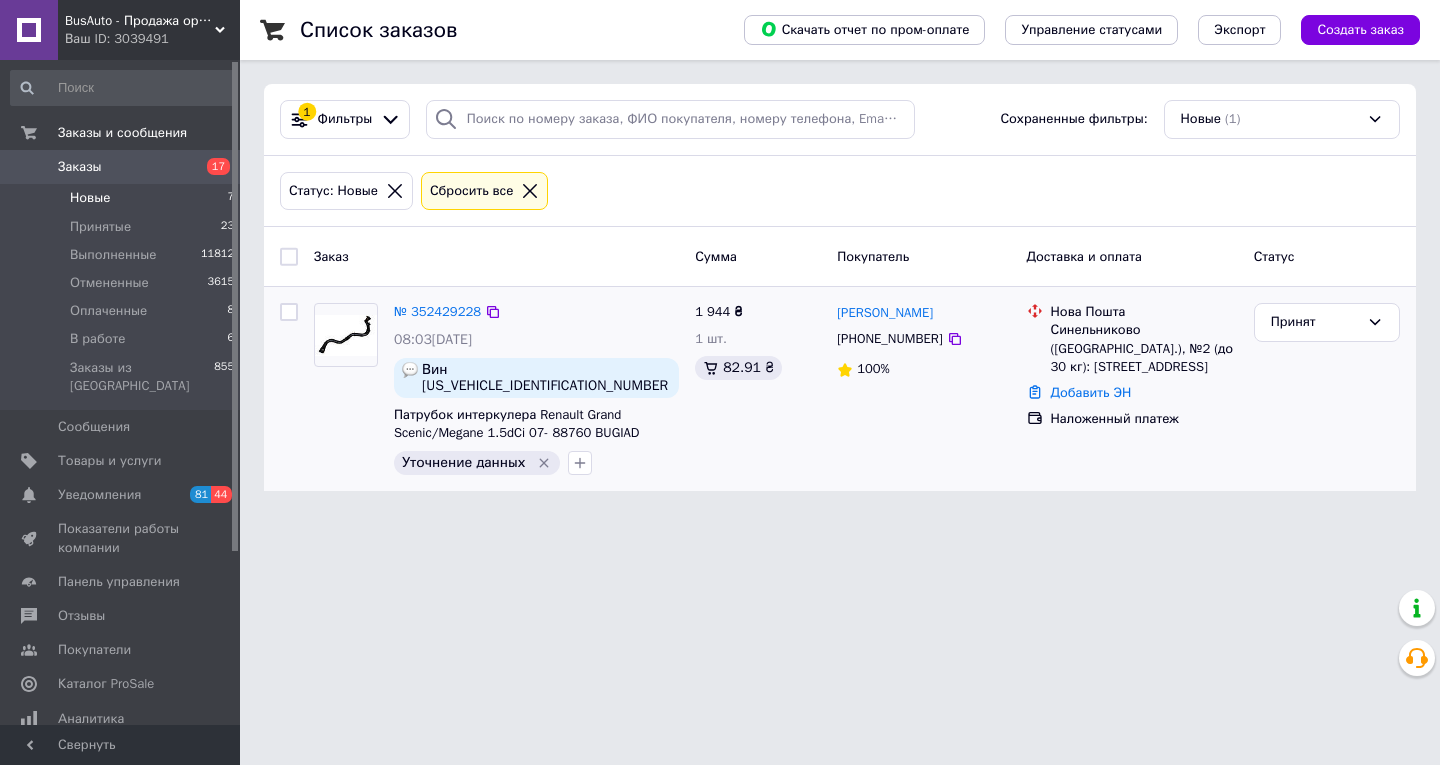 click on "[PHONE_NUMBER]" at bounding box center [889, 339] 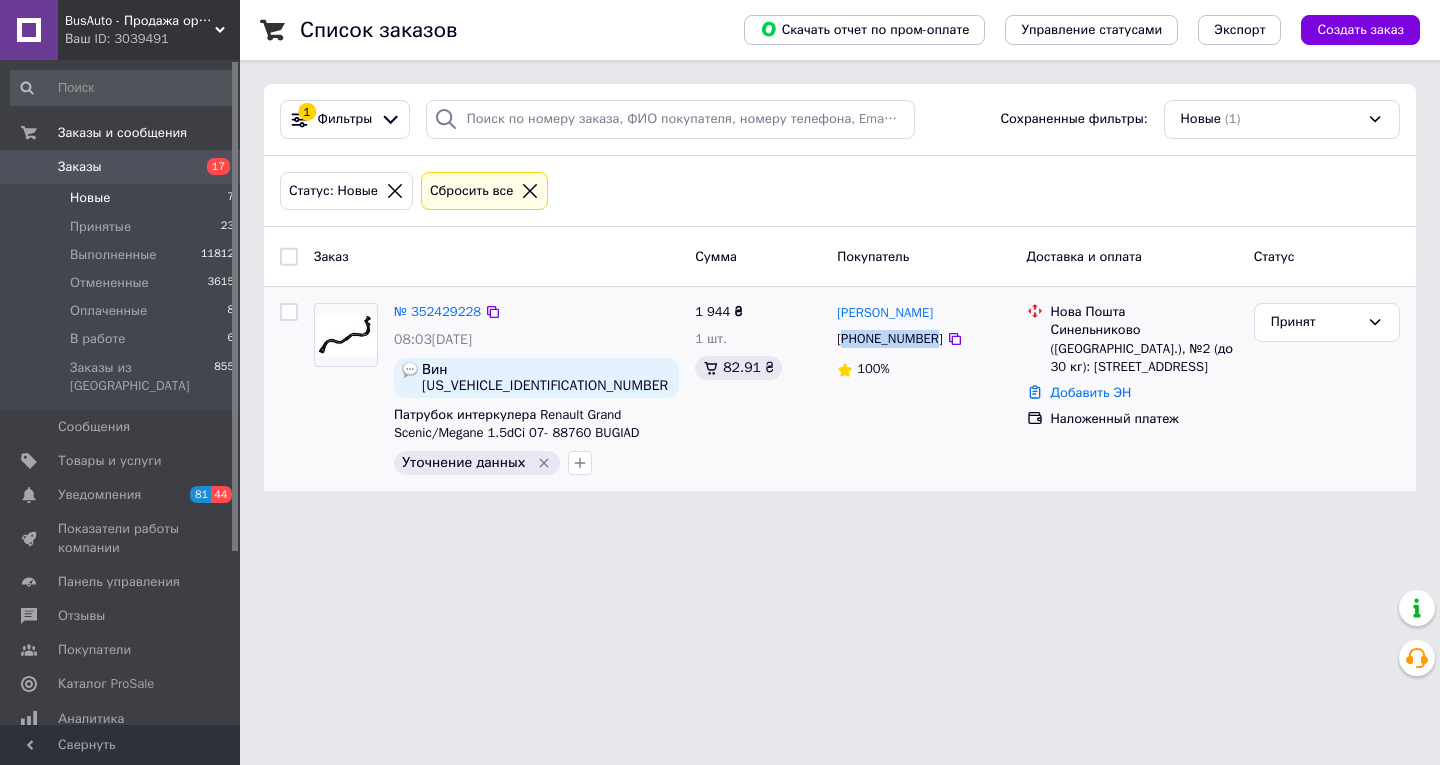 click on "[PHONE_NUMBER]" at bounding box center (889, 339) 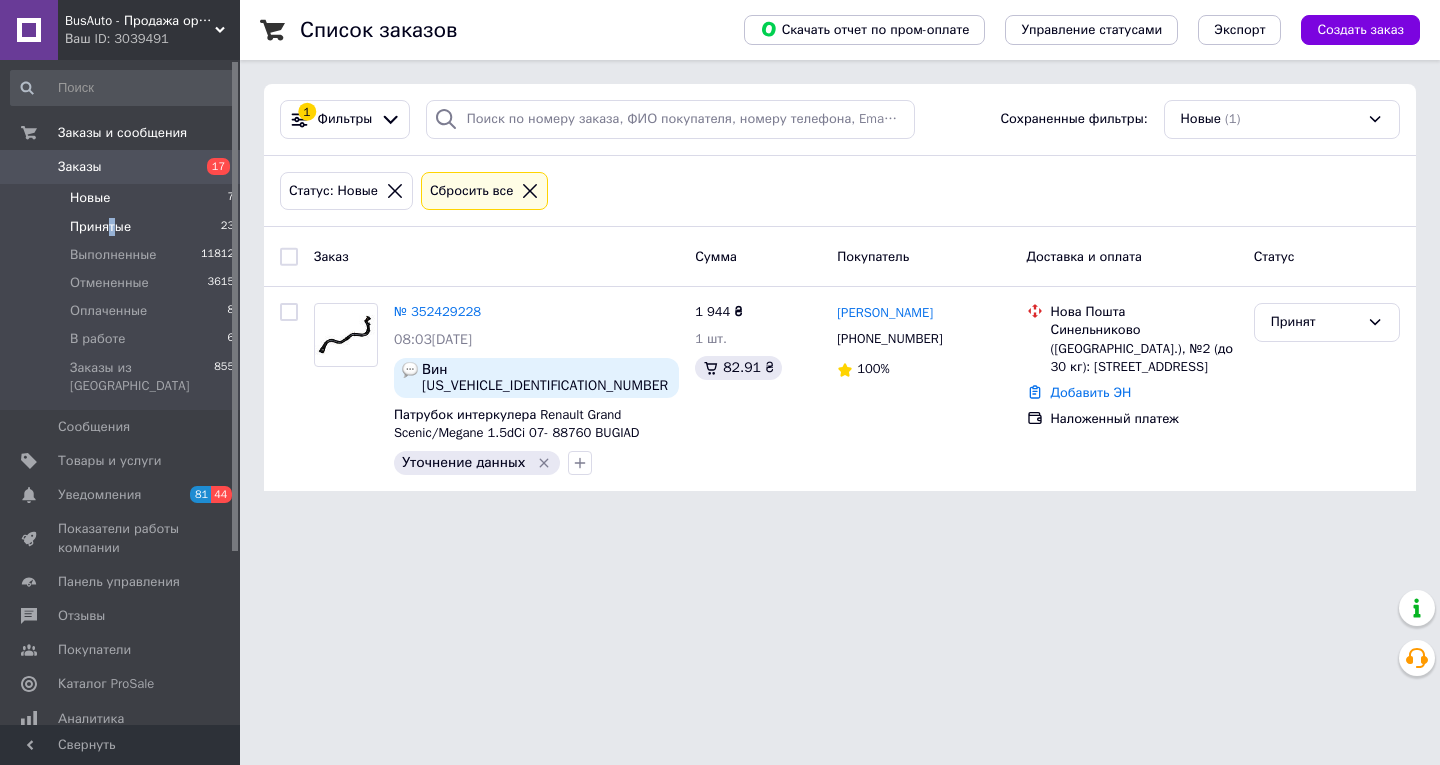 click on "Принятые" at bounding box center (100, 227) 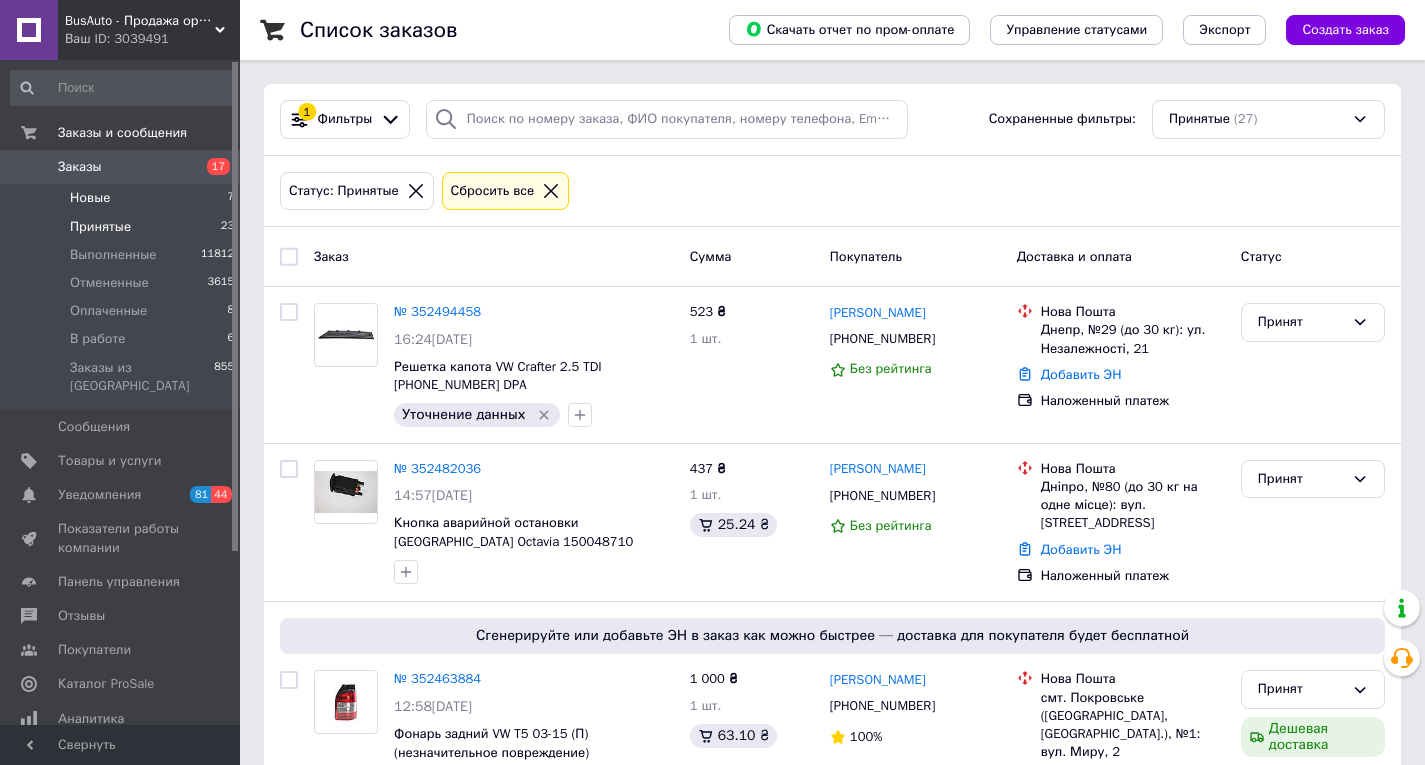 click on "Новые 7" at bounding box center (123, 198) 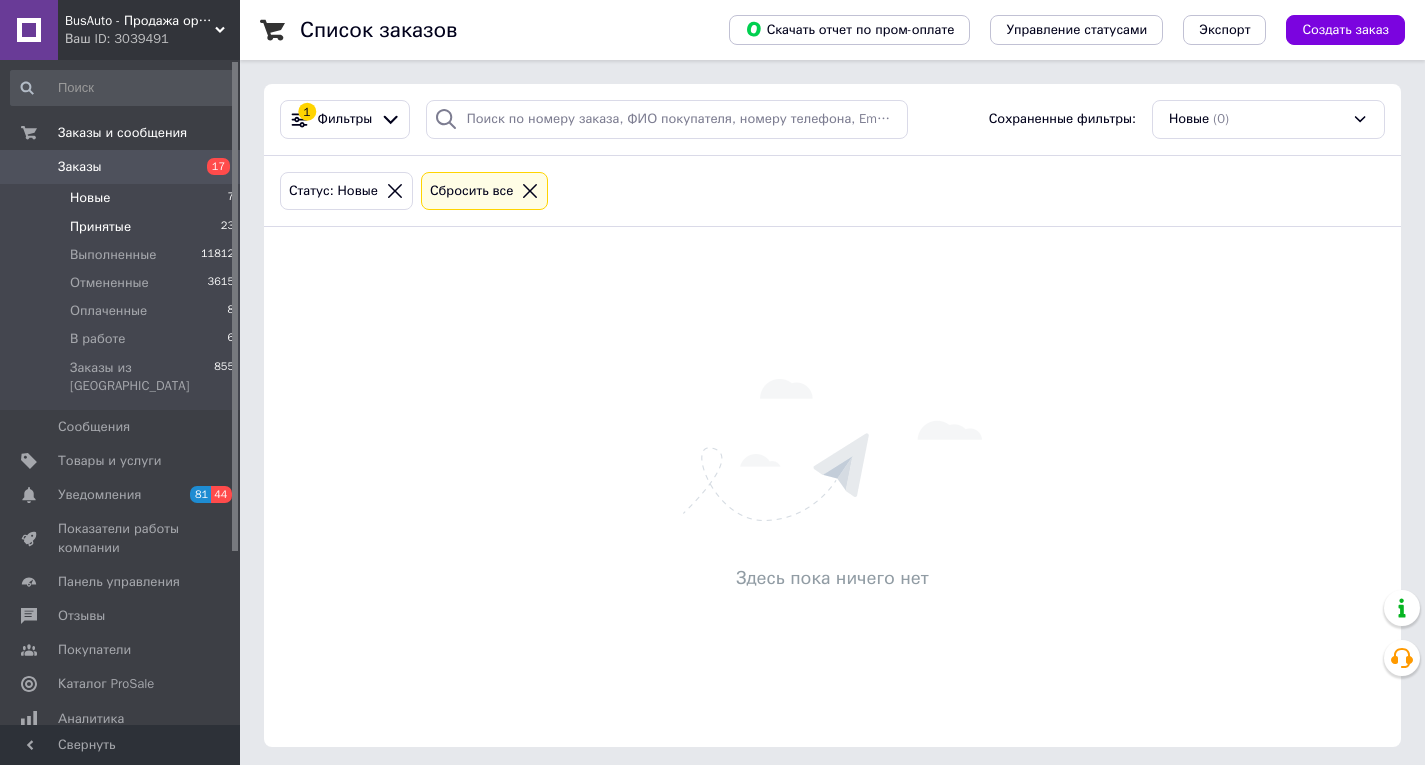 click on "Принятые" at bounding box center (100, 227) 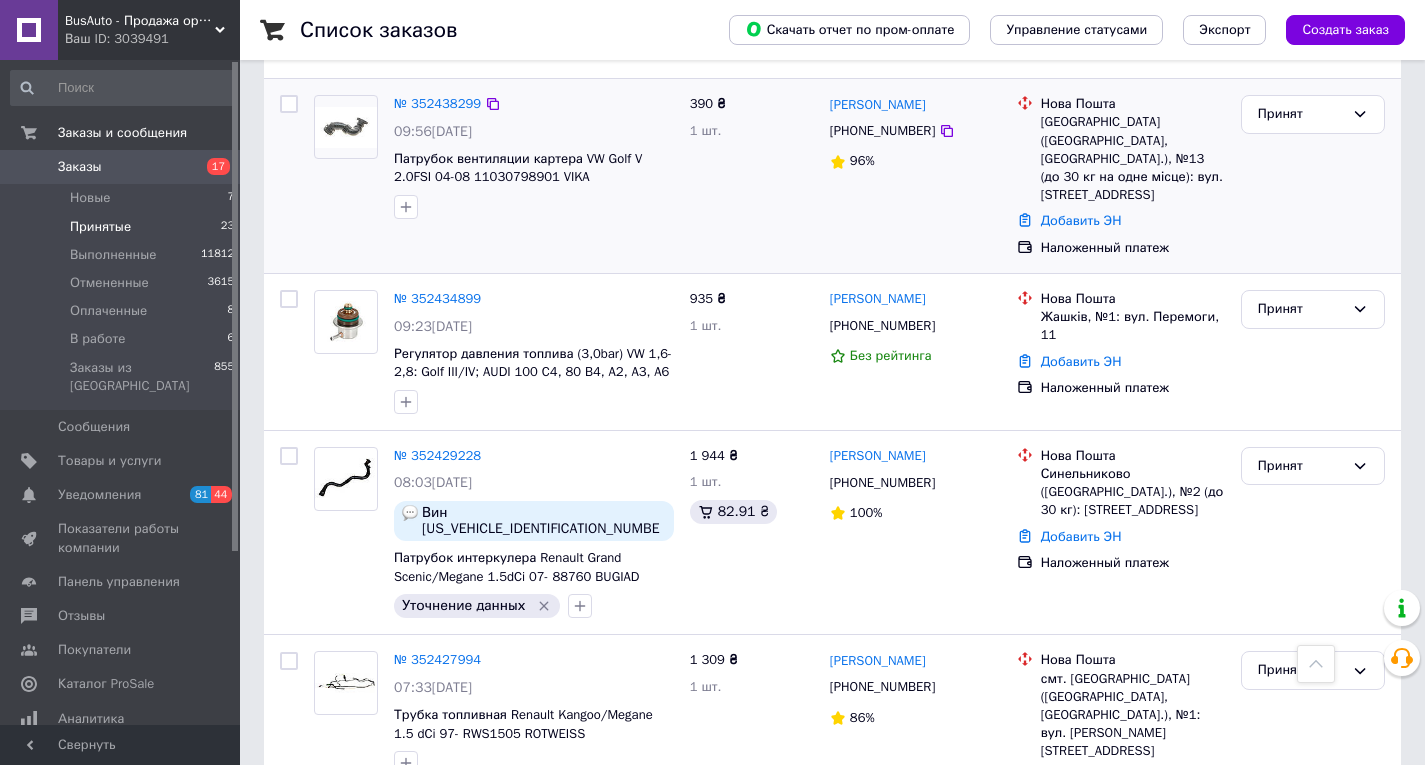 scroll, scrollTop: 1800, scrollLeft: 0, axis: vertical 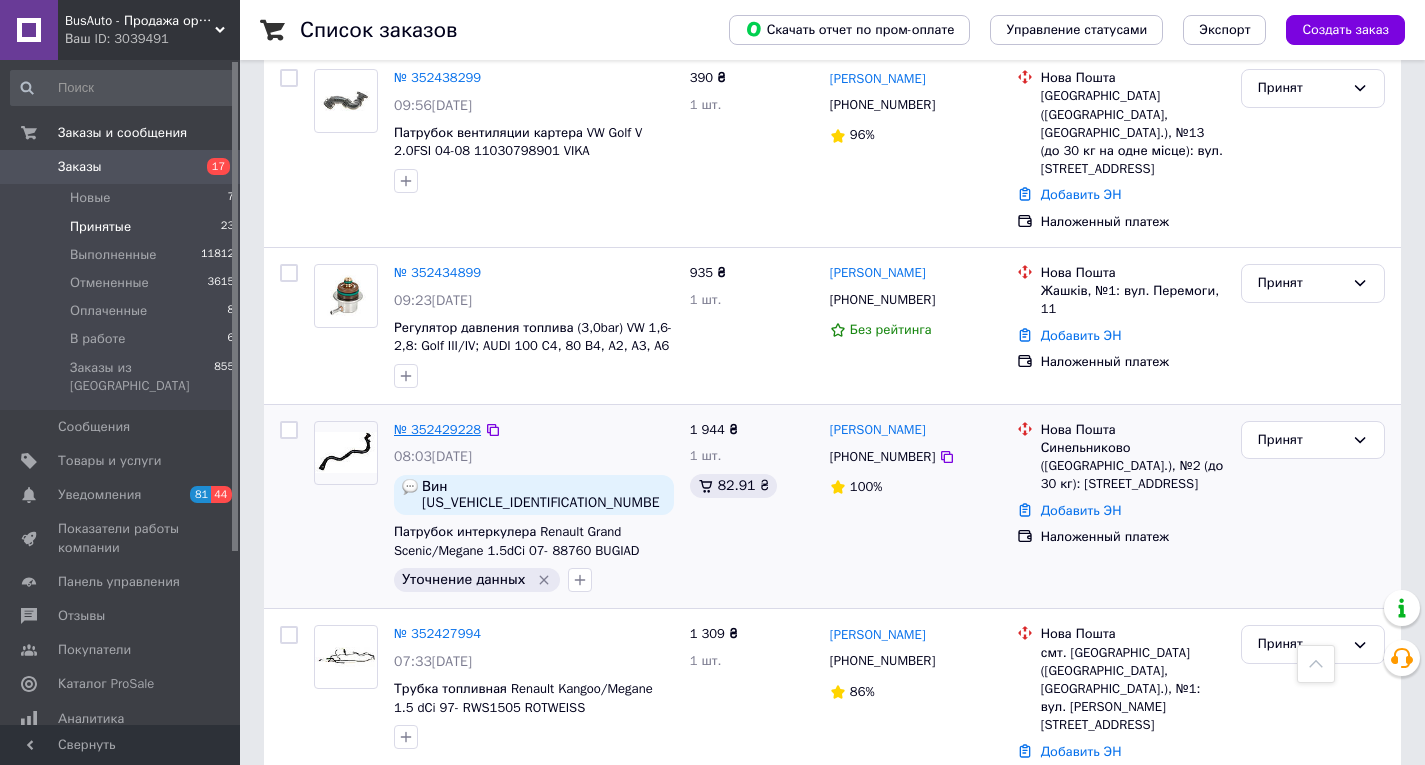 click on "№ 352429228" at bounding box center [437, 429] 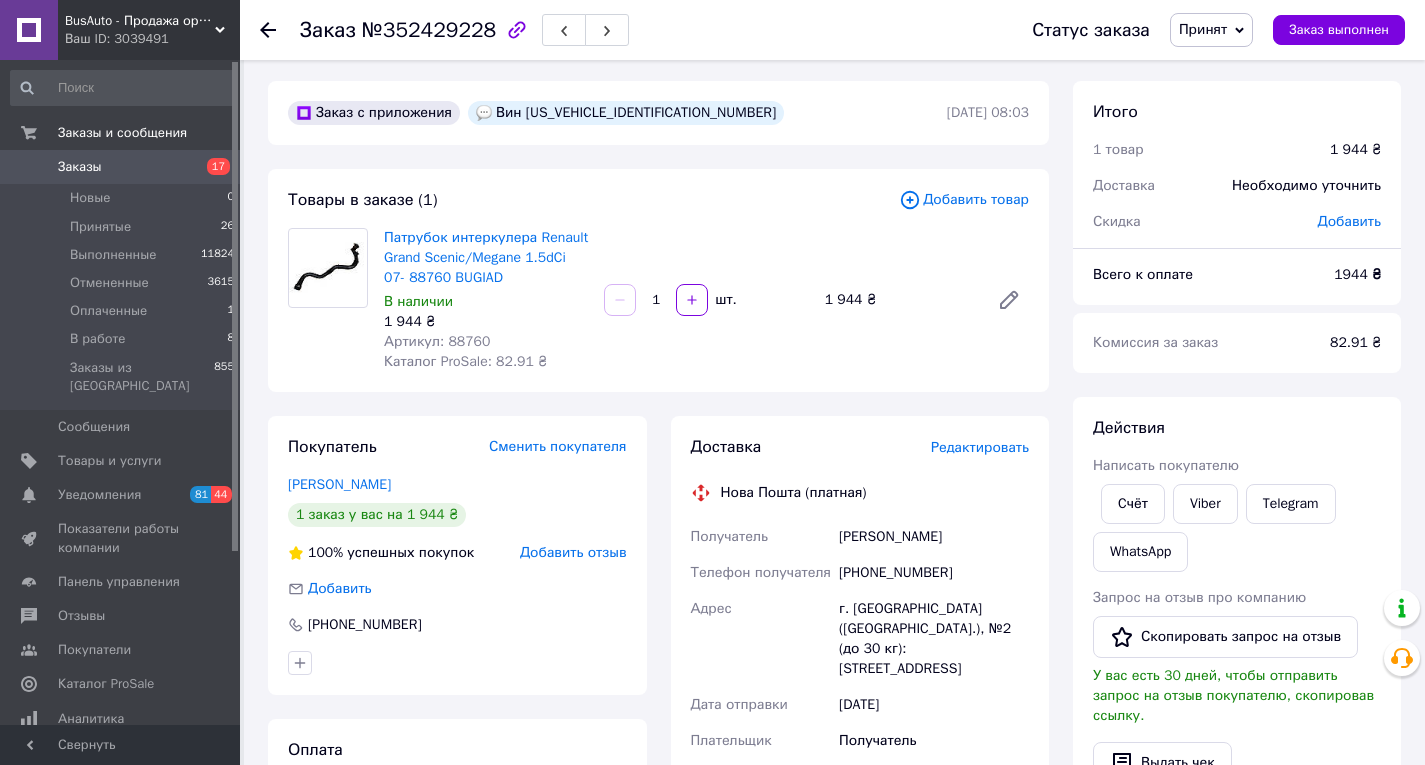 scroll, scrollTop: 0, scrollLeft: 0, axis: both 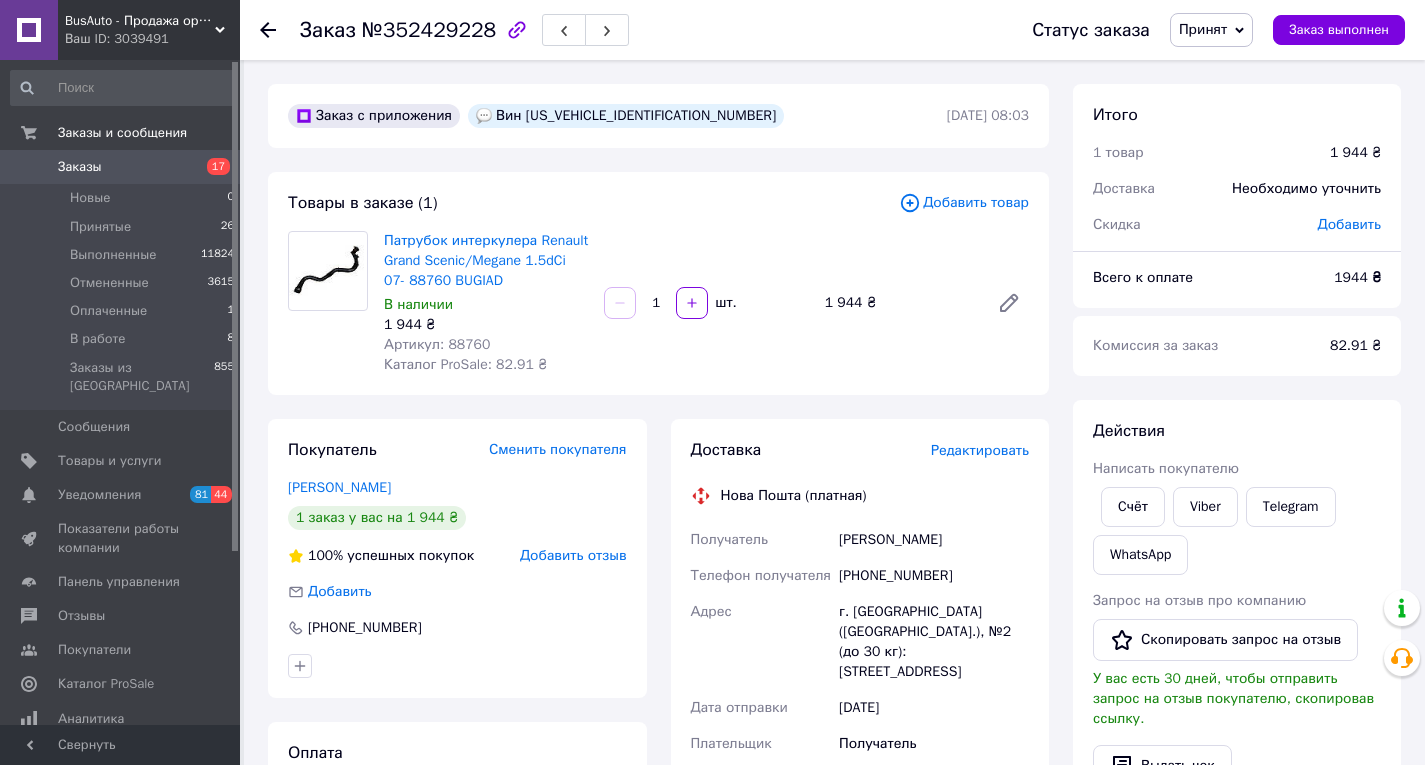 click on "Артикул: 88760" at bounding box center [437, 344] 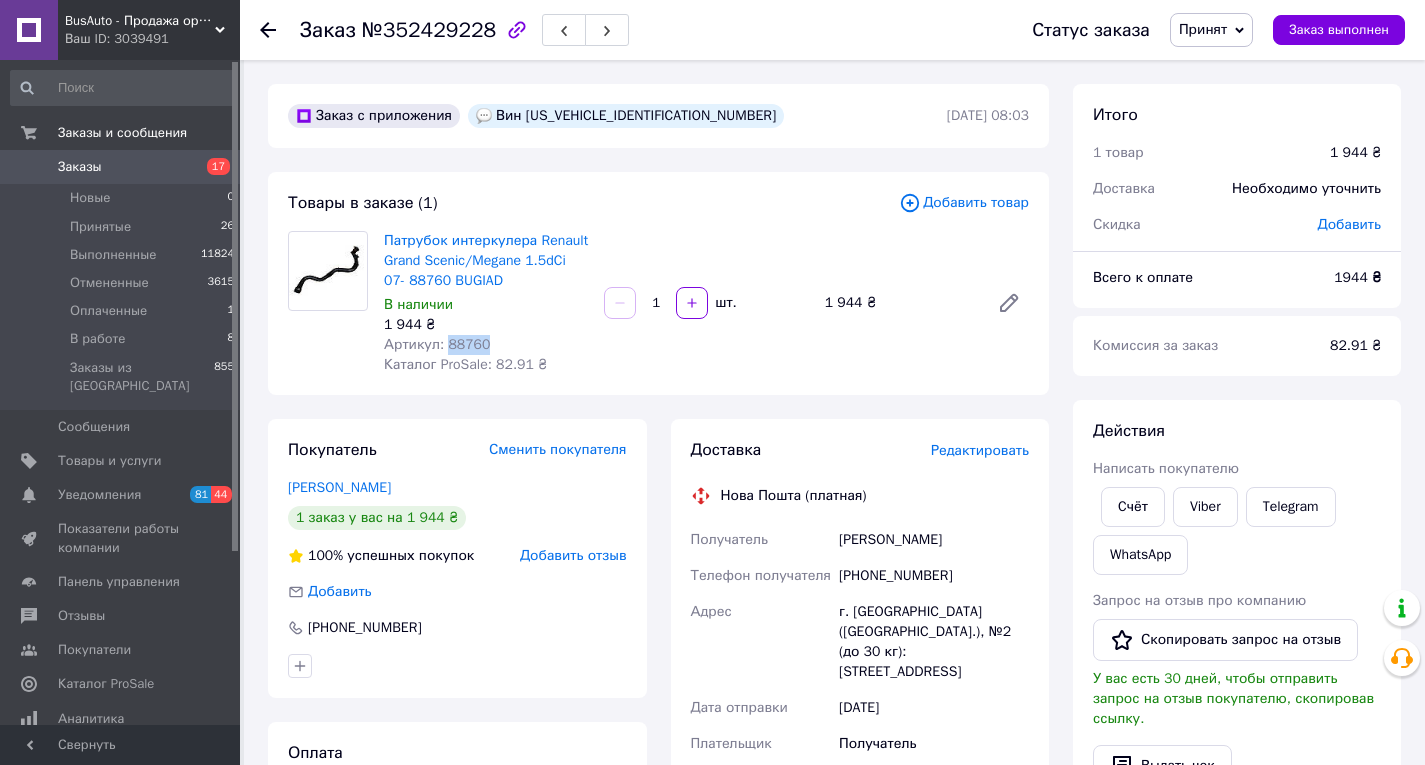 drag, startPoint x: 452, startPoint y: 348, endPoint x: 487, endPoint y: 345, distance: 35.128338 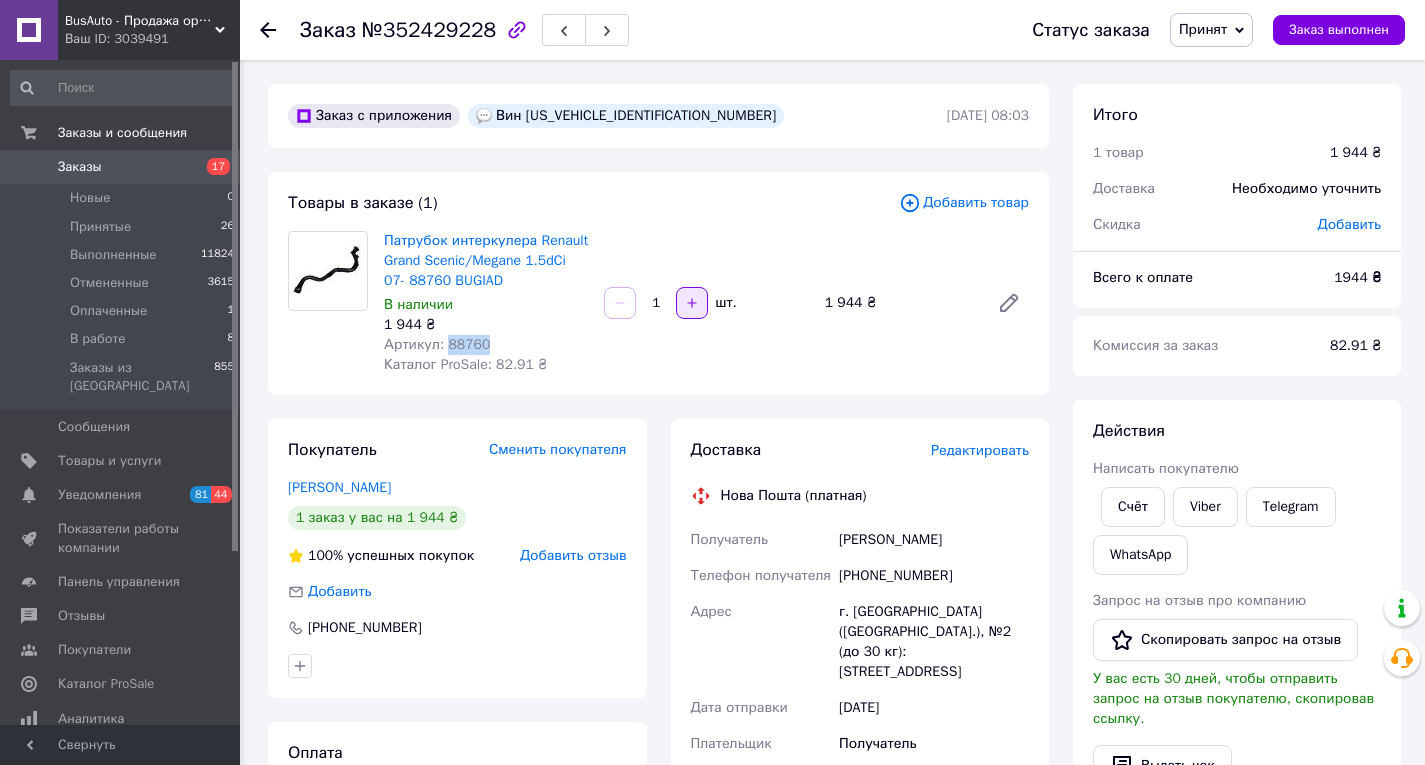click 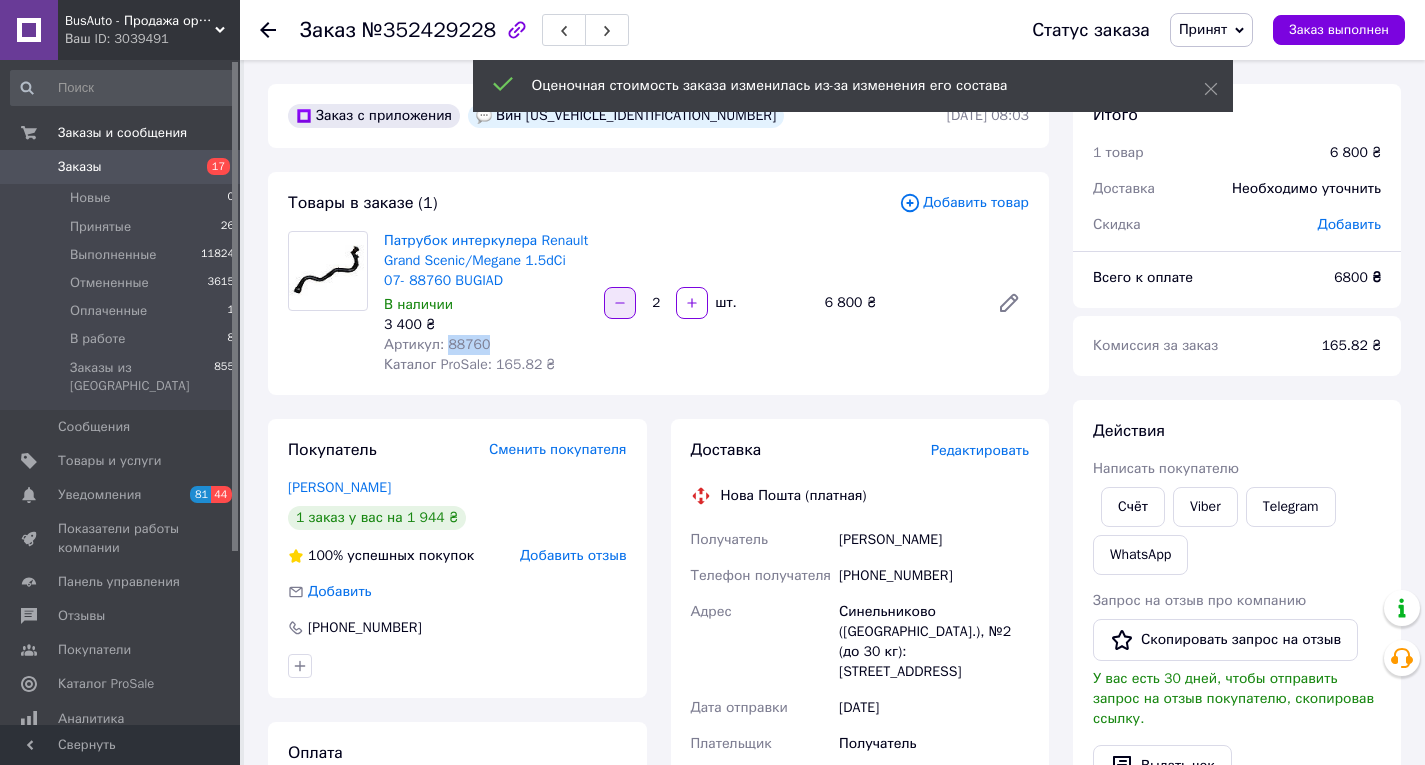 click at bounding box center (620, 303) 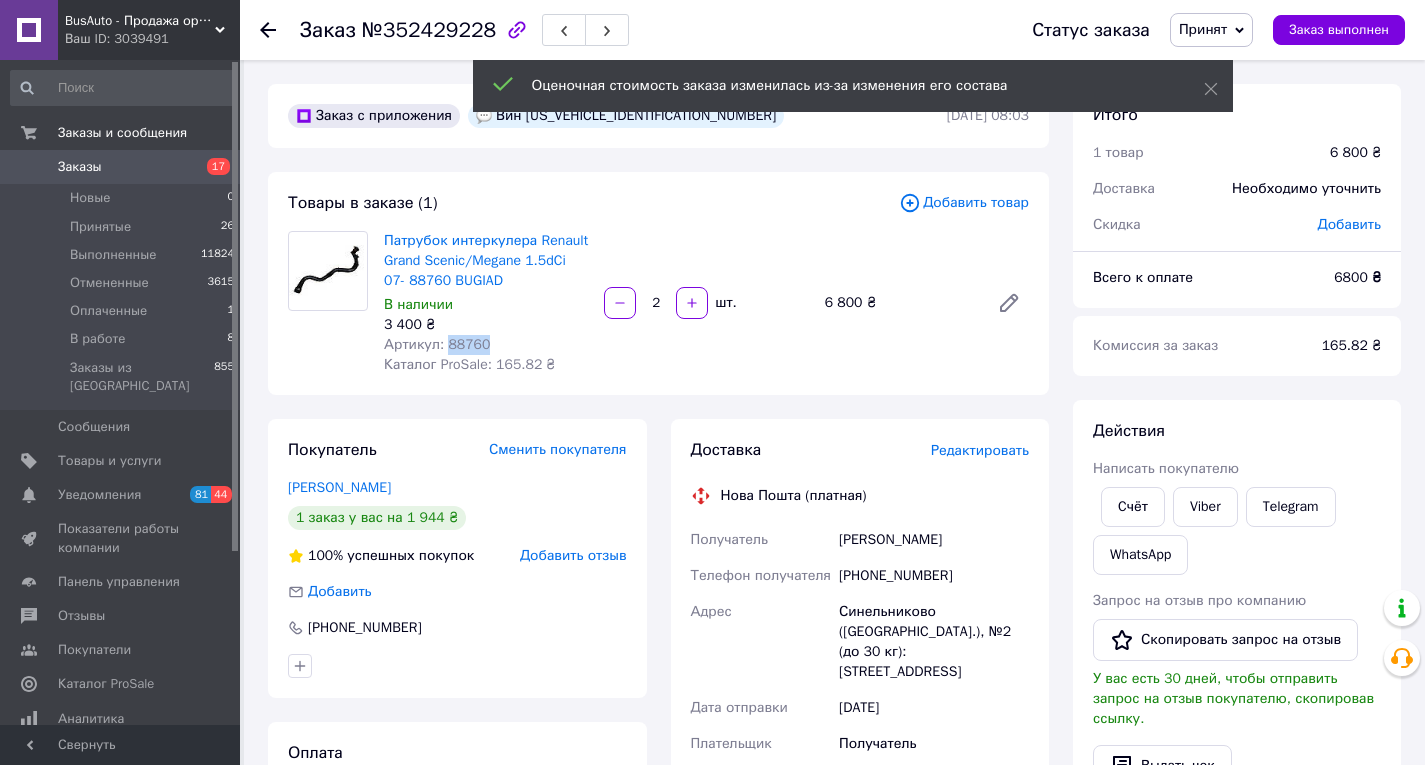 type on "1" 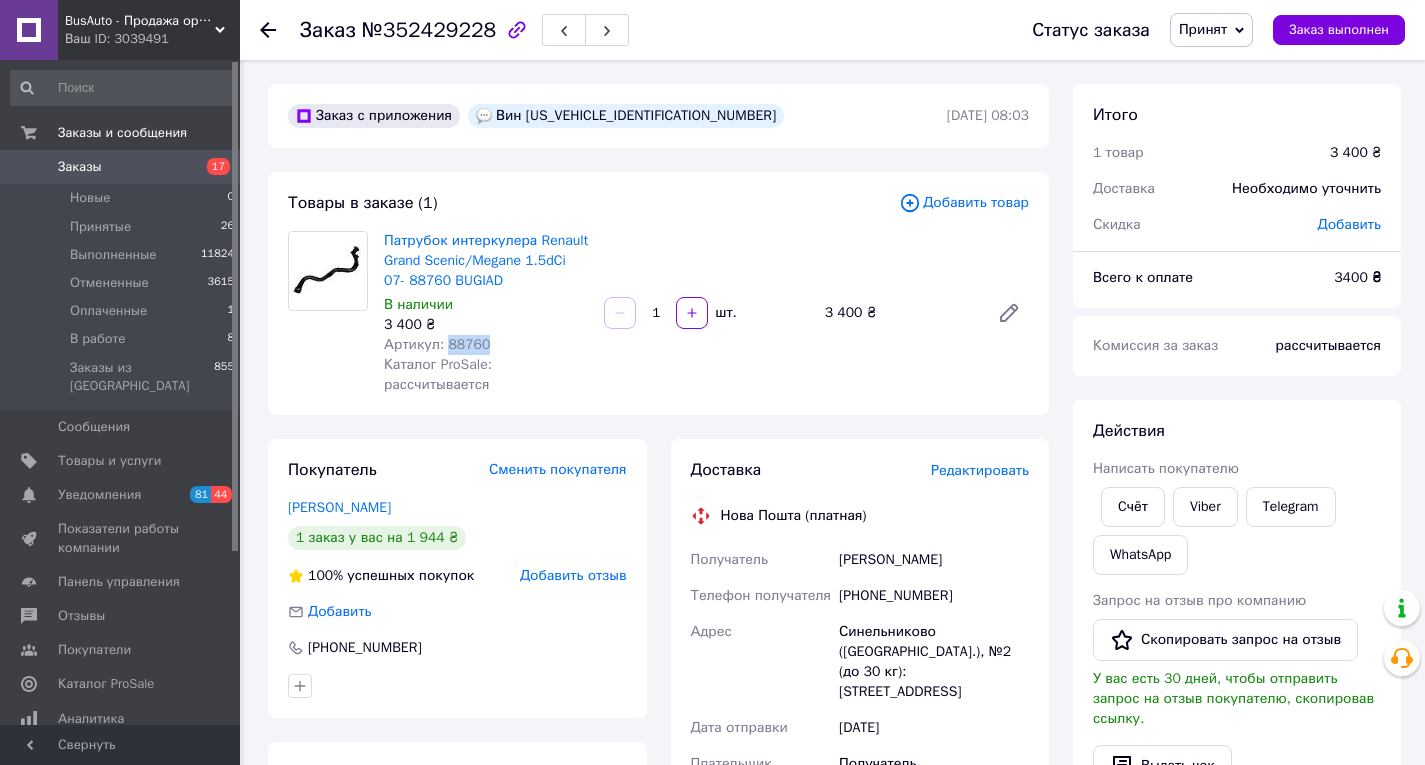 click on "Принят" at bounding box center (1203, 29) 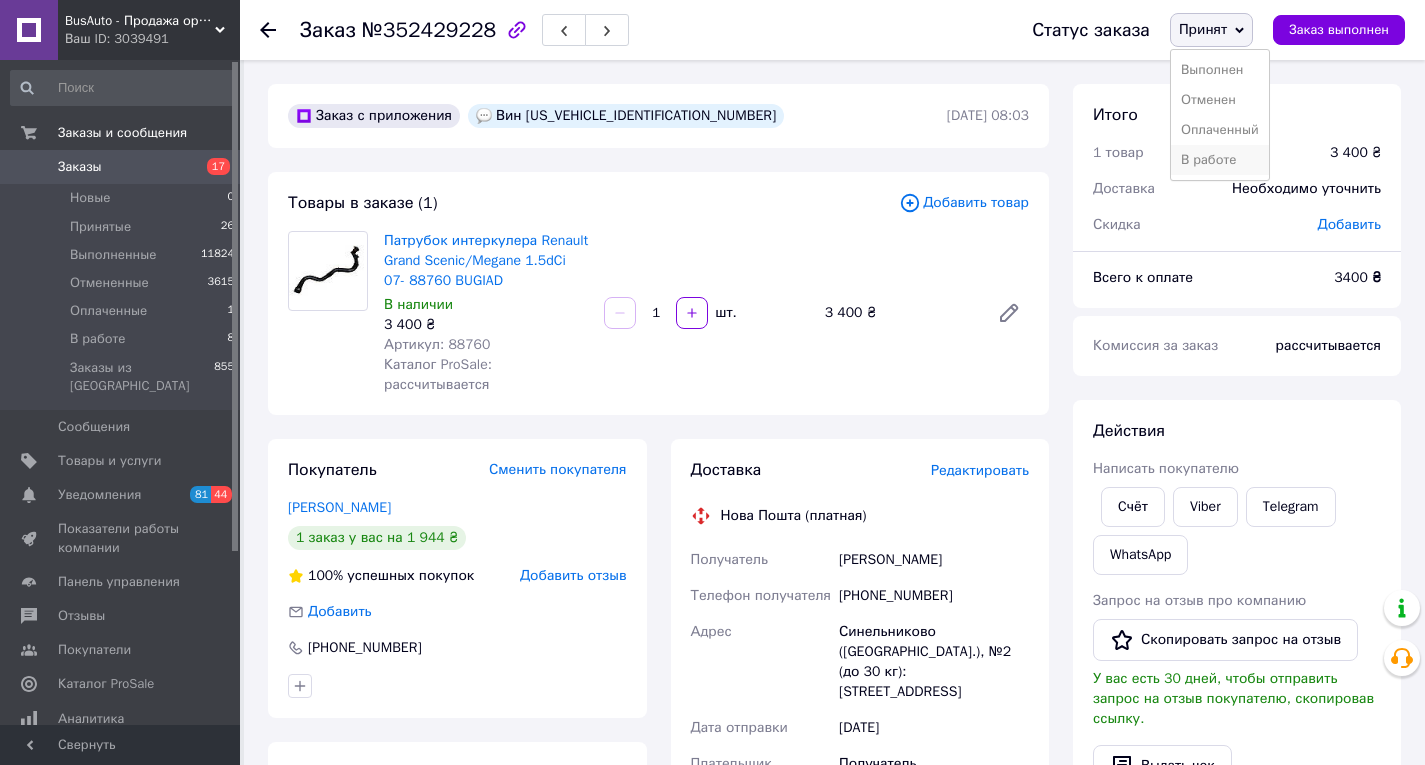 click on "В работе" at bounding box center [1220, 160] 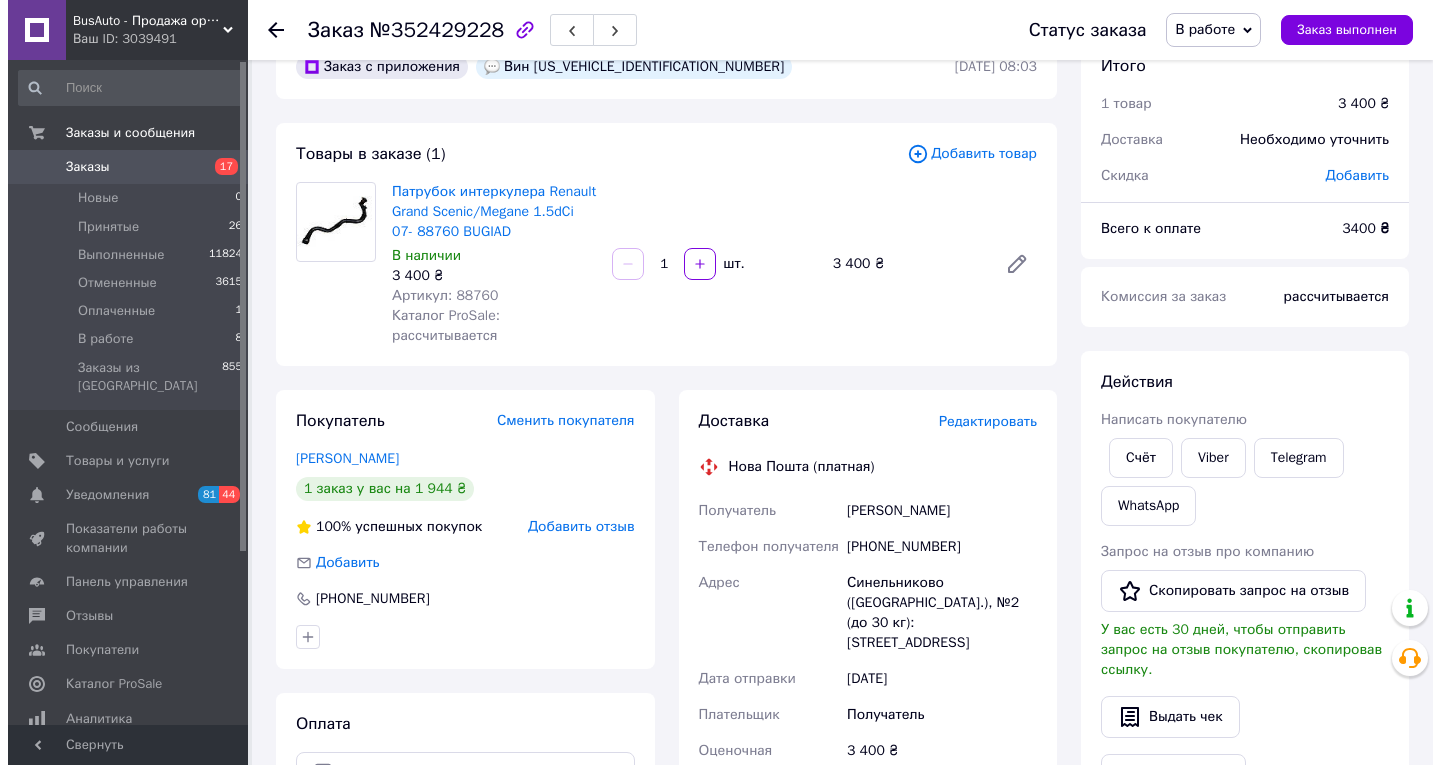 scroll, scrollTop: 0, scrollLeft: 0, axis: both 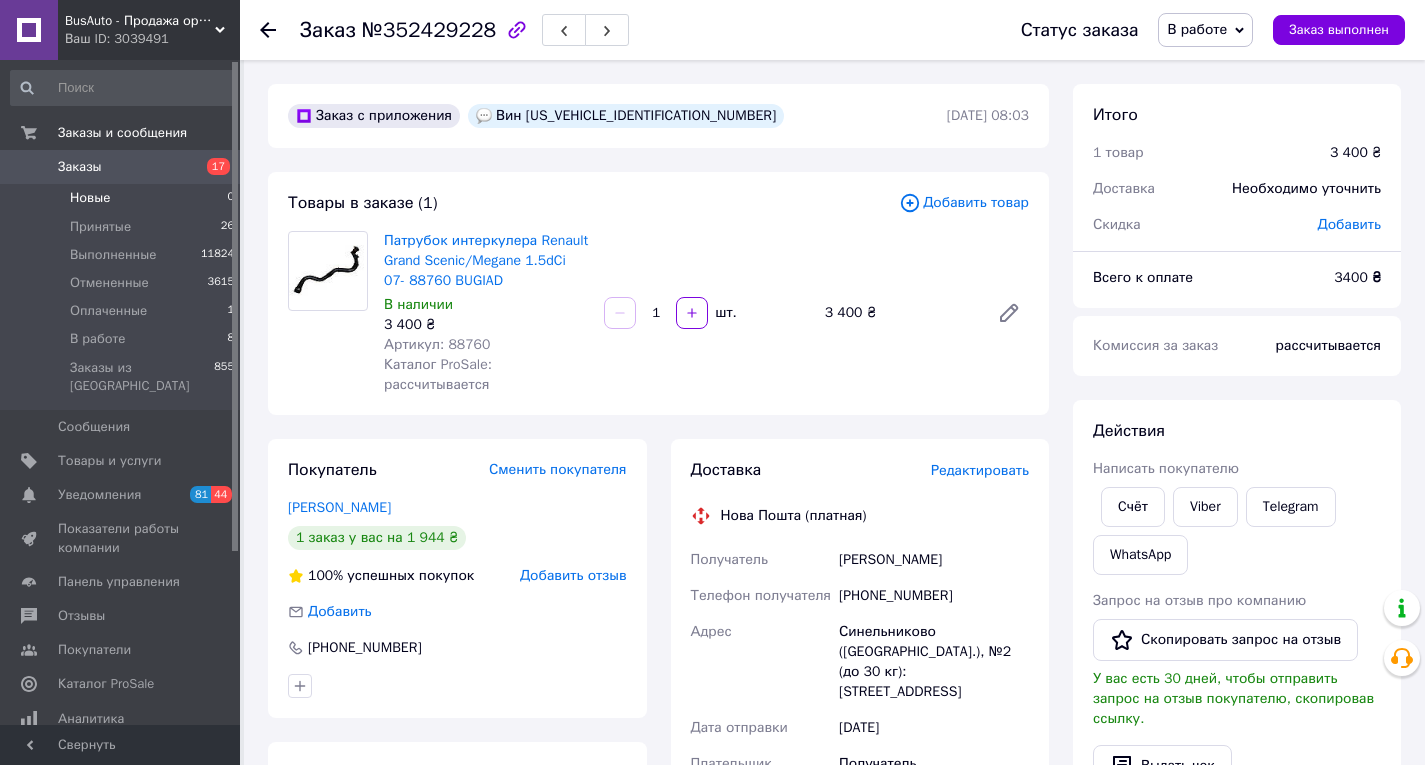 click on "Новые" at bounding box center (90, 198) 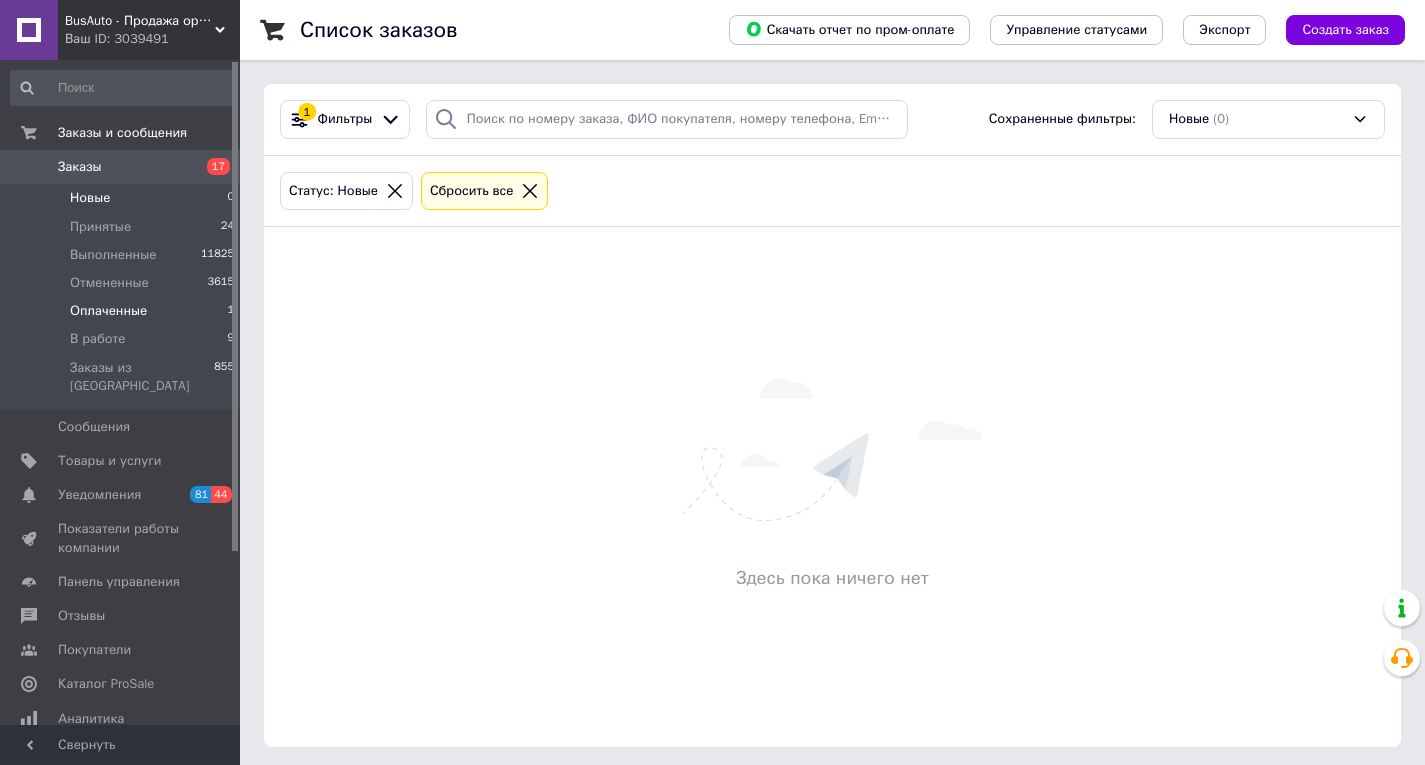 click on "Оплаченные" at bounding box center [108, 311] 